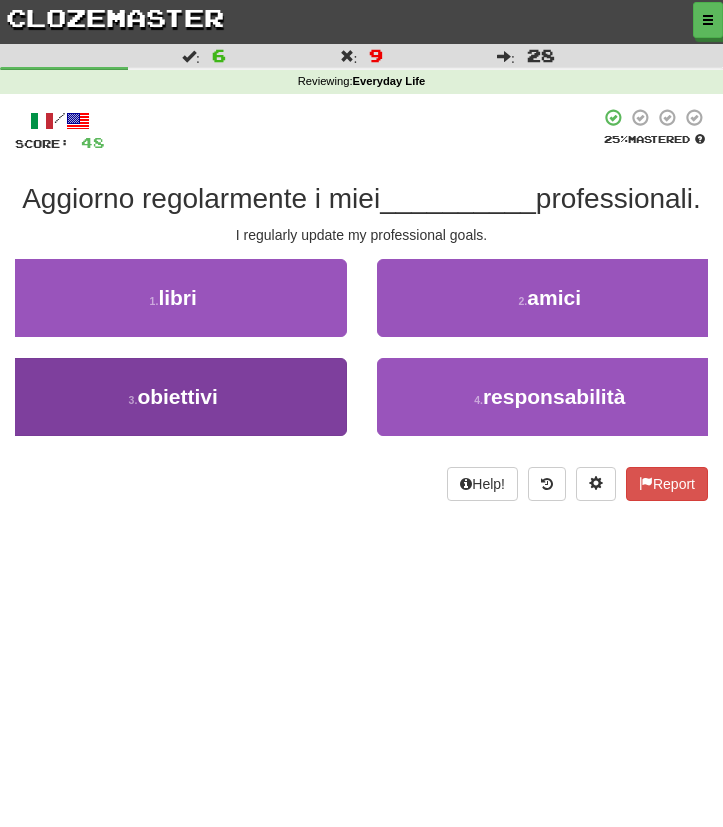 scroll, scrollTop: 0, scrollLeft: 0, axis: both 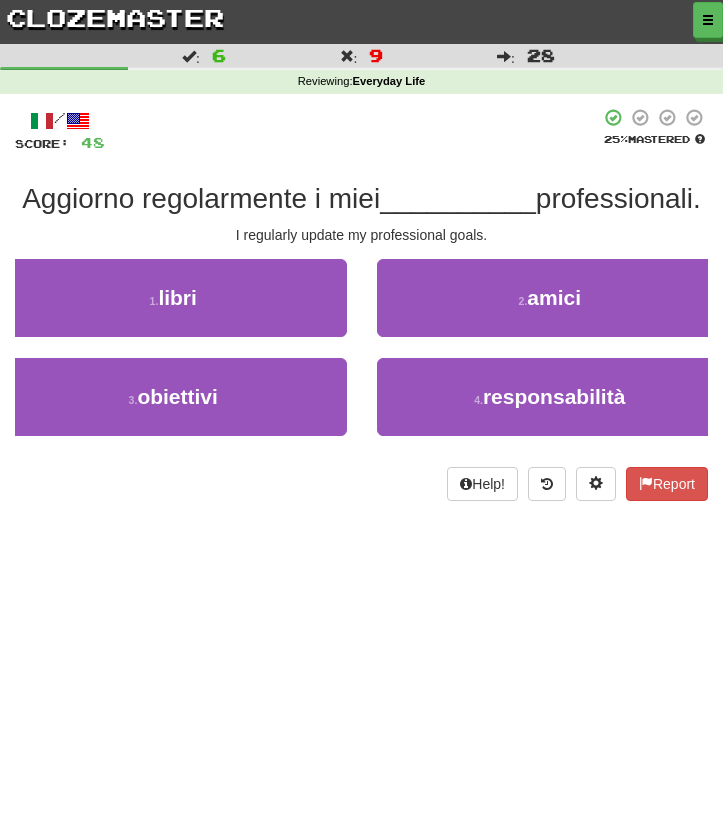 click on "3 .  obiettivi" at bounding box center (173, 407) 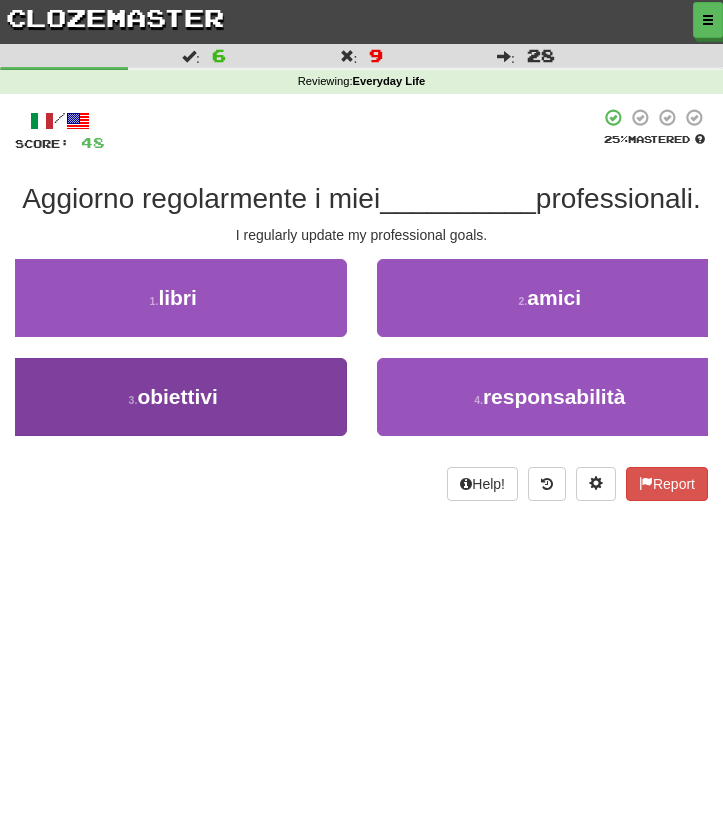 click on "3 .  obiettivi" at bounding box center (173, 397) 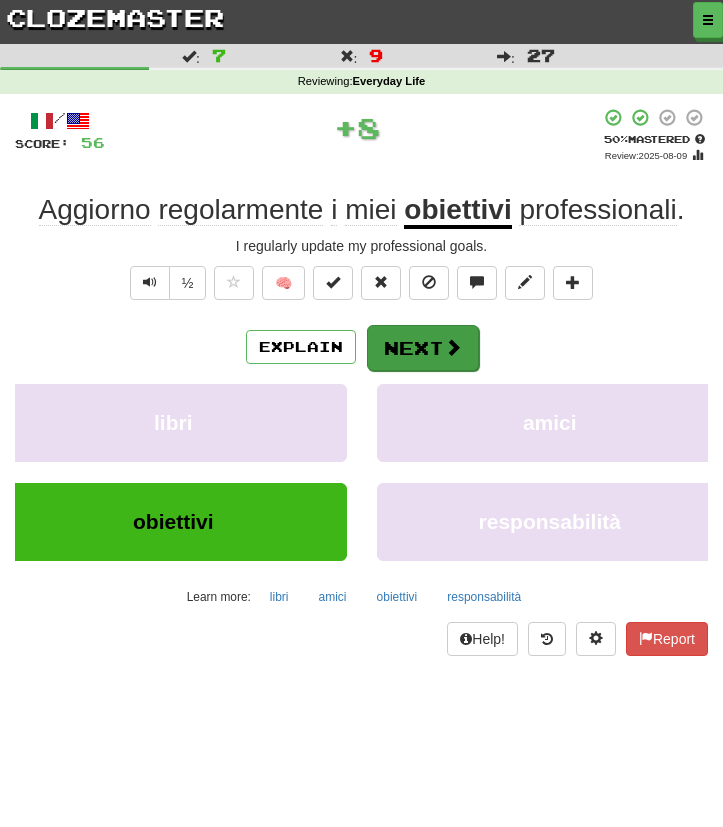 click on "Next" at bounding box center [423, 348] 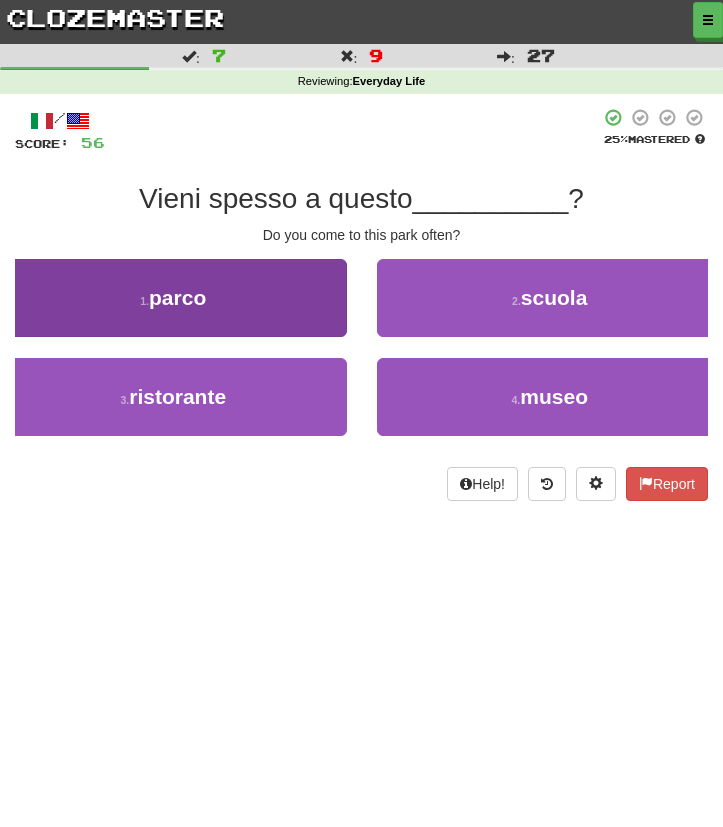 click on "1 .  parco" at bounding box center (173, 298) 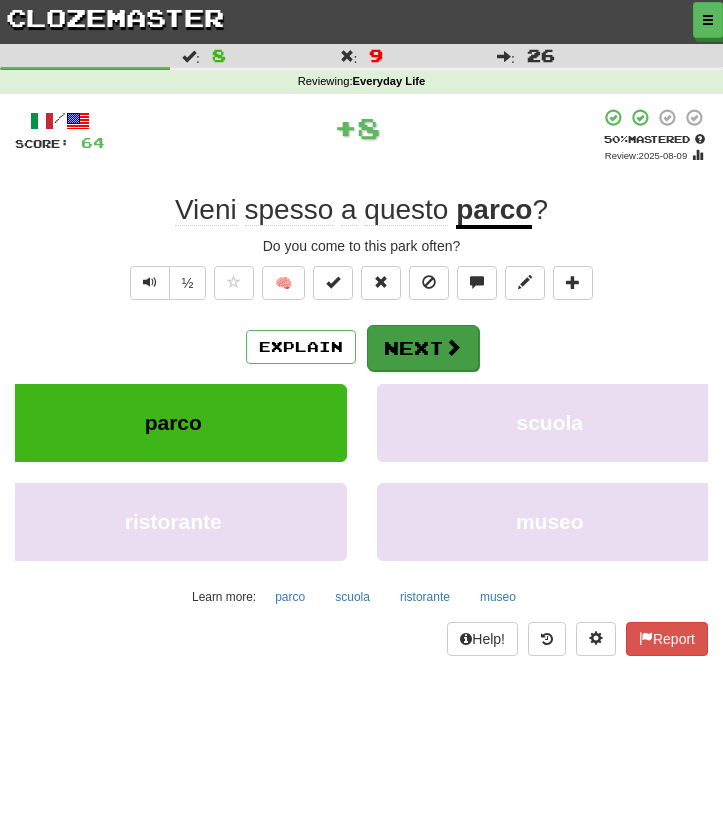 click on "Next" at bounding box center [423, 348] 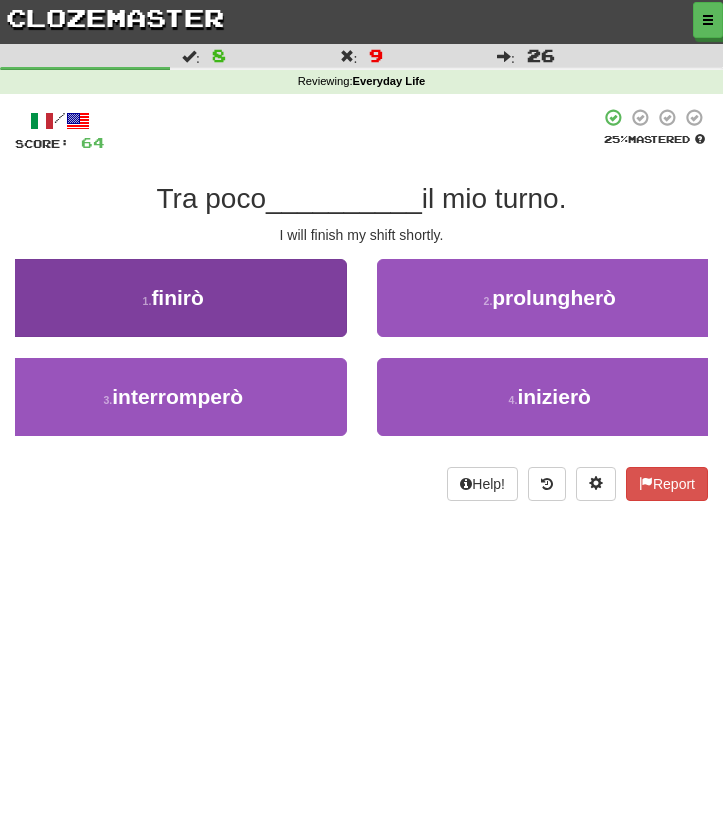 click on "1 .  finirò" at bounding box center [173, 298] 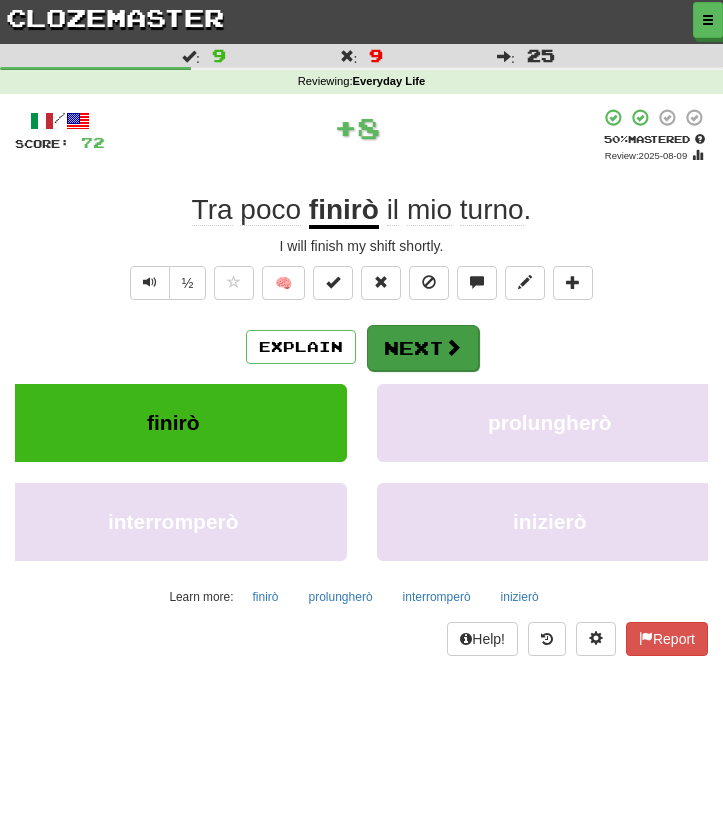 click on "Next" at bounding box center [423, 348] 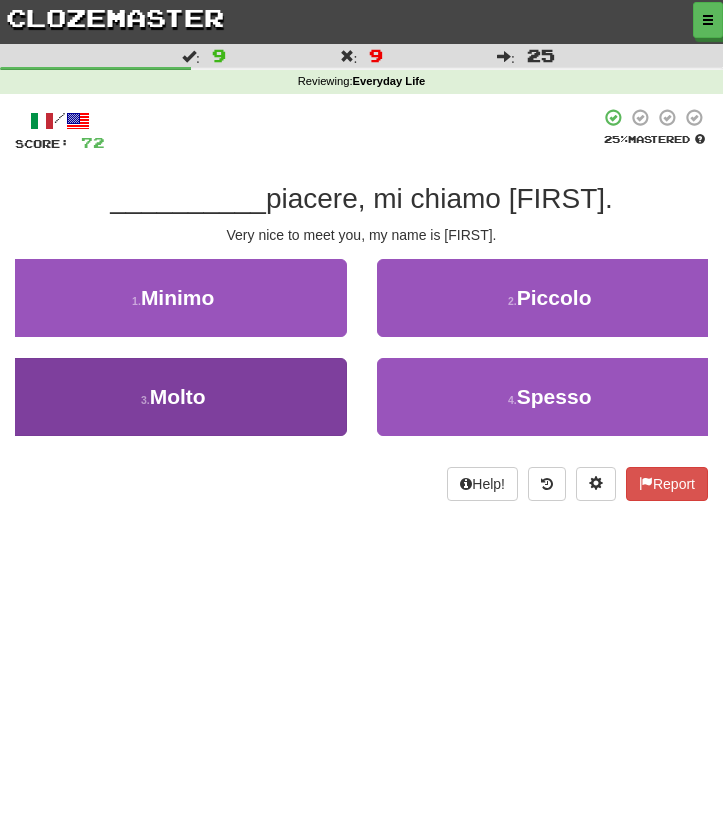 click on "3 .  Molto" at bounding box center [173, 397] 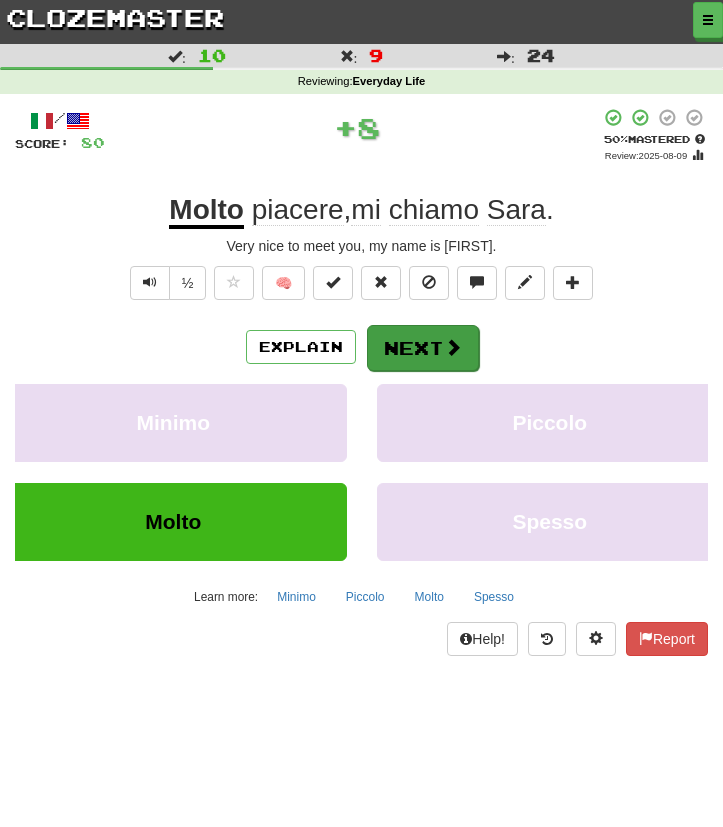 click on "Next" at bounding box center [423, 348] 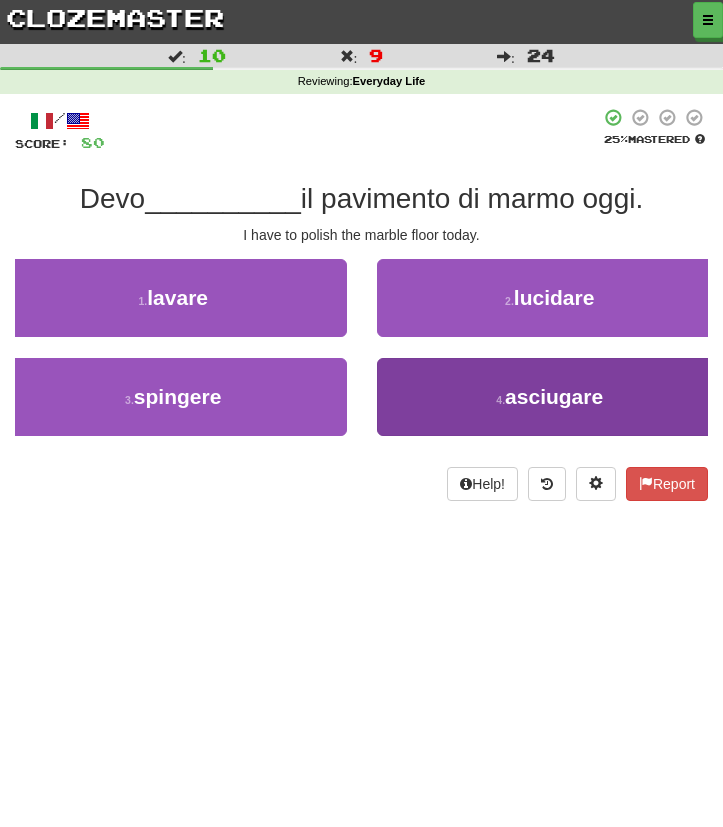 drag, startPoint x: 330, startPoint y: 300, endPoint x: 421, endPoint y: 415, distance: 146.64925 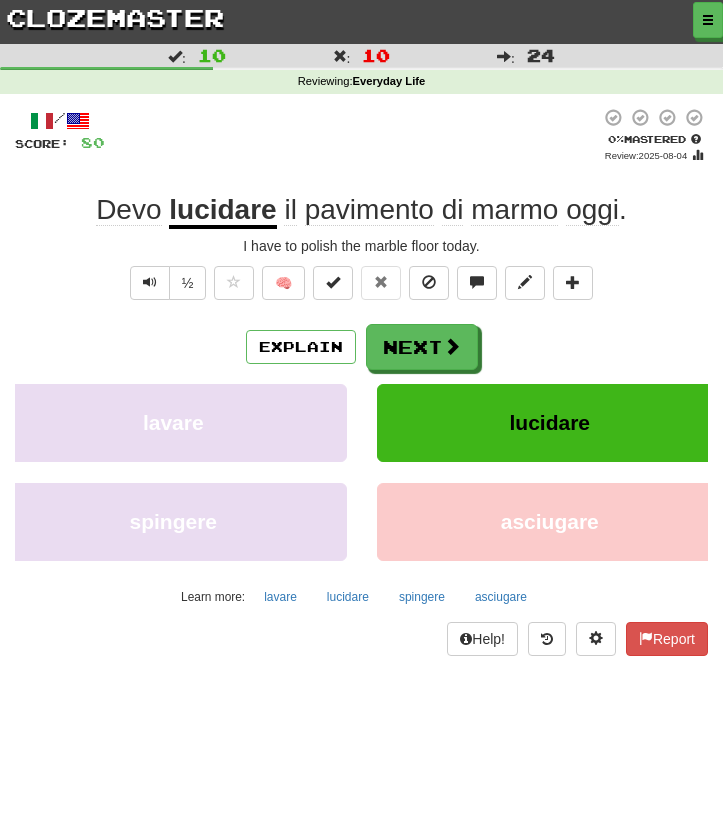 click on "Next" at bounding box center [422, 347] 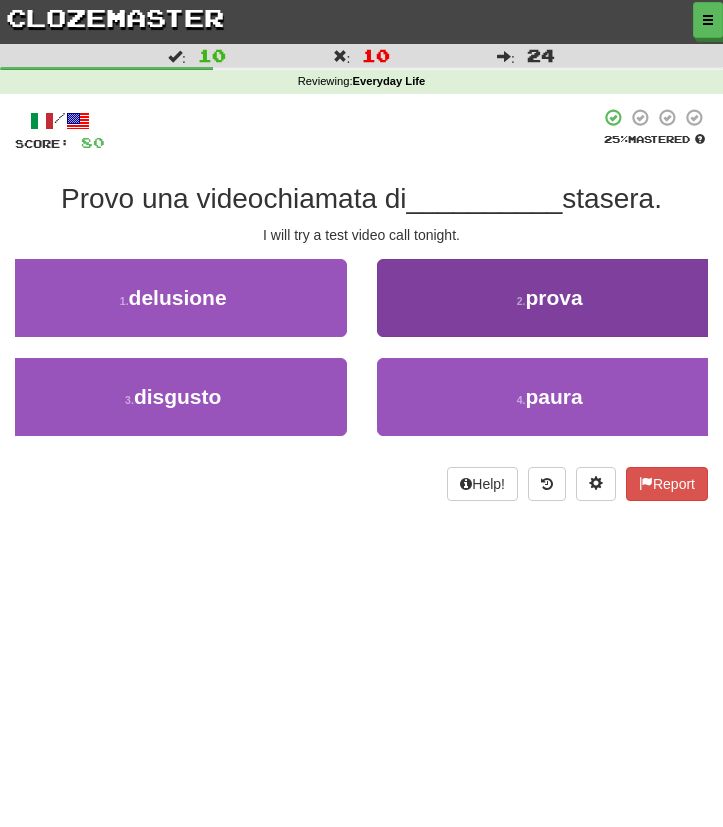 click on "2 .  prova" at bounding box center [550, 298] 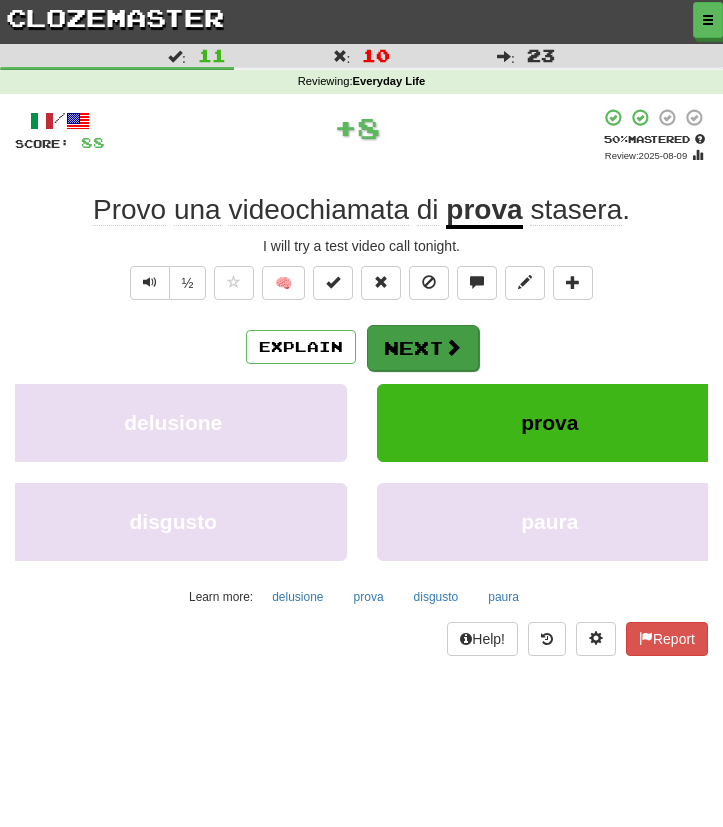 click on "Next" at bounding box center (423, 348) 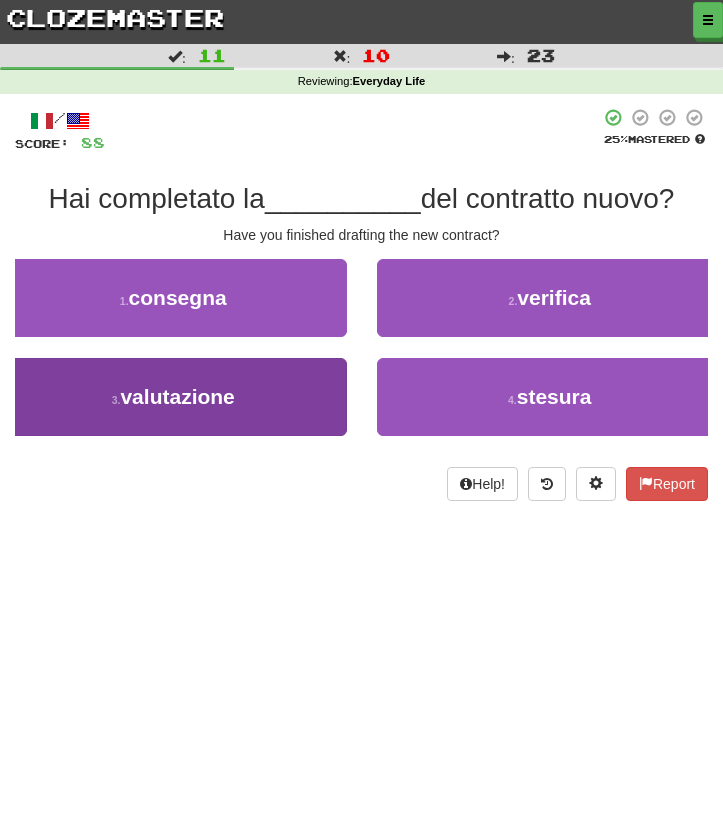 click on "3 .  valutazione" at bounding box center (173, 397) 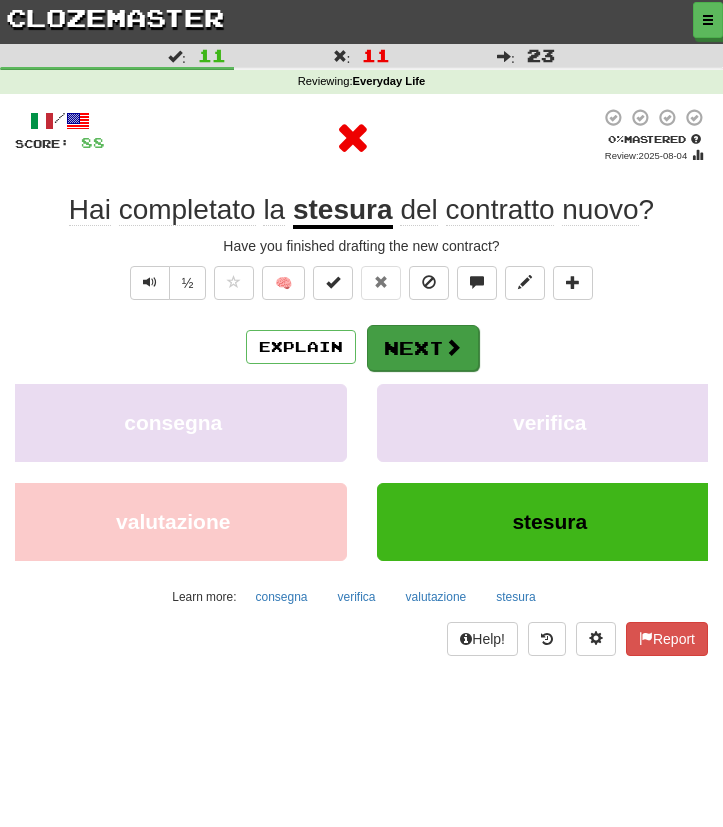 click on "Next" at bounding box center (423, 348) 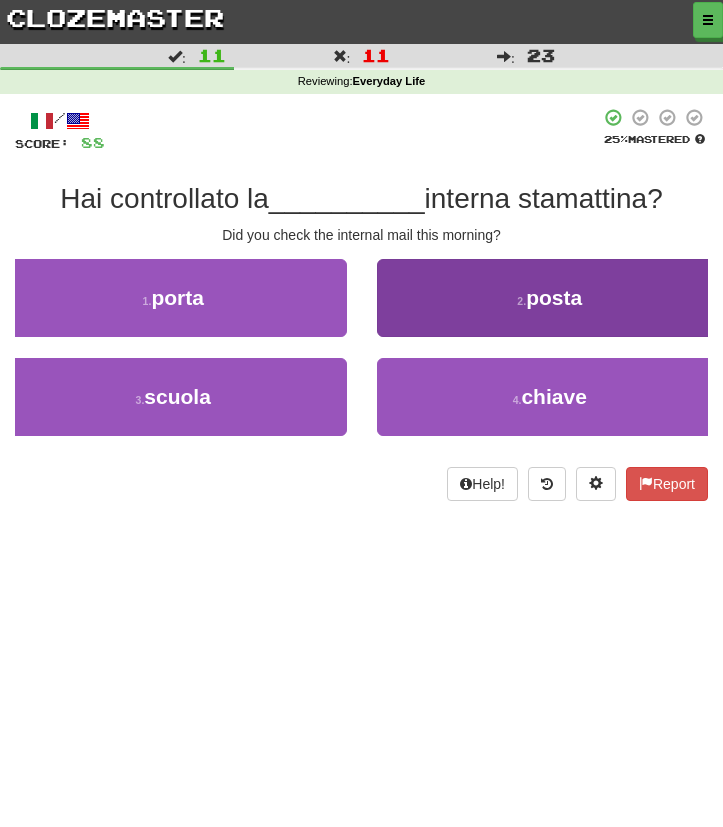 click on "2 .  posta" at bounding box center (550, 298) 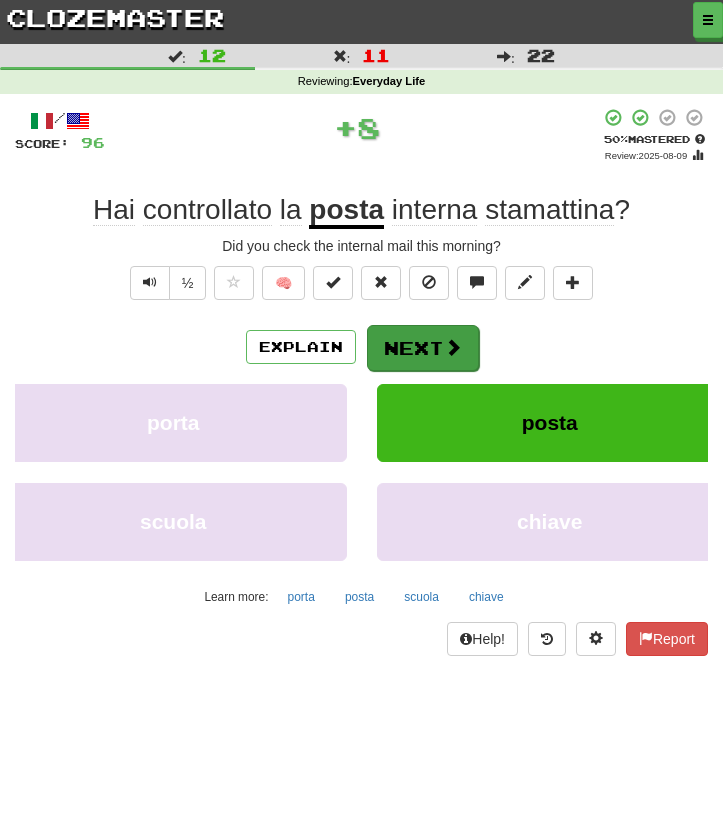 click on "Next" at bounding box center (423, 348) 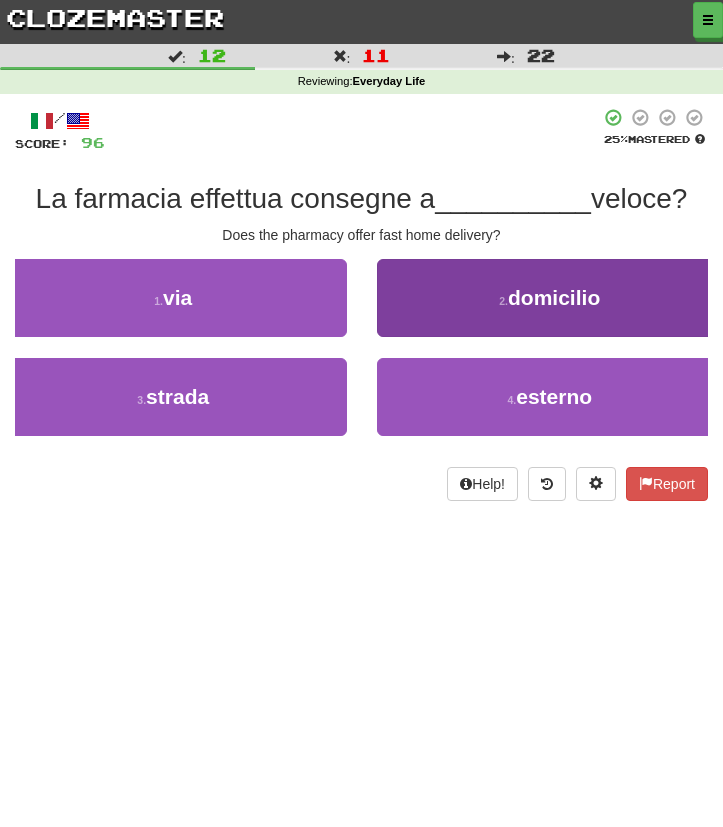 click on "2 .  domicilio" at bounding box center [550, 298] 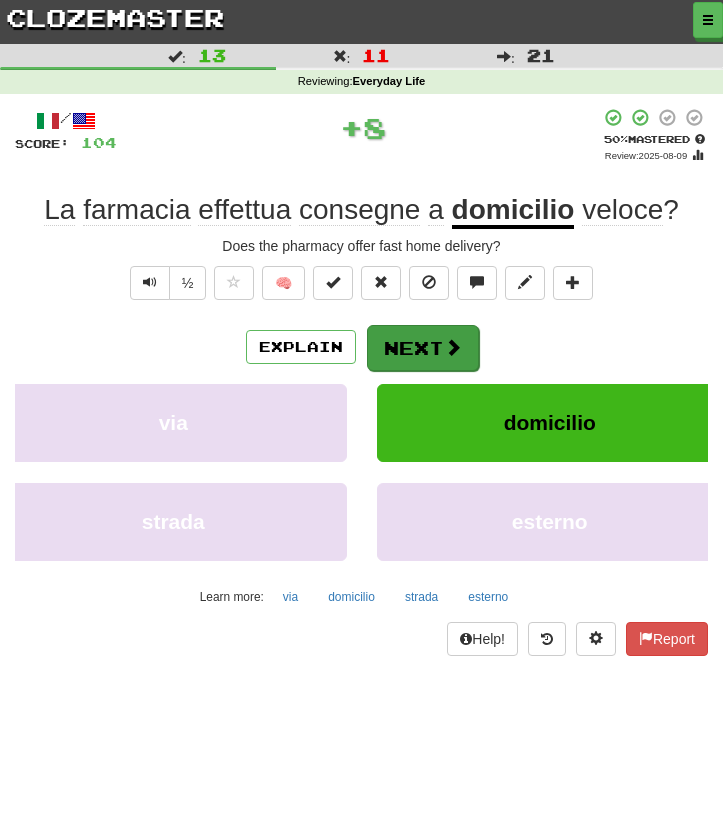 click at bounding box center (453, 347) 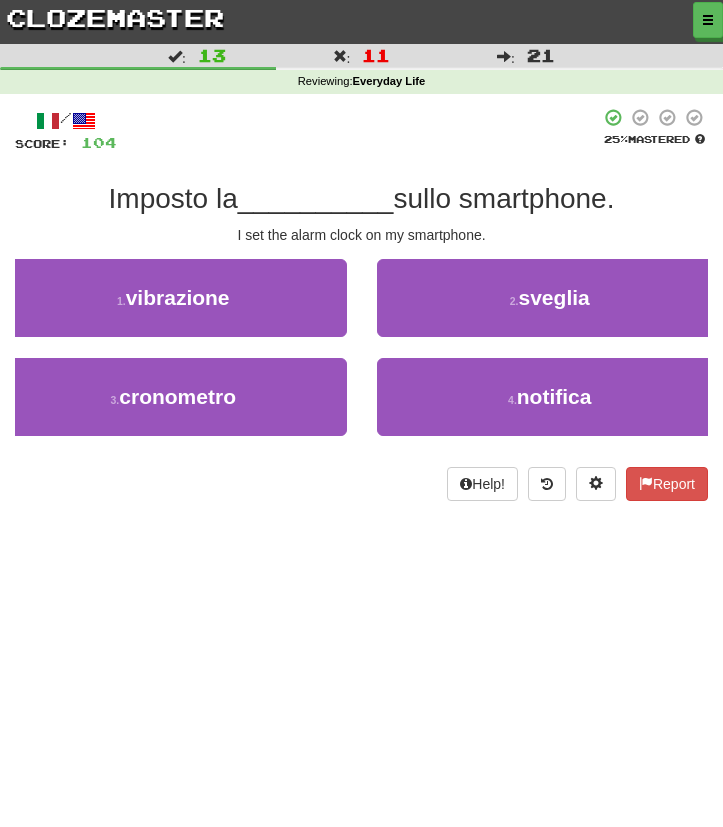 click on "__________" at bounding box center [316, 198] 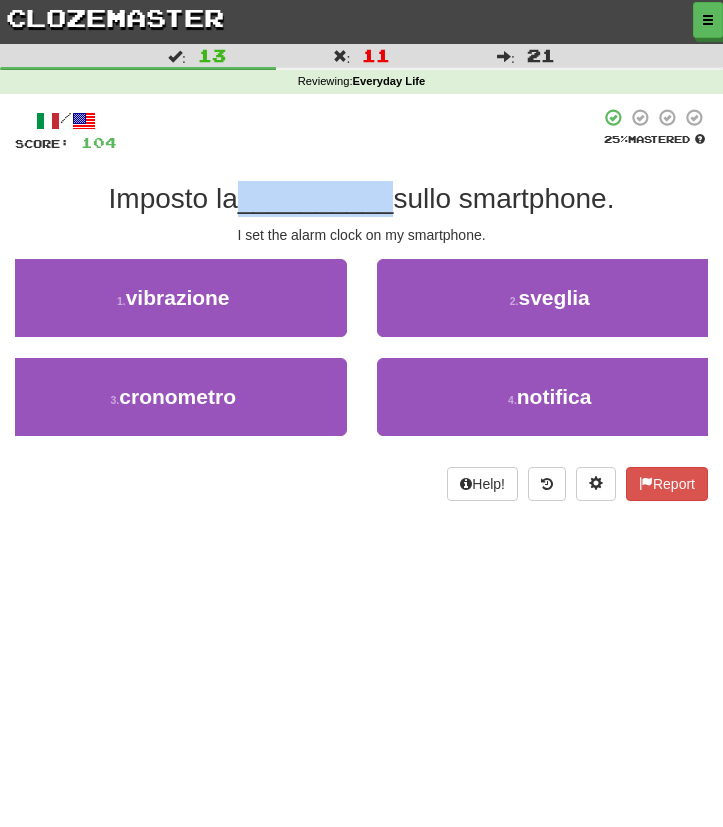 click on "__________" at bounding box center [316, 198] 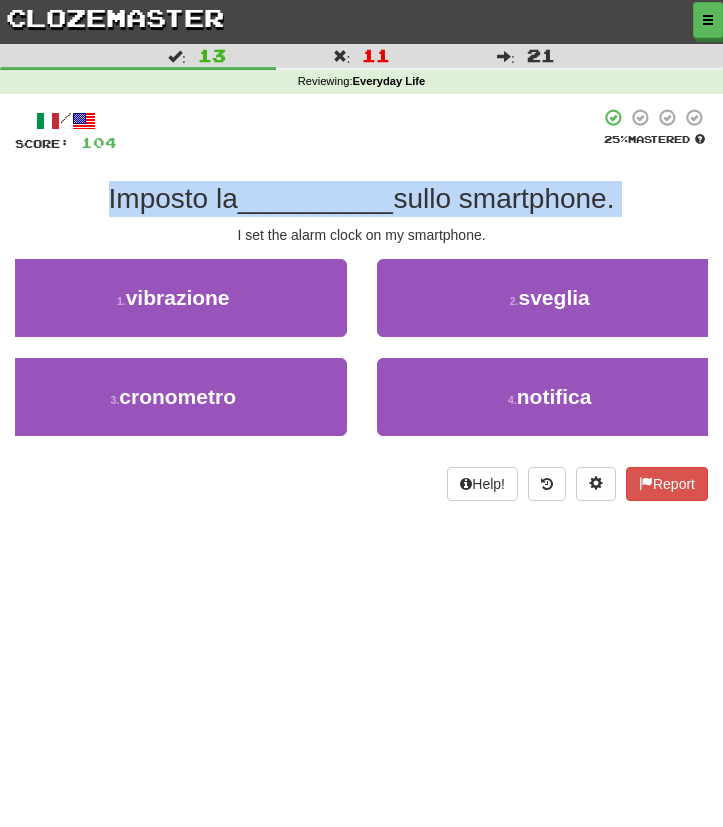 click on "__________" at bounding box center (316, 198) 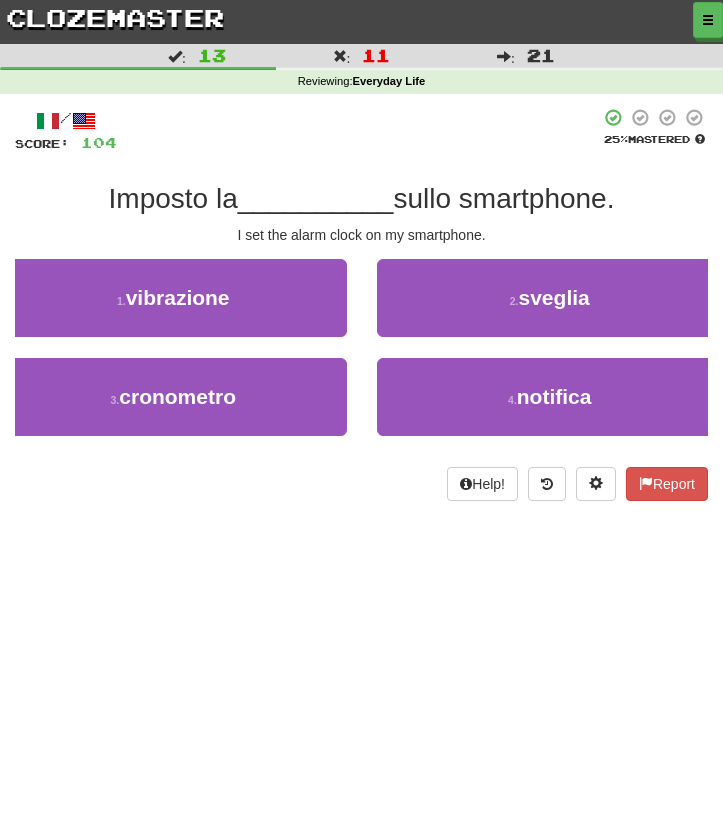 click on "__________" at bounding box center [316, 198] 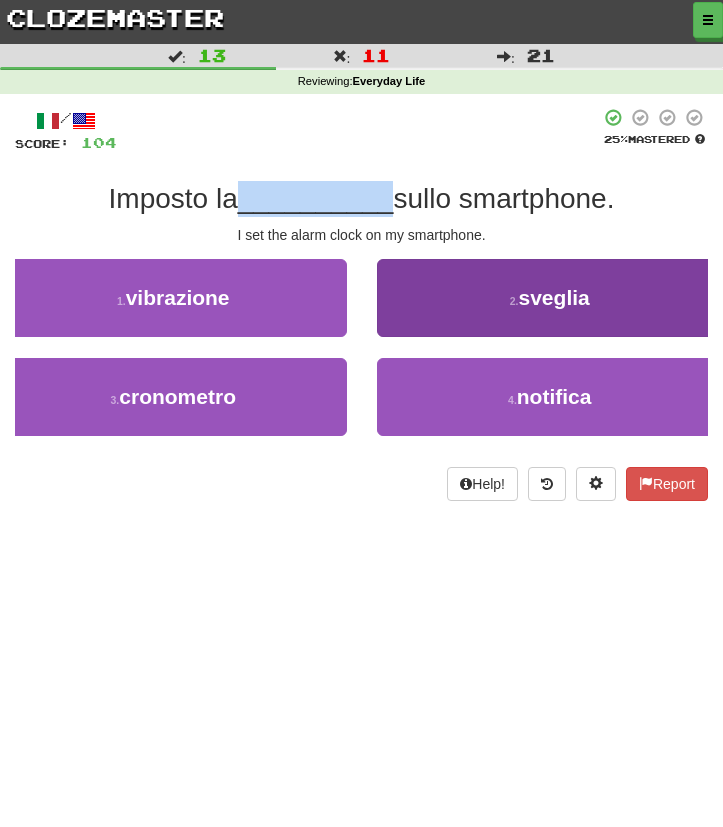 click on "2 .  sveglia" at bounding box center (550, 298) 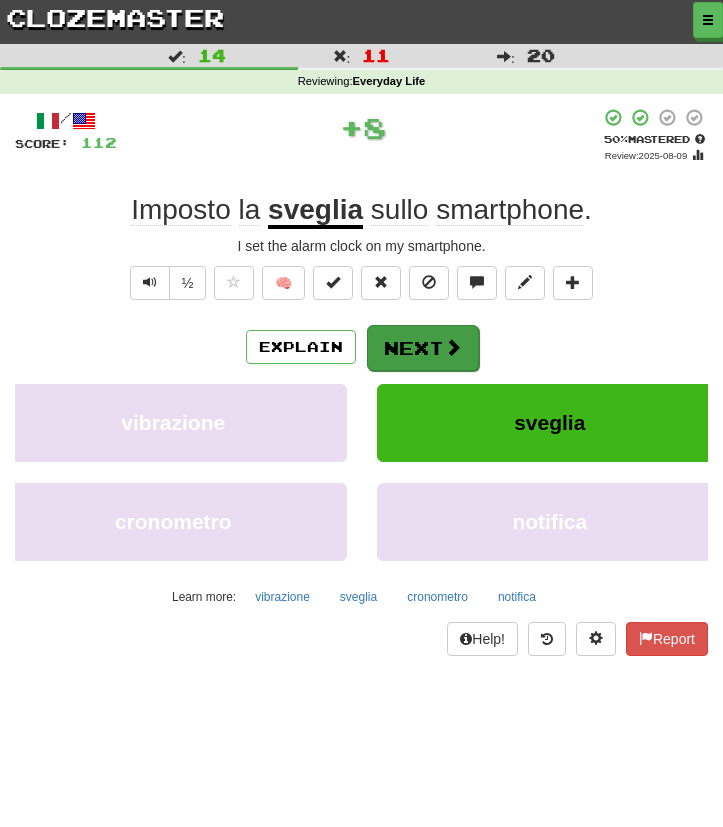 click on "Next" at bounding box center [423, 348] 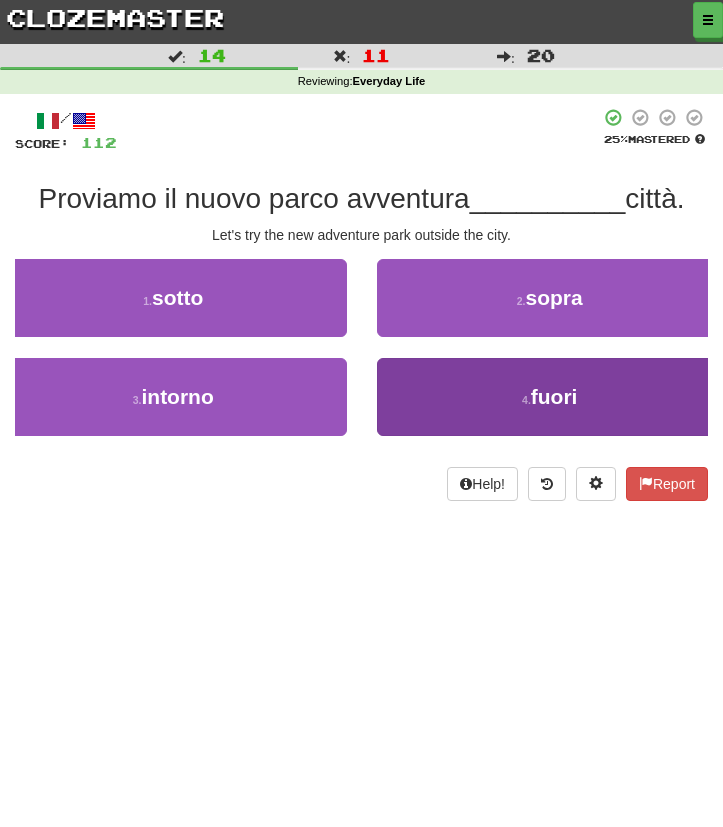 click on "4 .  fuori" at bounding box center (550, 397) 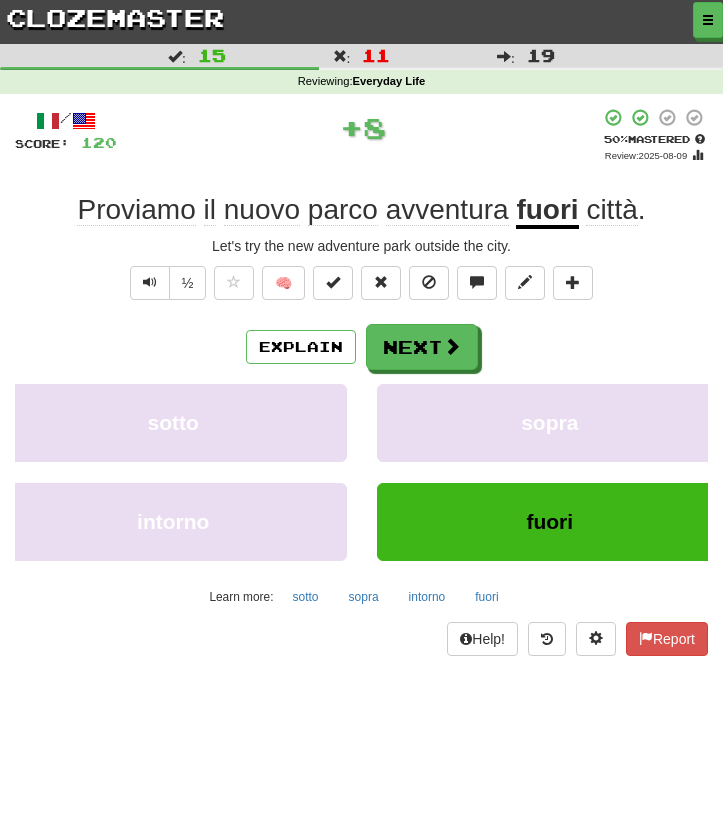 click on "Explain Next" at bounding box center [361, 347] 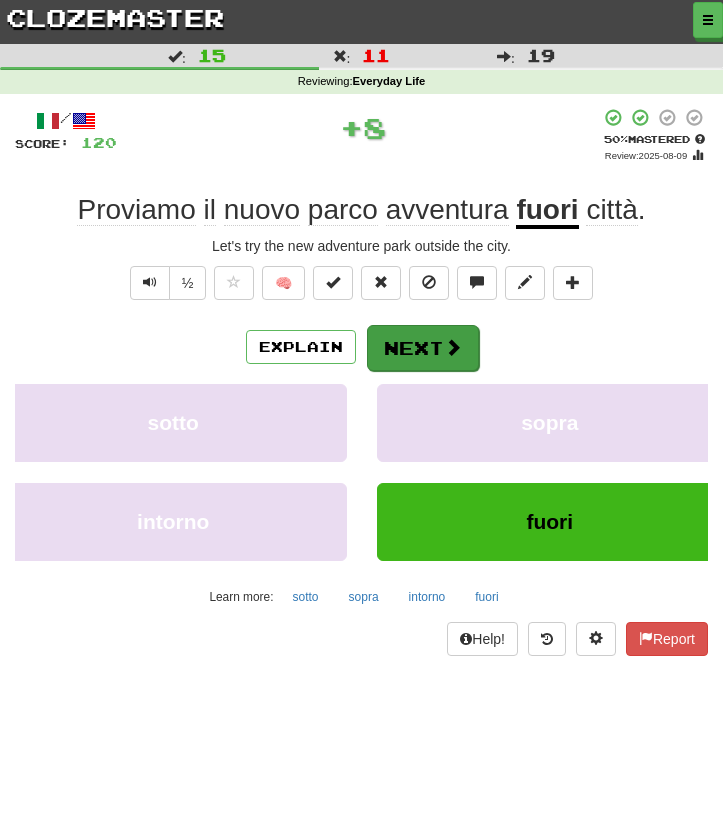 click on "Next" at bounding box center [423, 348] 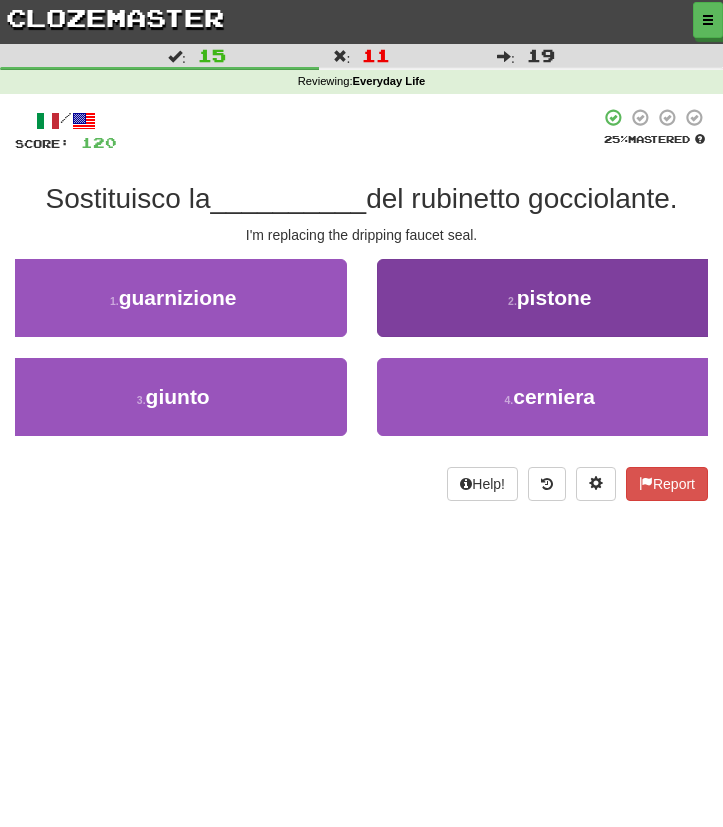 click on "2 .  pistone" at bounding box center (550, 298) 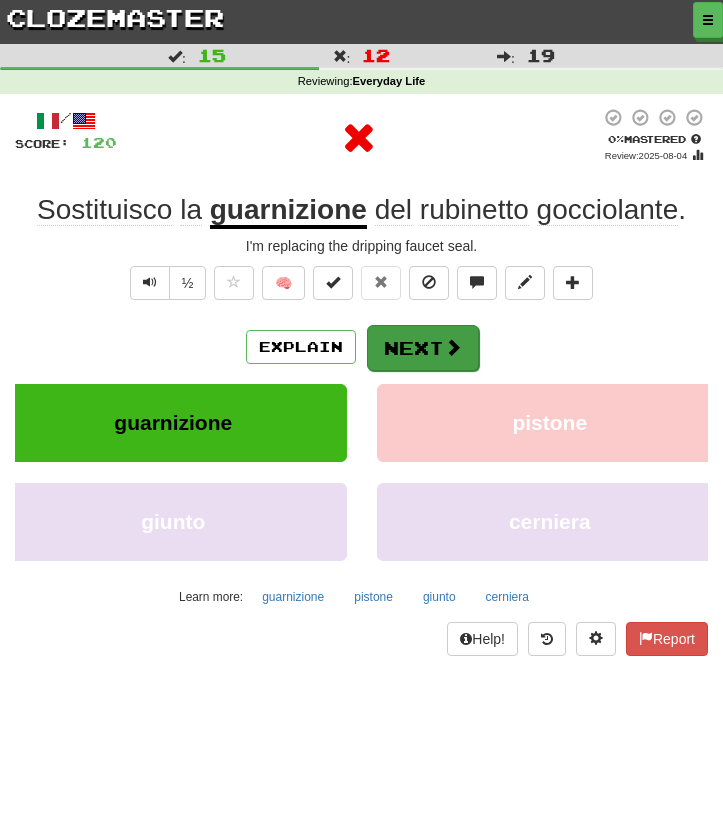 click on "Next" at bounding box center [423, 348] 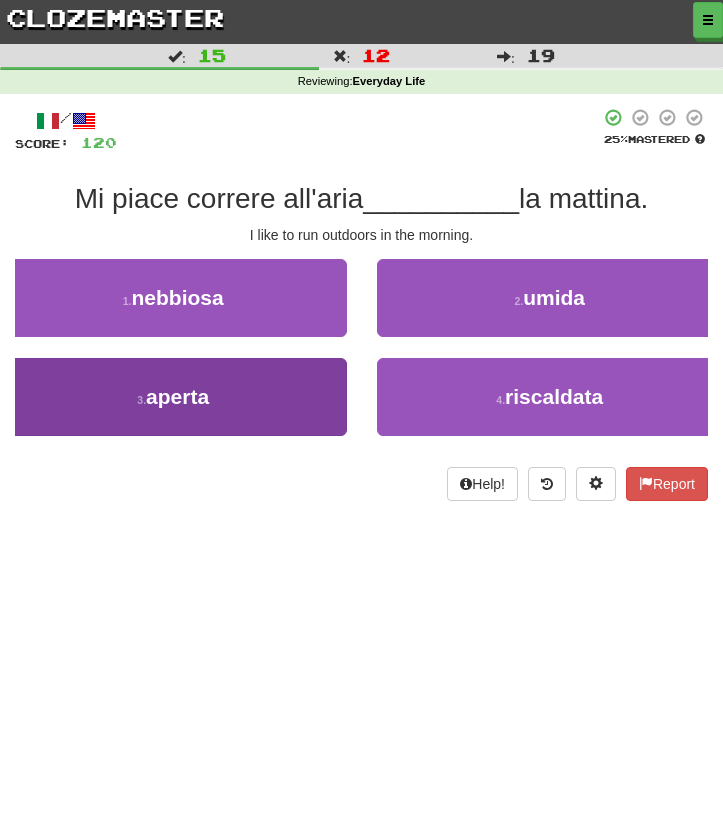 click on "3 .  aperta" at bounding box center (173, 397) 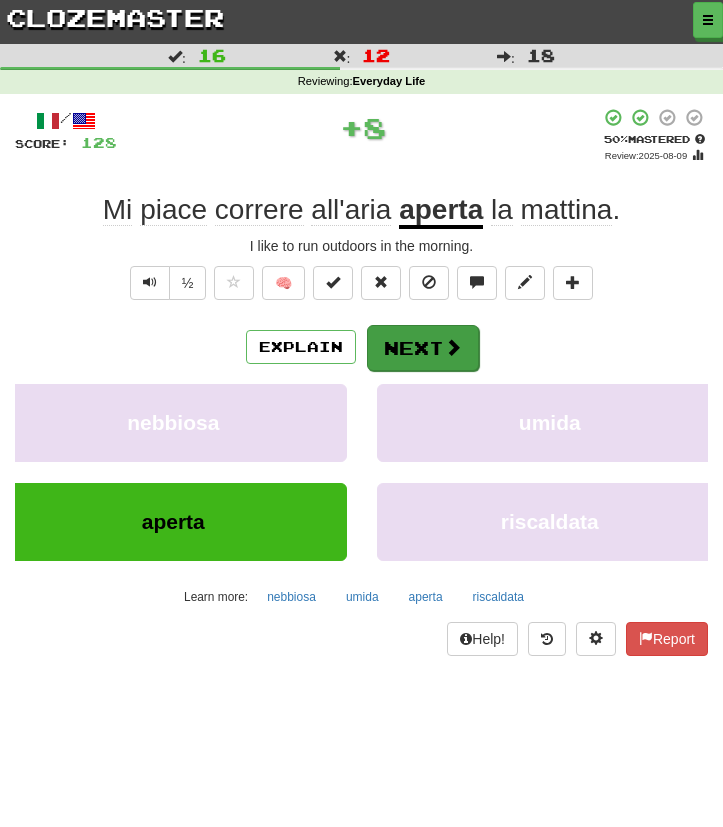 click on "Next" at bounding box center (423, 348) 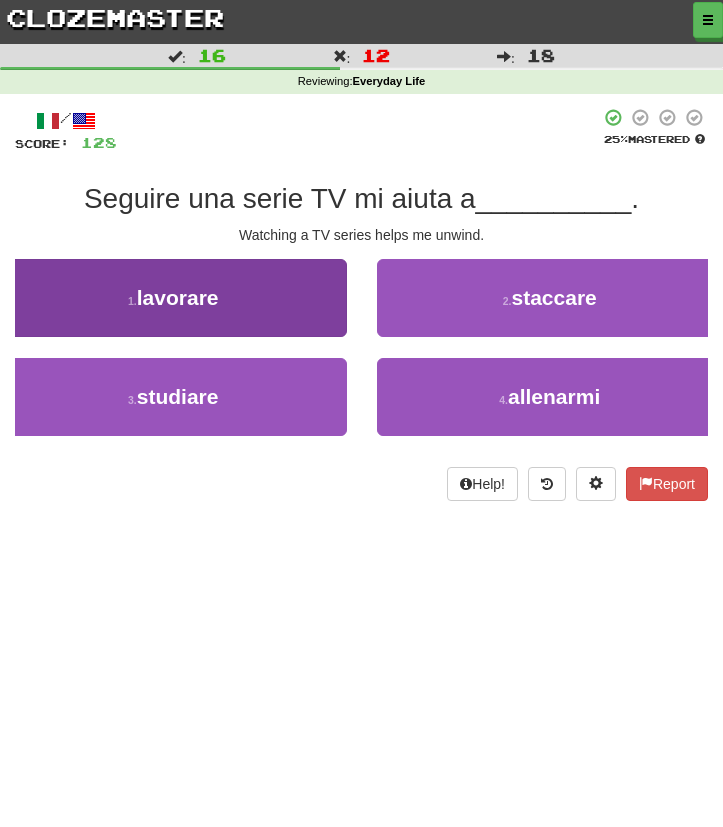 click on "1 .  lavorare" at bounding box center [173, 298] 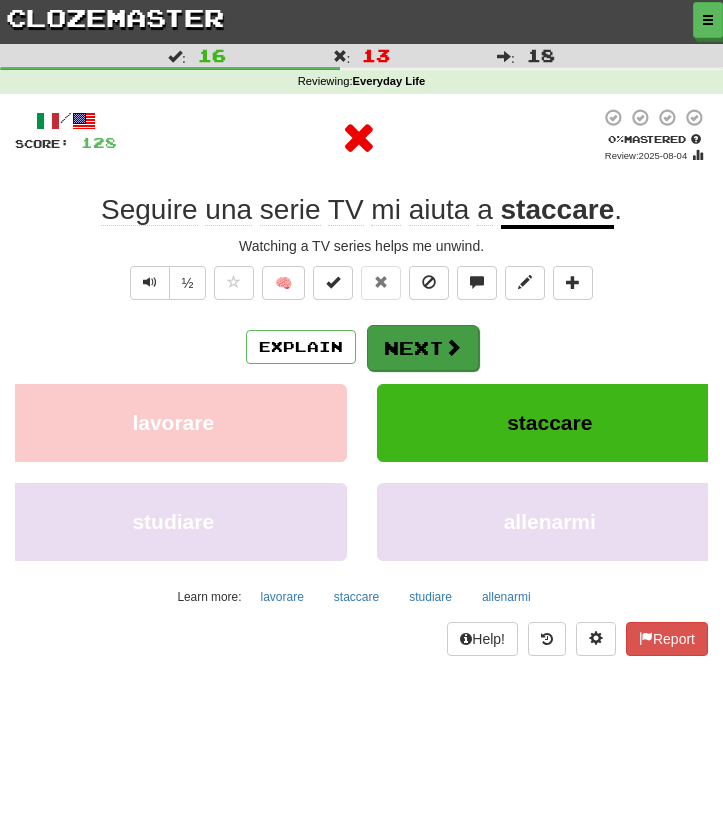 click on "Next" at bounding box center (423, 348) 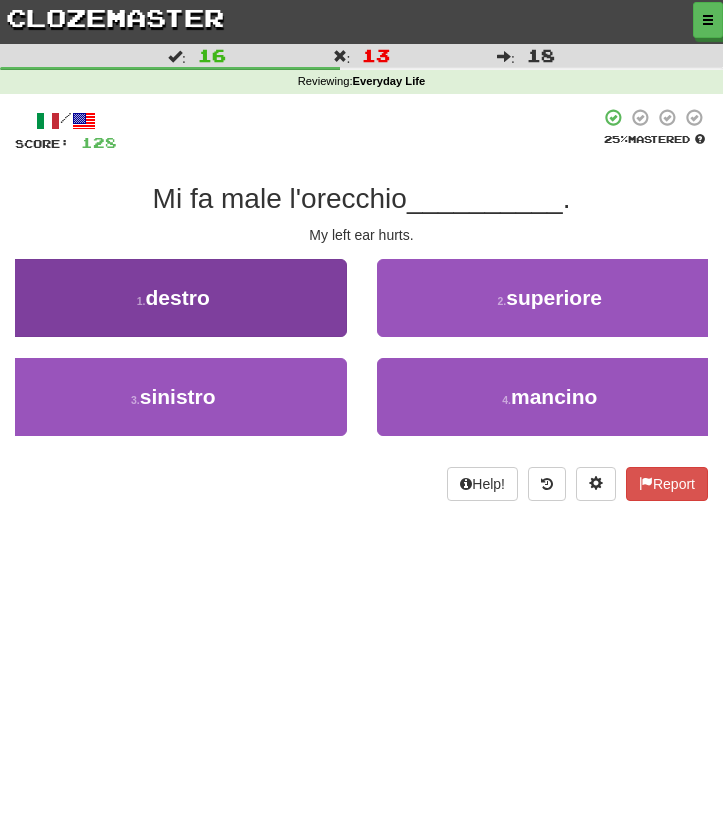 click on "1 .  destro" at bounding box center (173, 298) 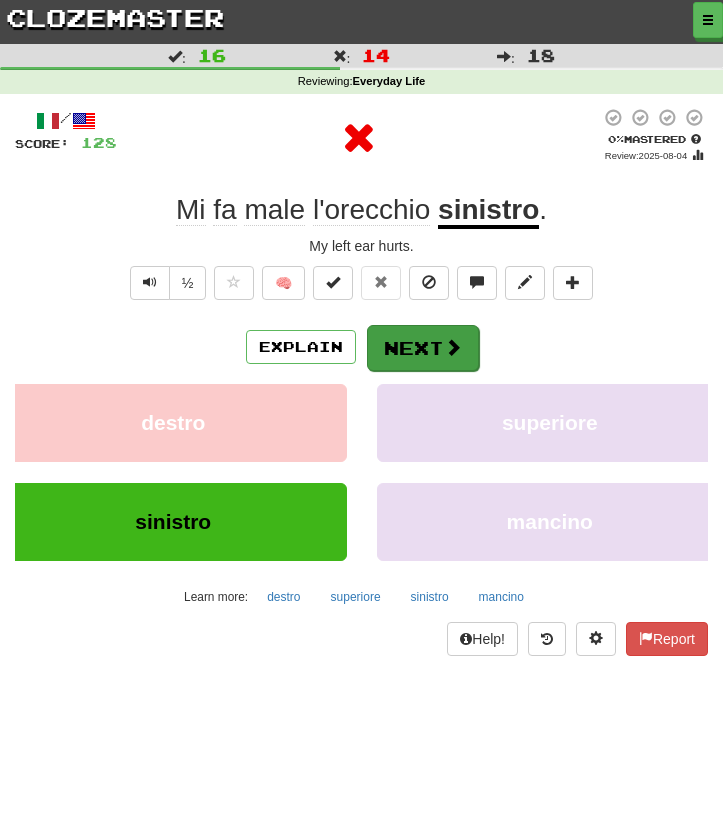 click on "Next" at bounding box center [423, 348] 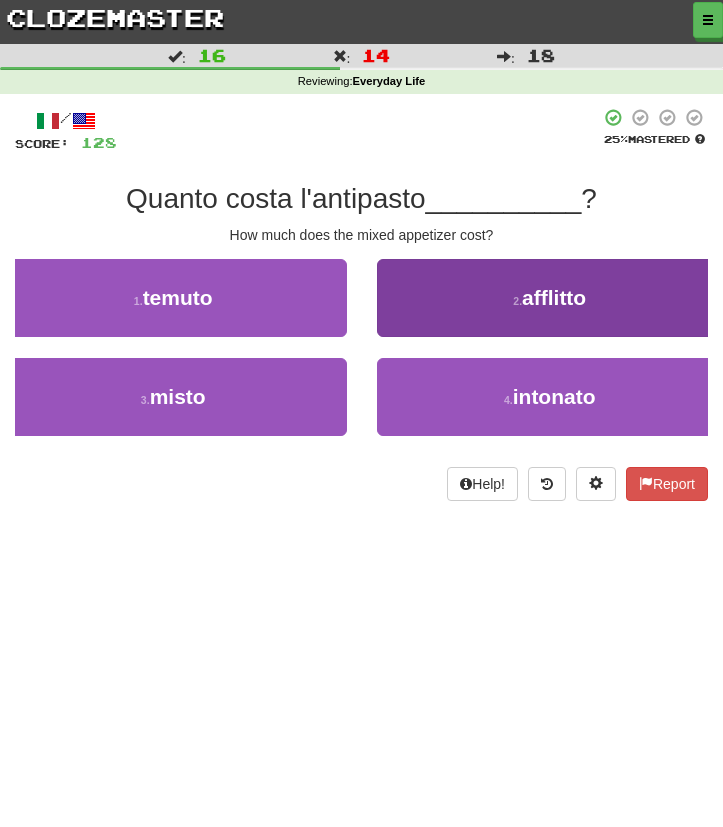 click on "2 .  afflitto" at bounding box center [550, 298] 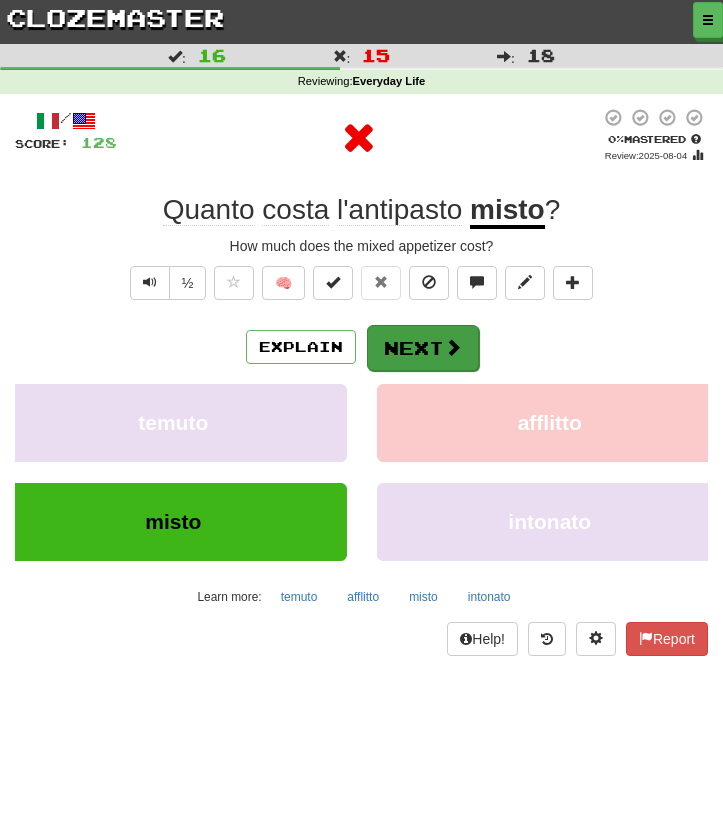 click on "Next" at bounding box center (423, 348) 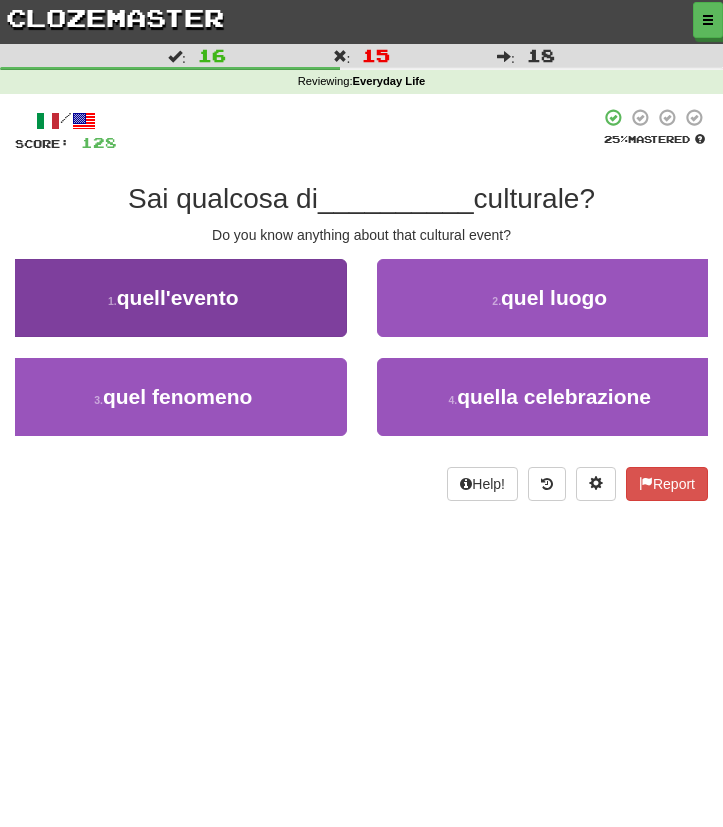 click on "1 .  quell'evento" at bounding box center (173, 298) 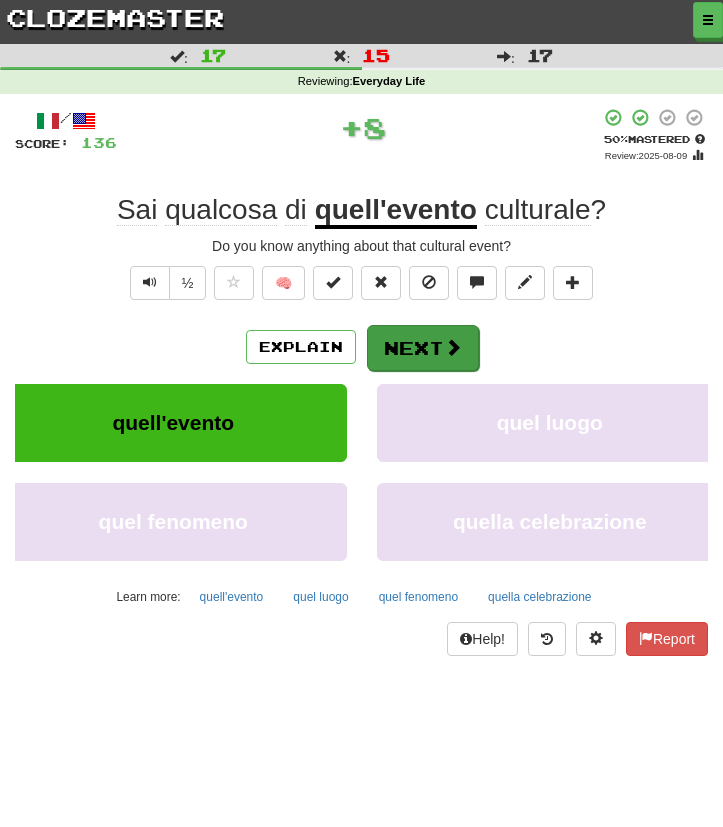 click on "Next" at bounding box center [423, 348] 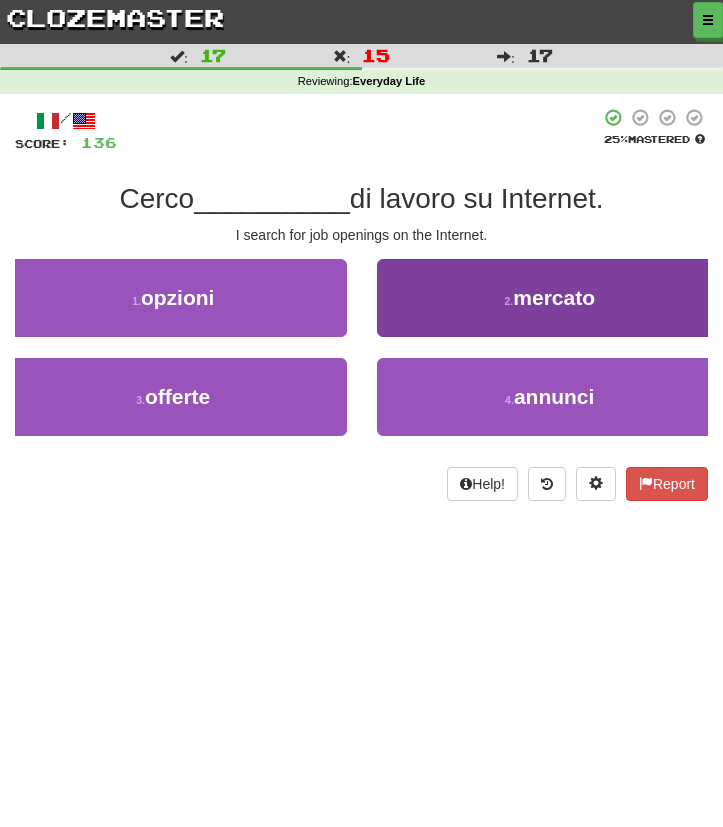 click on "2 .  mercato" at bounding box center (550, 298) 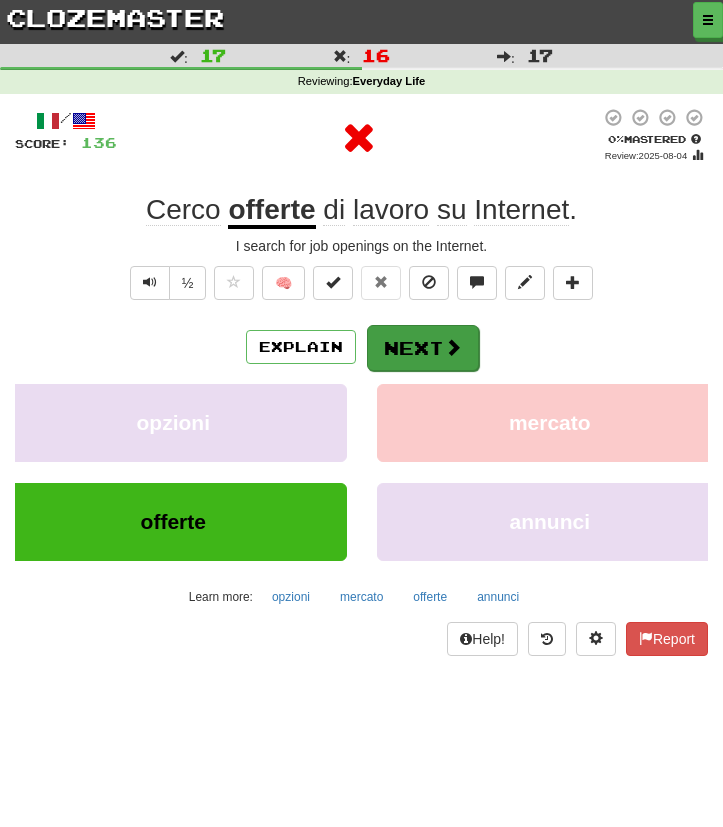 click on "Next" at bounding box center [423, 348] 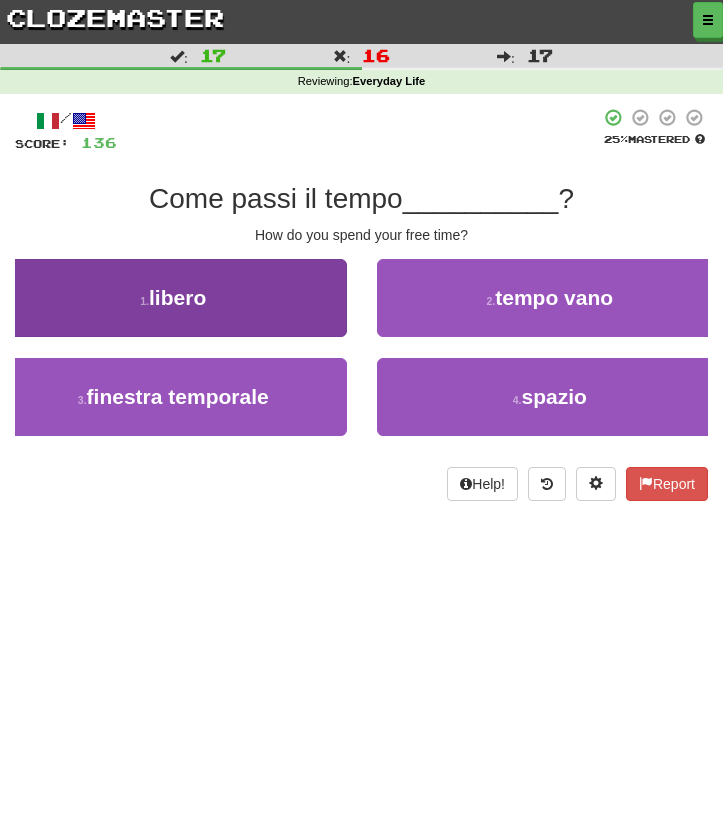 click on "1 .  libero" at bounding box center (173, 298) 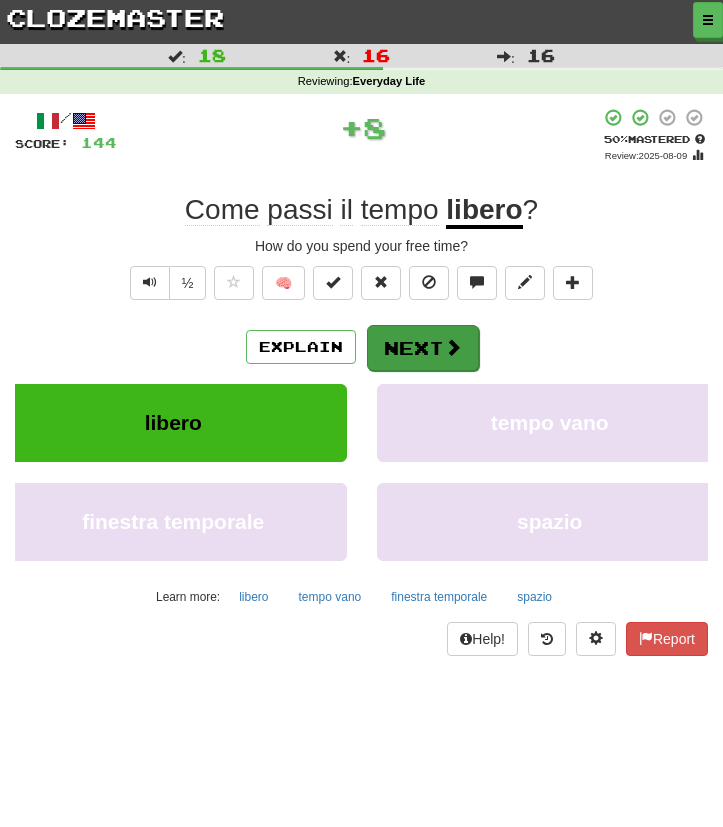 click on "Next" at bounding box center [423, 348] 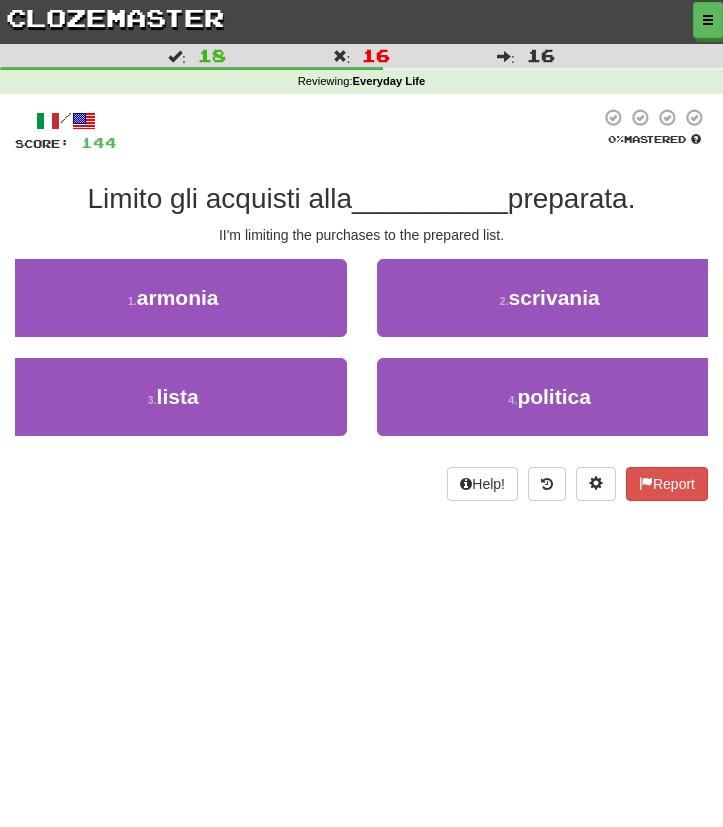click at bounding box center (358, 130) 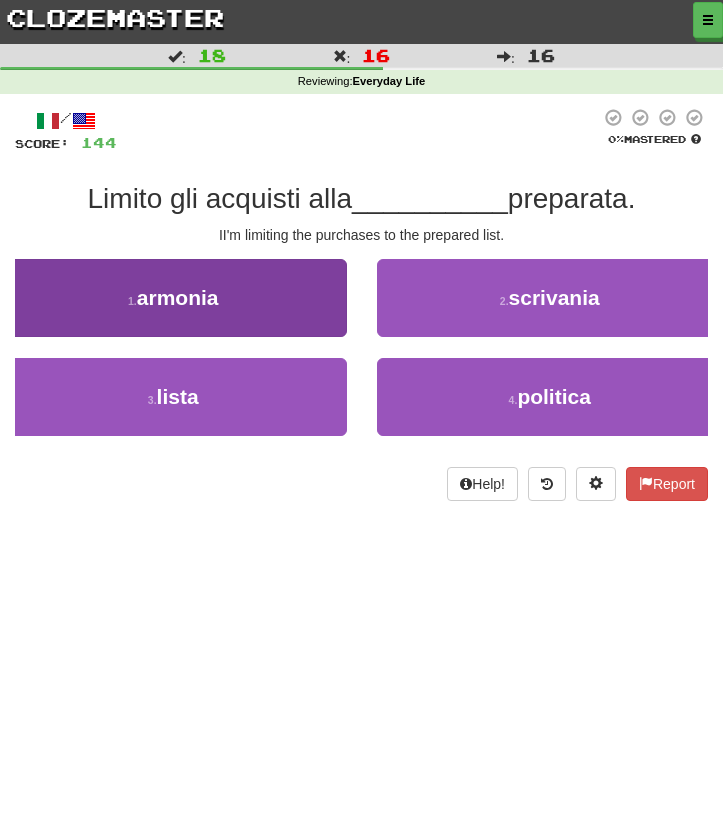 click on "1 .  armonia" at bounding box center (173, 298) 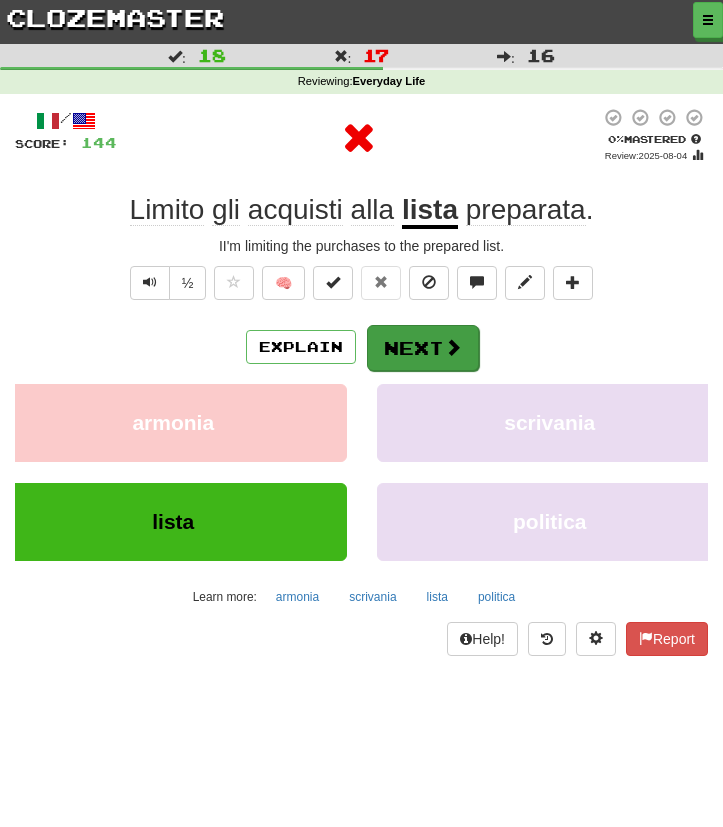 click on "Next" at bounding box center (423, 348) 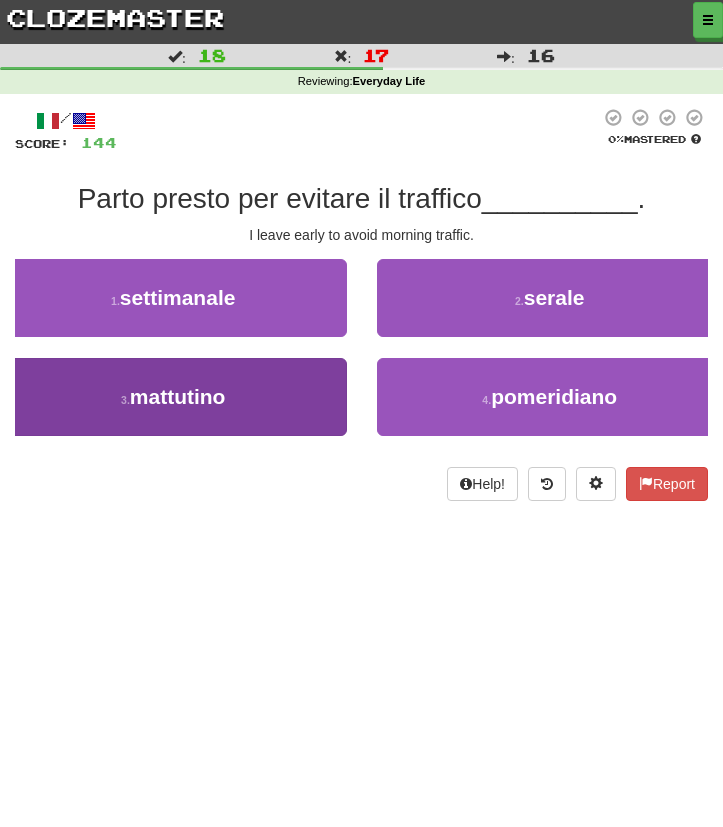 click on "3 .  mattutino" at bounding box center (173, 397) 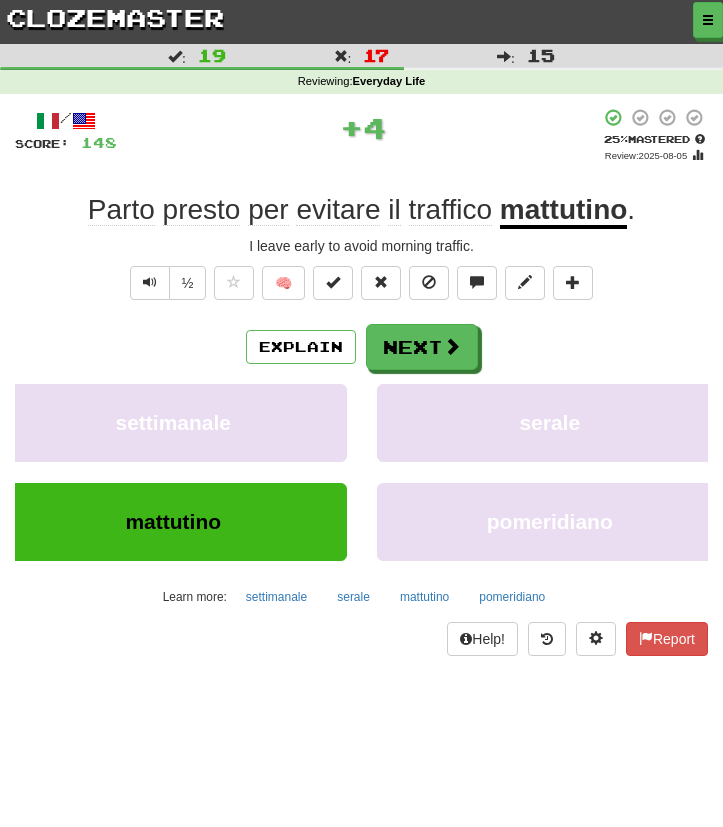 click on "Explain Next settimanale serale mattutino pomeridiano Learn more: settimanale serale mattutino pomeridiano" at bounding box center (361, 468) 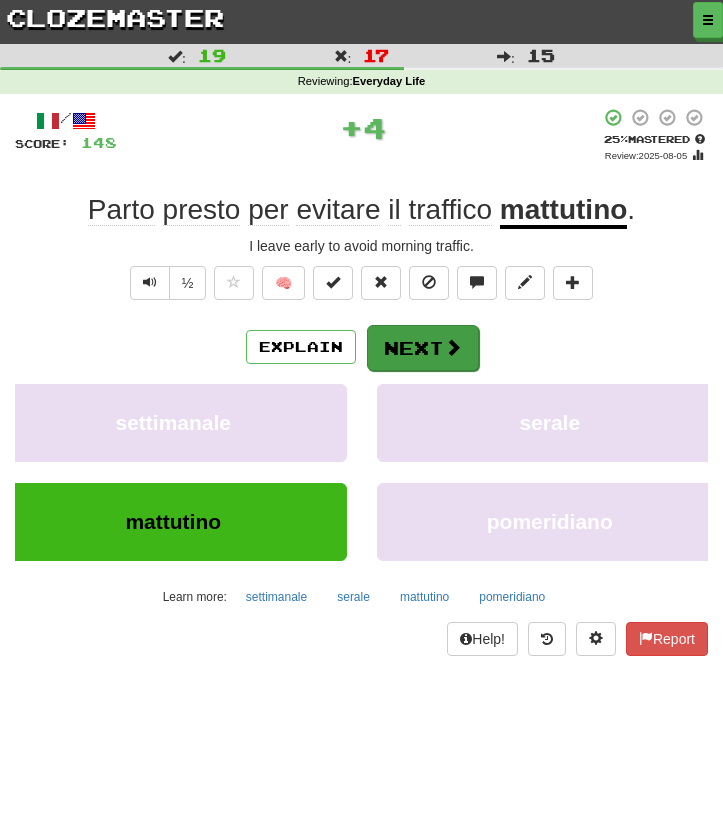 click on "Next" at bounding box center [423, 348] 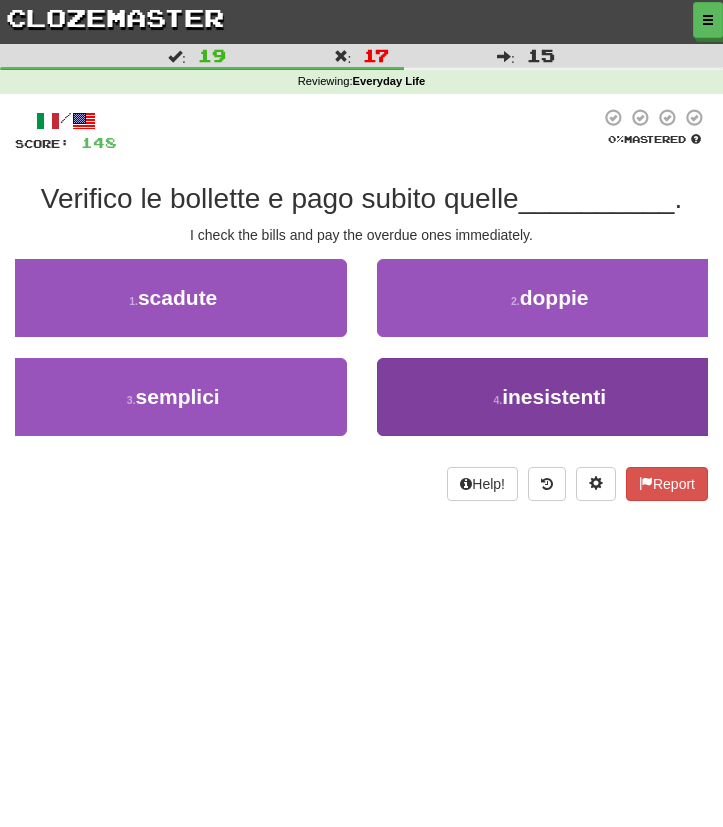 click on "4 .  inesistenti" at bounding box center [550, 397] 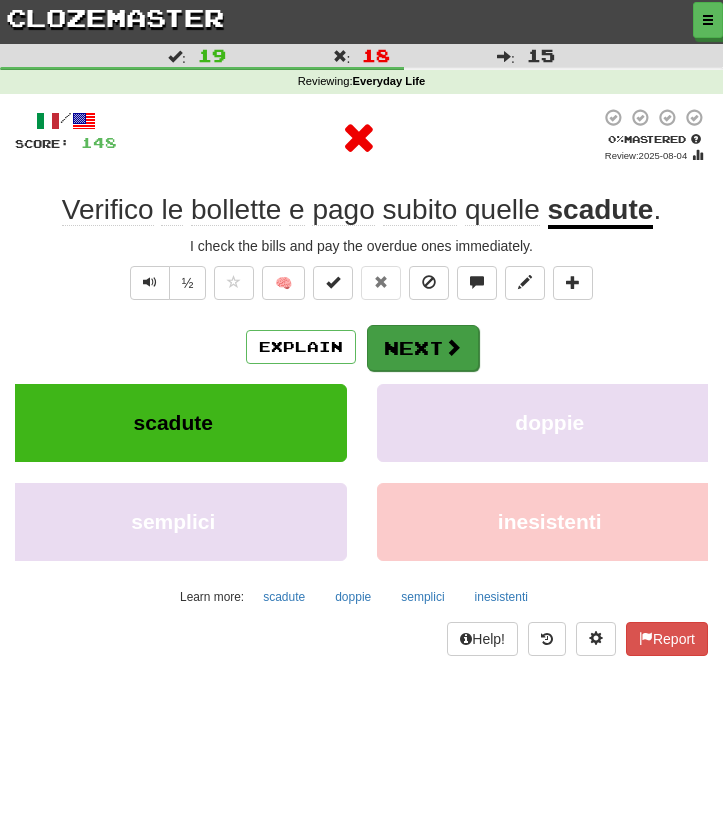 click on "Next" at bounding box center (423, 348) 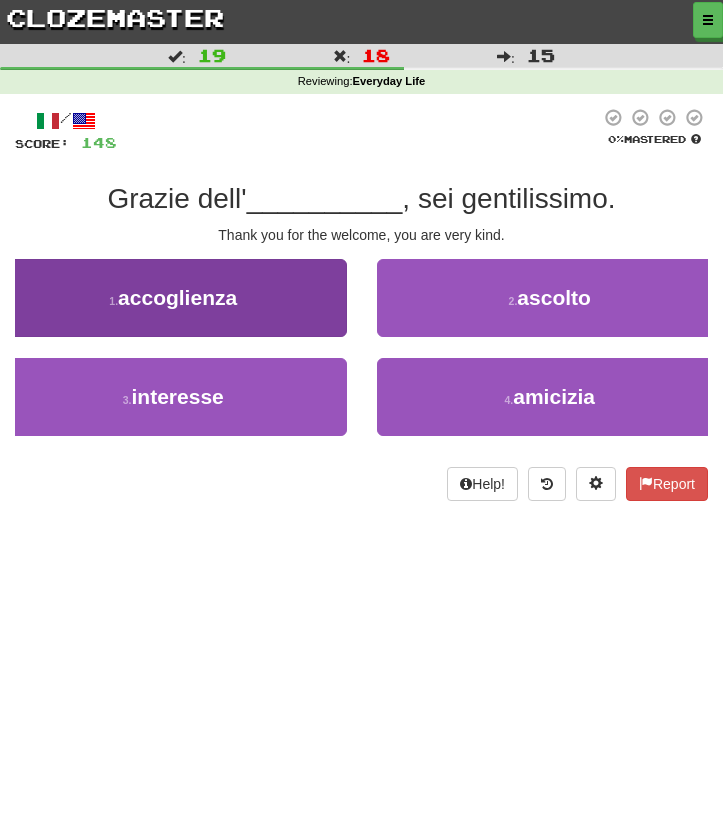 click on "1 .  accoglienza" at bounding box center [173, 298] 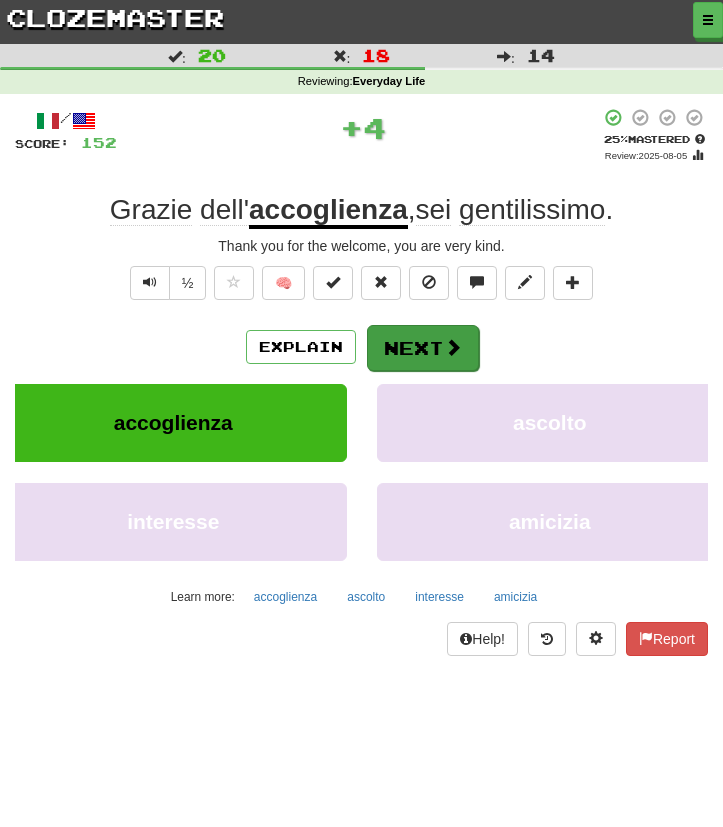 click on "Next" at bounding box center [423, 348] 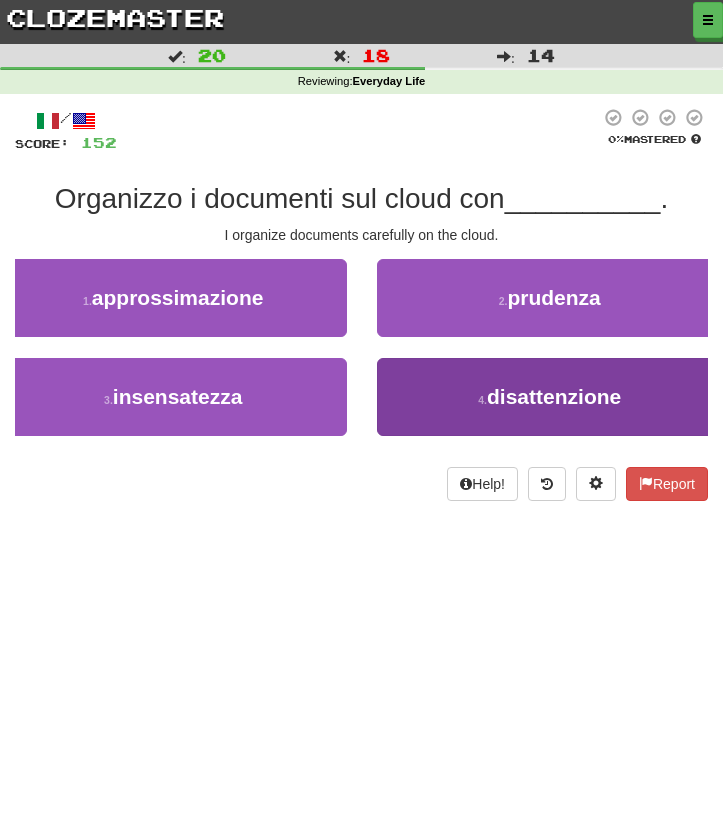 click on "4 .  disattenzione" at bounding box center [550, 397] 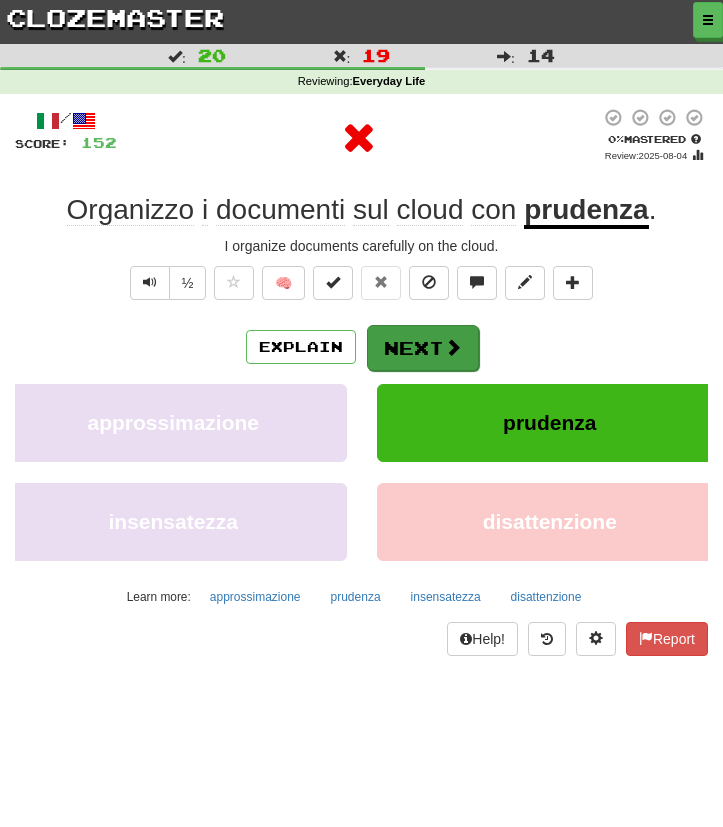 click on "Next" at bounding box center (423, 348) 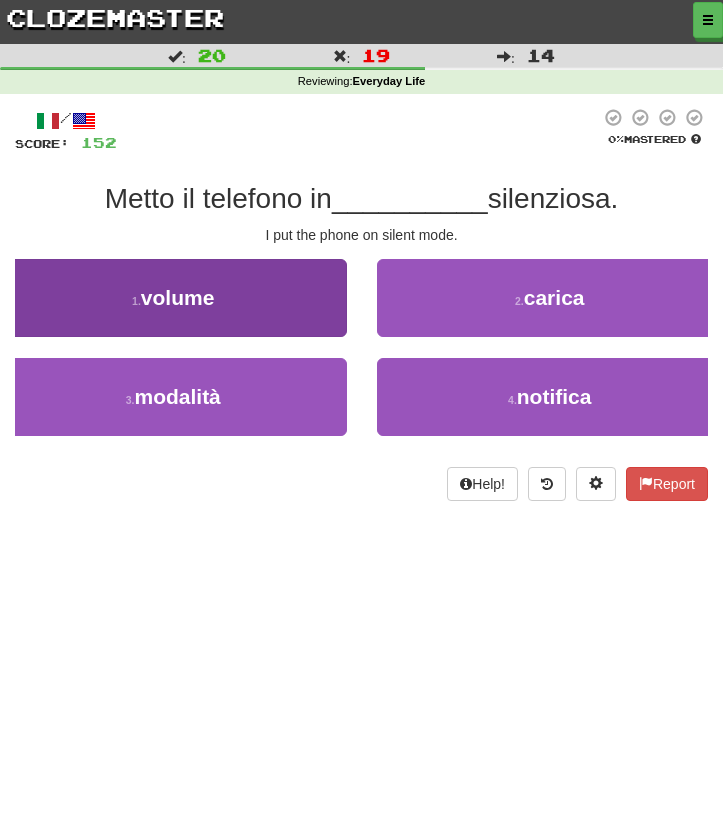 click on "1 .  volume" at bounding box center (173, 298) 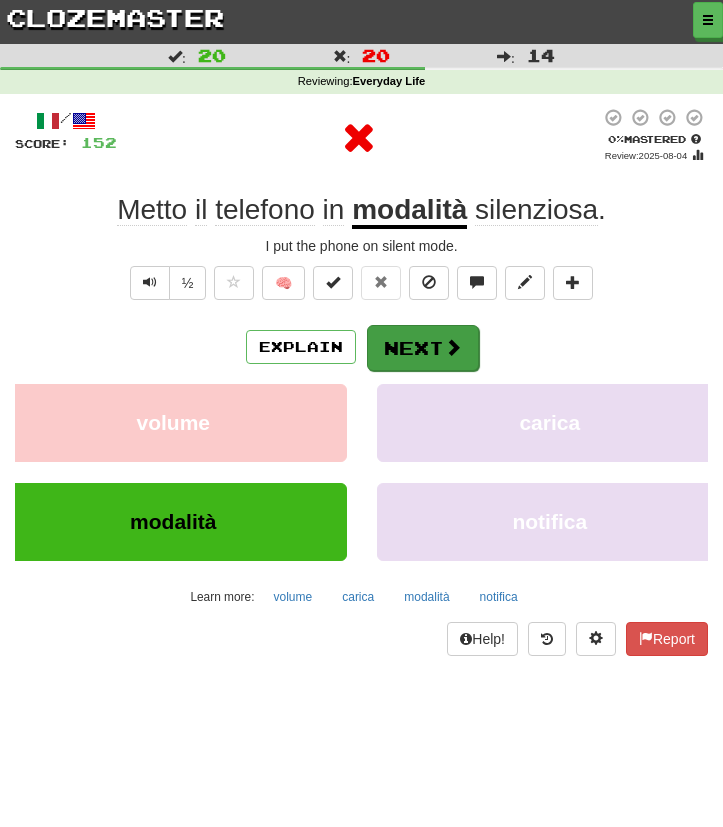 click on "Next" at bounding box center (423, 348) 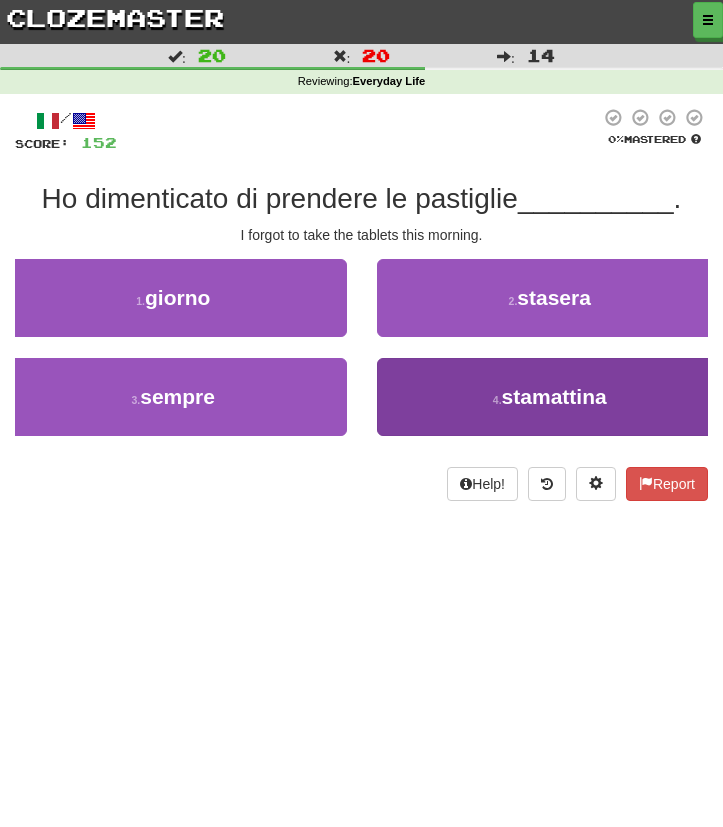 click on "4 .  stamattina" at bounding box center (550, 397) 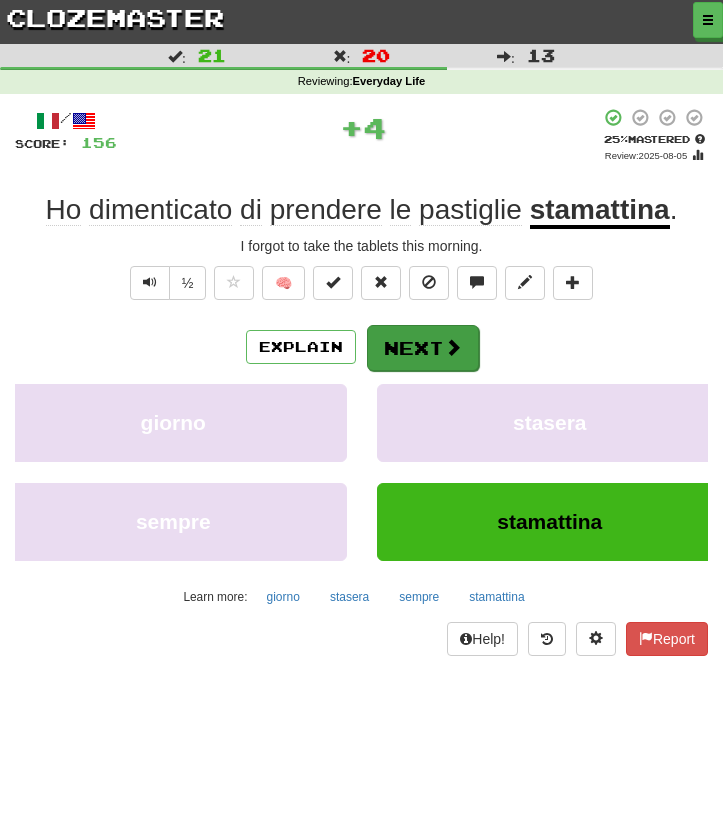 click on "Next" at bounding box center (423, 348) 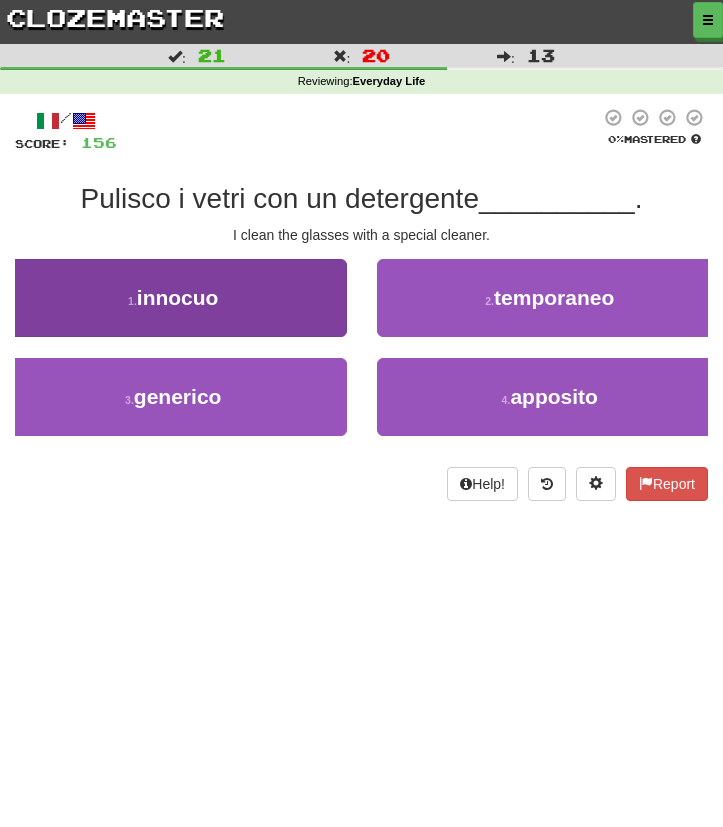 click on "1 .  innocuo" at bounding box center (173, 298) 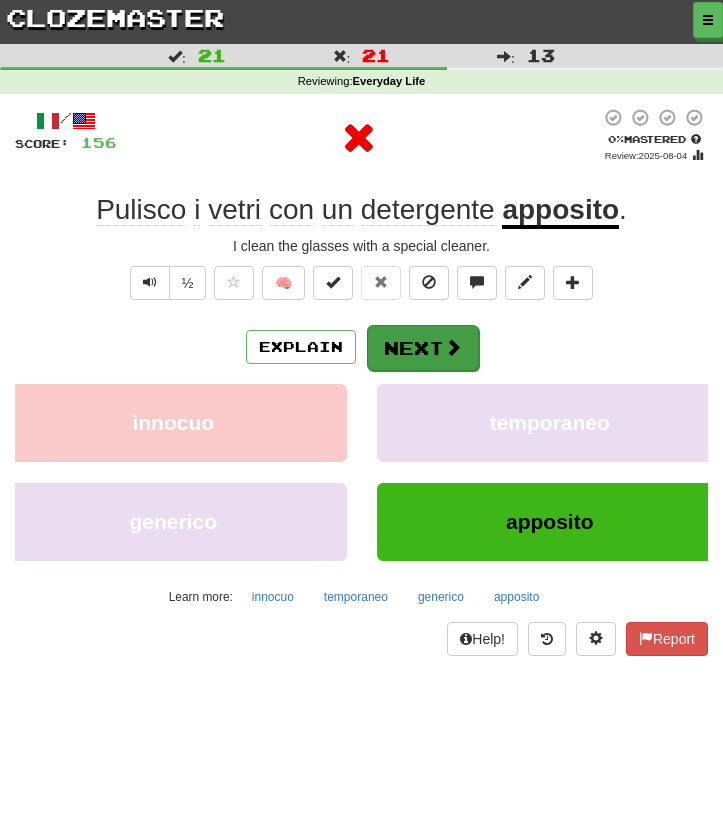 click on "Next" at bounding box center [423, 348] 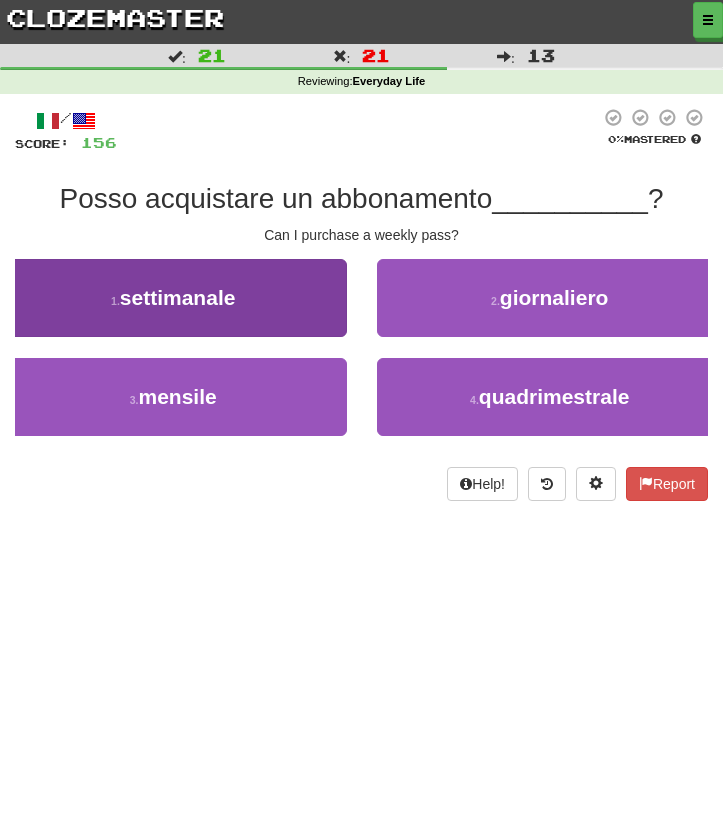 click on "1 .  settimanale" at bounding box center [173, 298] 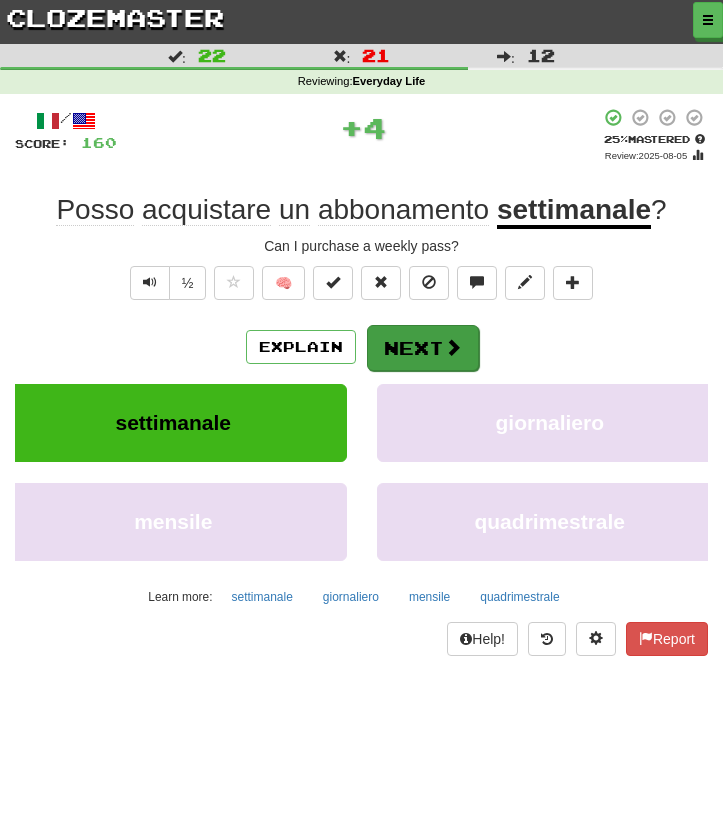 click on "Next" at bounding box center [423, 348] 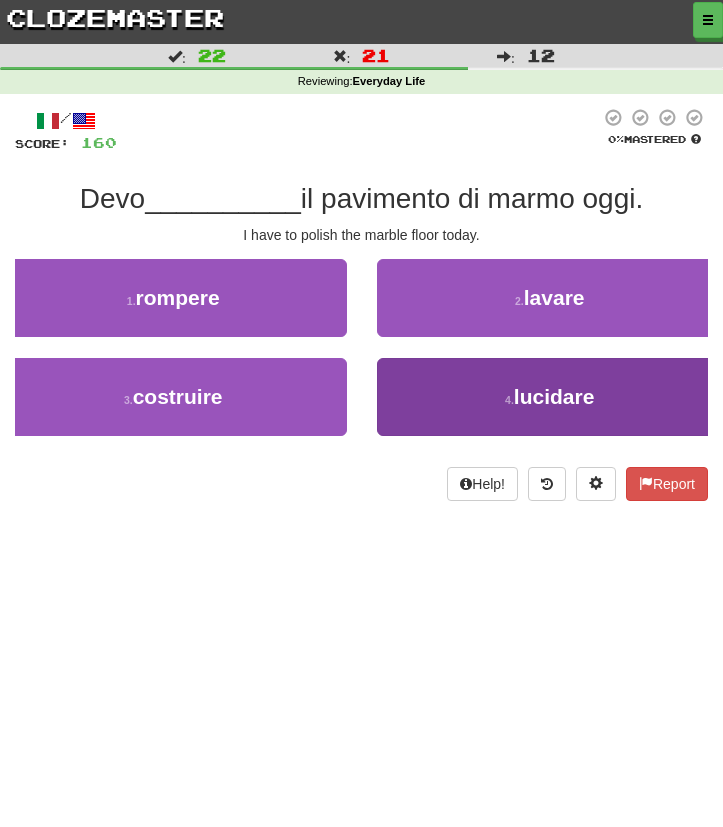 click on "4 .  lucidare" at bounding box center [550, 397] 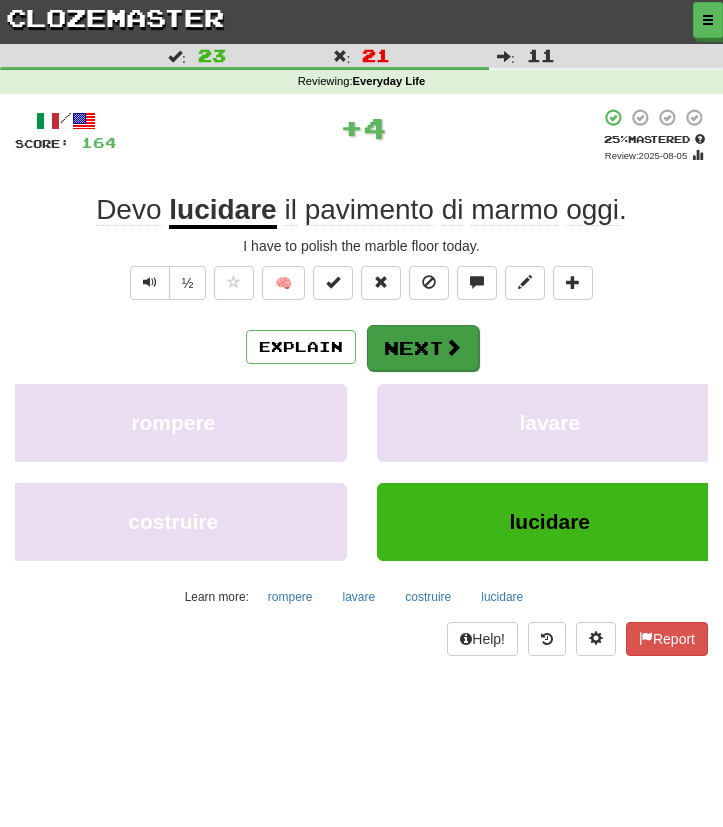 click on "Next" at bounding box center (423, 348) 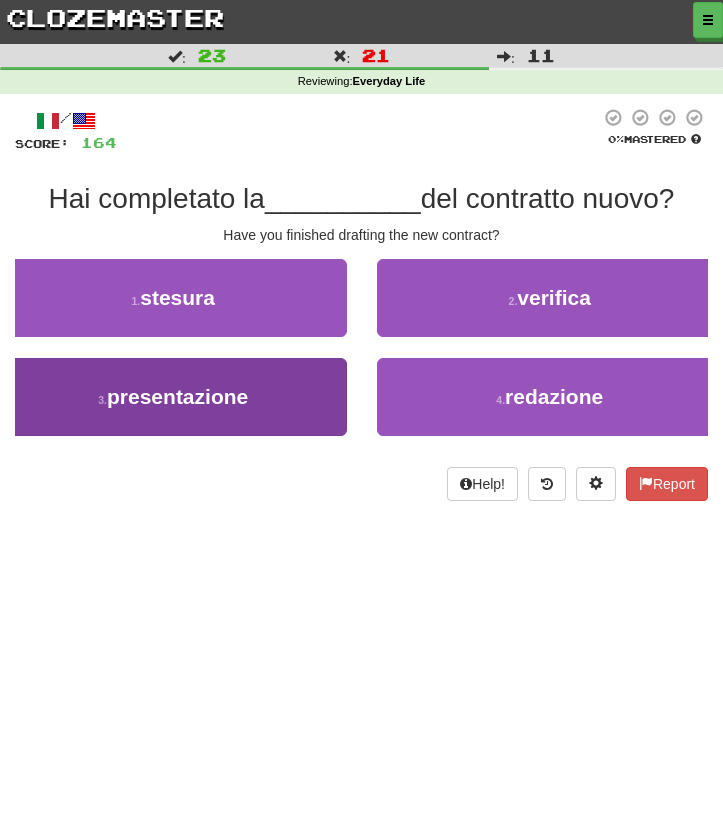 click on "3 .  presentazione" at bounding box center [173, 397] 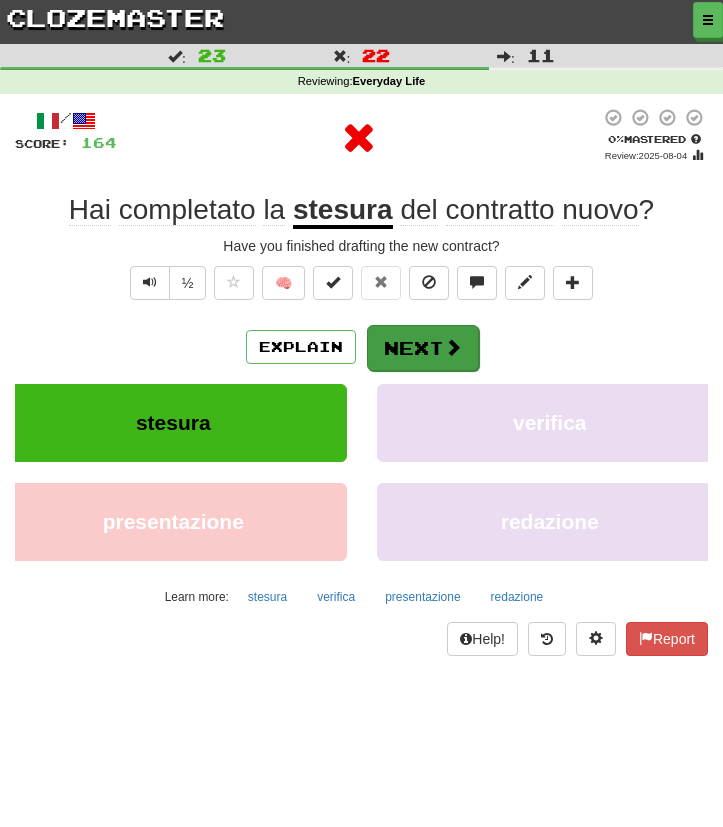 click on "Next" at bounding box center (423, 348) 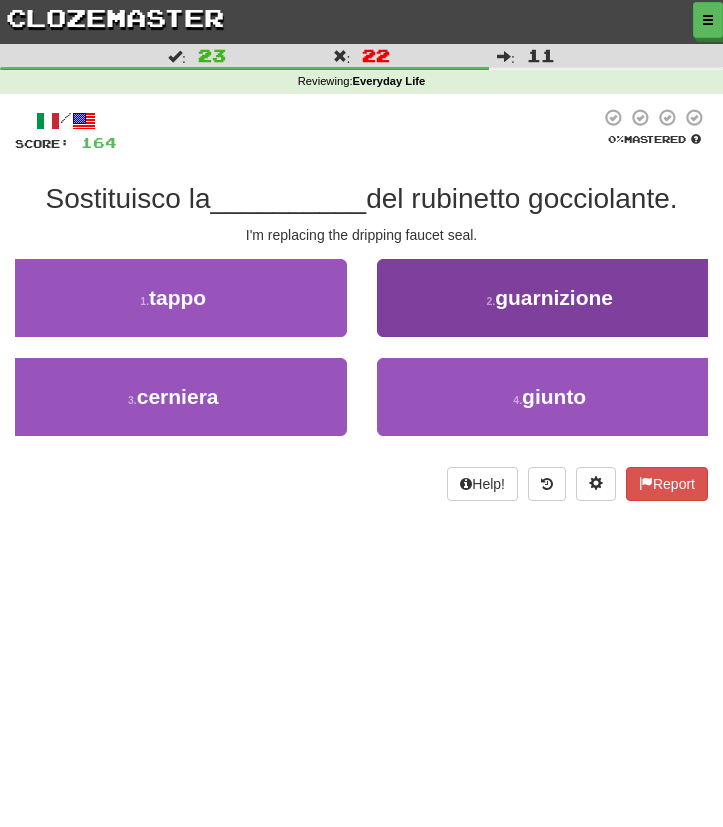 click on "2 .  guarnizione" at bounding box center [550, 298] 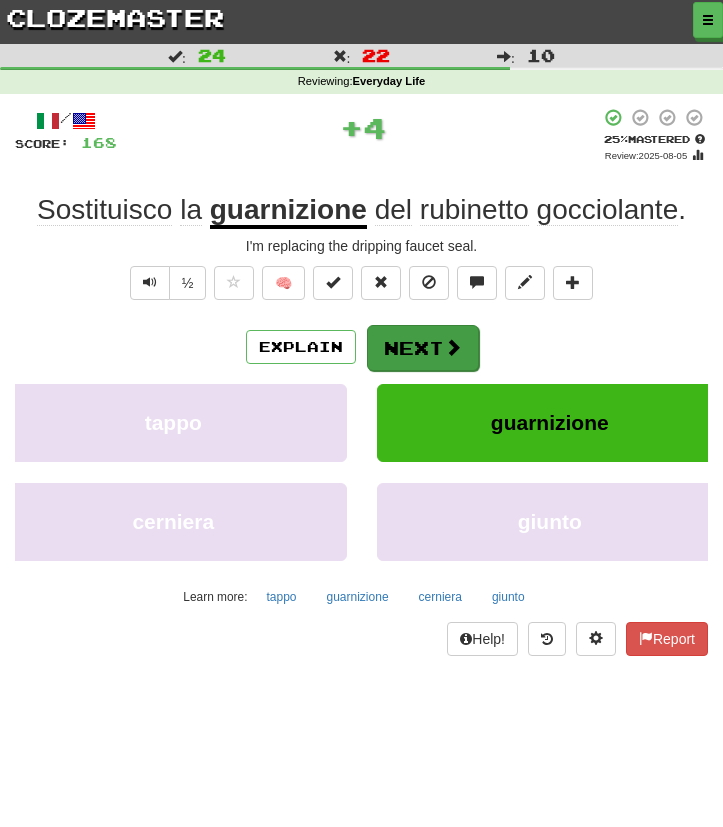 click at bounding box center (453, 347) 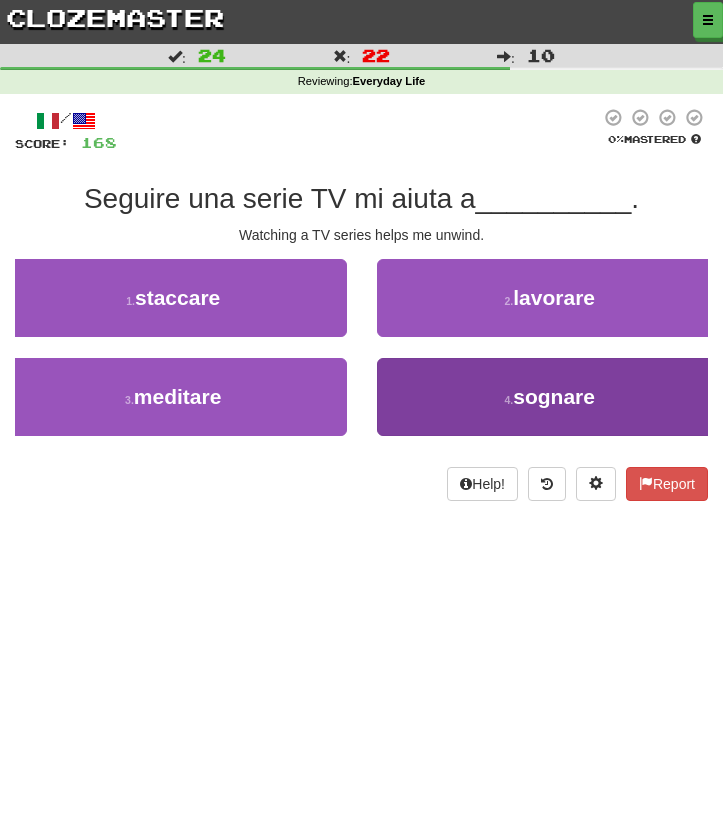 click on "4 .  sognare" at bounding box center [550, 397] 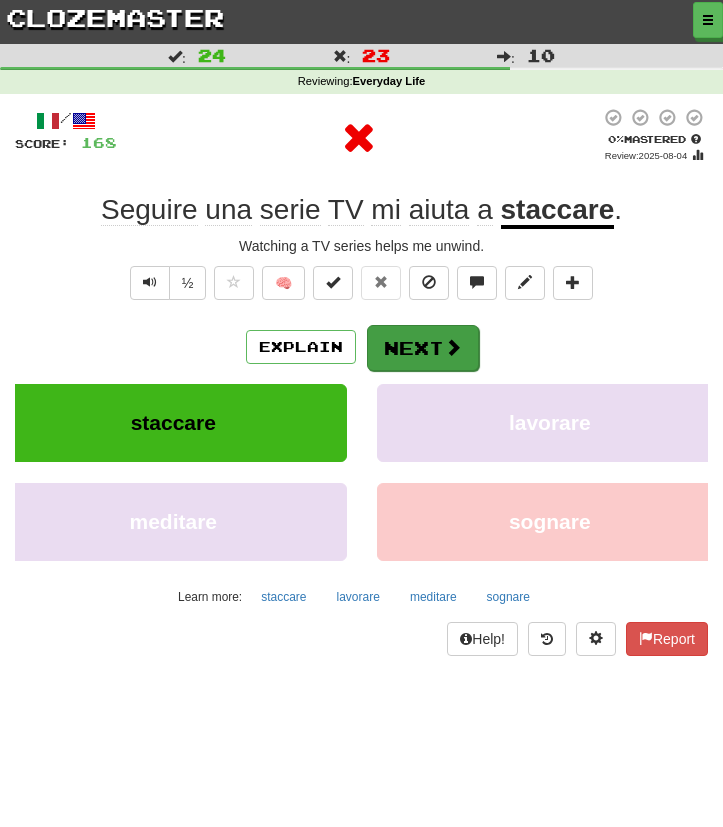 click at bounding box center (453, 347) 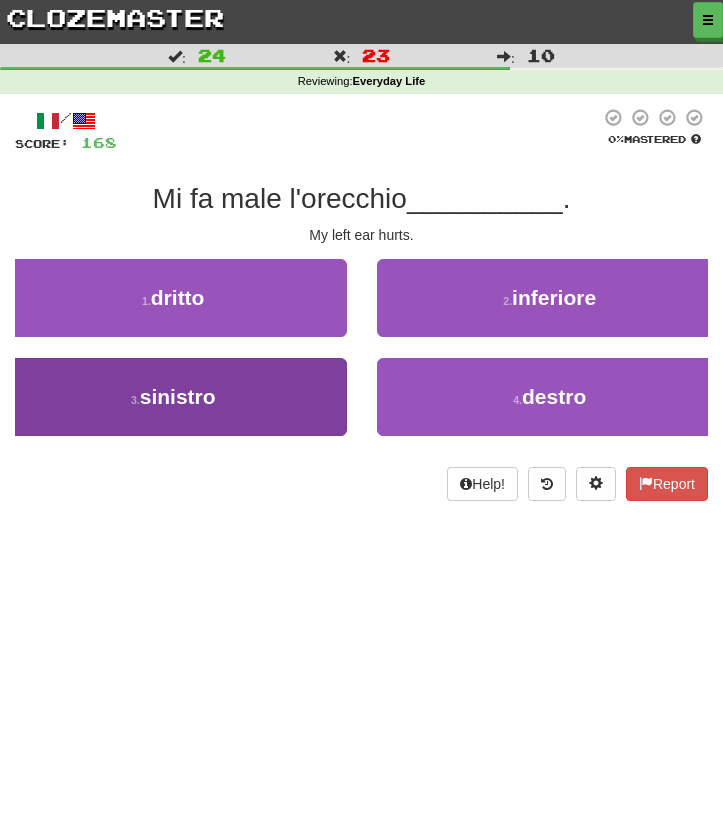 click on "3 .  sinistro" at bounding box center [173, 397] 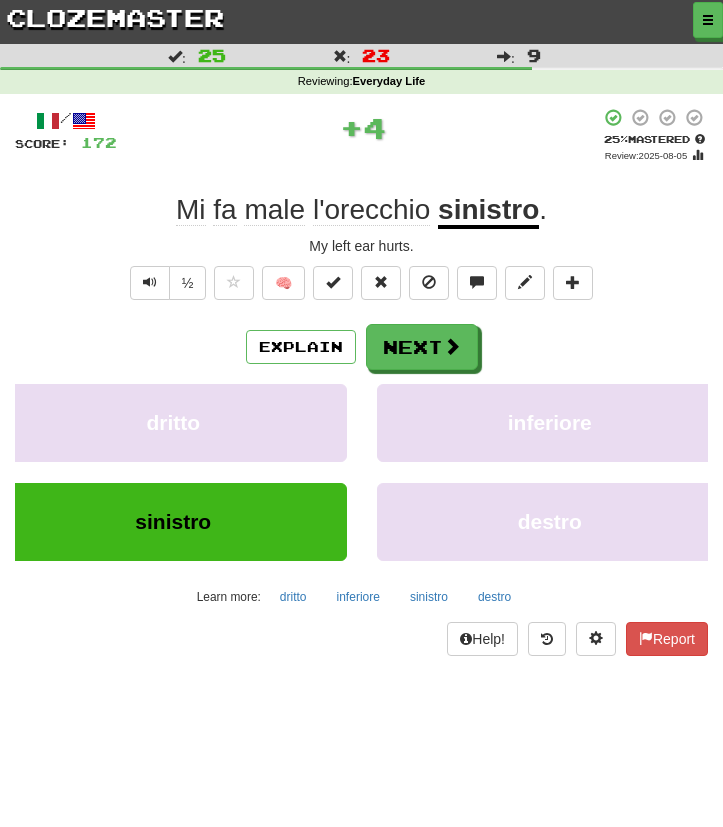 click at bounding box center (361, 20) 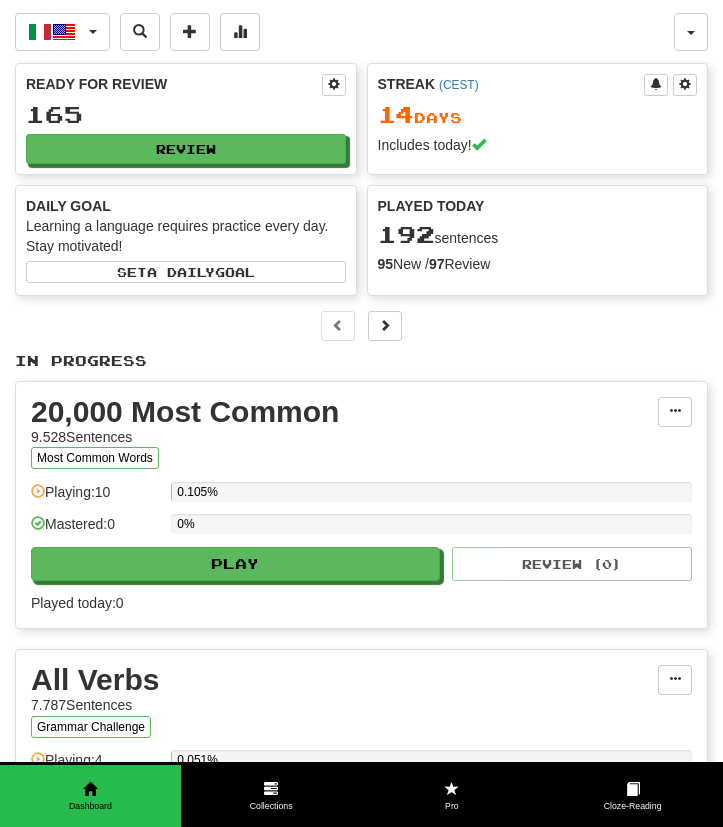scroll, scrollTop: 0, scrollLeft: 0, axis: both 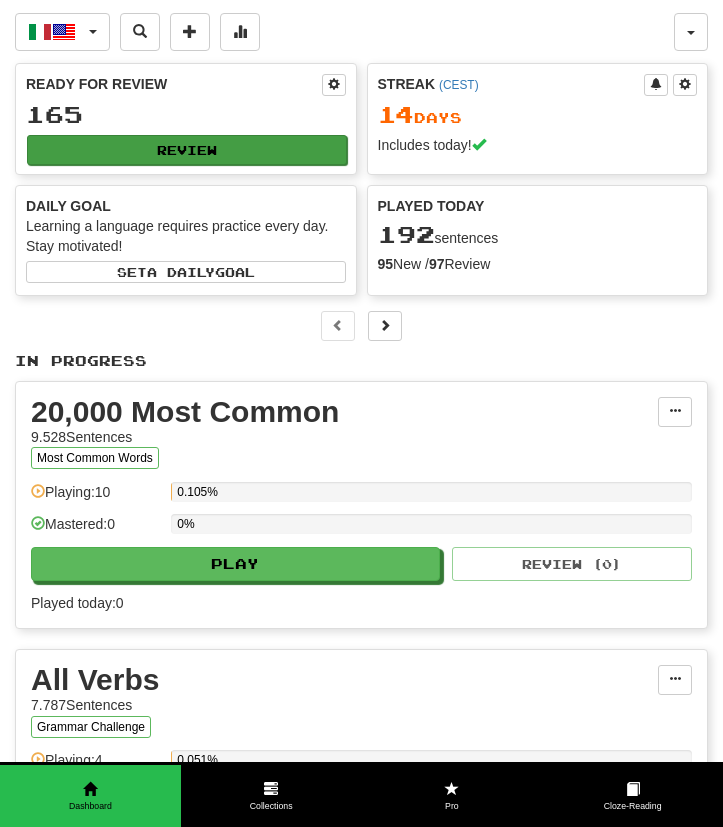 click on "Review" at bounding box center [187, 150] 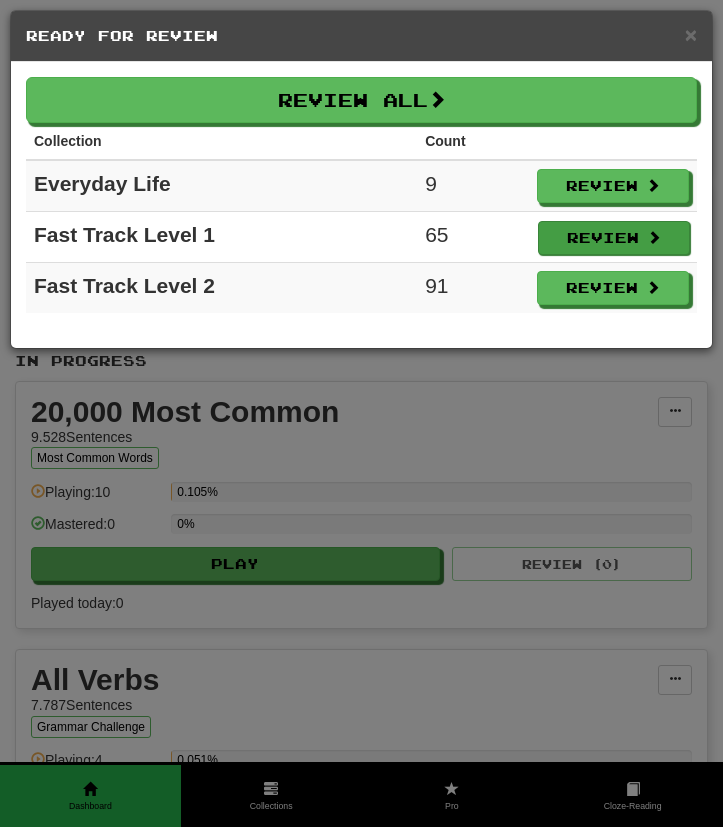 click on "Review" at bounding box center (614, 238) 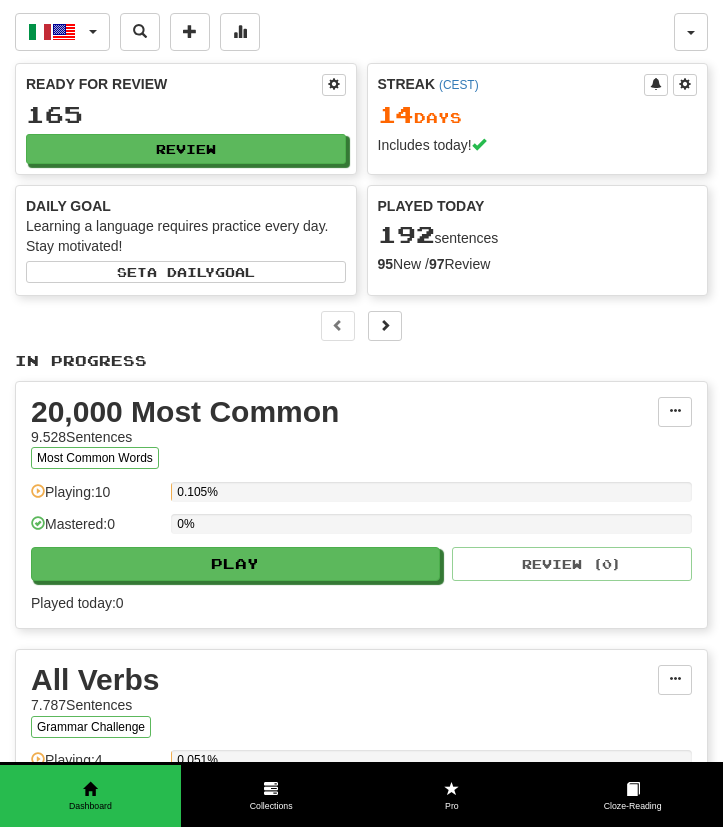 select on "***" 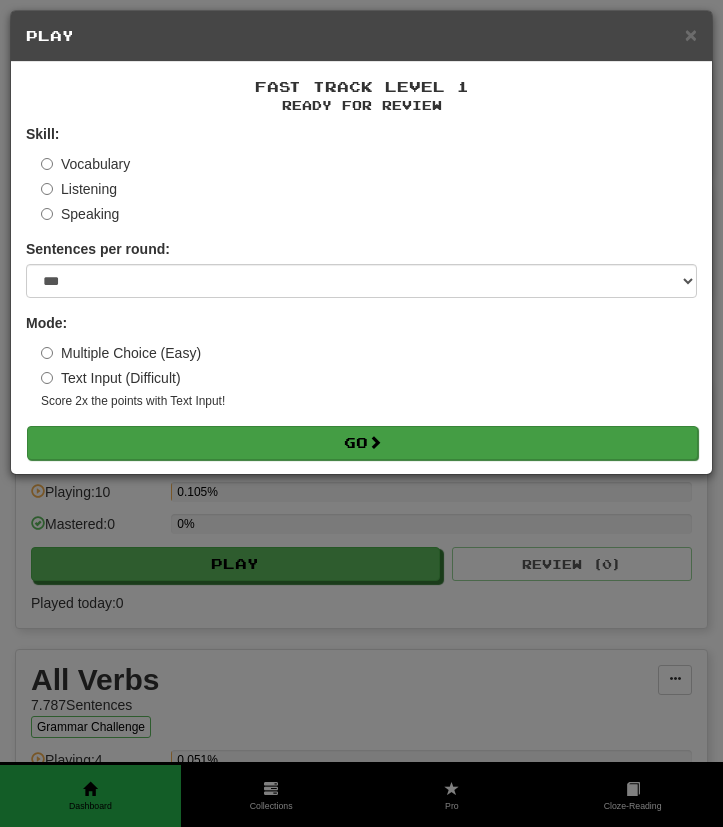 click on "Go" at bounding box center (362, 443) 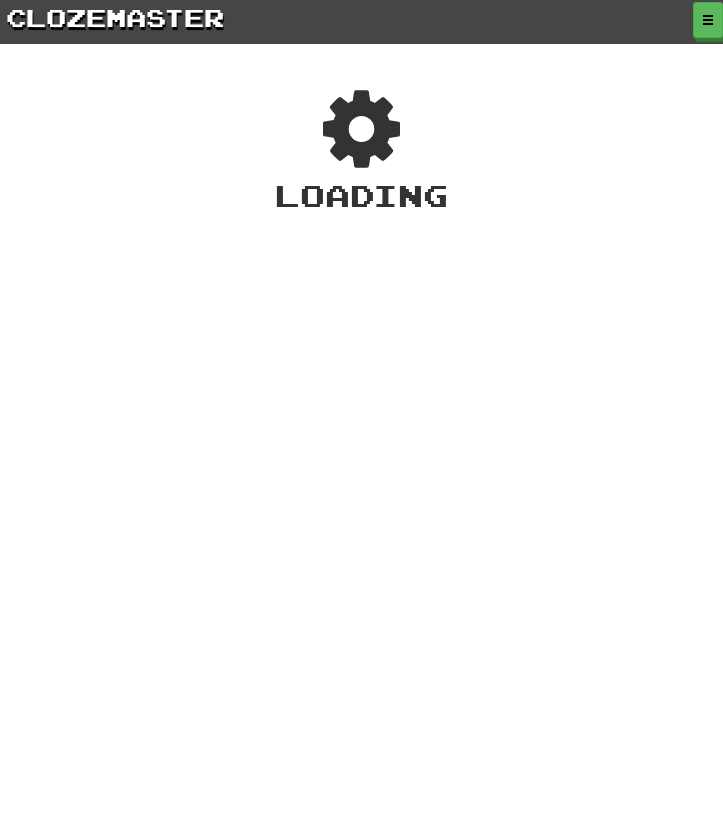 scroll, scrollTop: 0, scrollLeft: 0, axis: both 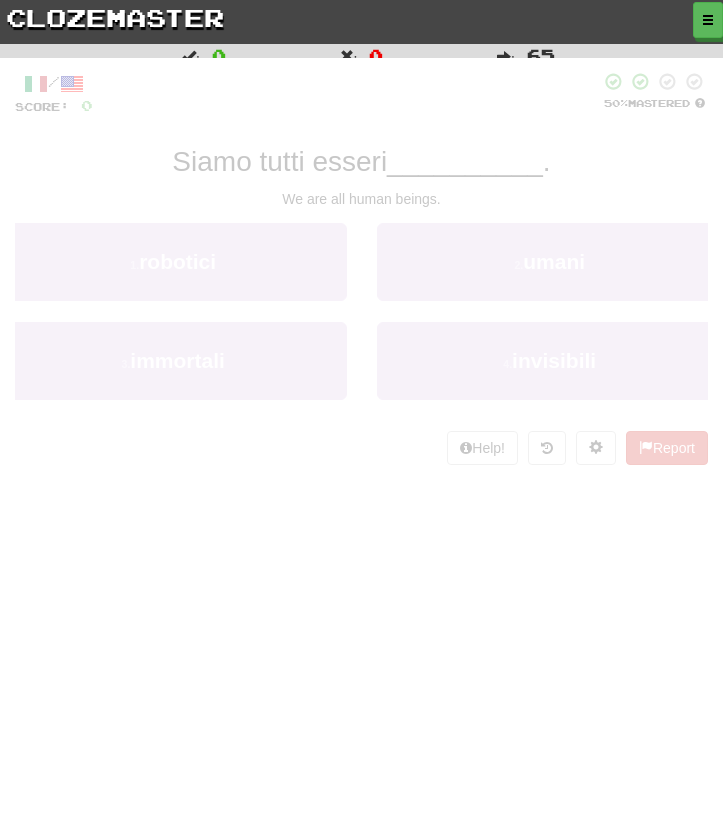 click on "Dashboard
Clozemaster
[USERNAME]
/
Toggle Dropdown
Dashboard
Leaderboard
Activity Feed
Notifications
Profile
Discussions
Italiano
/
English
Streak:
14
Review:
165
Points Today: 880
Languages
Account
Logout
[USERNAME]
/
Toggle Dropdown
Dashboard
Leaderboard
Activity Feed
Notifications
Profile
Discussions
Italiano
/
English
Streak:
14
Review:
165
Points Today: 880
Languages
Account
Logout
clozemaster
Correct   :   0 Incorrect   :   0 To go   :   65 Reviewing :  Fast Track Level 1  /  Score:   0 50 %  Mastered Siamo tutti esseri  __________ . We are all human beings. 1 .  robotici 2 .  umani 3 .  immortali 4 .  invisibili" at bounding box center (361, 413) 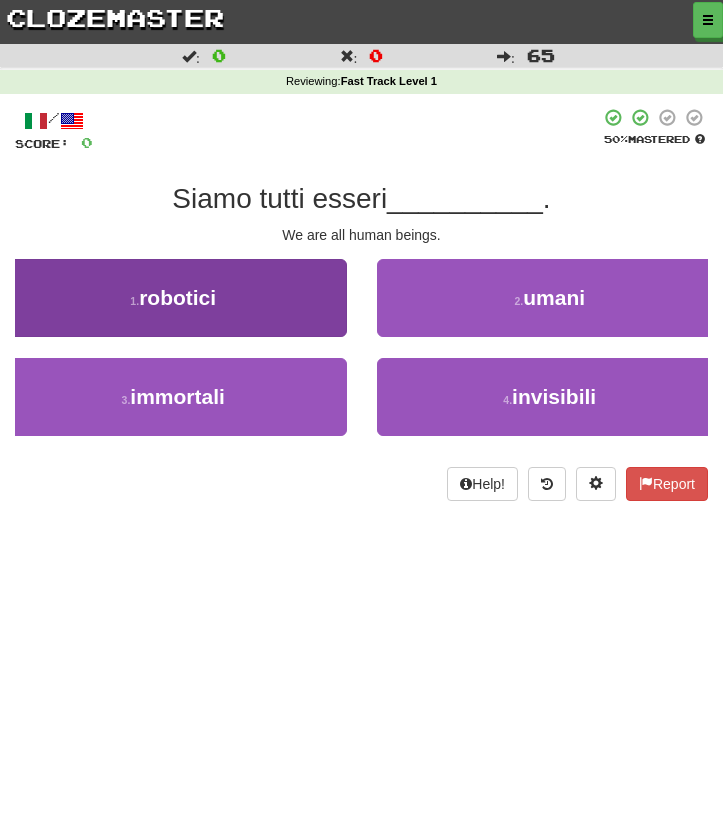click on "1 .  robotici" at bounding box center [173, 298] 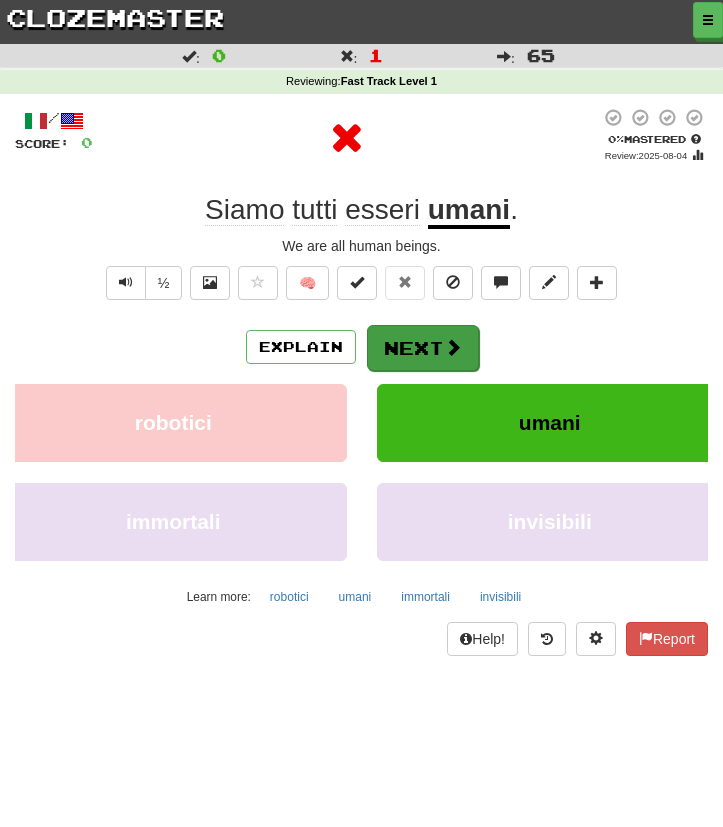 click on "Next" at bounding box center [423, 348] 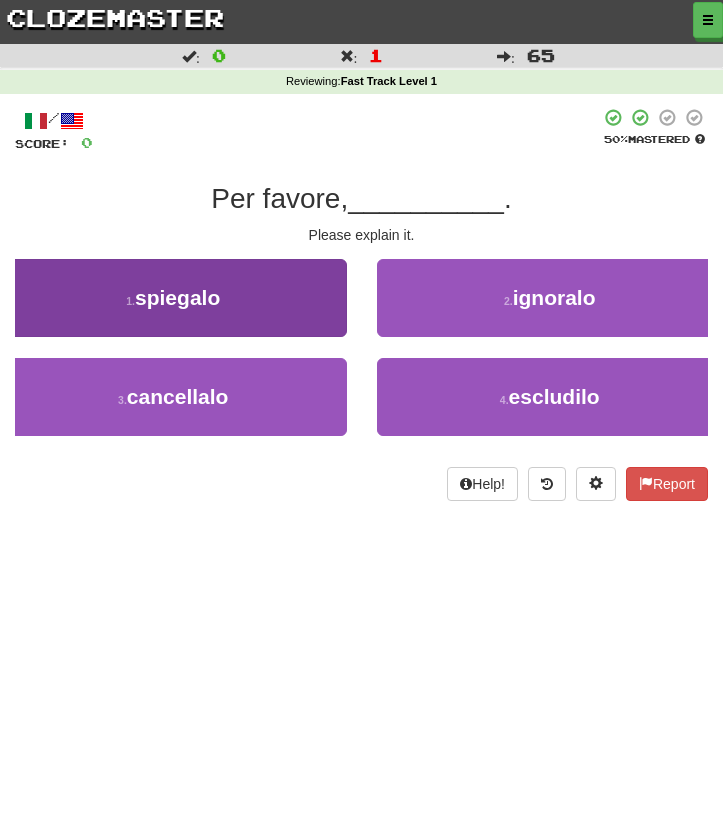 click on "1 .  spiegalo" at bounding box center [173, 298] 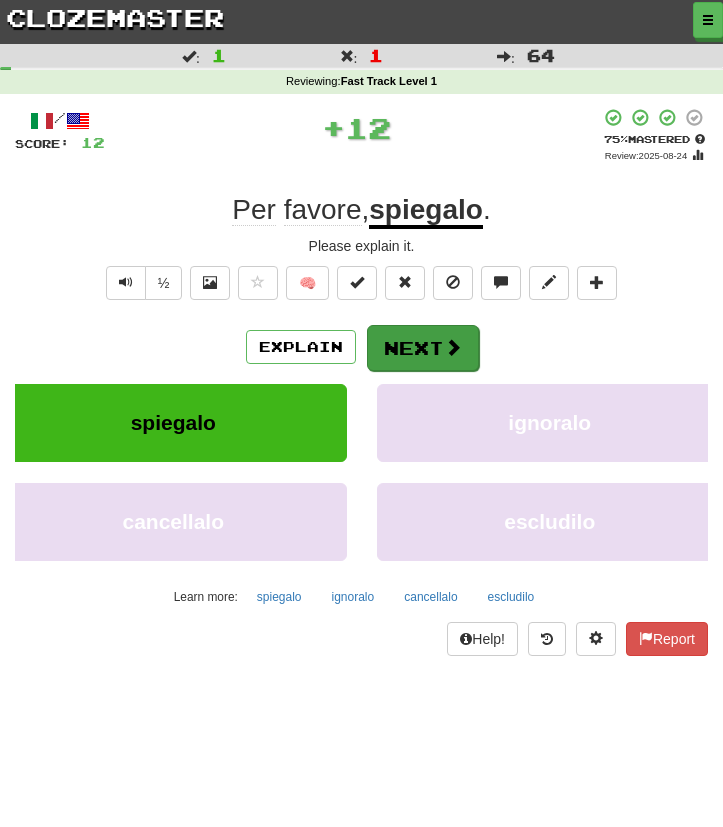 click on "Next" at bounding box center [423, 348] 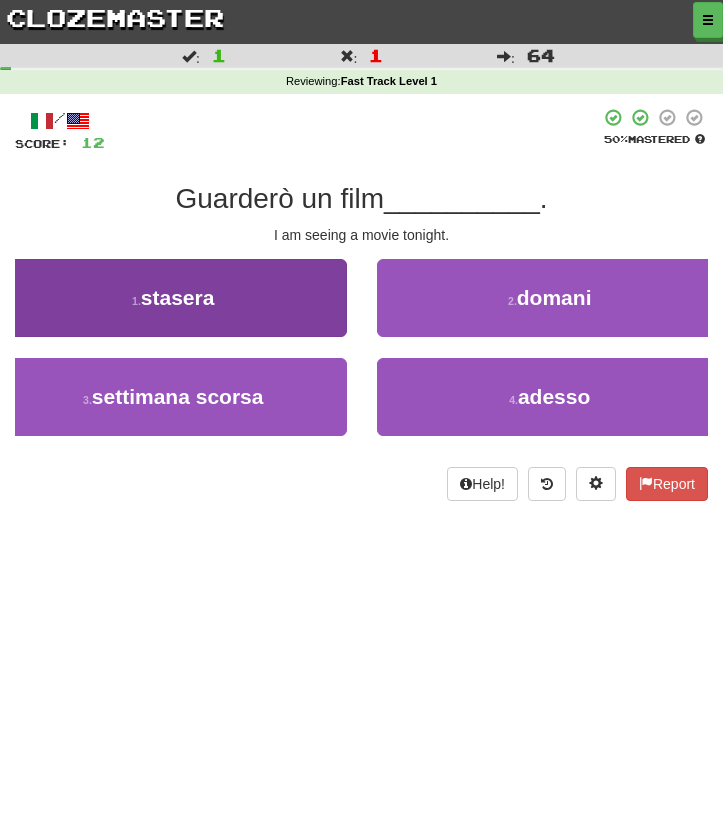 click on "1 .  stasera" at bounding box center [173, 298] 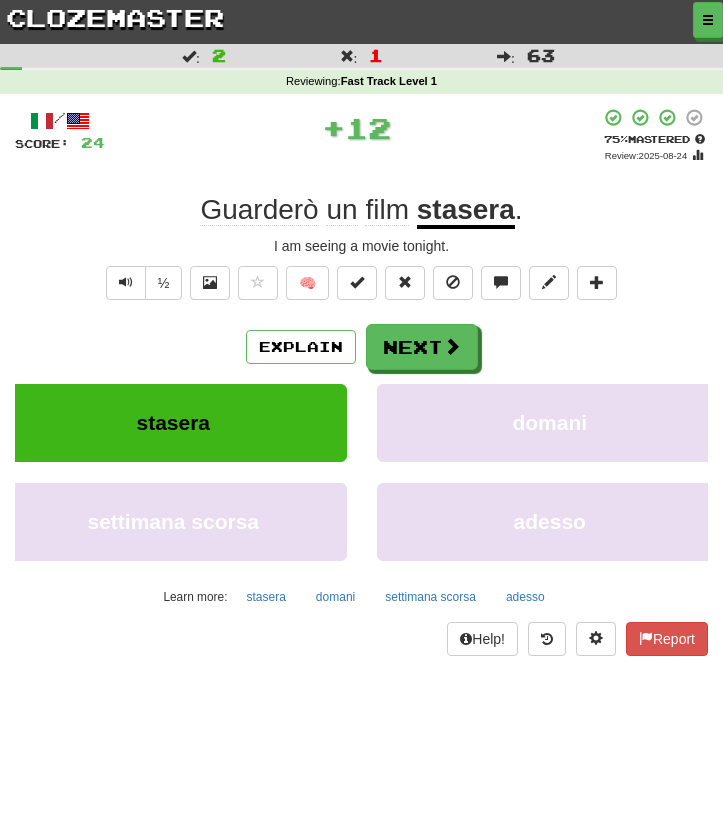 click on "/  Score:   24 + 12 75 %  Mastered Review:  2025-08-24 Guarderò   un   film   stasera . I am seeing a movie tonight. ½ 🧠 Explain Next stasera domani settimana scorsa adesso Learn more: stasera domani settimana scorsa adesso  Help!  Report" at bounding box center [361, 382] 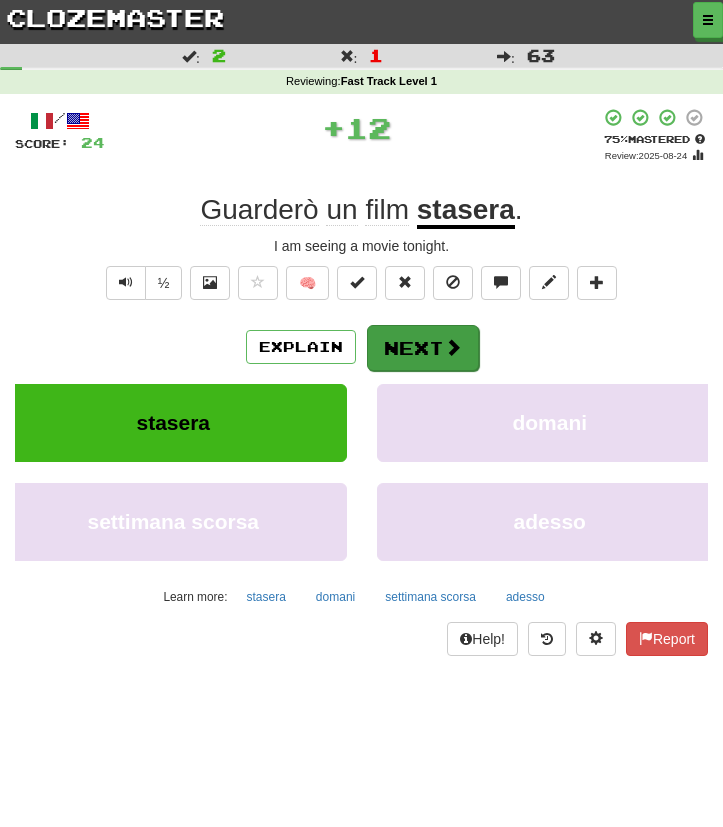 click on "Next" at bounding box center [423, 348] 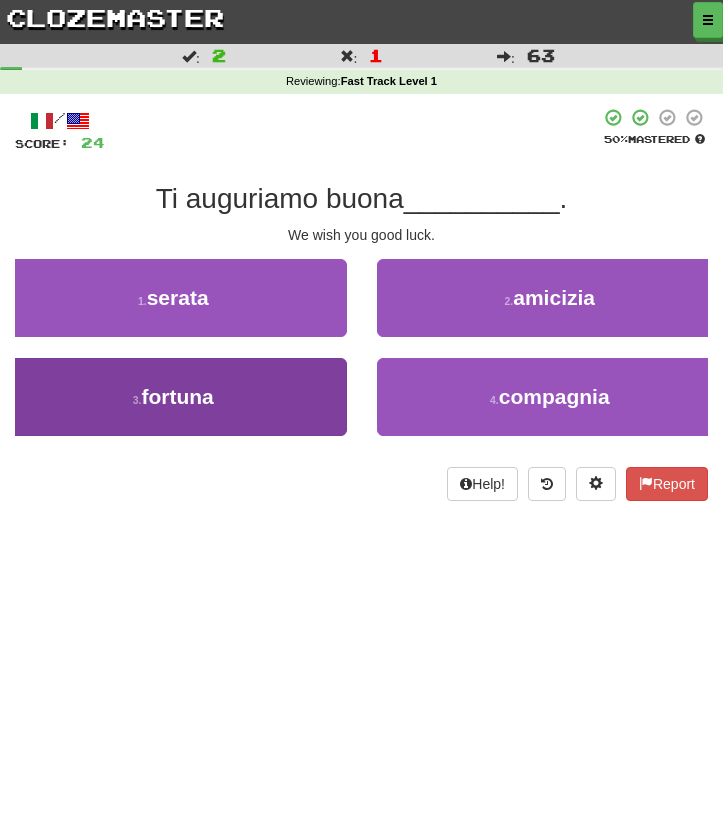 click on "3 .  fortuna" at bounding box center [173, 397] 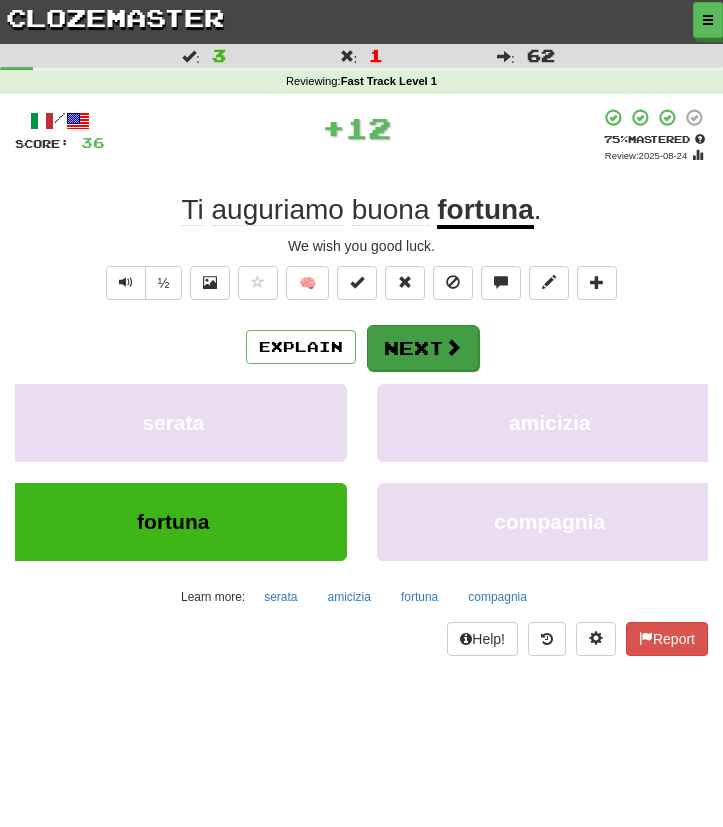 click on "Next" at bounding box center (423, 348) 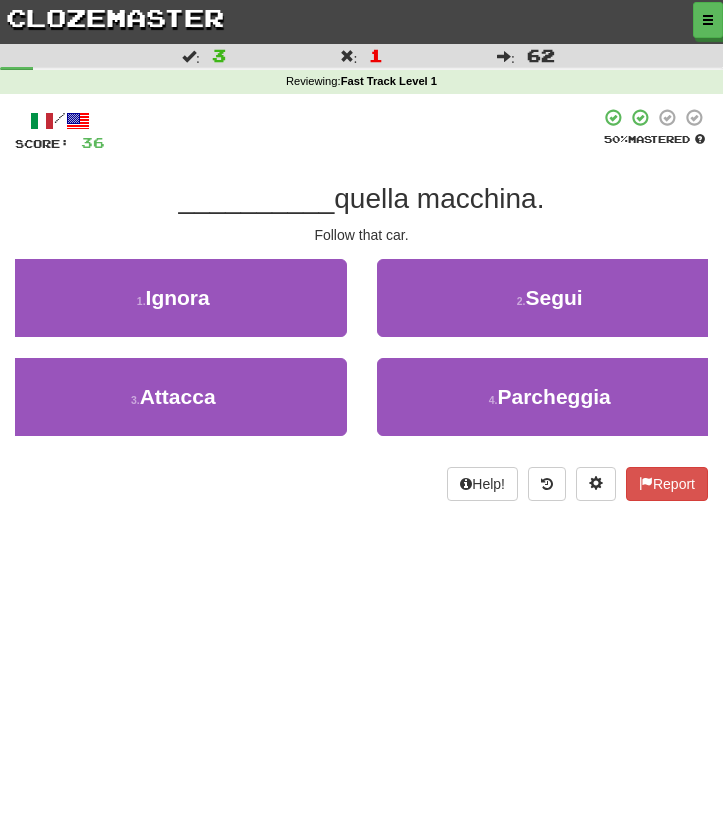 click on "2 .  Segui" at bounding box center (550, 308) 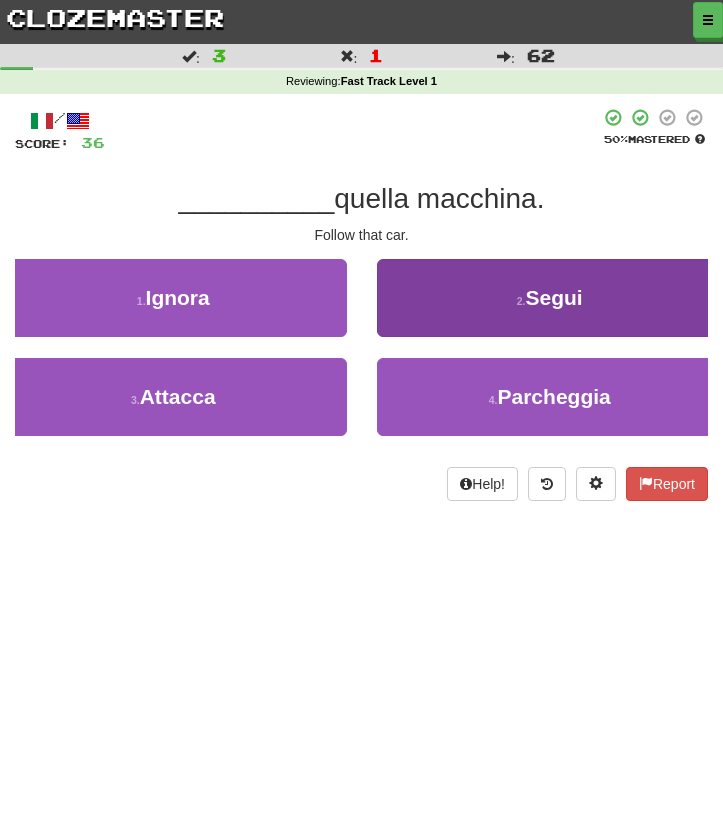 click on "2 .  Segui" at bounding box center (550, 298) 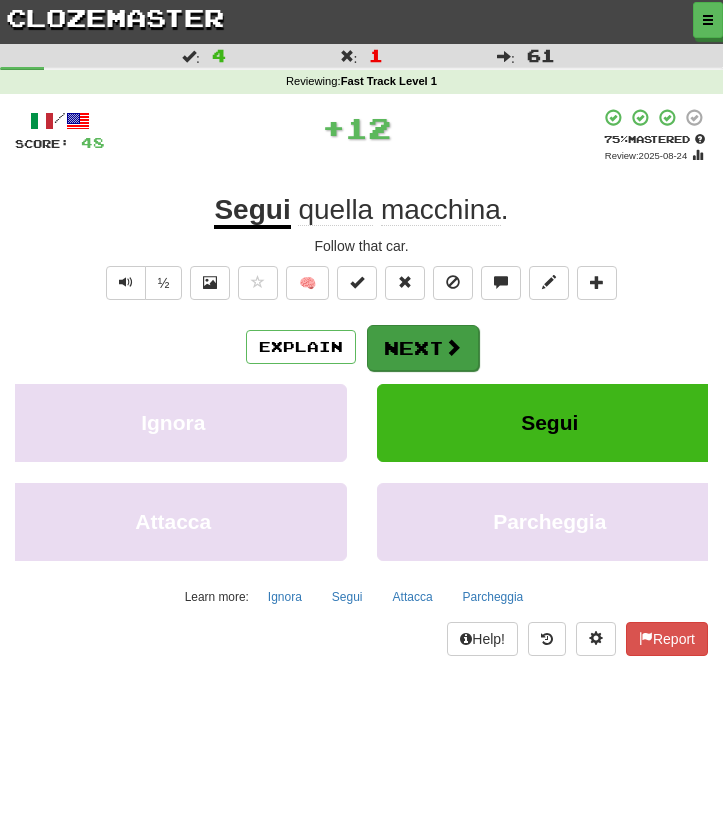 click on "Next" at bounding box center (423, 348) 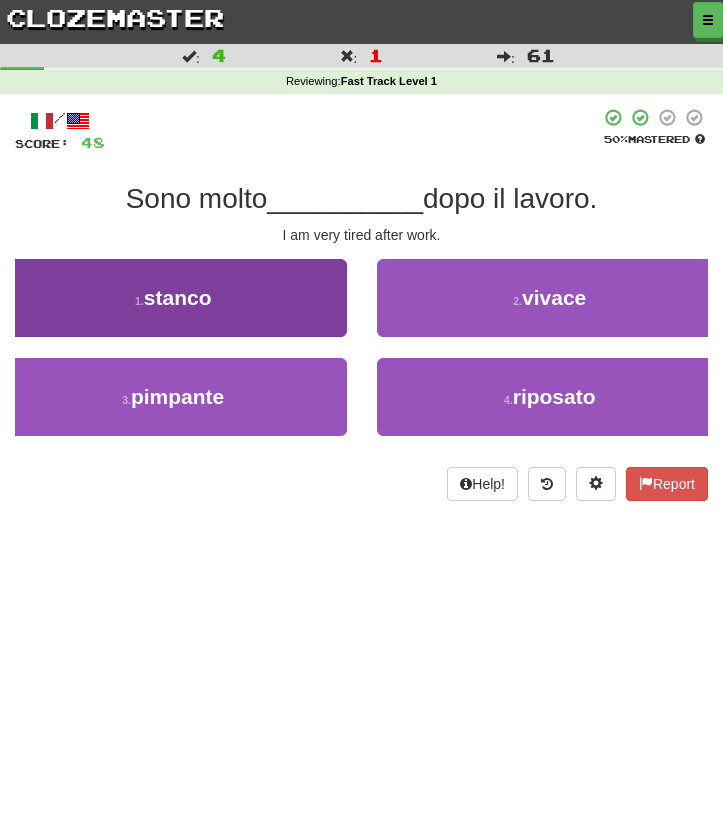 click on "1 .  stanco" at bounding box center [173, 298] 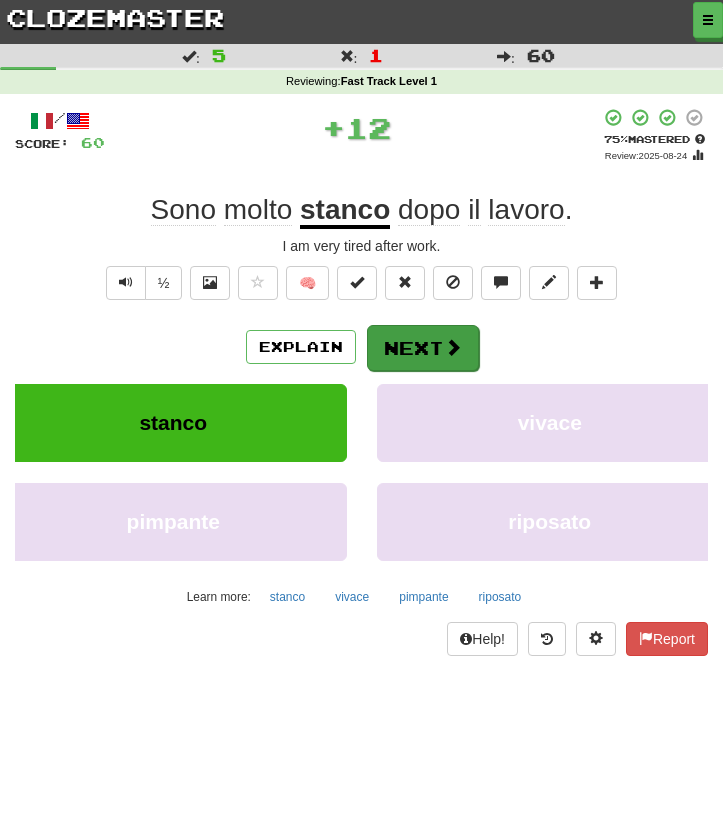 click on "Next" at bounding box center (423, 348) 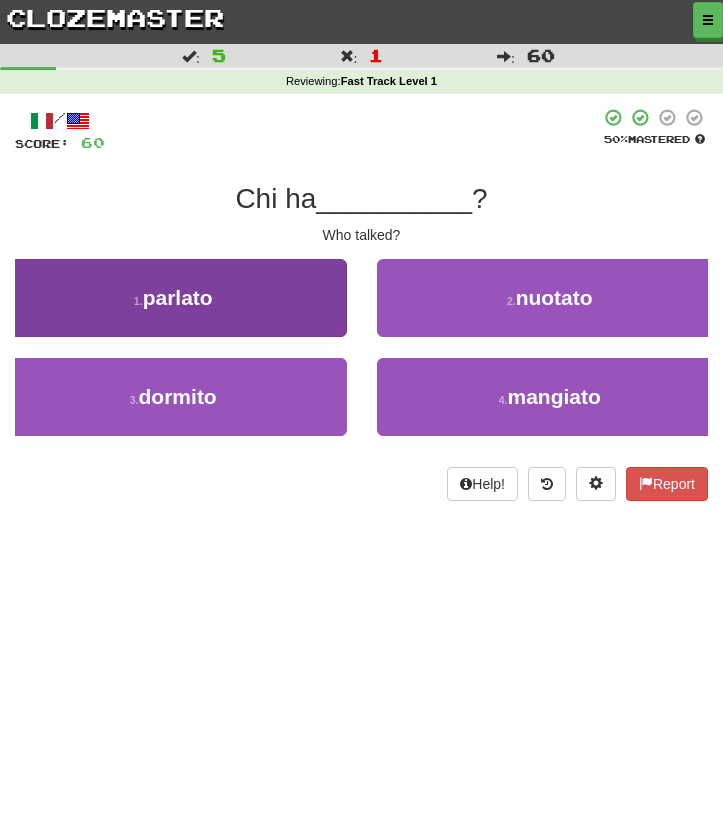 click on "1 .  parlato" at bounding box center (173, 298) 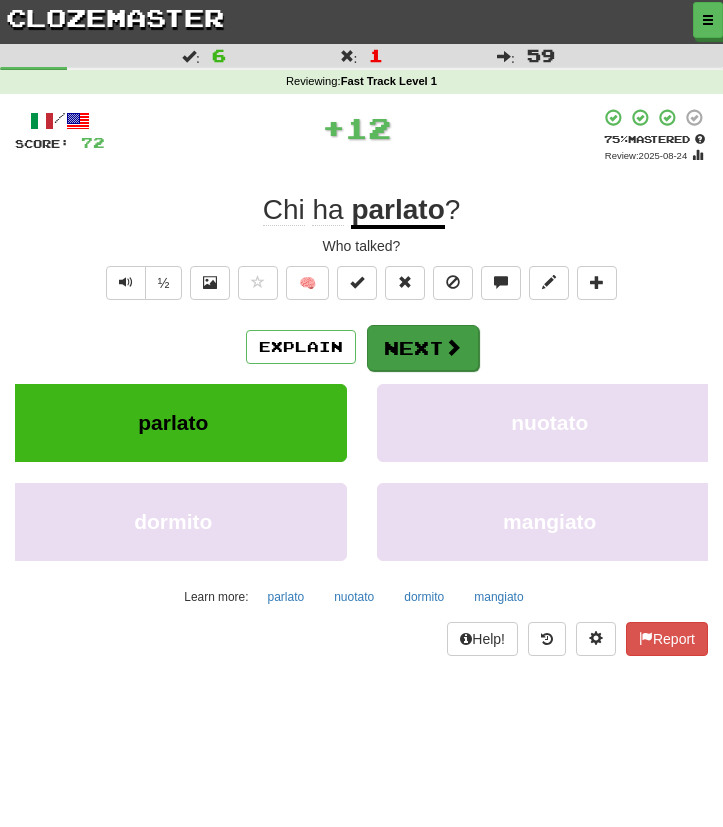 click on "Next" at bounding box center (423, 348) 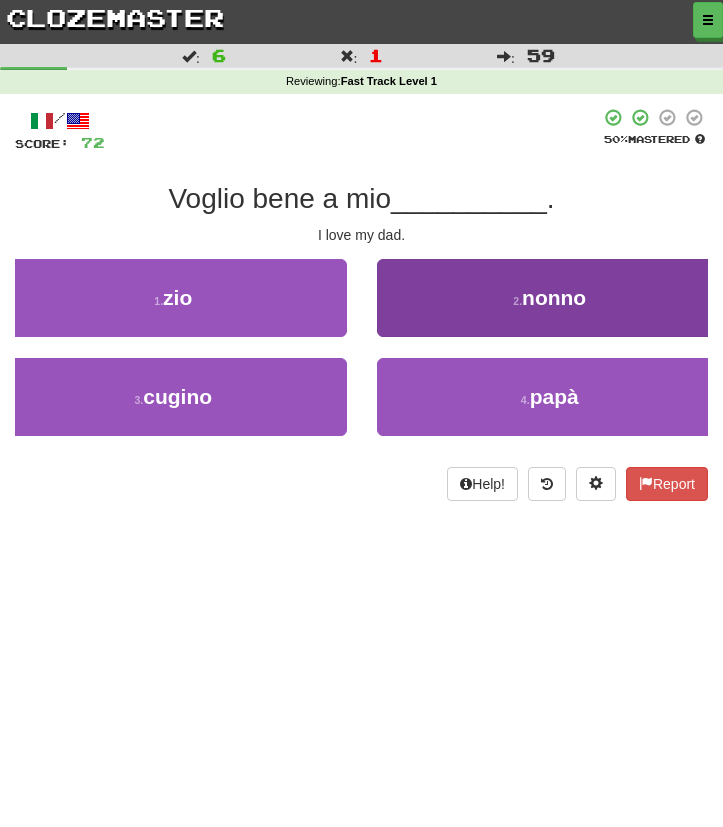click on "2 .  nonno" at bounding box center [550, 298] 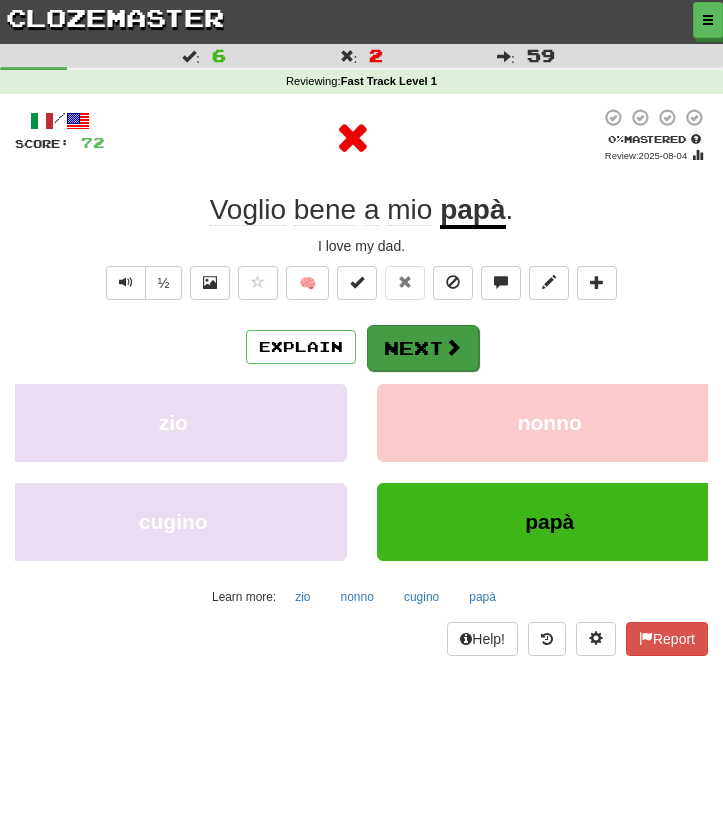 click on "Next" at bounding box center (423, 348) 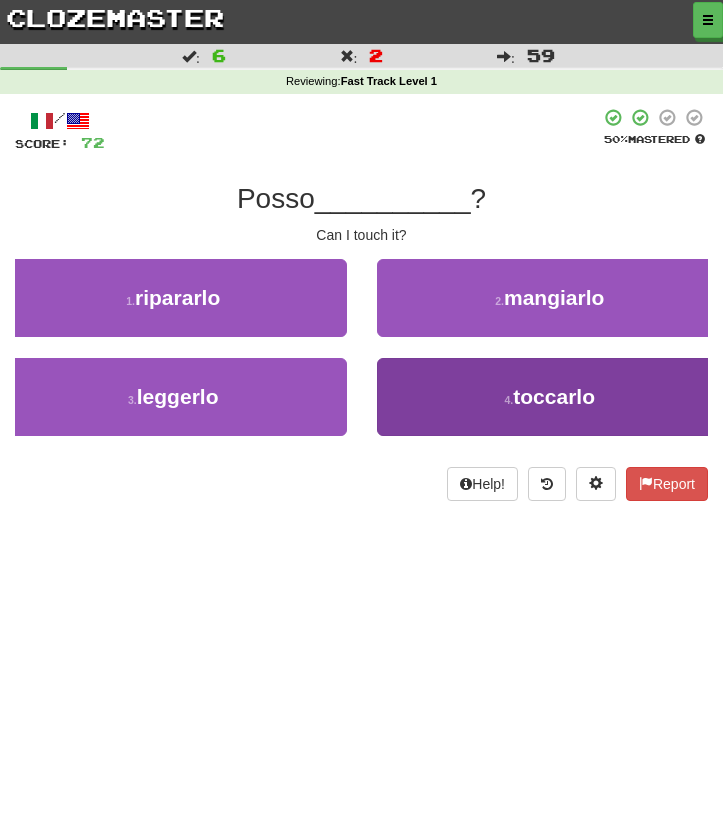click on "4 .  toccarlo" at bounding box center (550, 397) 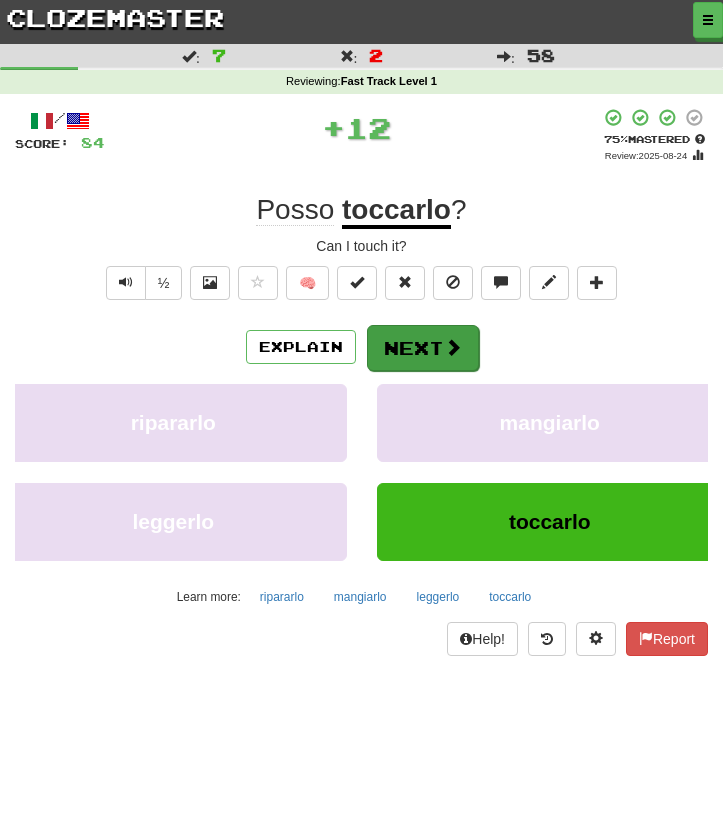 click on "Next" at bounding box center (423, 348) 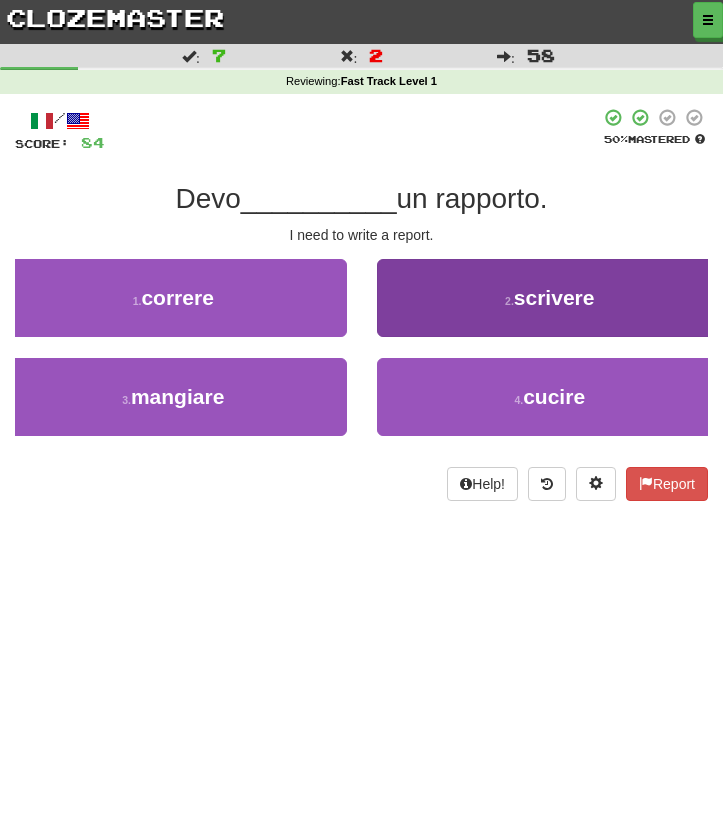 click on "2 .  scrivere" at bounding box center [550, 298] 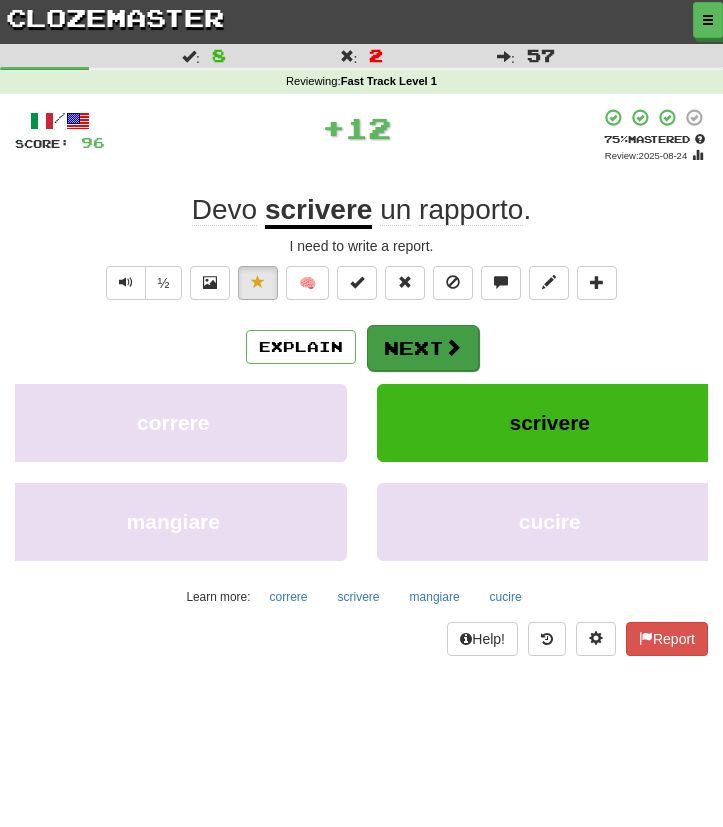 click at bounding box center [453, 347] 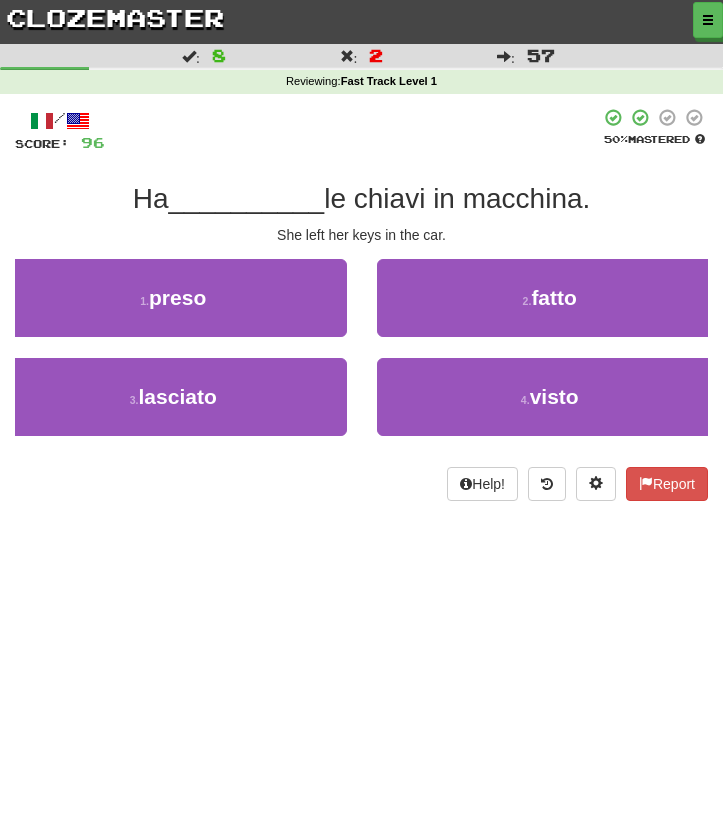click on "/  Score:   96 50 %  Mastered Ha  __________  le chiavi in macchina. She left her keys in the car. 1 .  preso 2 .  fatto 3 .  lasciato 4 .  visto  Help!  Report" at bounding box center (361, 304) 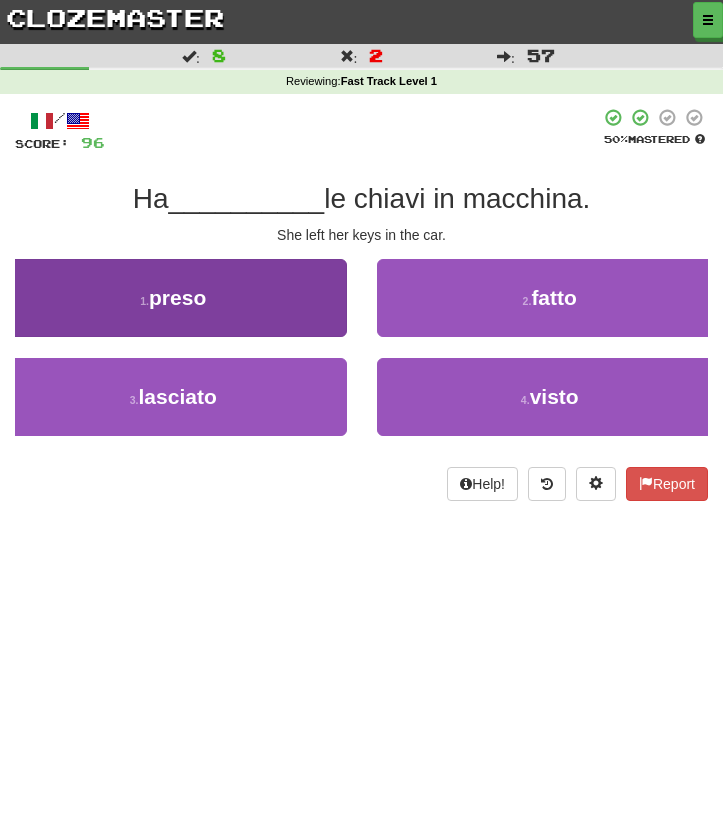 click on "1 .  preso" at bounding box center (173, 298) 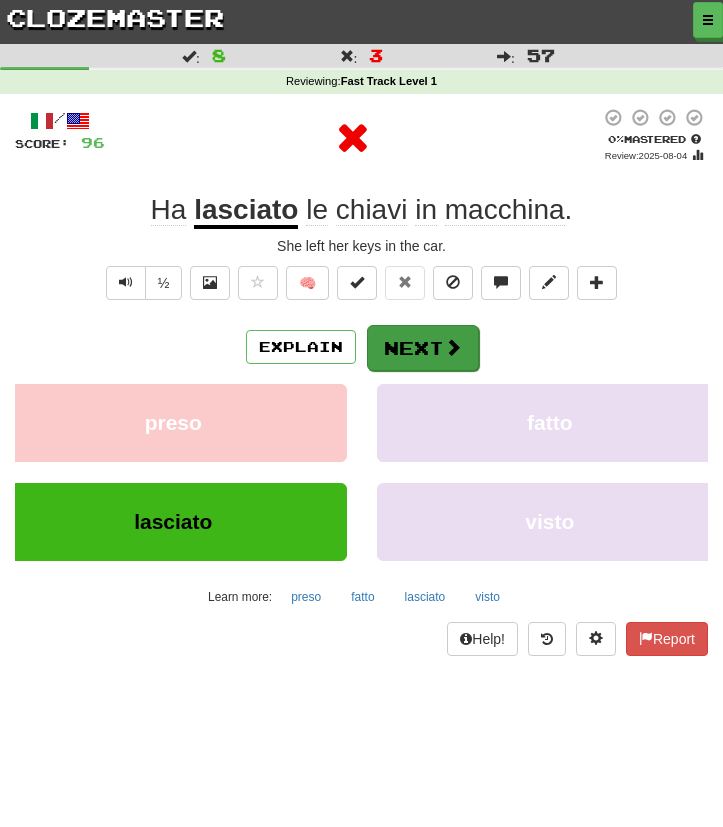 click on "Next" at bounding box center (423, 348) 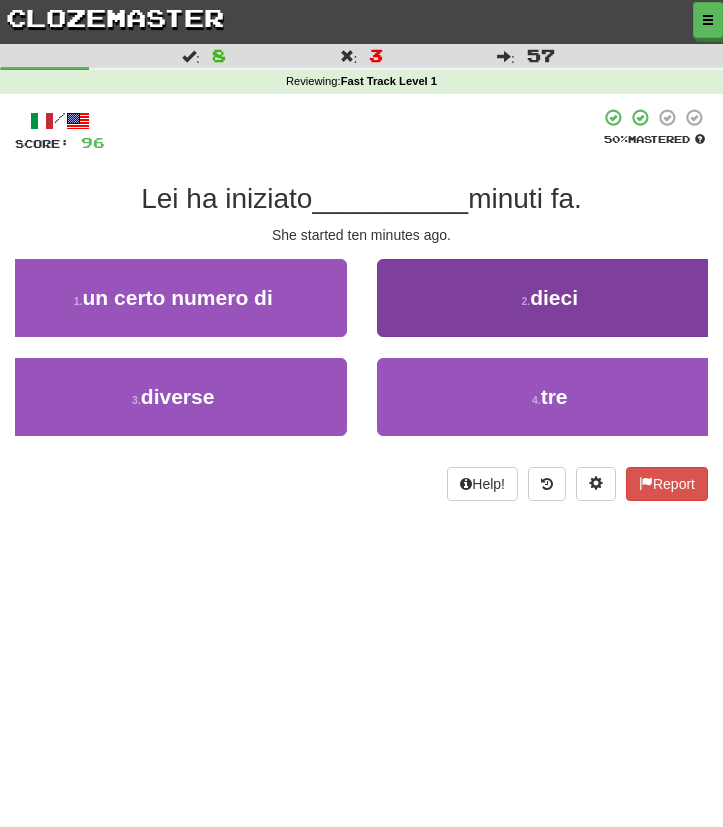 click on "2 .  dieci" at bounding box center [550, 298] 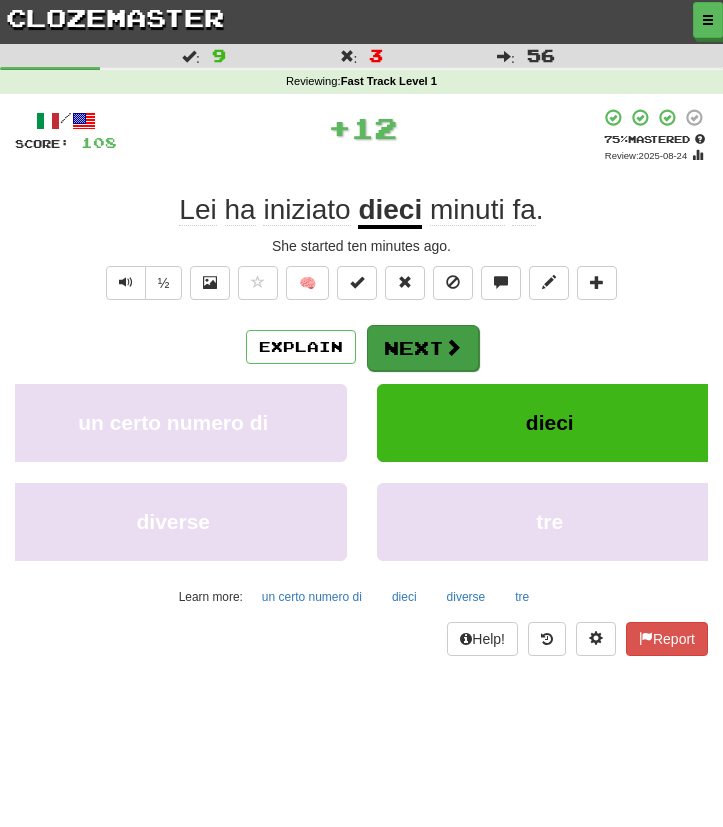 click on "Next" at bounding box center [423, 348] 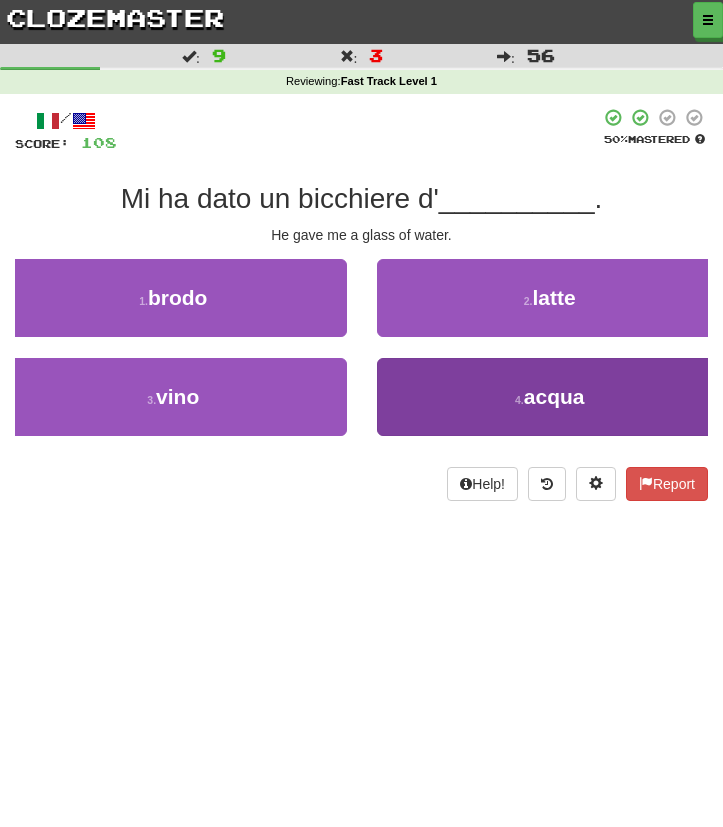 click on "4 .  acqua" at bounding box center [550, 397] 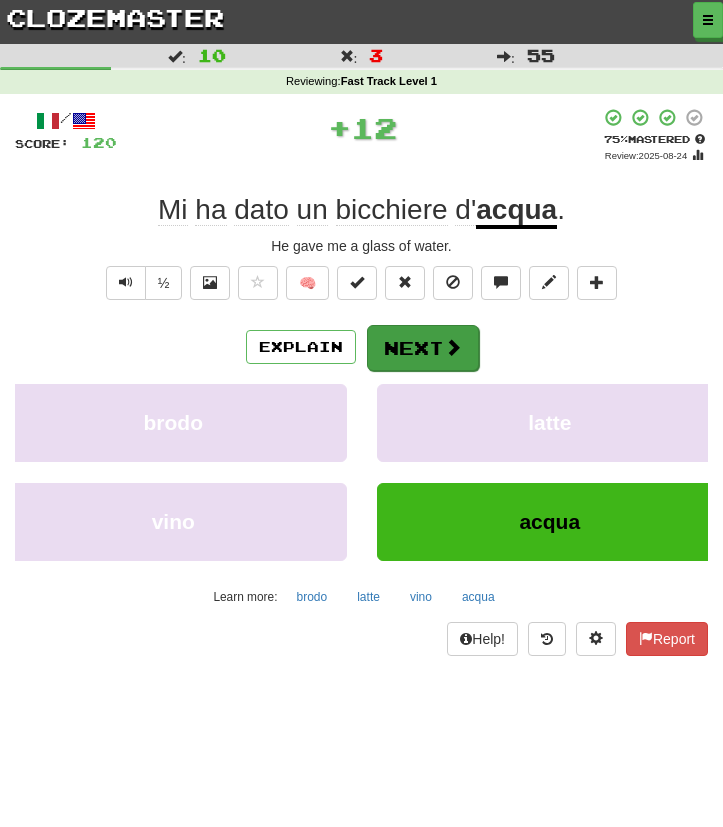 click on "Next" at bounding box center (423, 348) 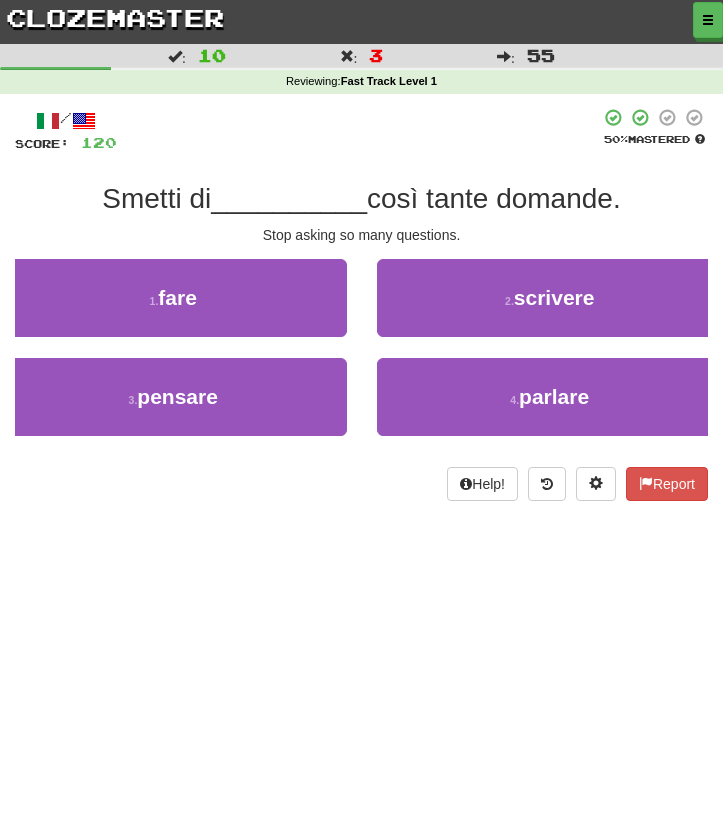 click on "1 .  fare" at bounding box center [173, 308] 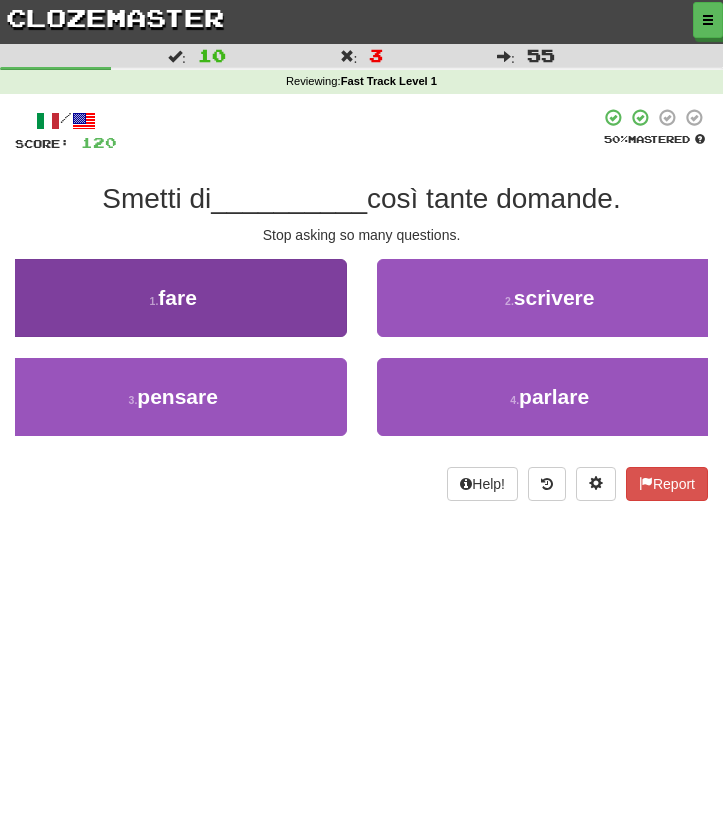 click on "1 .  fare" at bounding box center (173, 298) 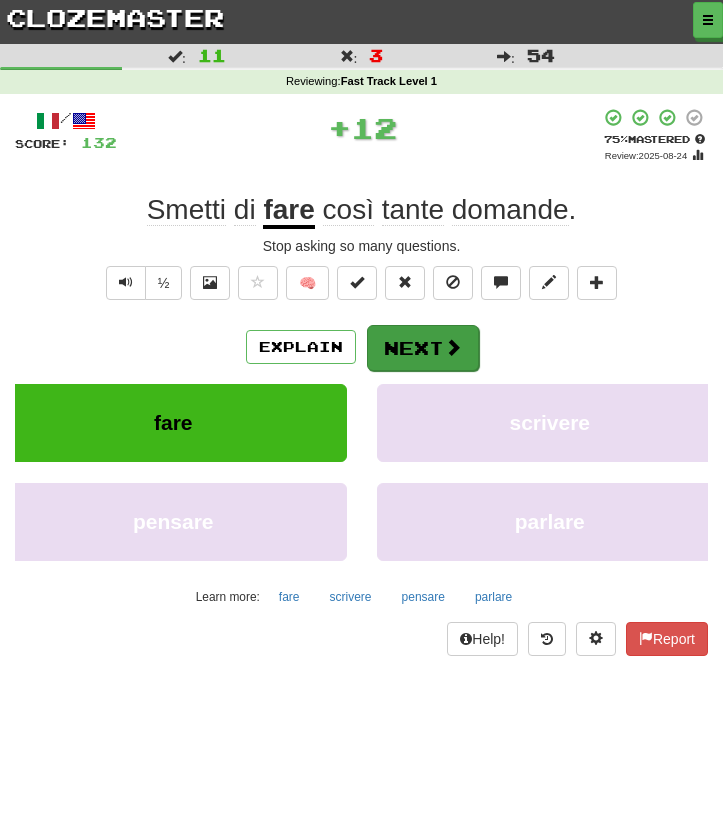 click on "Next" at bounding box center (423, 348) 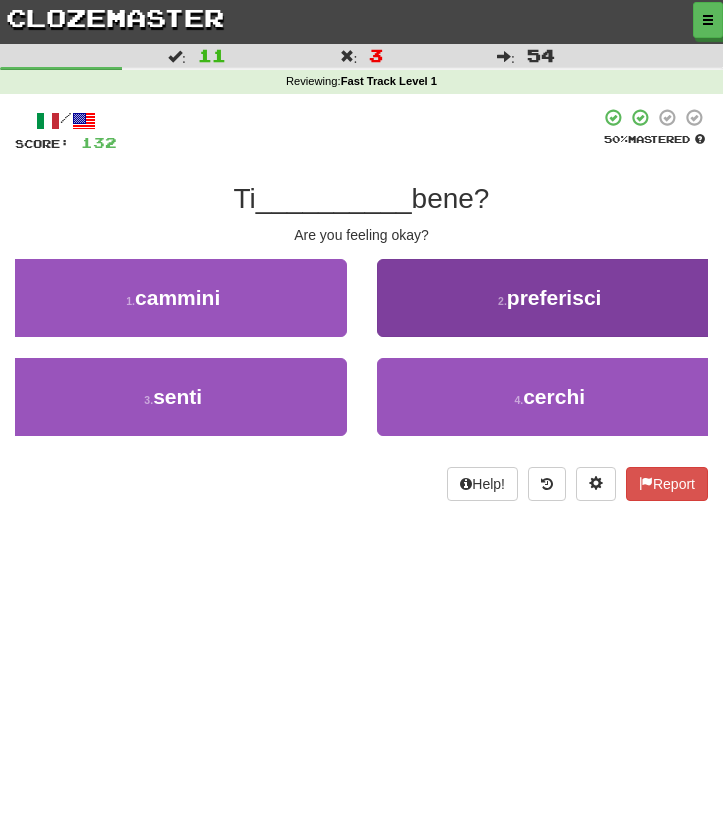 click on "2 .  preferisci" at bounding box center (550, 298) 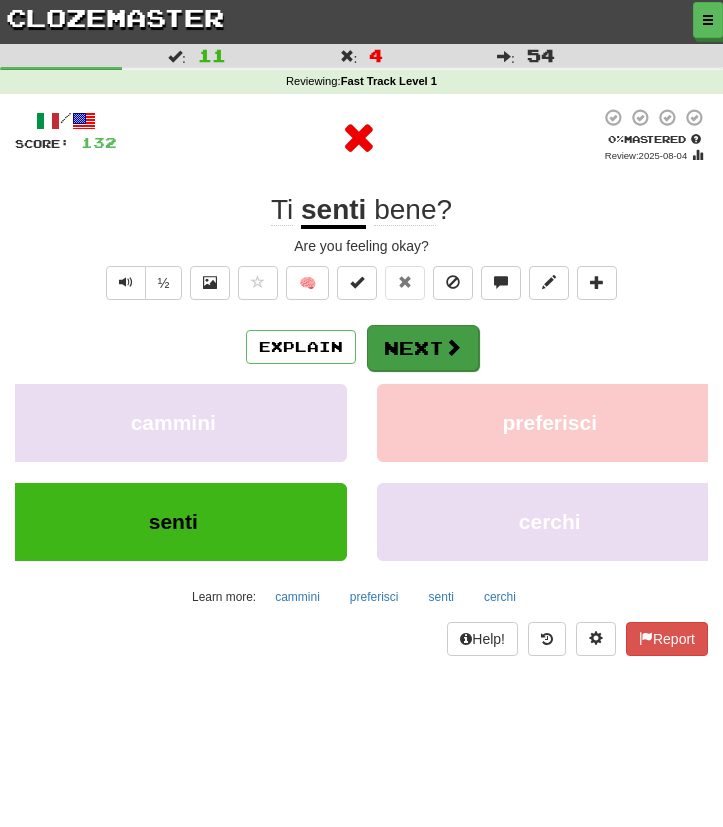 click on "Next" at bounding box center (423, 348) 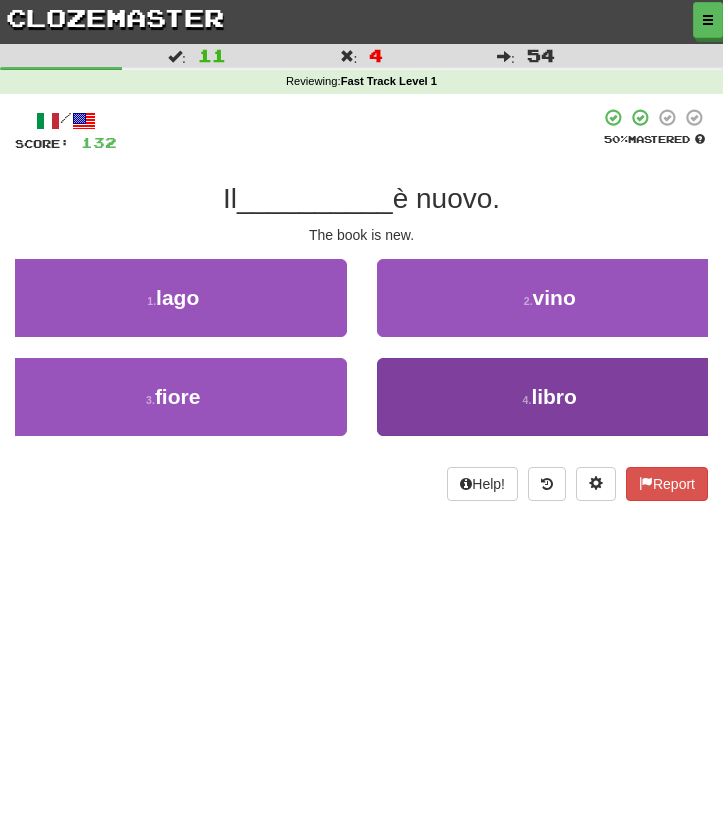 click on "4 .  libro" at bounding box center (550, 397) 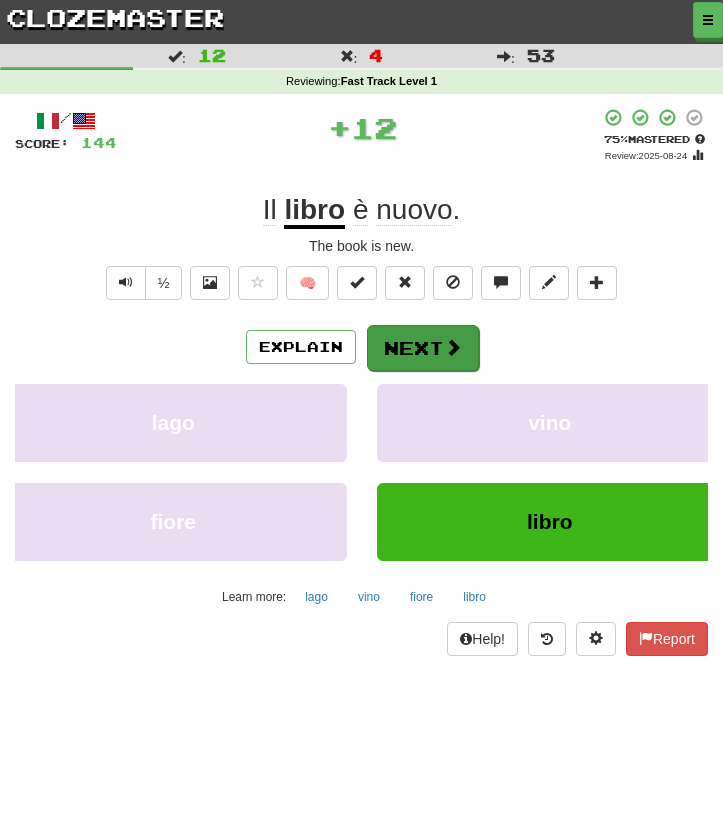 click on "Next" at bounding box center [423, 348] 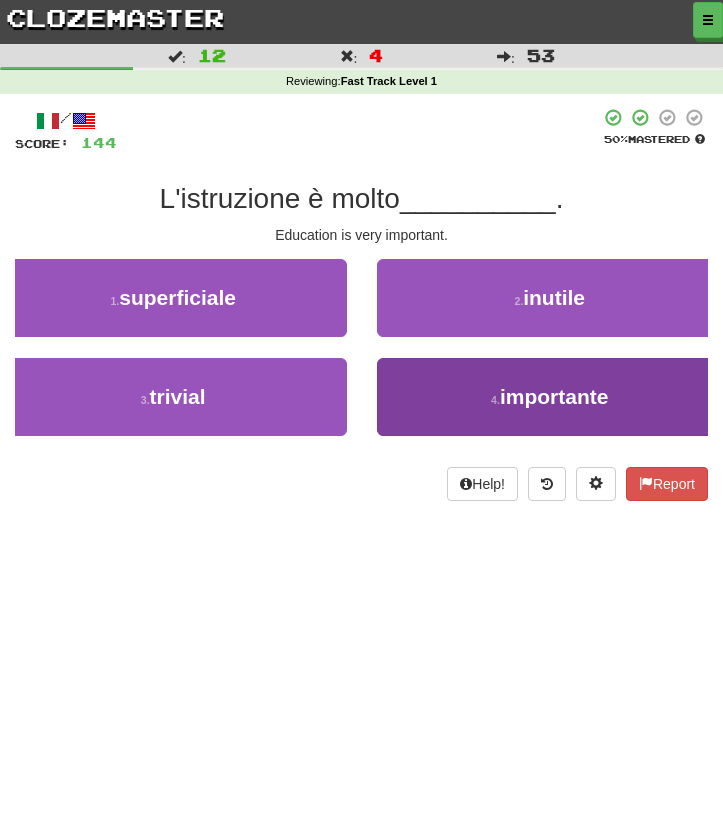 click on "4 .  importante" at bounding box center (550, 397) 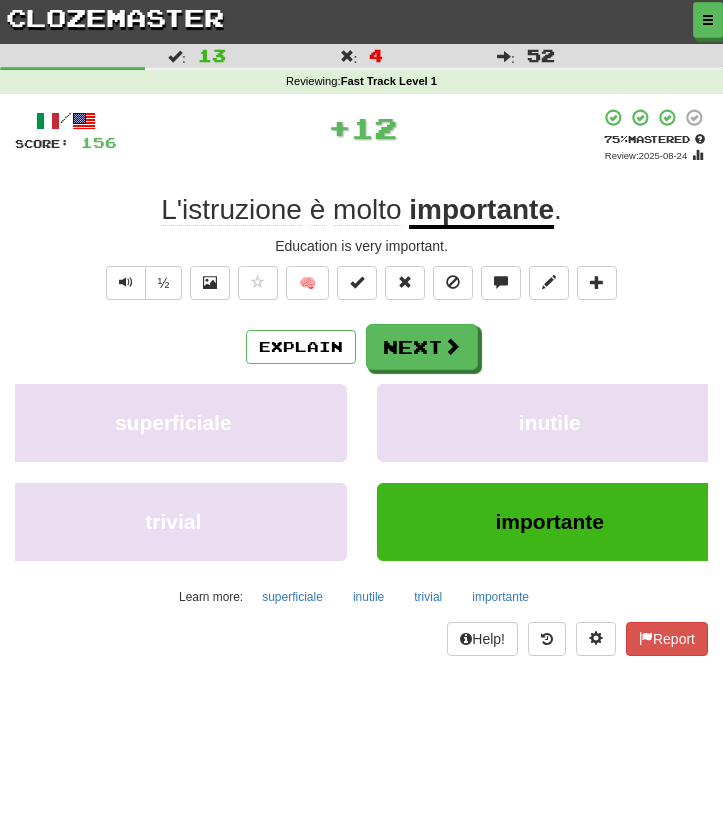 click on "/  Score:   156 + 12 75 %  Mastered Review:  2025-08-24 L'istruzione   è   molto   importante . Education is very important. ½ 🧠 Explain Next superficiale inutile trivial importante Learn more: superficiale inutile trivial importante  Help!  Report" at bounding box center (361, 382) 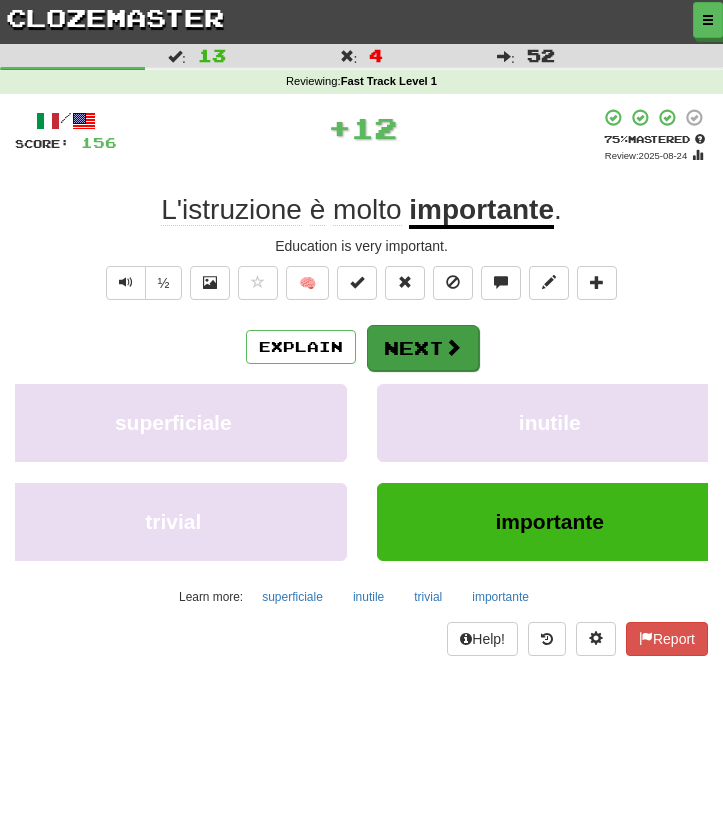 click on "Next" at bounding box center (423, 348) 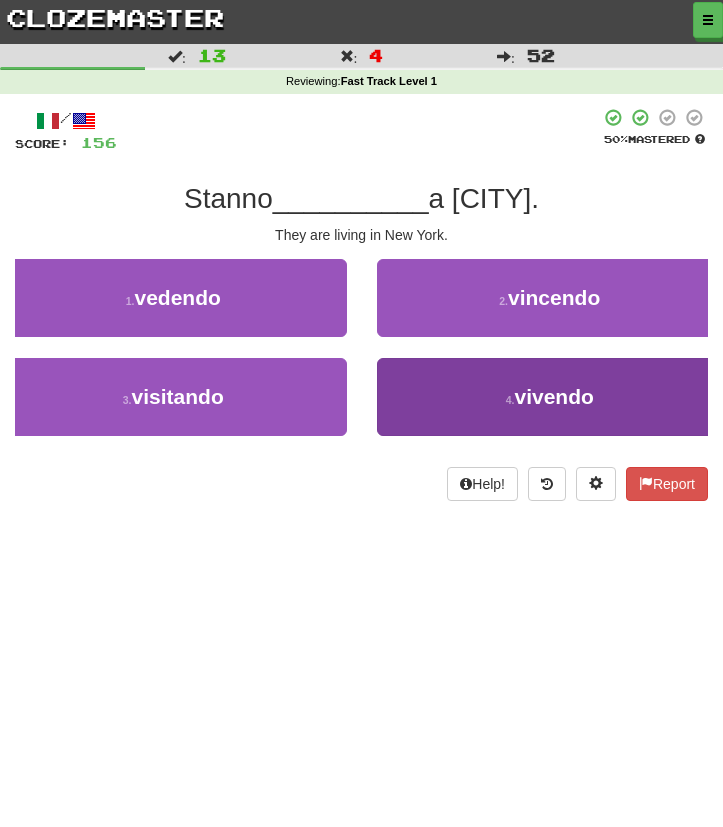 click on "4 .  vivendo" at bounding box center [550, 397] 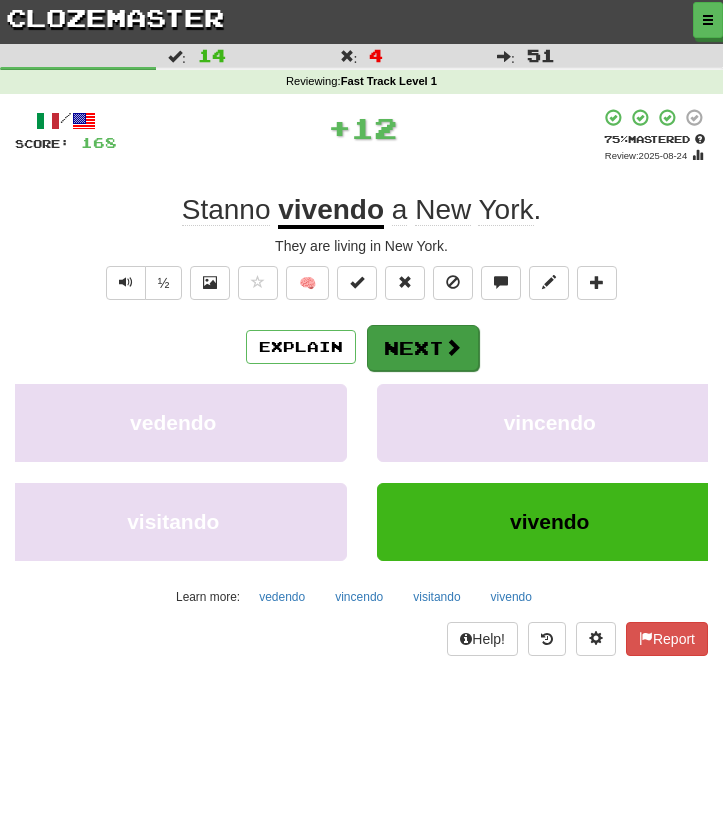 click on "Next" at bounding box center (423, 348) 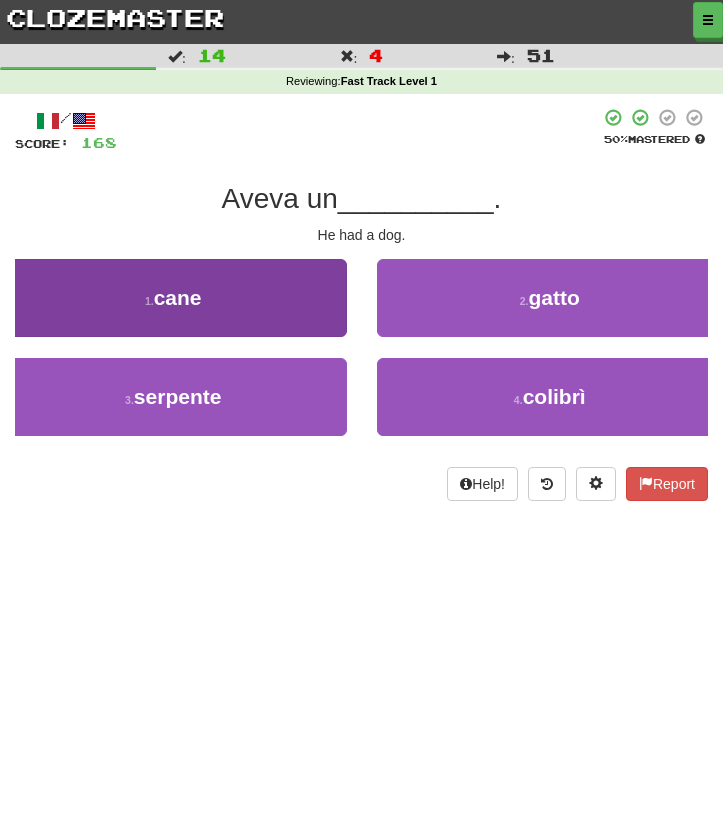 click on "1 .  cane" at bounding box center [173, 298] 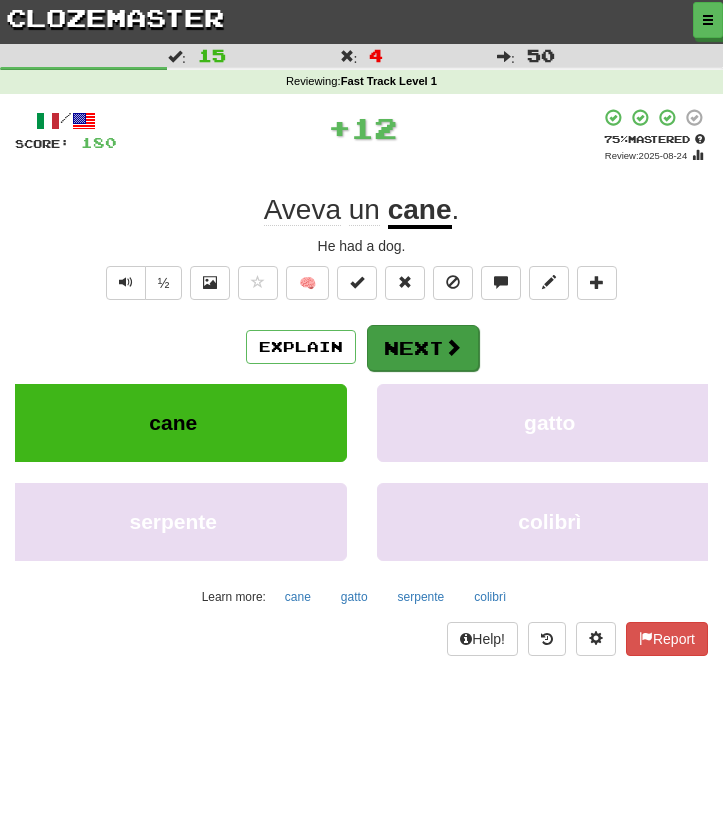 click on "Next" at bounding box center [423, 348] 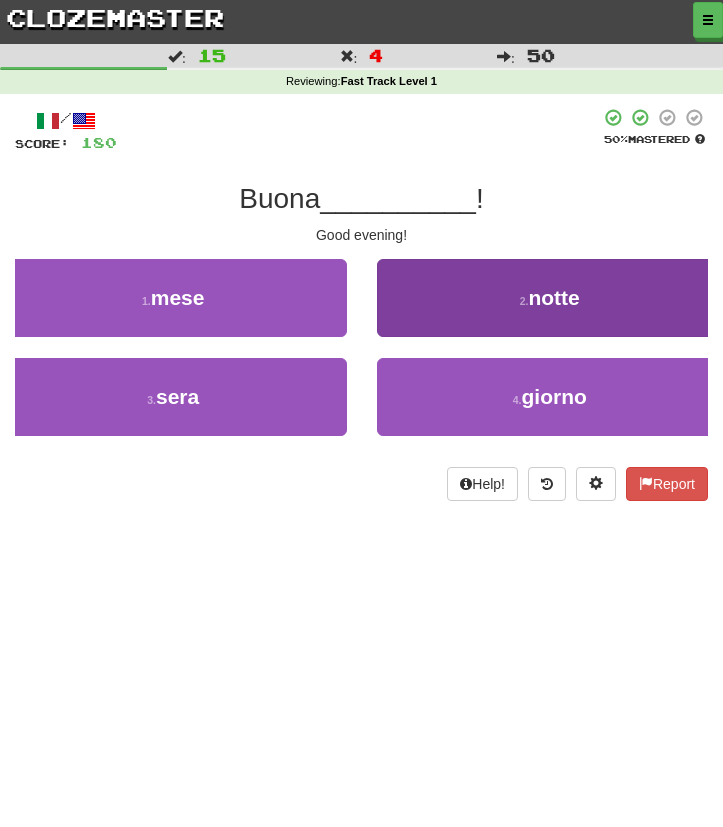 click on "2 .  notte" at bounding box center [550, 298] 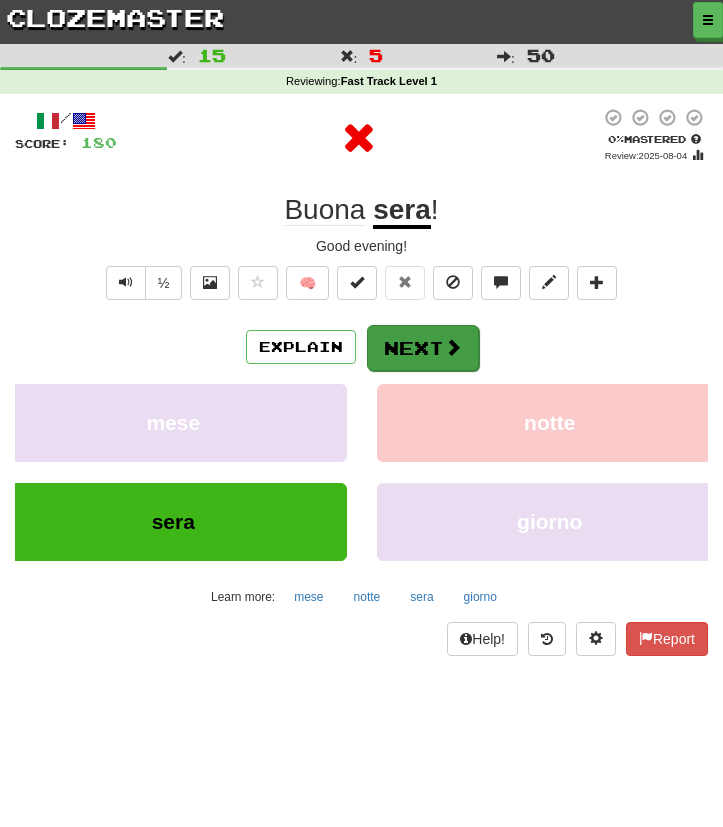 click on "Next" at bounding box center (423, 348) 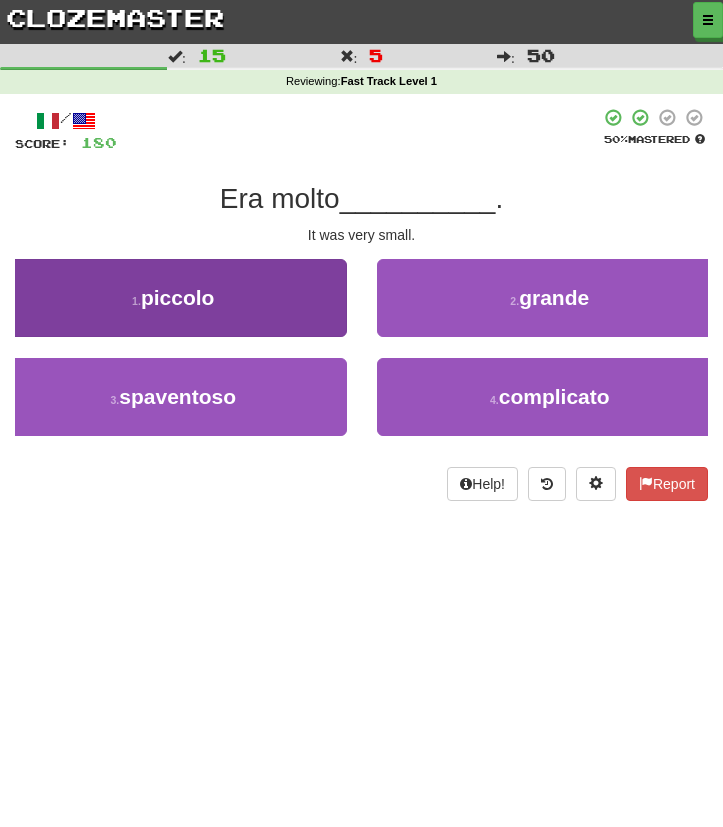 click on "1 .  piccolo" at bounding box center [173, 298] 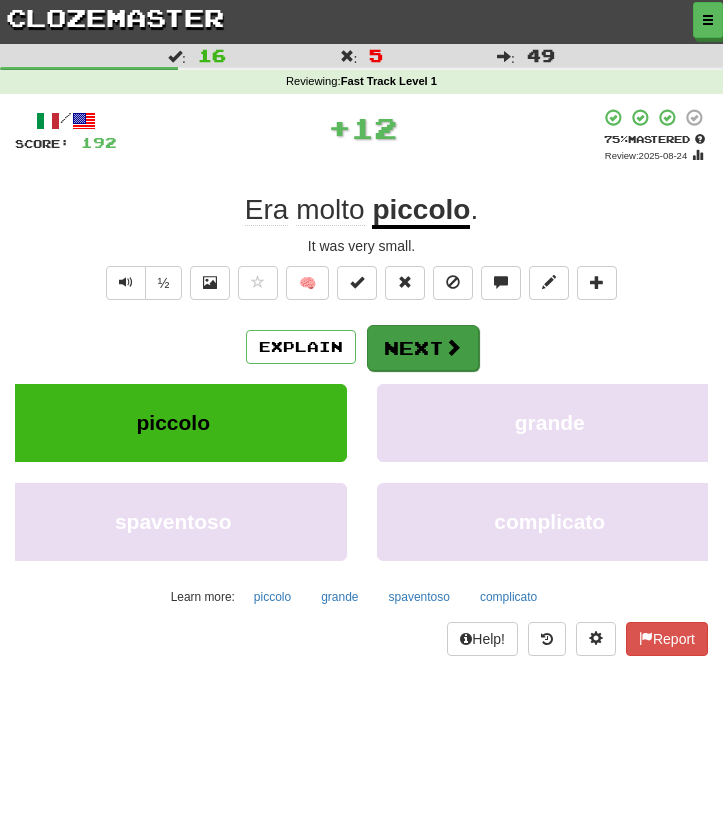 click on "Next" at bounding box center [423, 348] 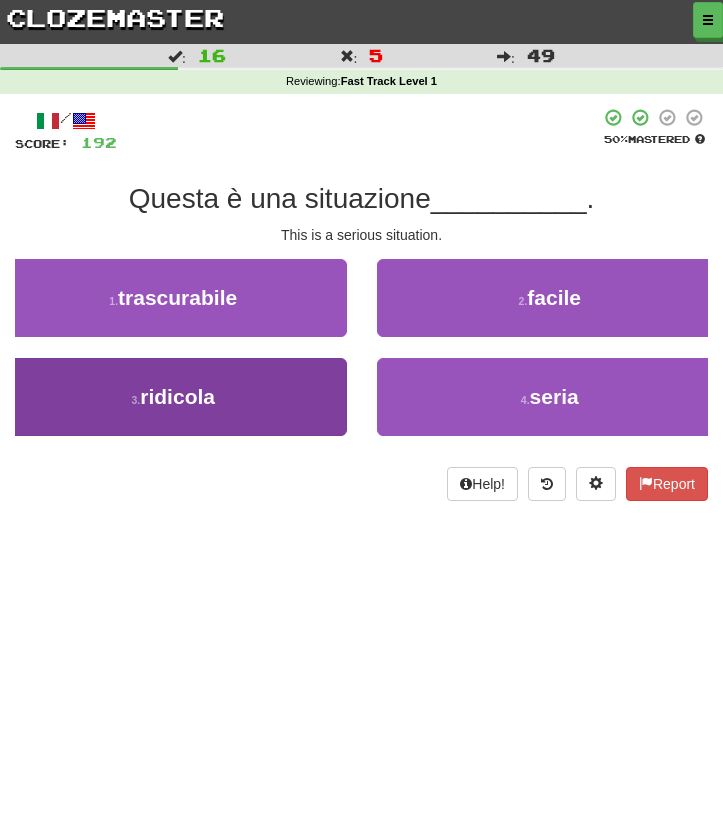 click on "3 .  ridicola" at bounding box center [173, 397] 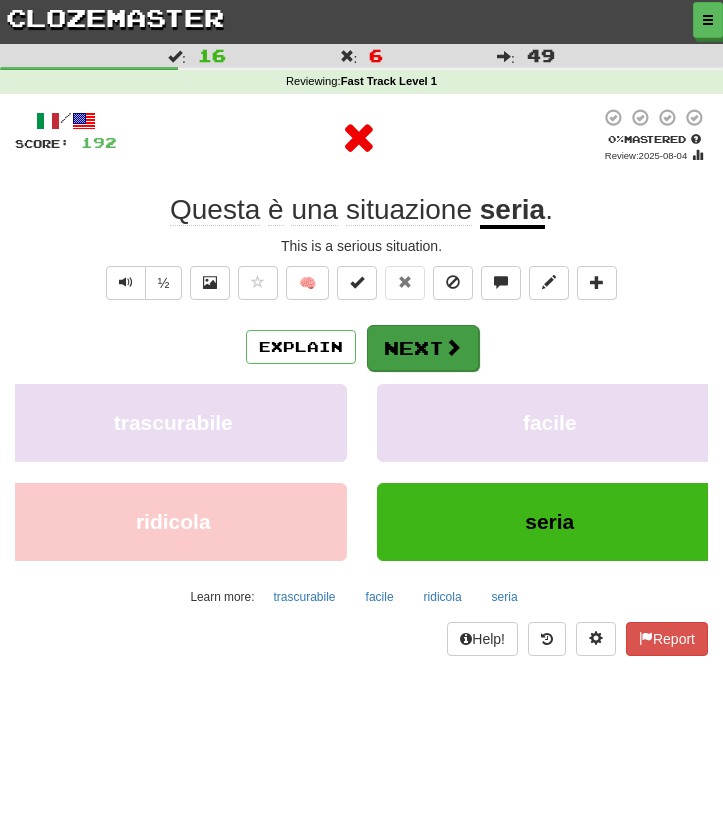 click on "Next" at bounding box center (423, 348) 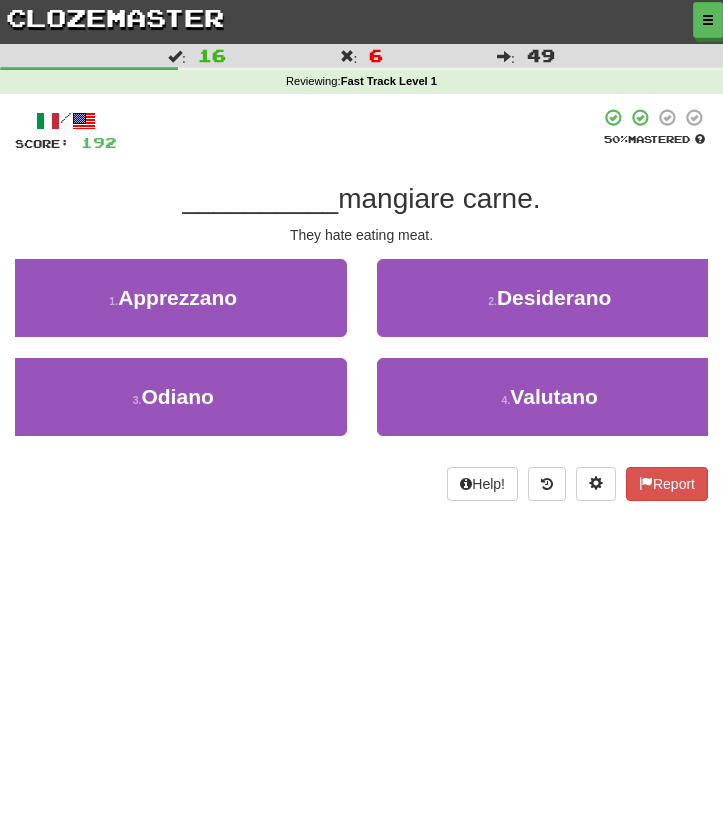 click on "1 .  Apprezzano" at bounding box center (173, 308) 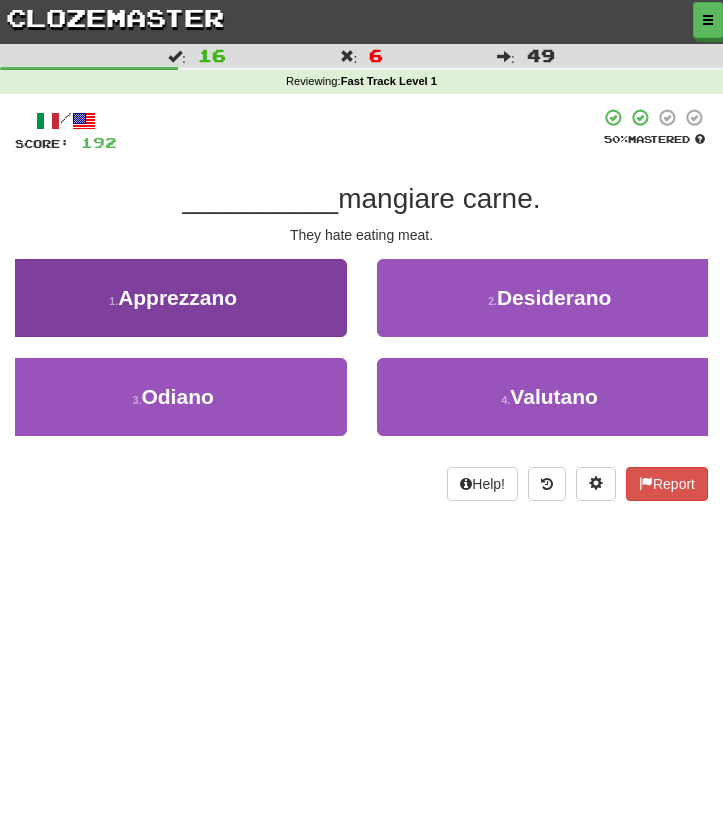 click on "1 .  Apprezzano" at bounding box center [173, 298] 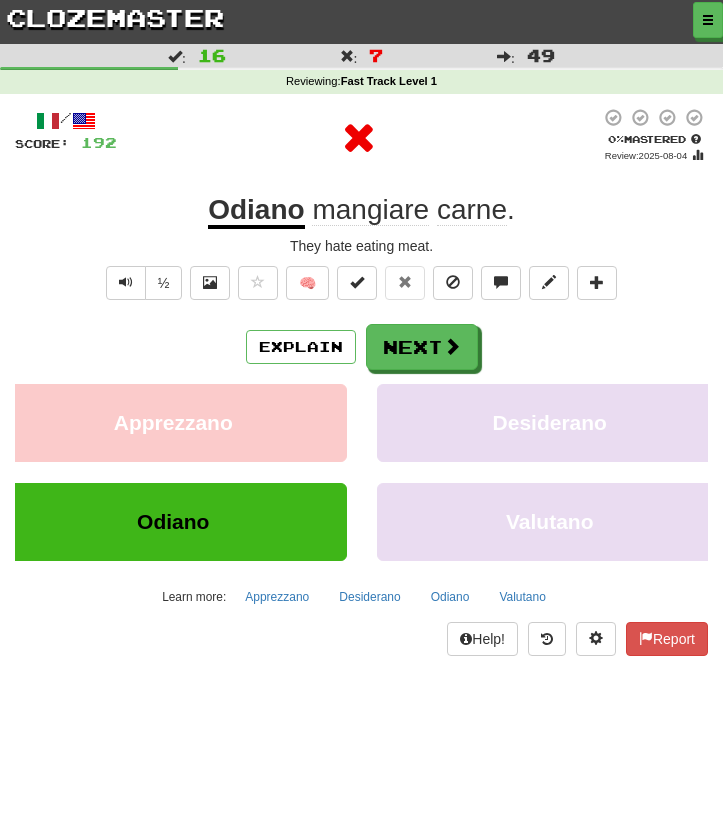 click on "Explain Next Apprezzano Desiderano Odiano Valutano Learn more: Apprezzano Desiderano Odiano Valutano" at bounding box center [361, 468] 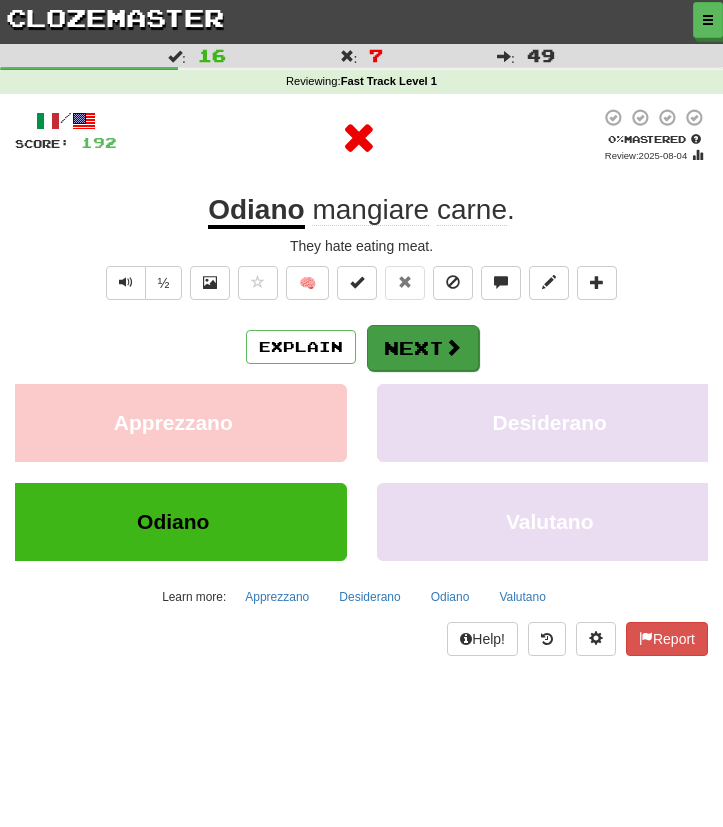 click on "Next" at bounding box center (423, 348) 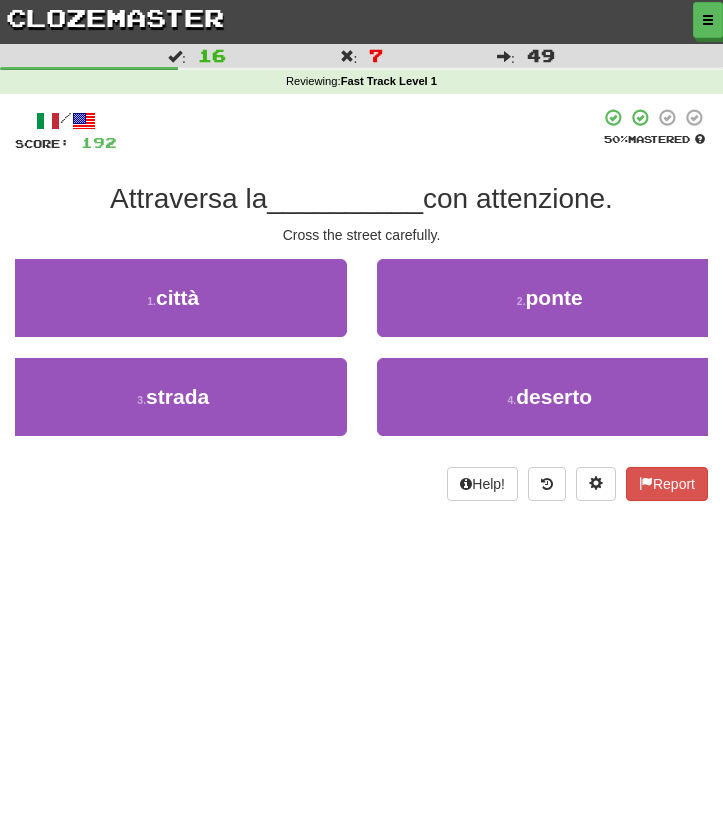 click on "2 .  ponte" at bounding box center [550, 308] 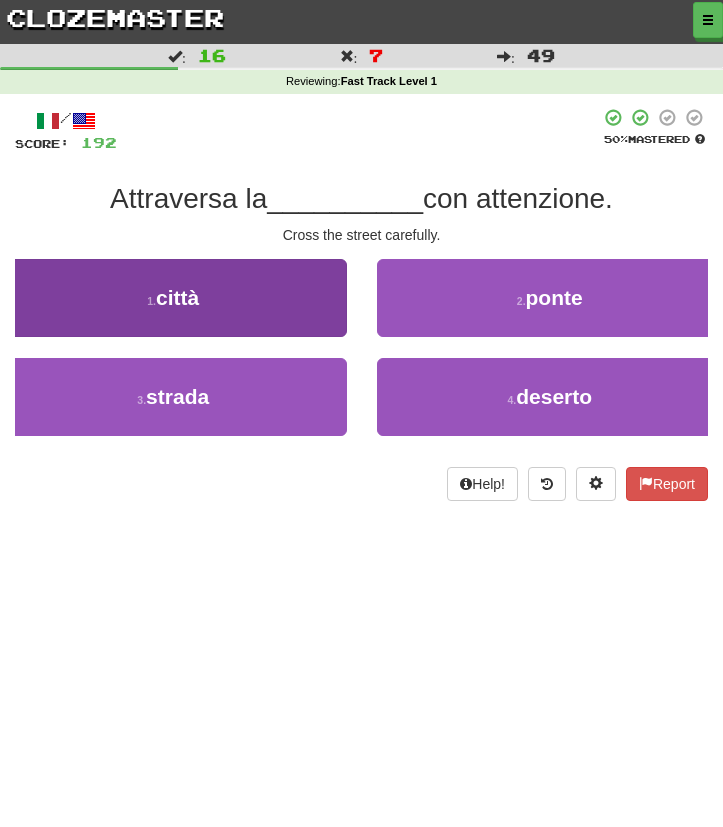 click on "1 .  città" at bounding box center [173, 298] 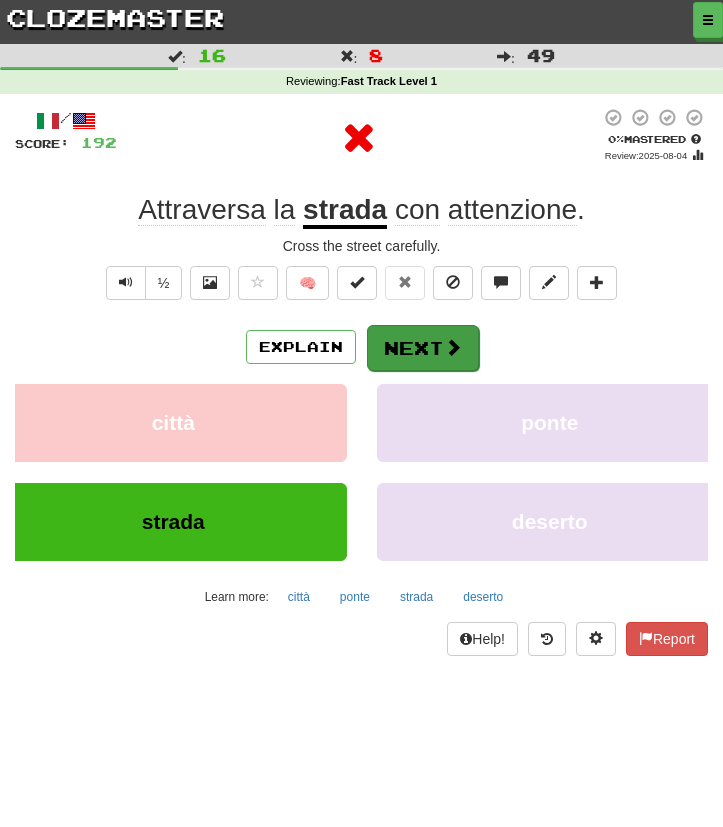 click on "Next" at bounding box center [423, 348] 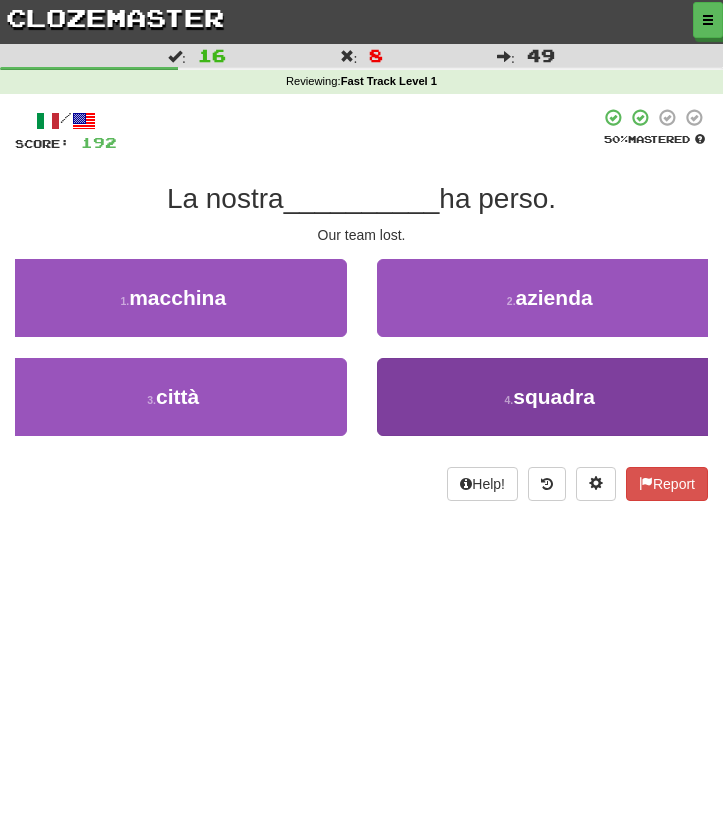 click on "4 .  squadra" at bounding box center (550, 397) 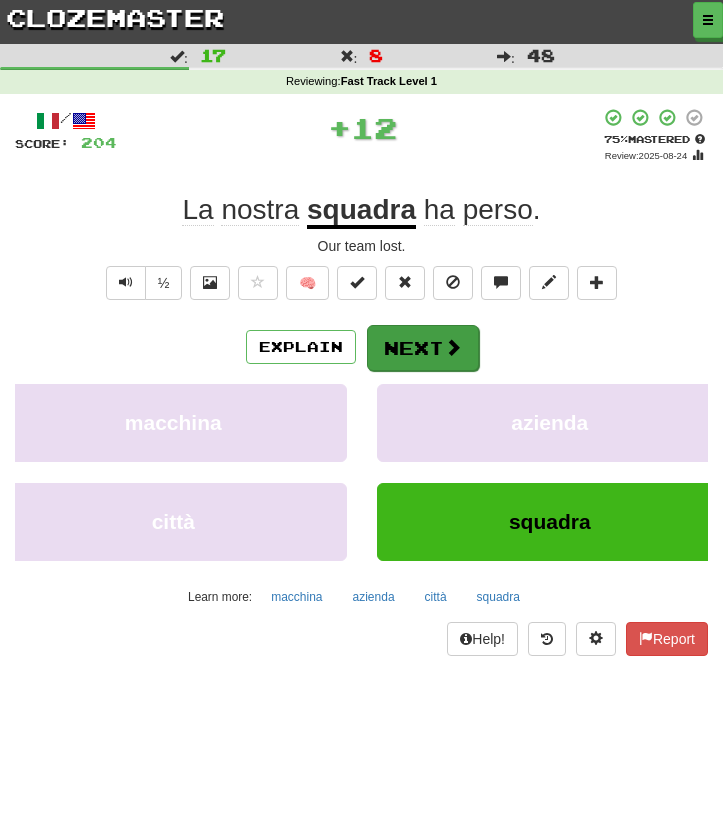 click on "Next" at bounding box center [423, 348] 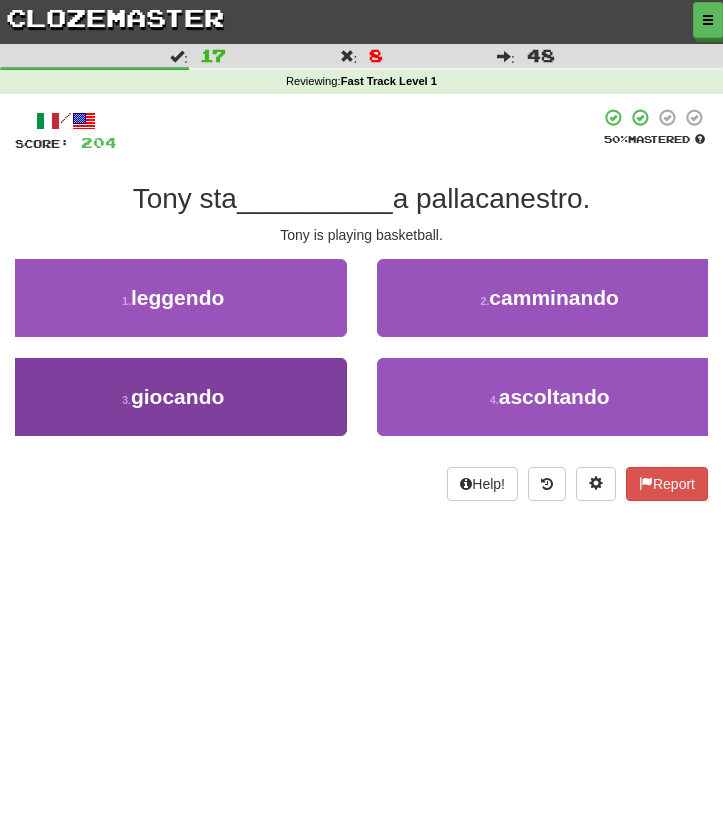 click on "3 .  giocando" at bounding box center [173, 397] 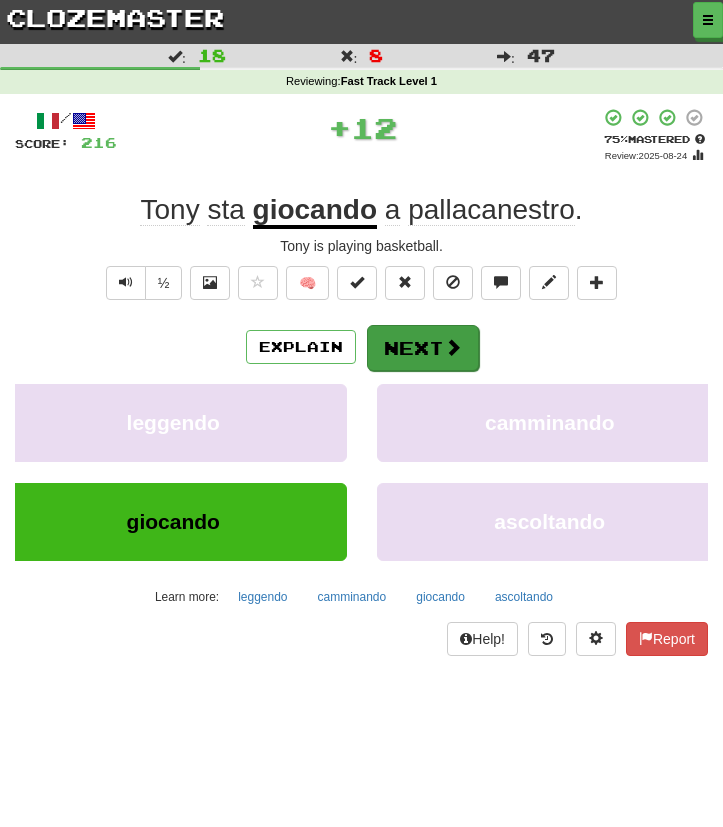 click on "Next" at bounding box center [423, 348] 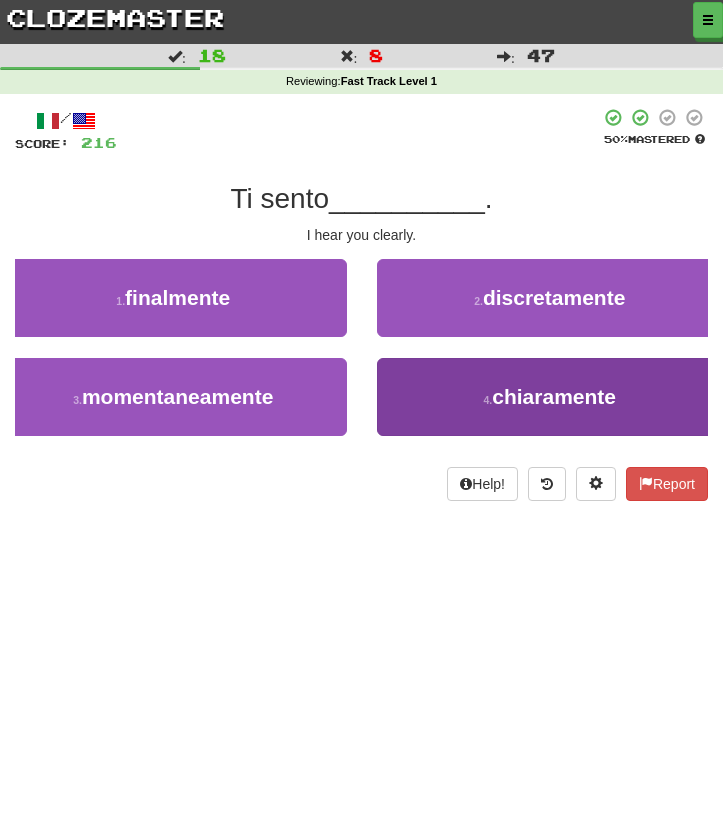 click on "4 .  chiaramente" at bounding box center (550, 397) 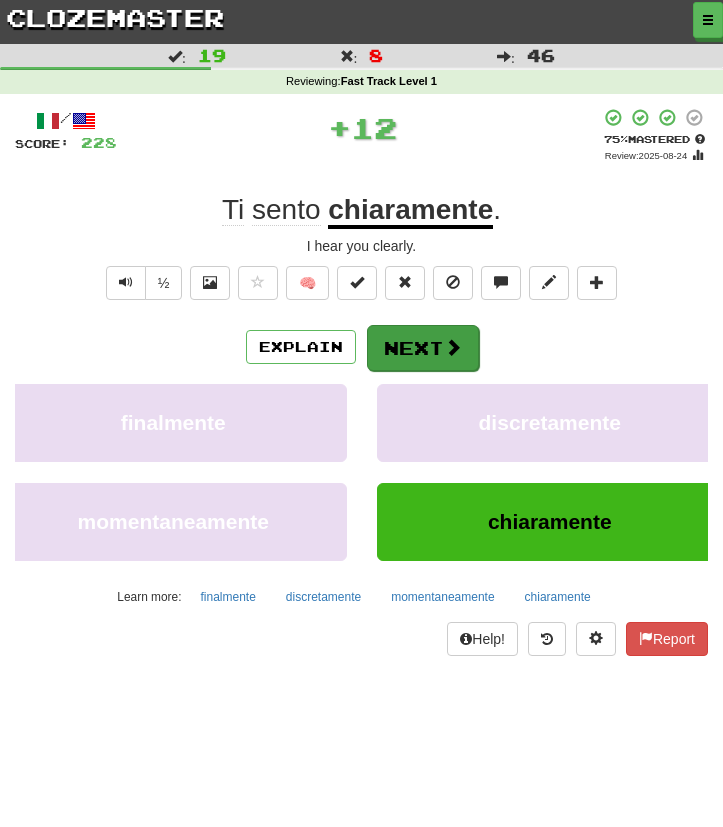 click on "Next" at bounding box center [423, 348] 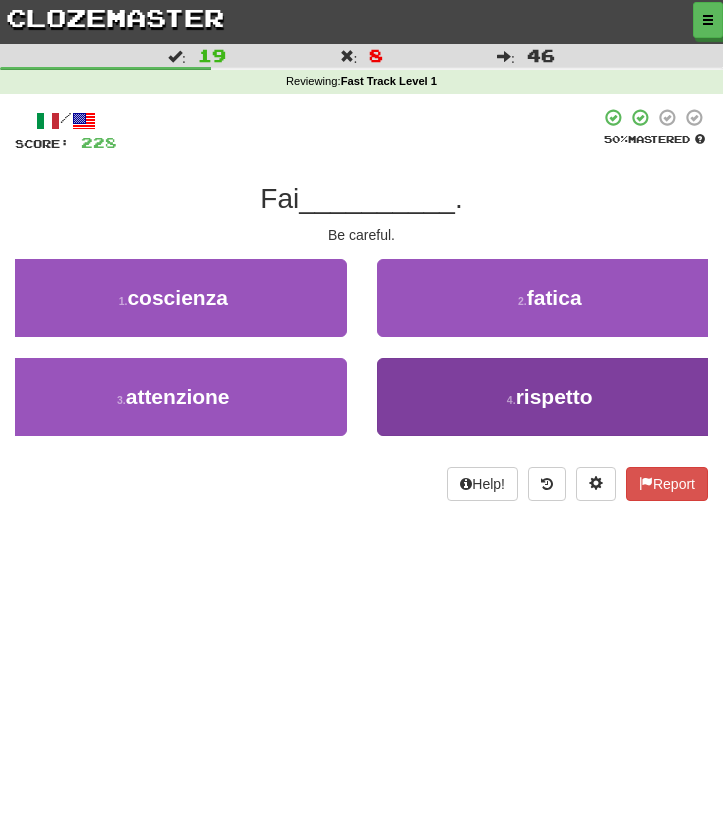 click on "4 .  rispetto" at bounding box center (550, 397) 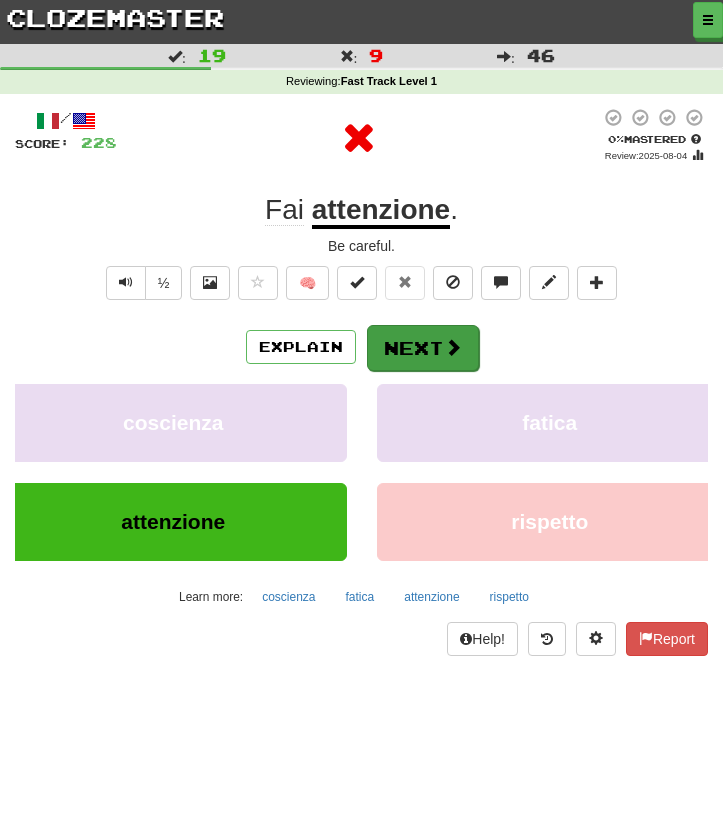 click on "Next" at bounding box center [423, 348] 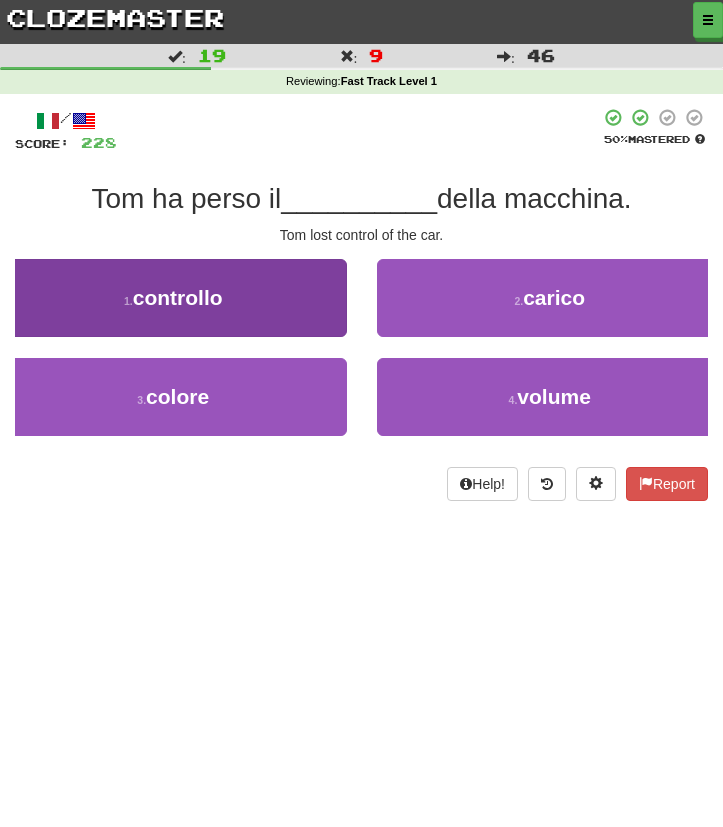 click on "1 .  controllo" at bounding box center [173, 298] 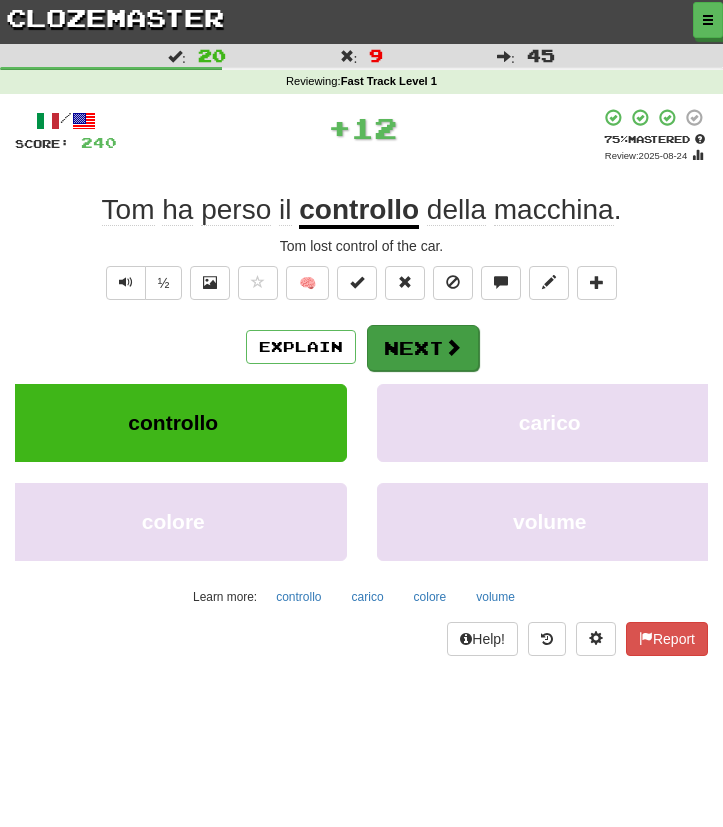 click on "Next" at bounding box center [423, 348] 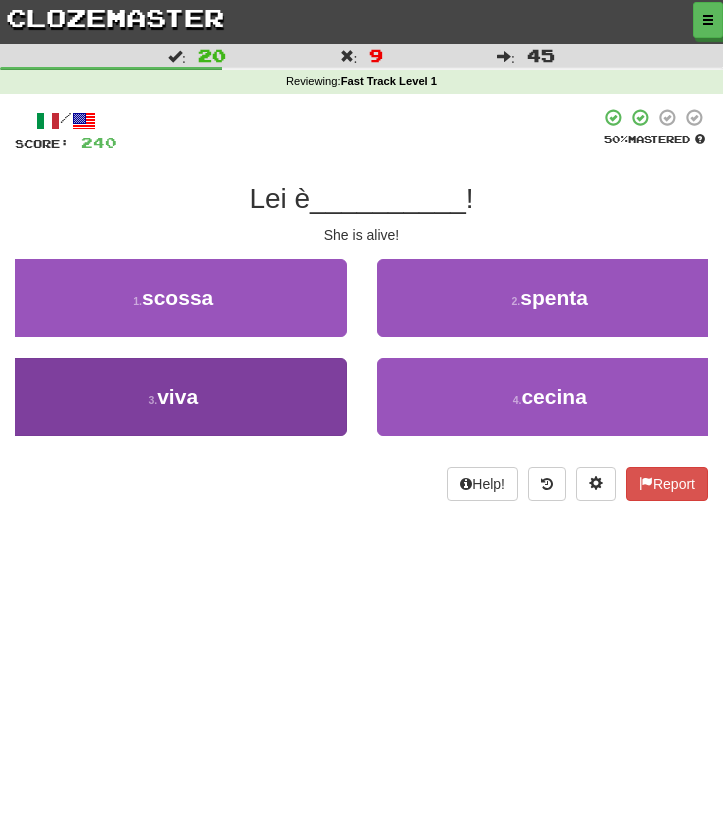 click on "3 .  viva" at bounding box center (173, 397) 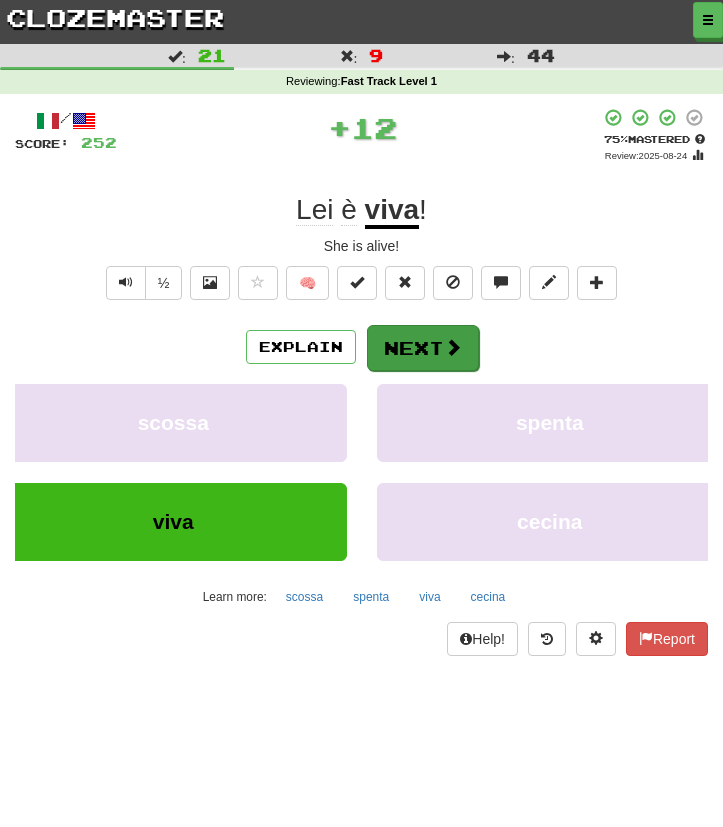 click on "Next" at bounding box center [423, 348] 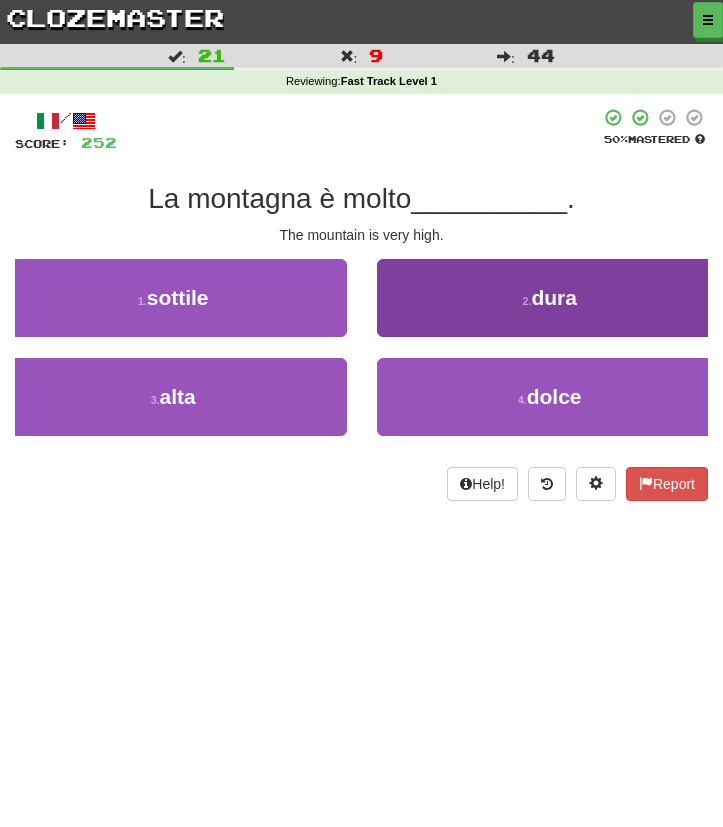 click on "2 .  dura" at bounding box center [550, 298] 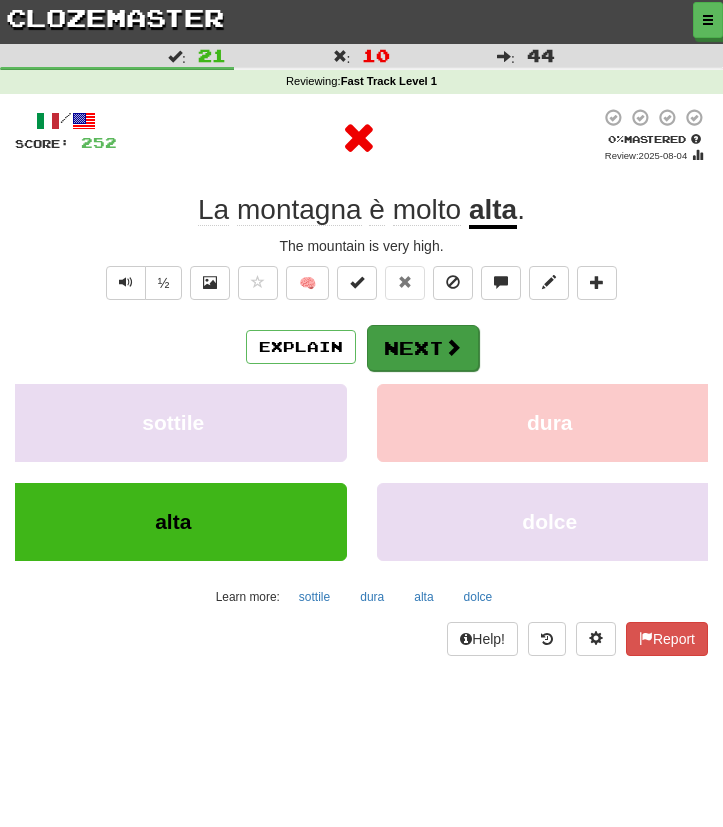click on "Next" at bounding box center (423, 348) 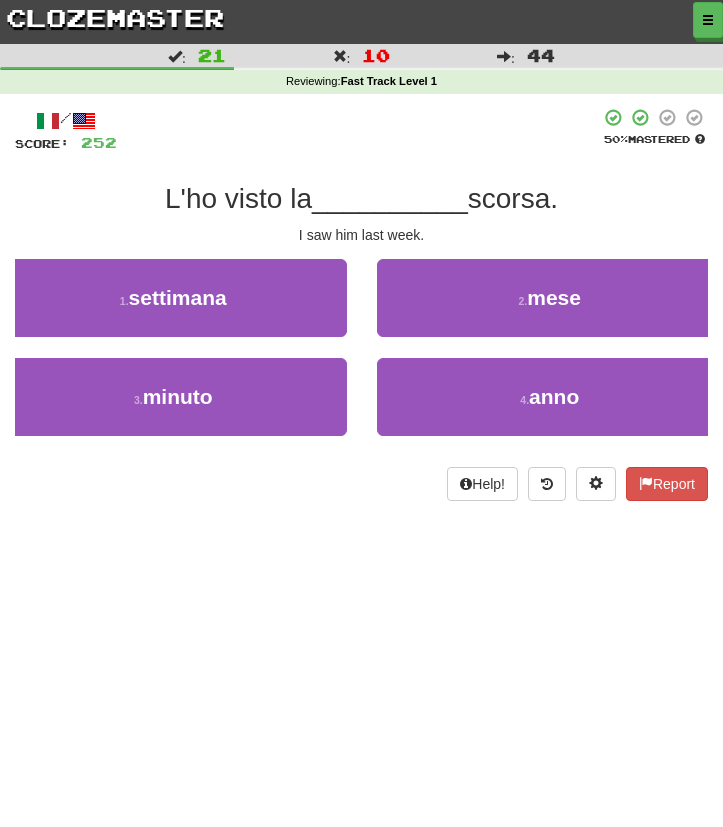 click on "clozemaster" at bounding box center [115, 17] 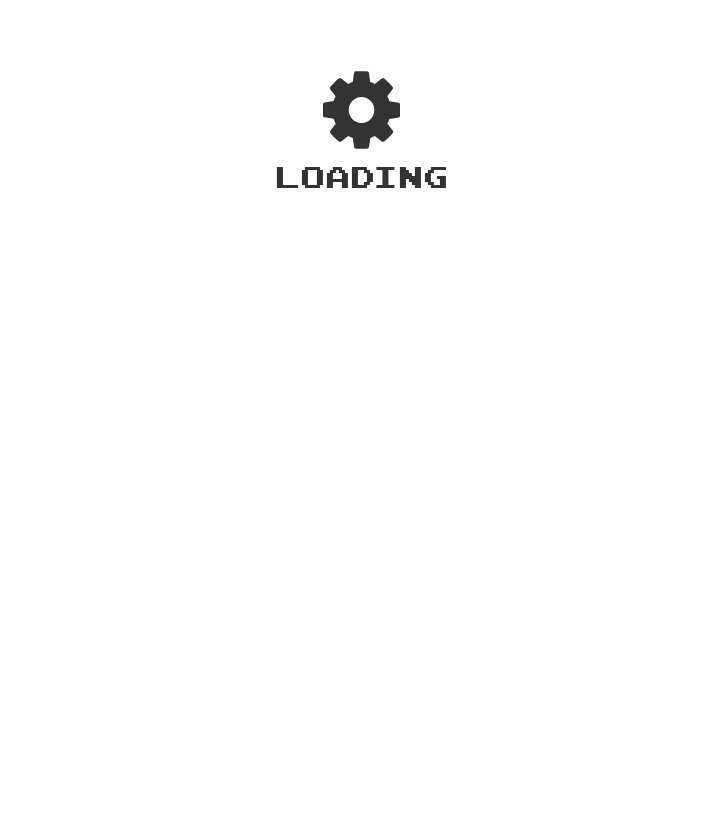 scroll, scrollTop: 0, scrollLeft: 0, axis: both 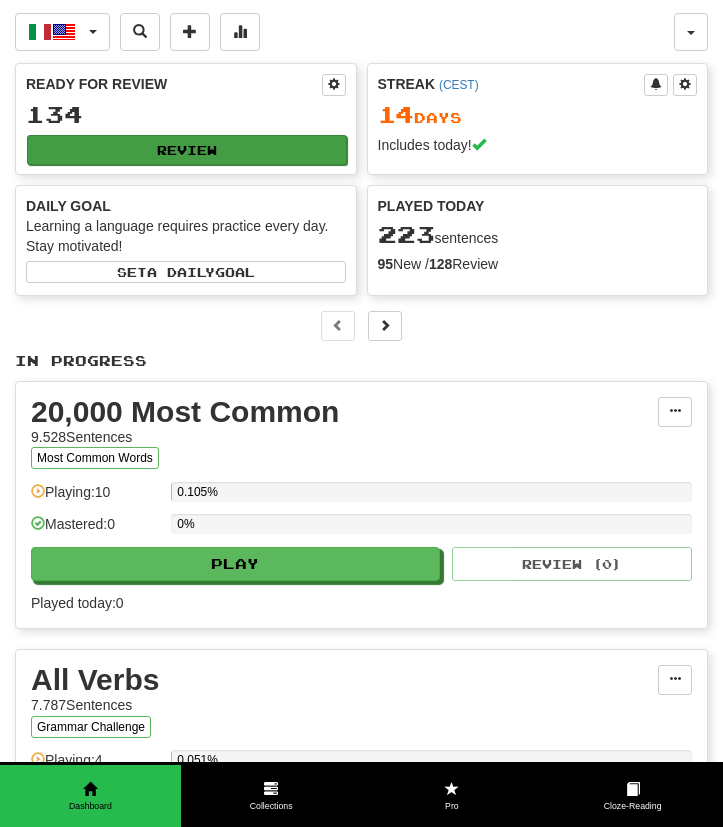 click on "Review" at bounding box center [187, 150] 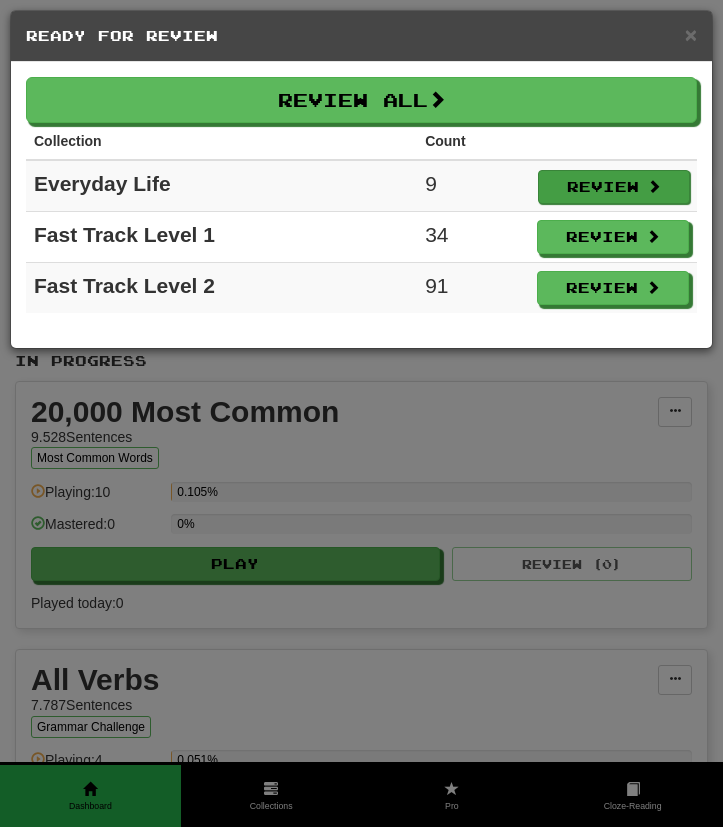 click on "Review" at bounding box center [614, 187] 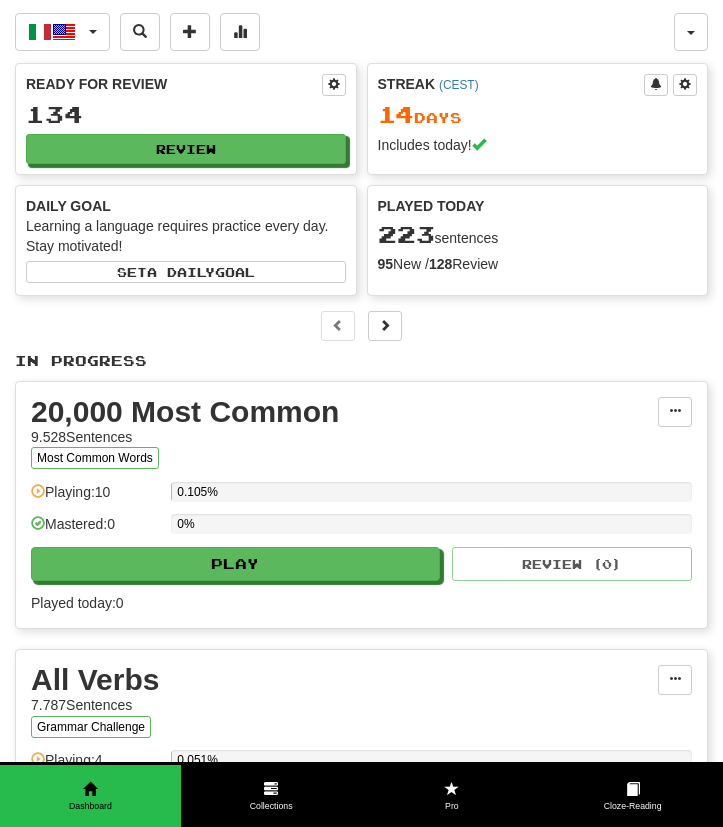 select on "***" 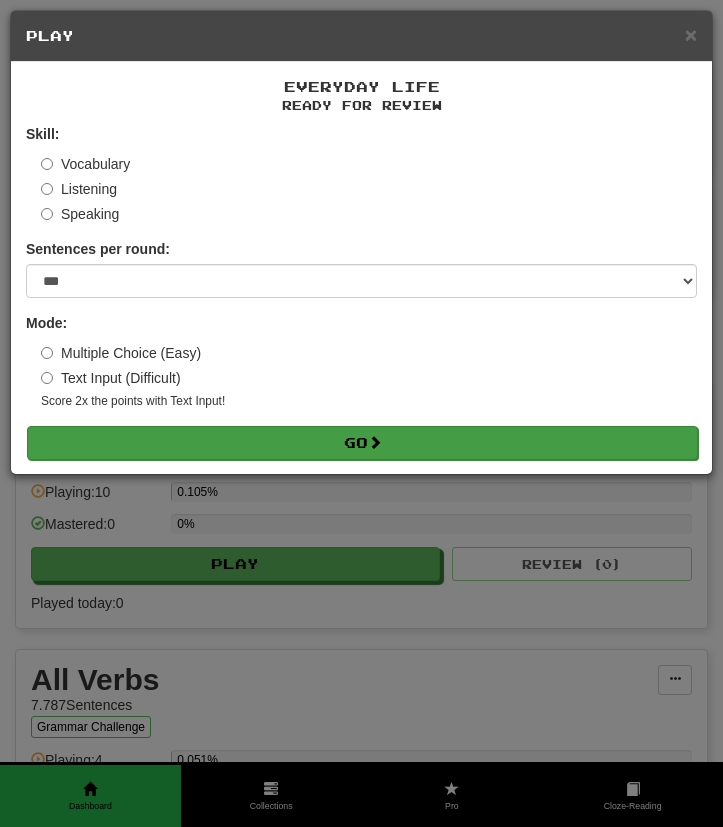 click on "Go" at bounding box center (362, 443) 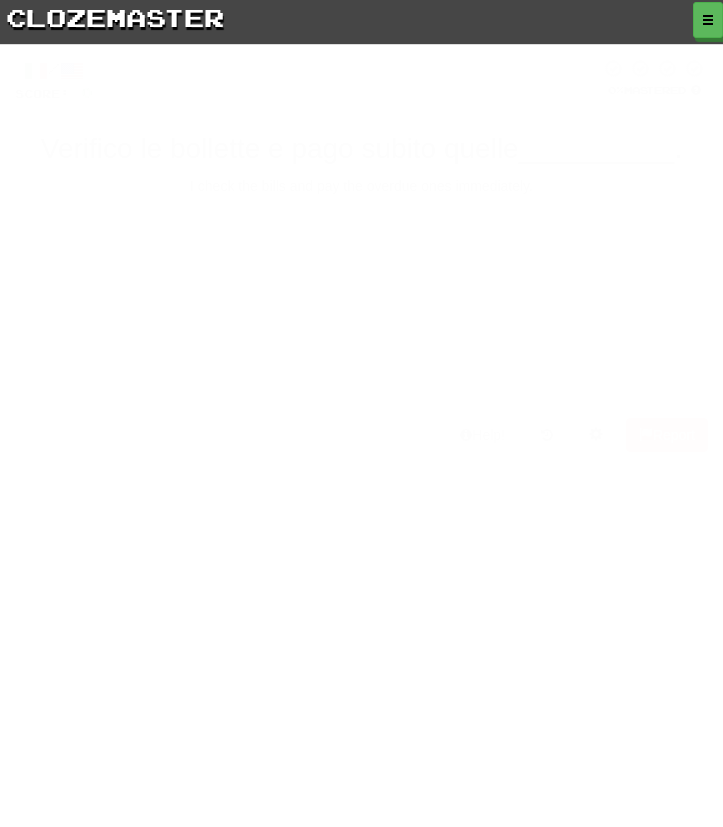 scroll, scrollTop: 0, scrollLeft: 0, axis: both 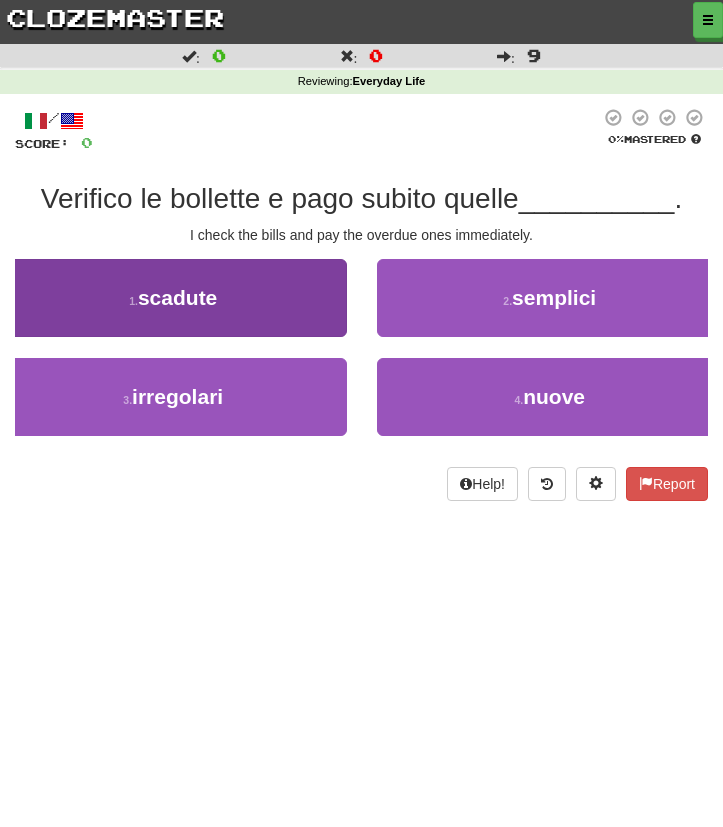 click on "1 .  scadute" at bounding box center (173, 298) 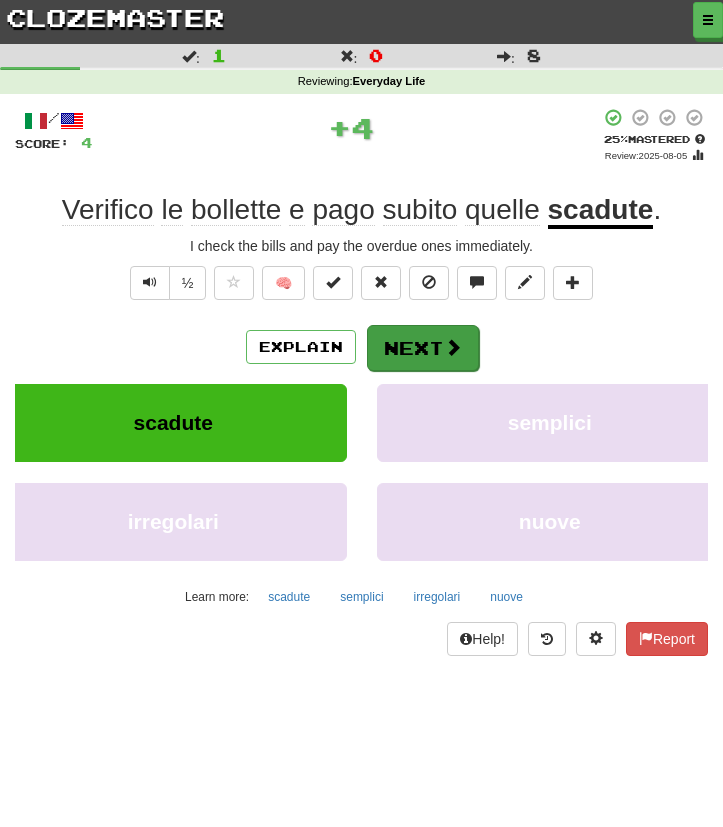 click on "Next" at bounding box center [423, 348] 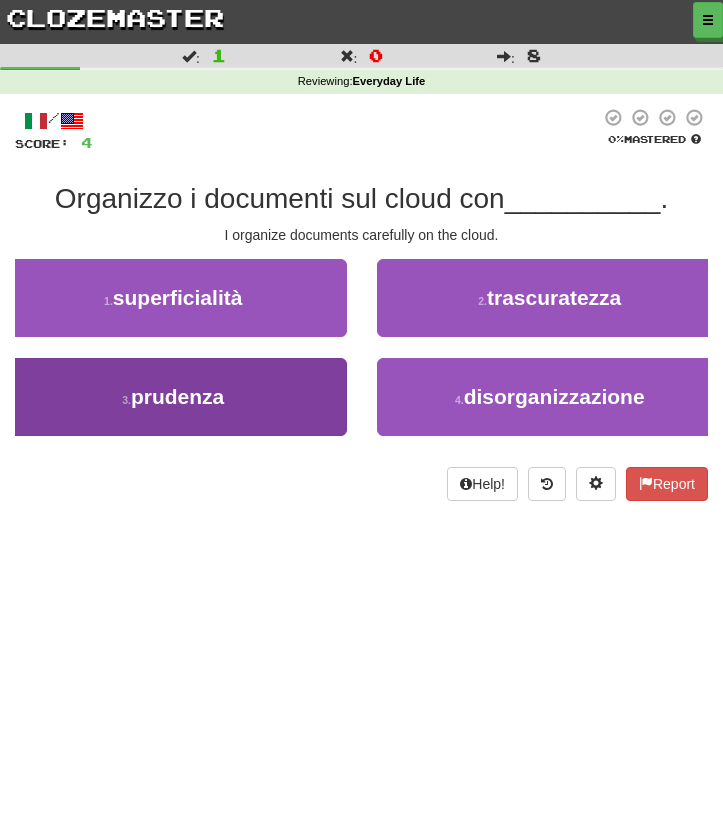 click on "3 .  prudenza" at bounding box center (173, 397) 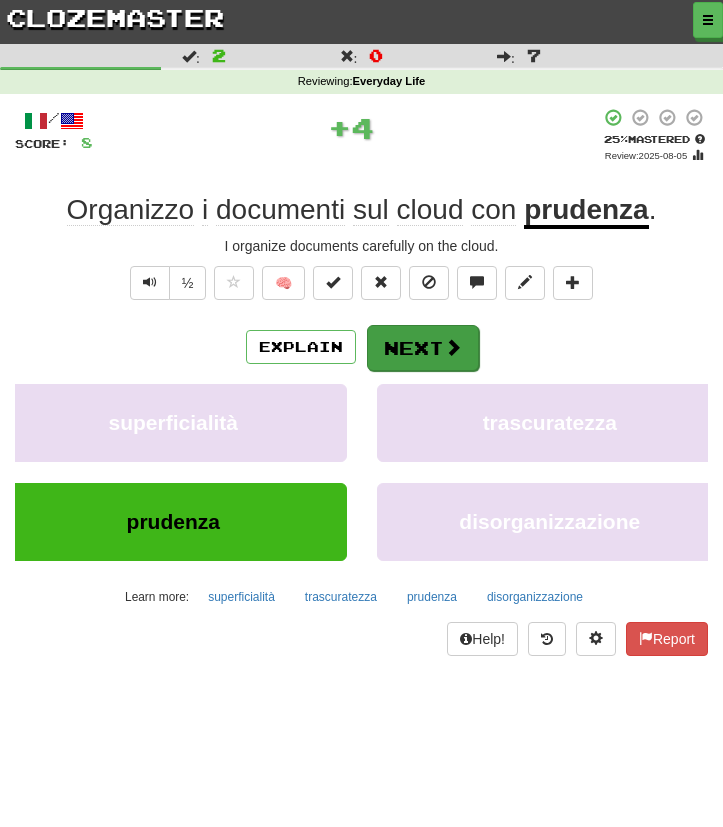 click at bounding box center [453, 347] 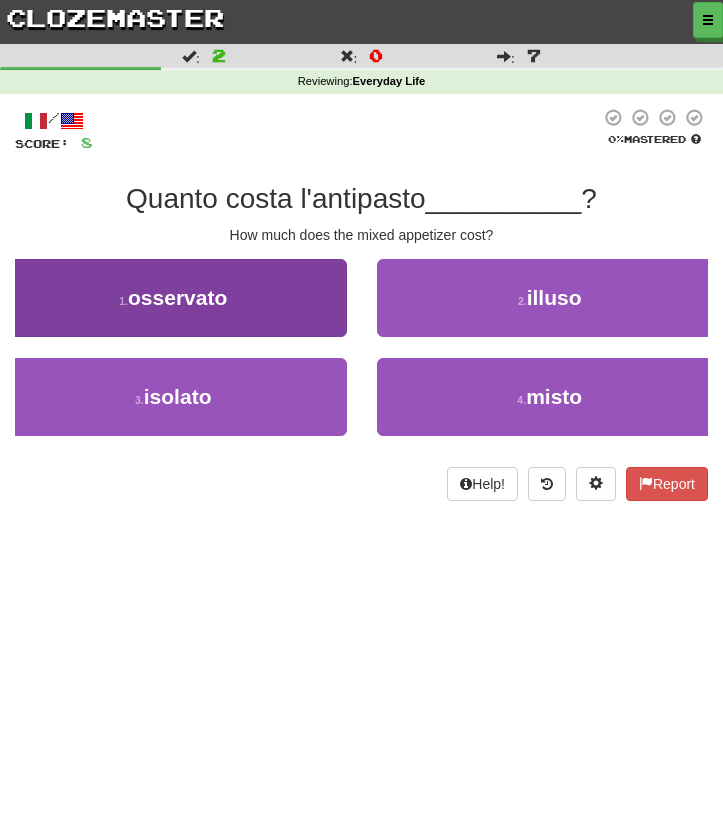 click on "1 .  osservato" at bounding box center [173, 298] 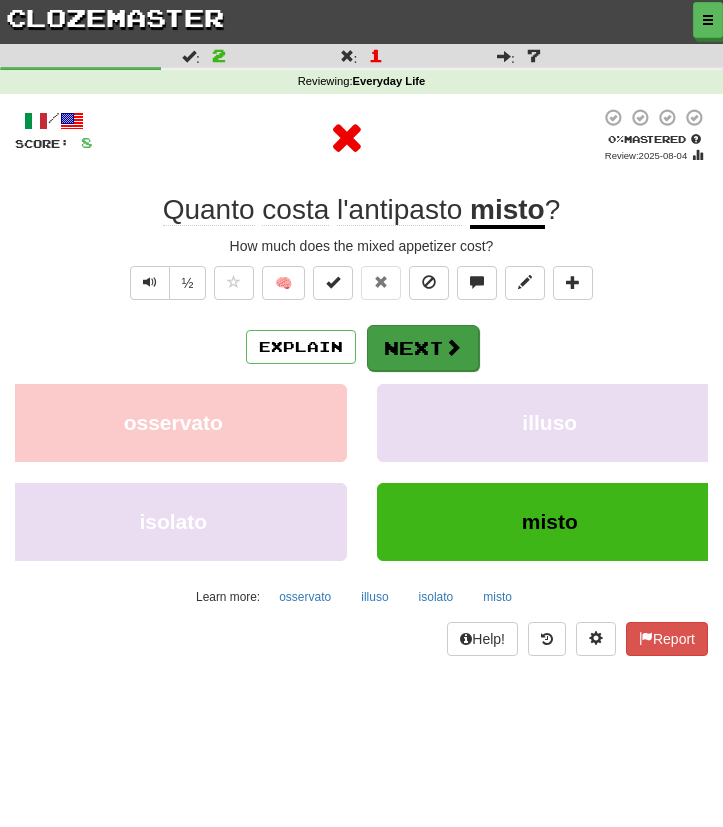 click on "Next" at bounding box center (423, 348) 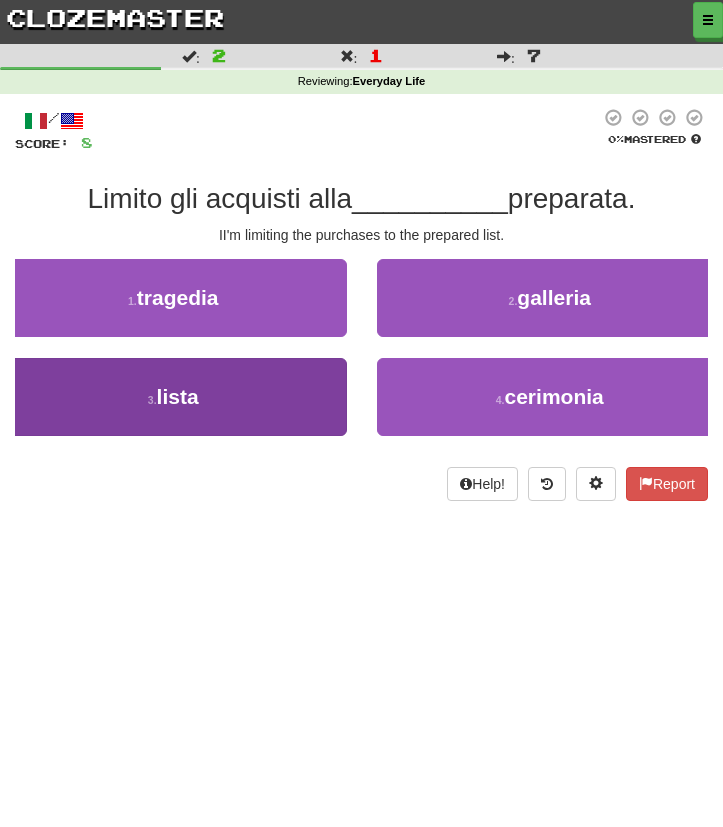 click on "3 .  lista" at bounding box center (173, 397) 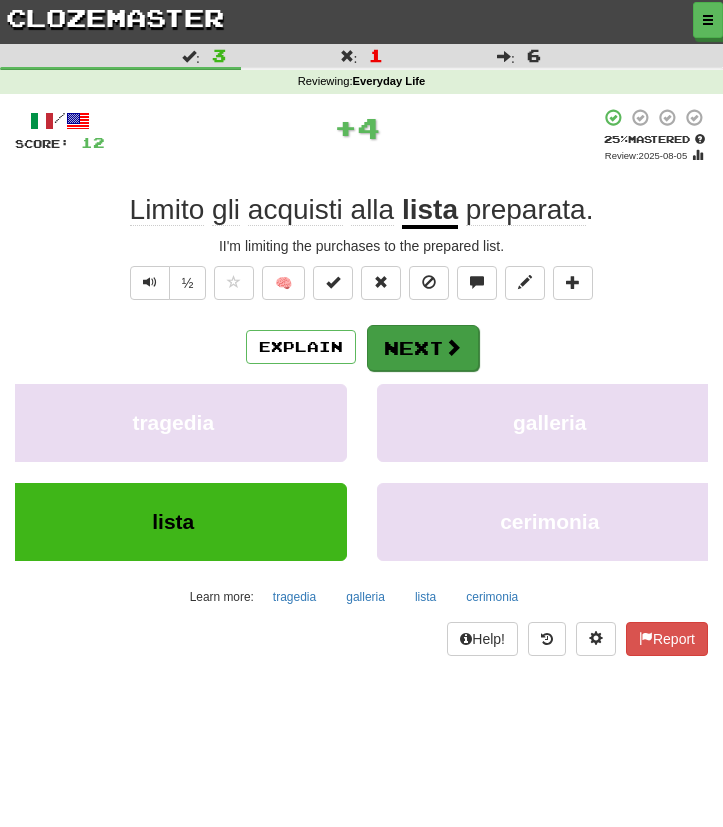 click at bounding box center (453, 347) 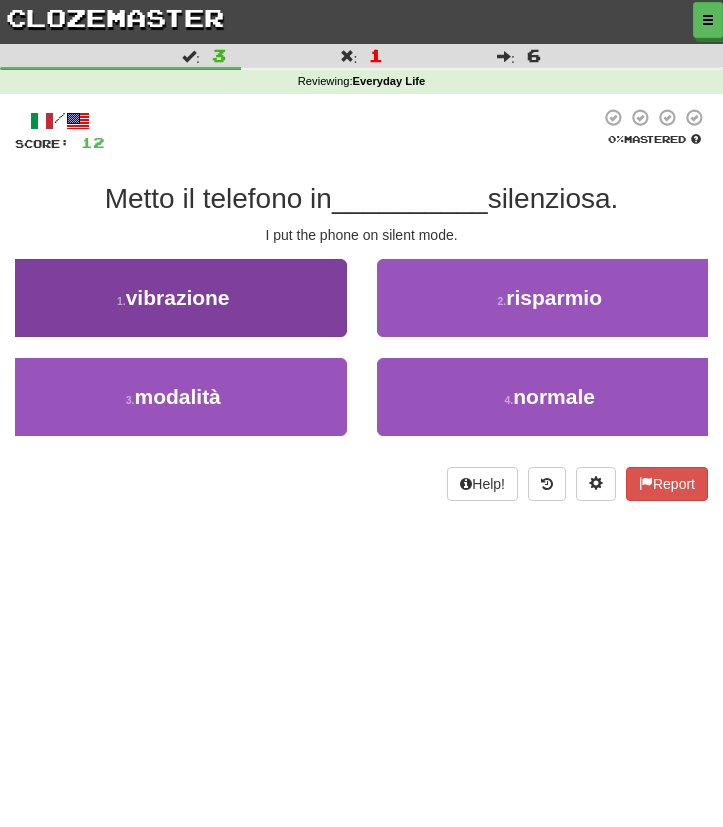 click on "1 .  vibrazione" at bounding box center (173, 298) 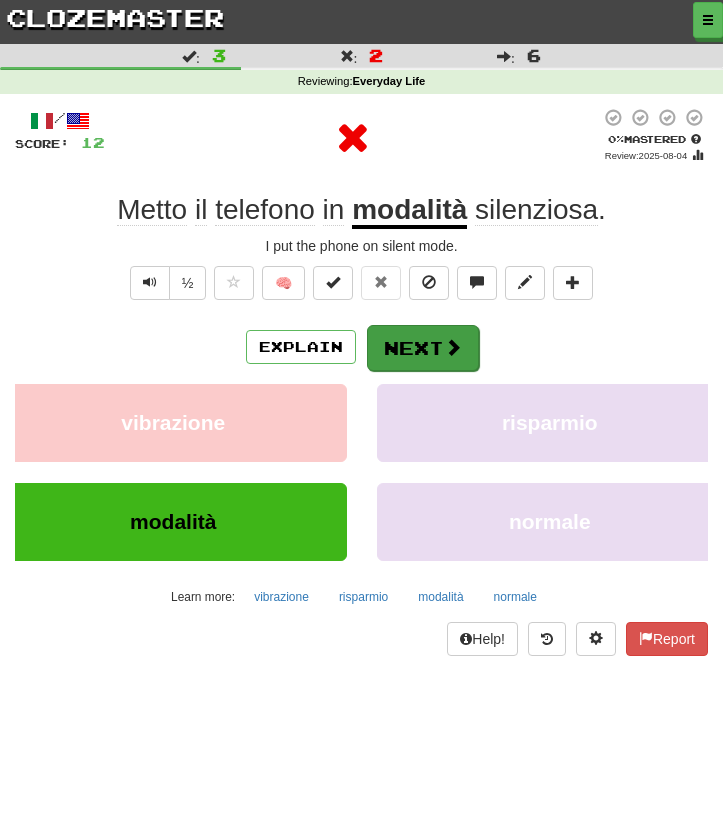 click on "Next" at bounding box center [423, 348] 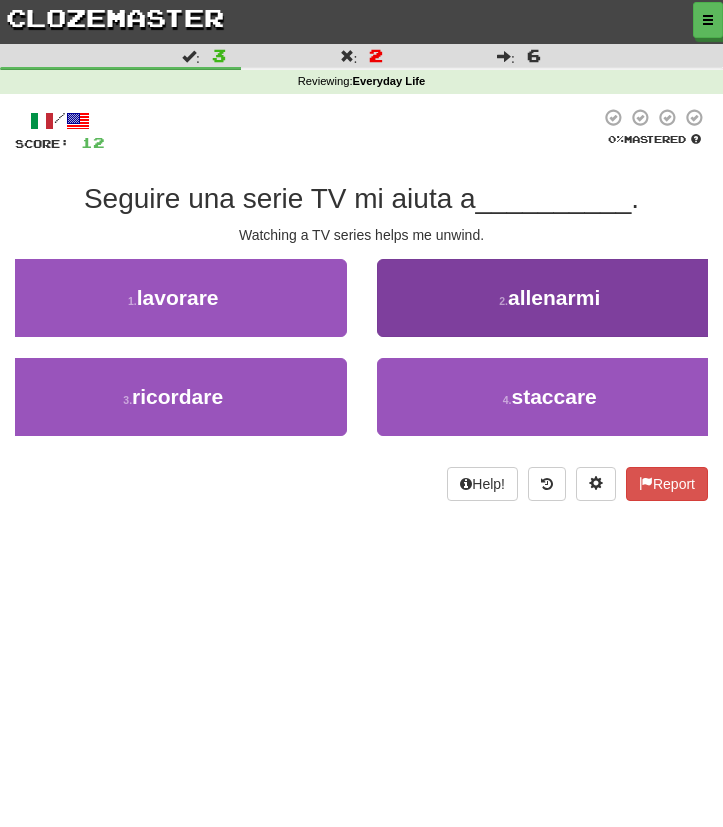 click on "2 .  allenarmi" at bounding box center [550, 298] 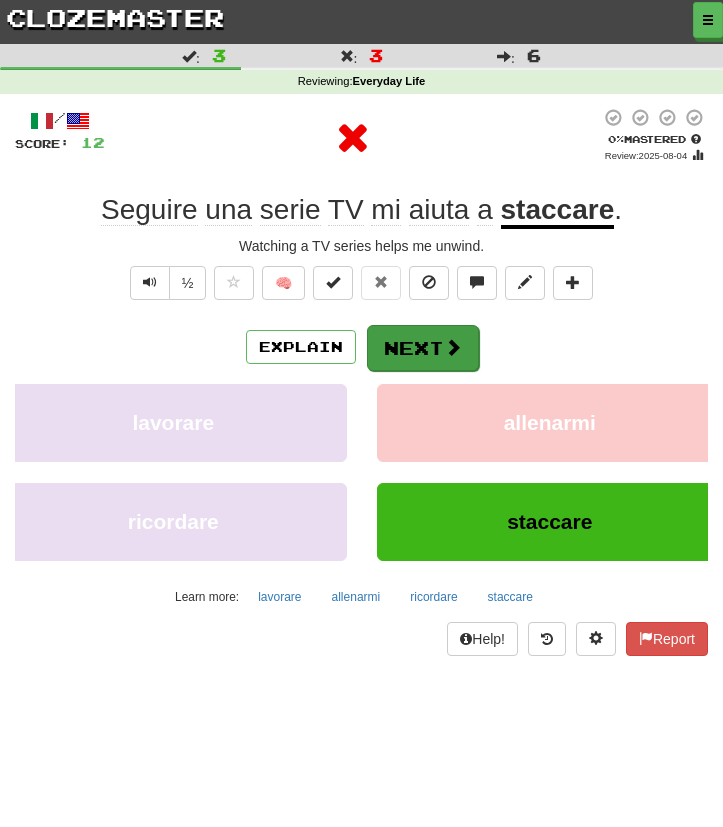 click on "Next" at bounding box center (423, 348) 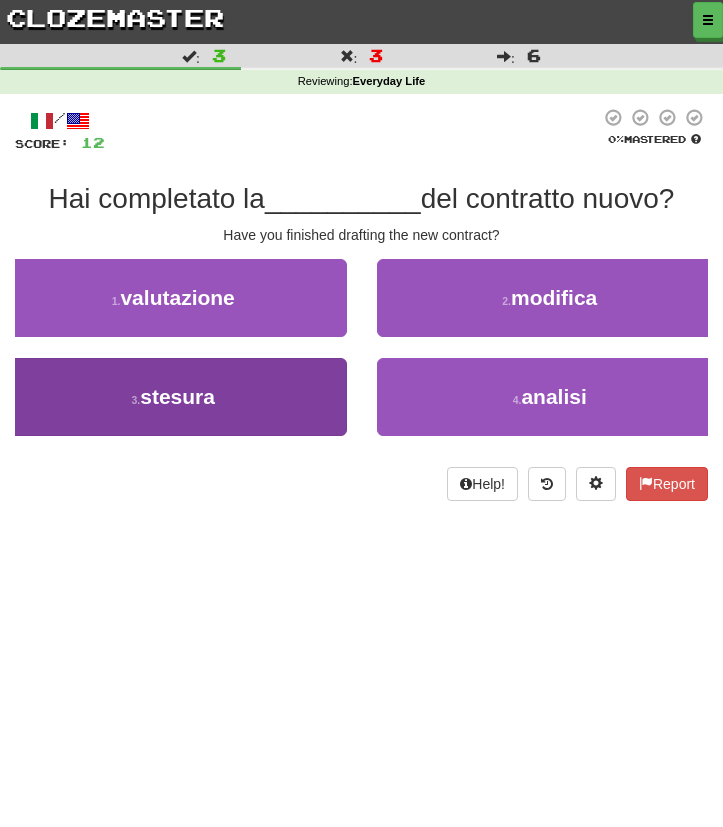 click on "3 .  stesura" at bounding box center [173, 397] 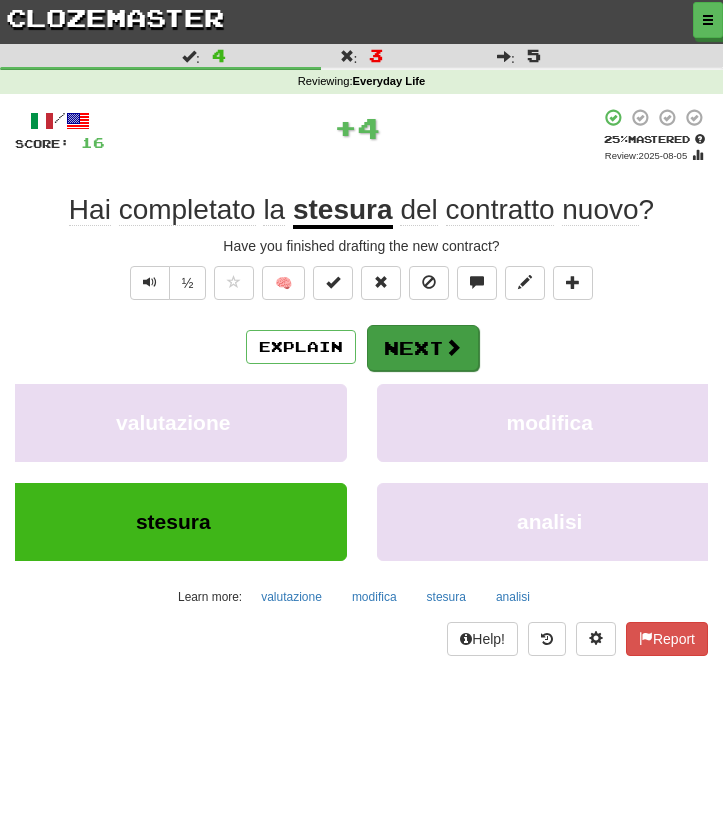 click on "Next" at bounding box center (423, 348) 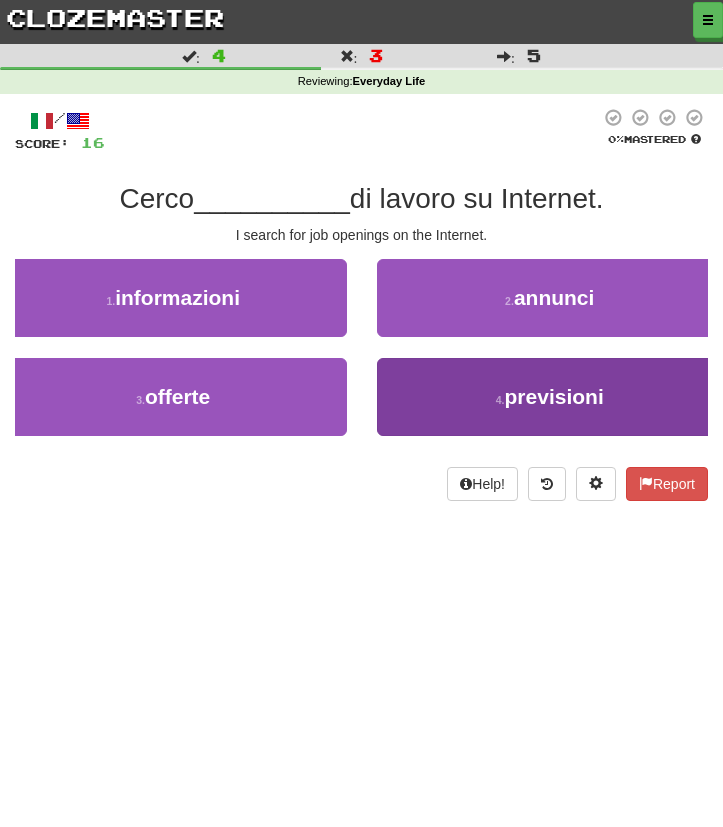 click on "4 .  previsioni" at bounding box center [550, 397] 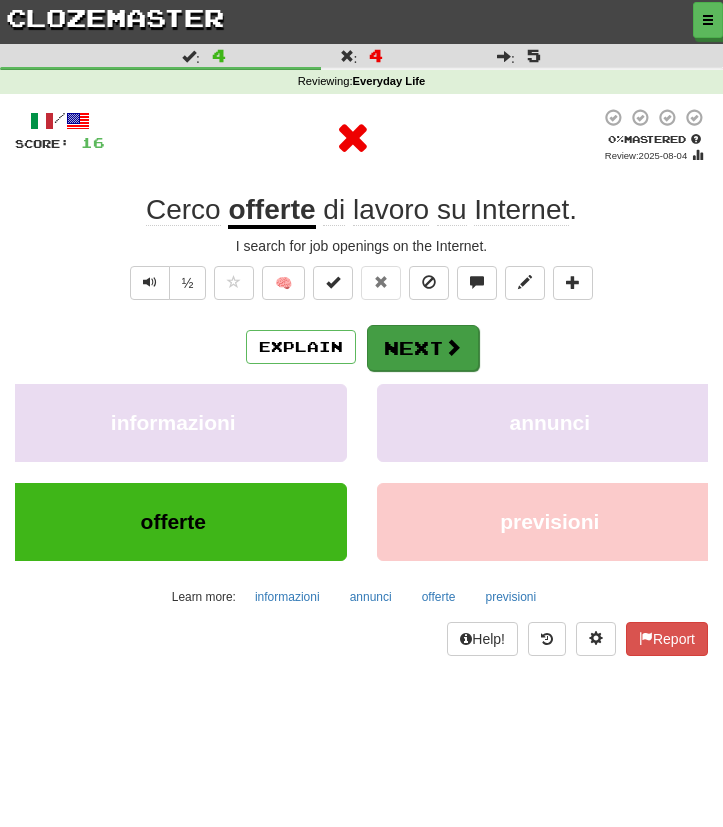 click on "Next" at bounding box center [423, 348] 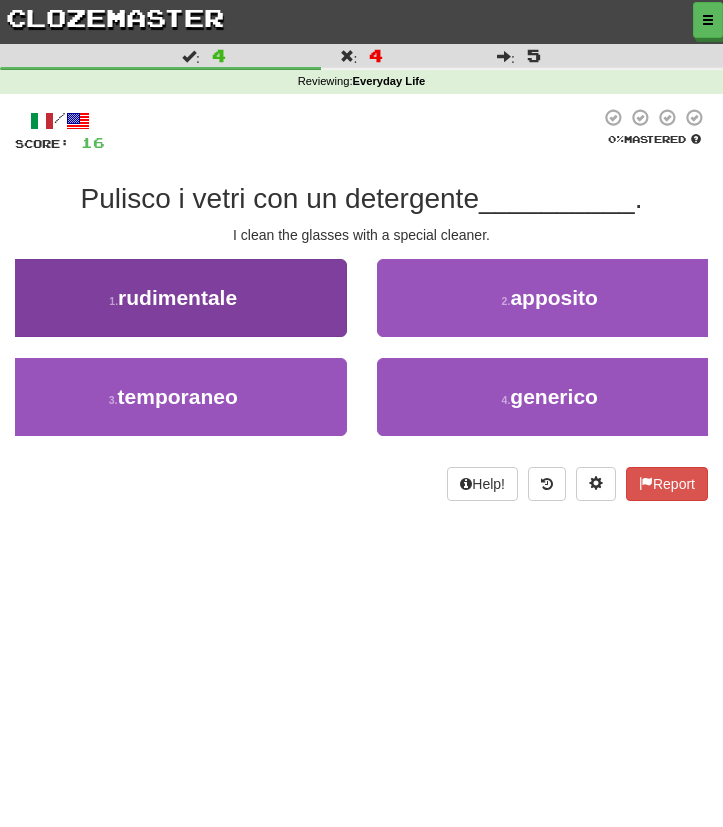 click on "1 .  rudimentale" at bounding box center (173, 298) 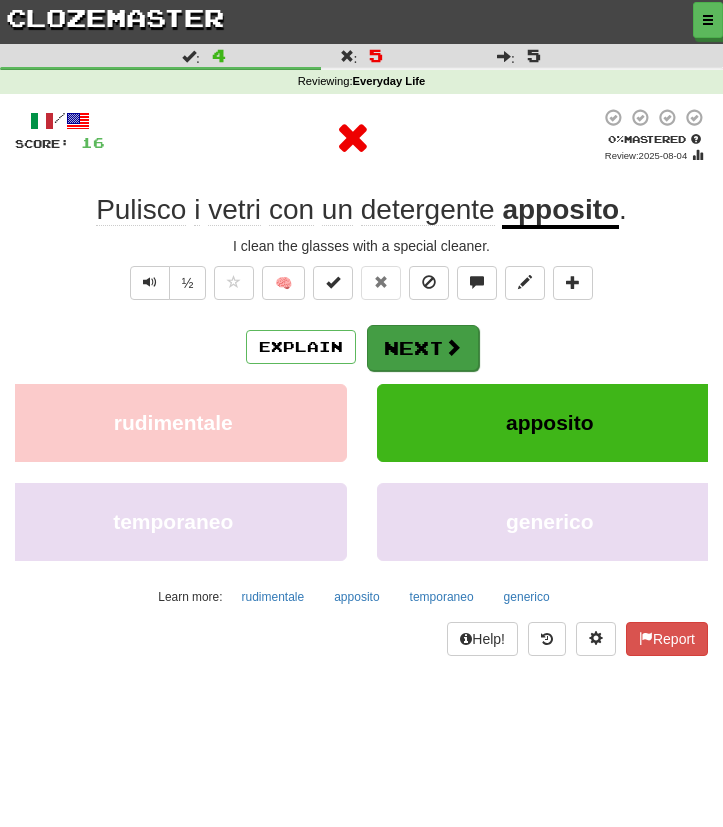 click on "Next" at bounding box center [423, 348] 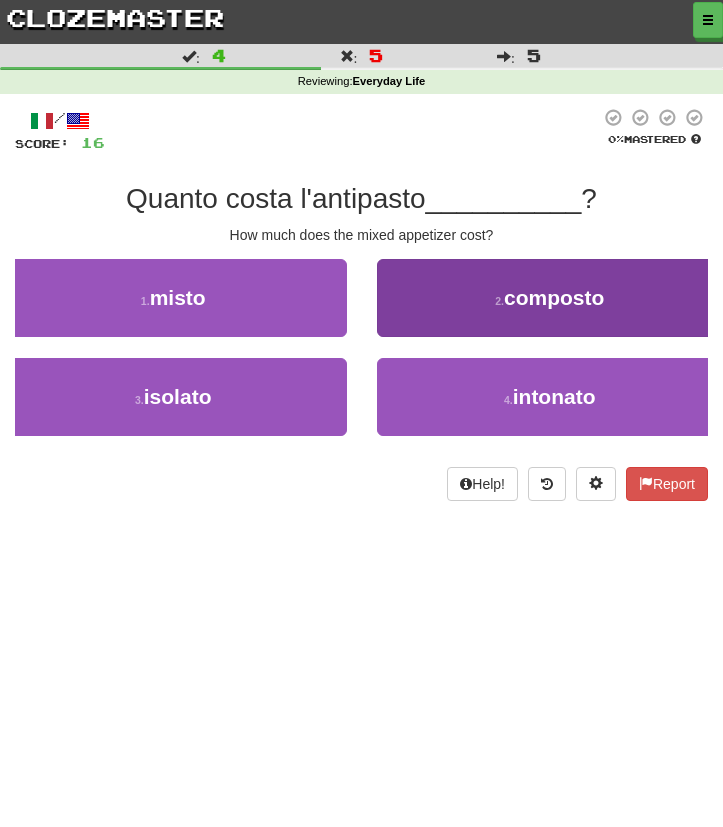 click on "2 .  composto" at bounding box center [550, 298] 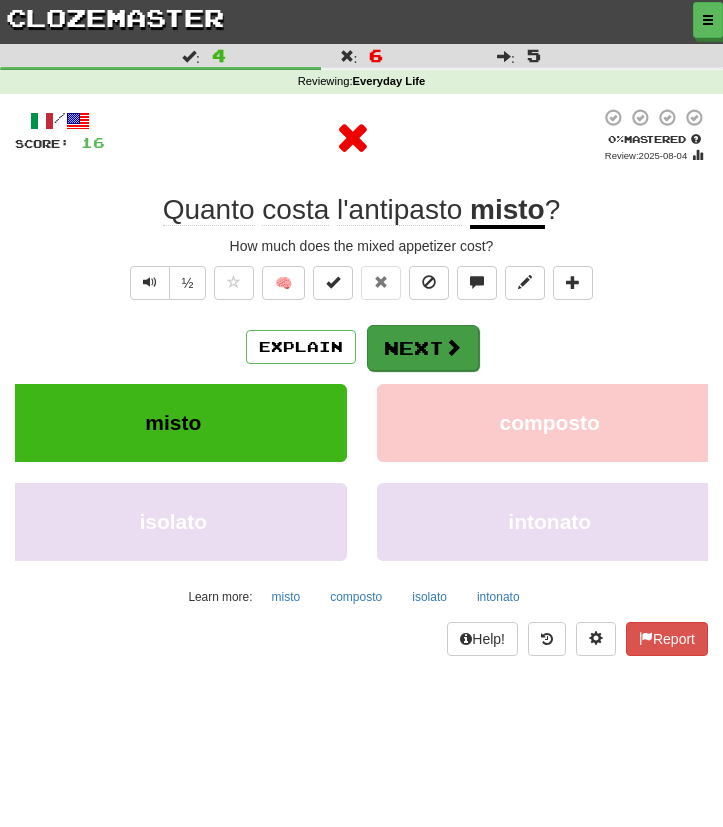 click on "Next" at bounding box center [423, 348] 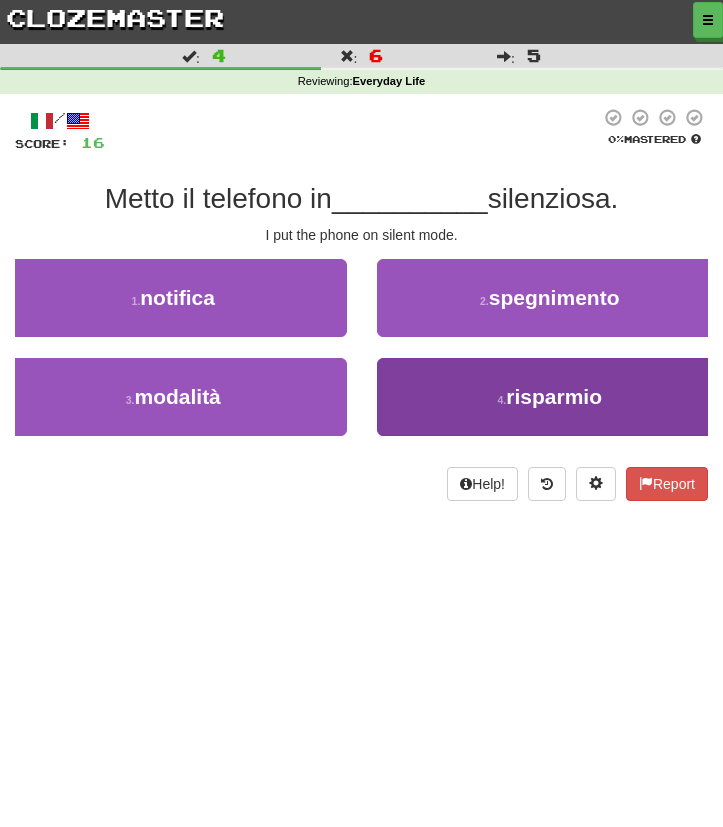 click on "4 .  risparmio" at bounding box center (550, 397) 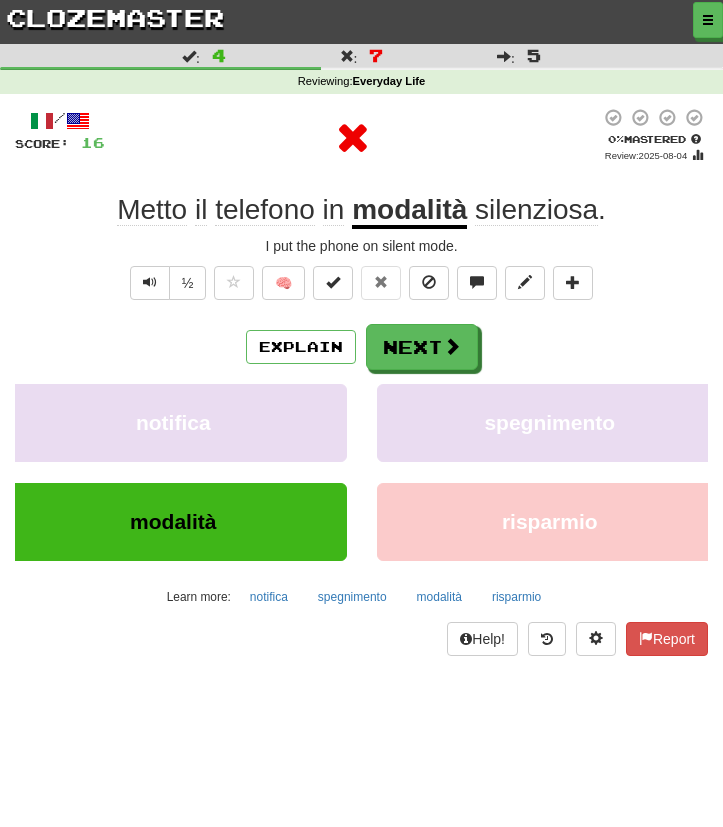 click on "spegnimento" at bounding box center [550, 423] 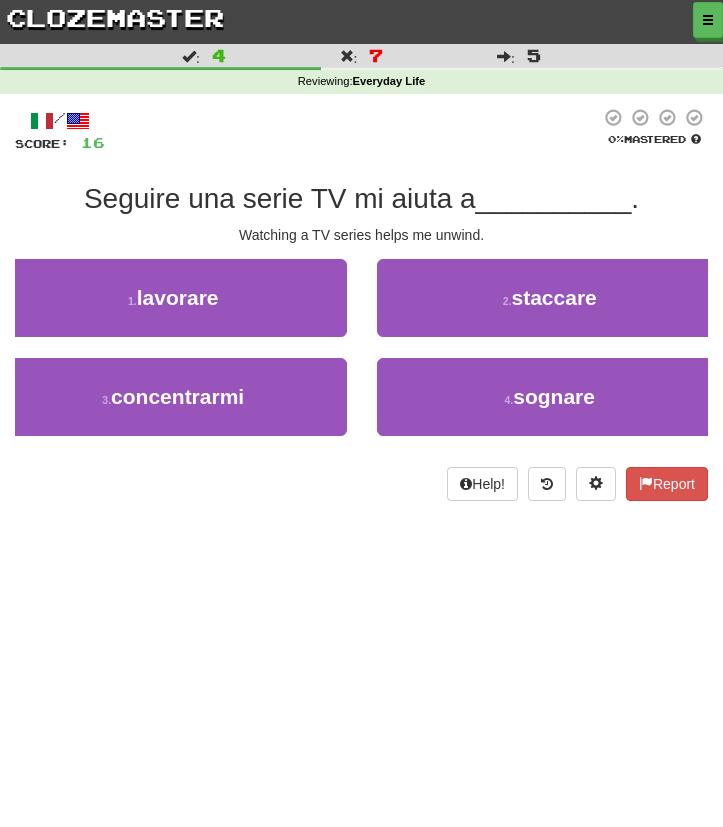 click on "1 .  lavorare" at bounding box center [173, 308] 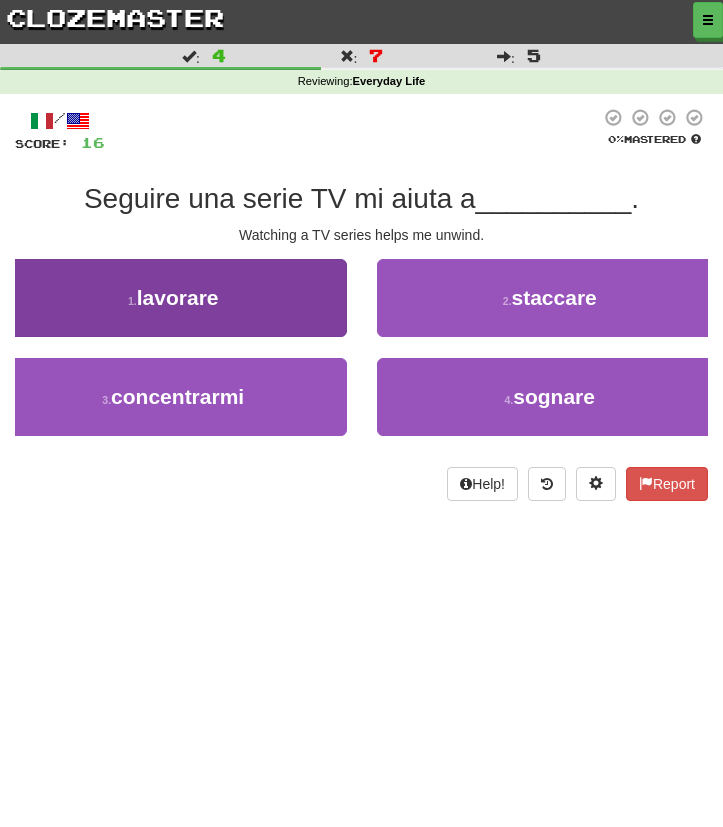 click on "1 .  lavorare" at bounding box center [173, 298] 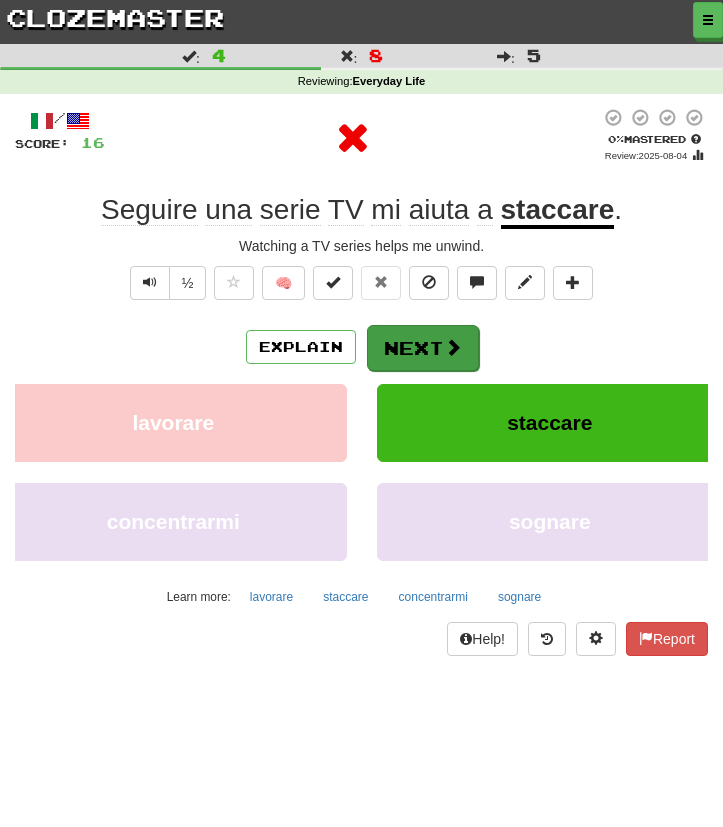 click on "Next" at bounding box center [423, 348] 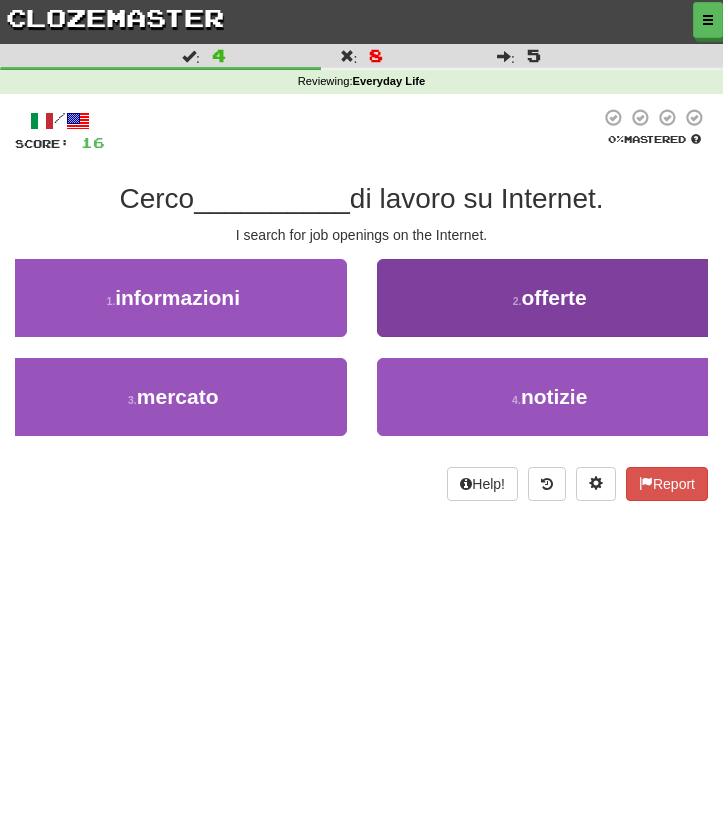 click on "2 .  offerte" at bounding box center (550, 298) 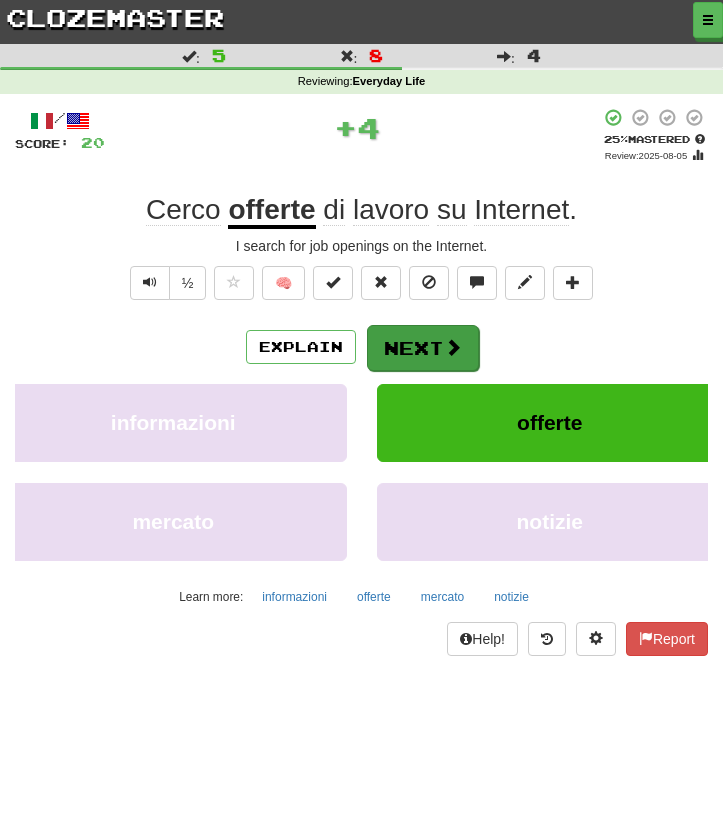 click at bounding box center (453, 347) 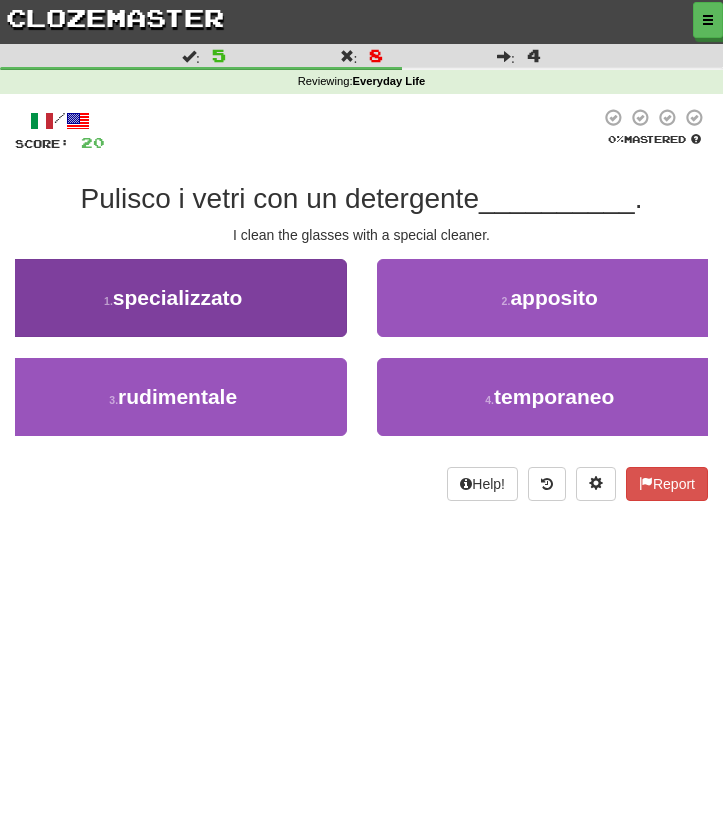 click on "1 .  specializzato" at bounding box center [173, 308] 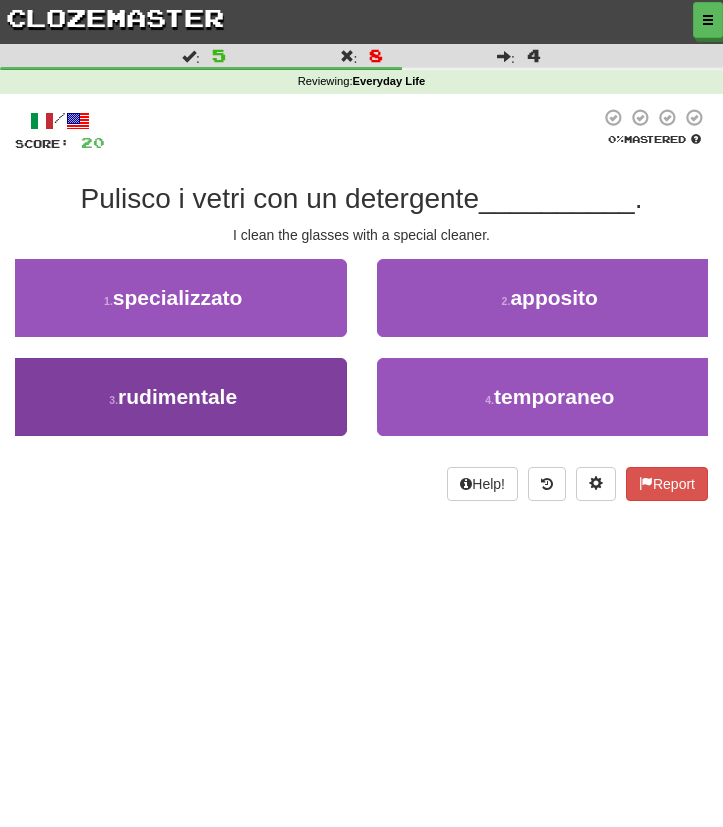 click on "3 .  rudimentale" at bounding box center [173, 397] 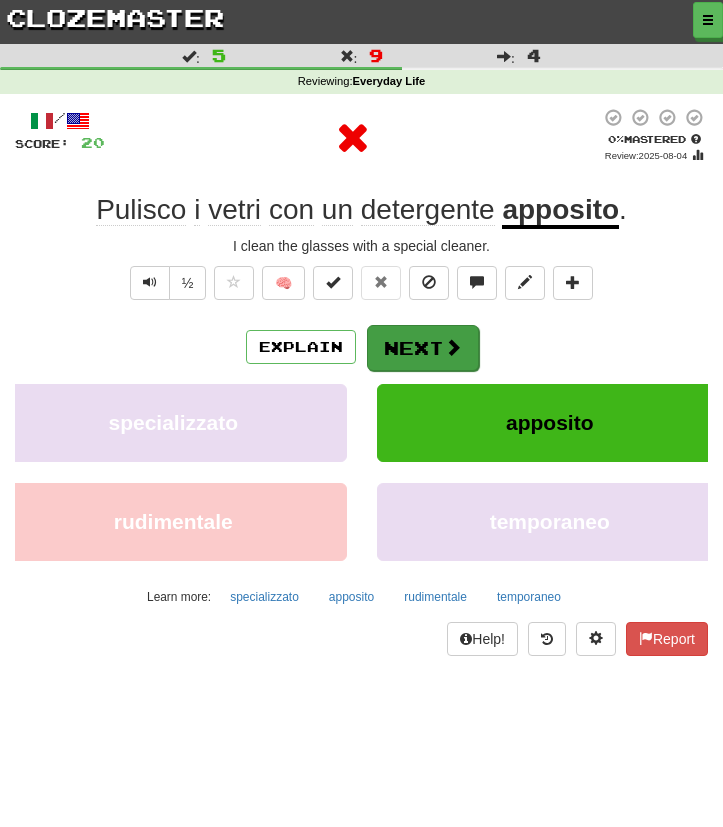 click at bounding box center [453, 347] 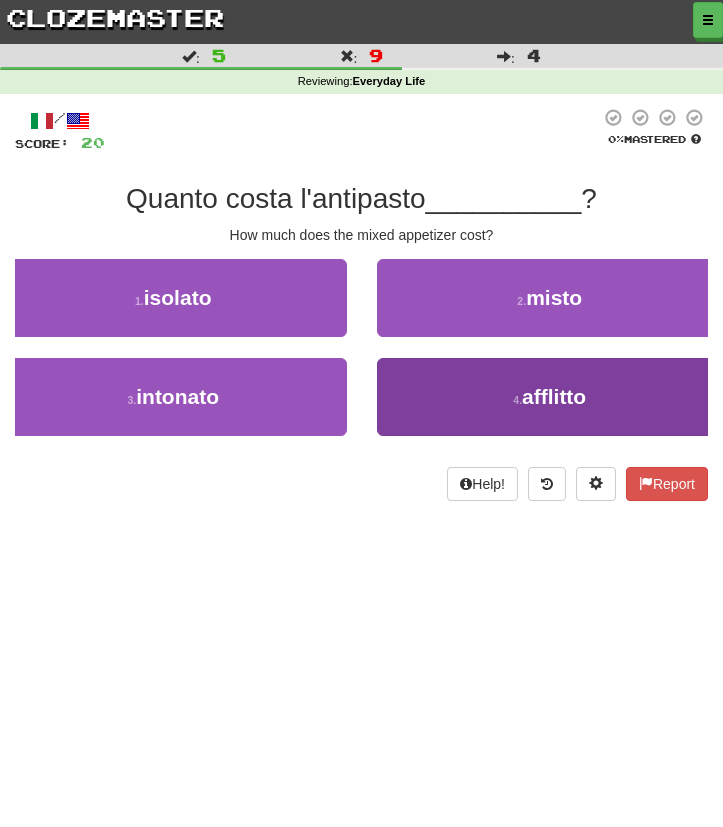 click on "4 .  afflitto" at bounding box center (550, 397) 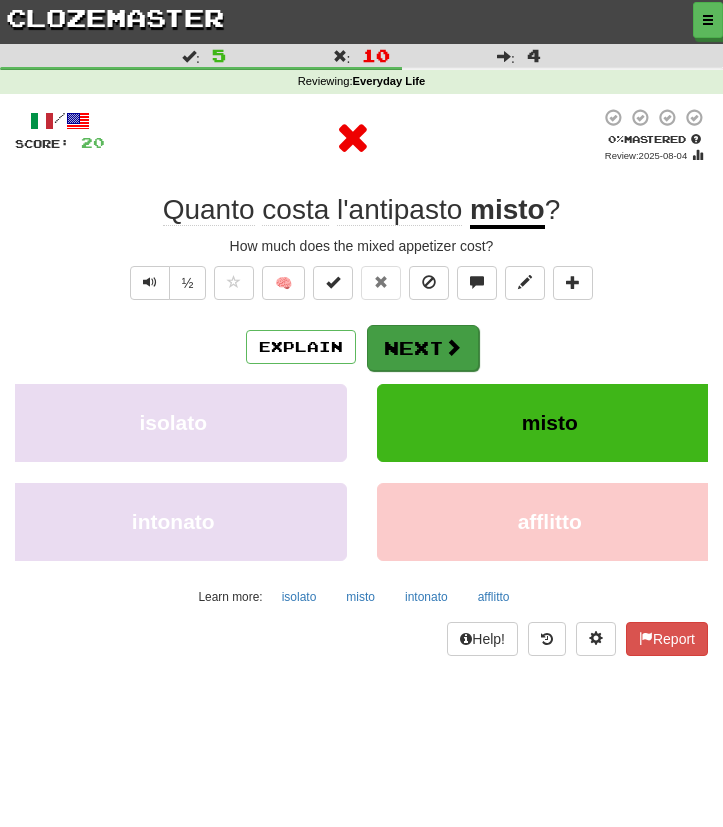 click on "Next" at bounding box center (423, 348) 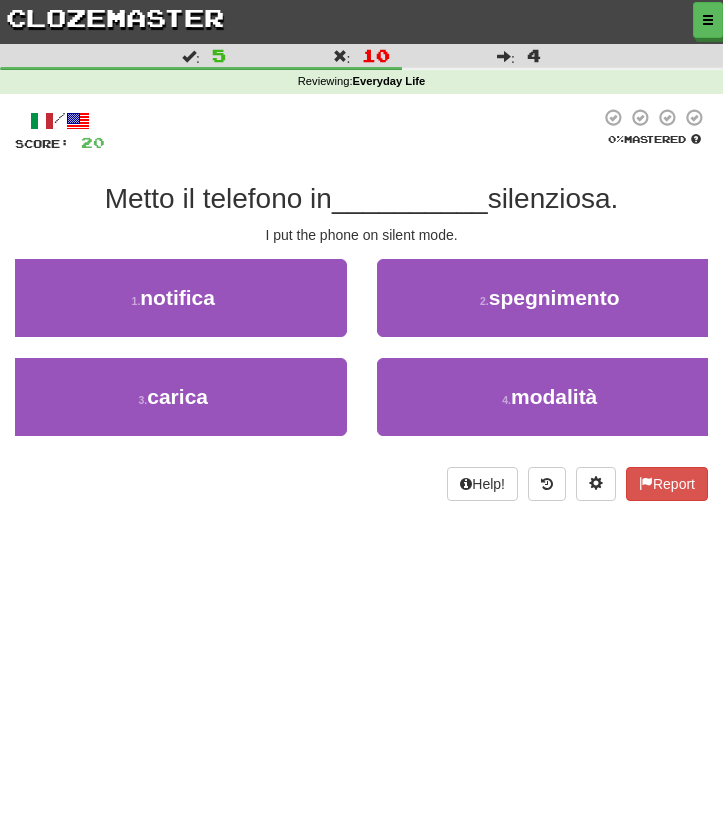 click on "clozemaster" at bounding box center (115, 17) 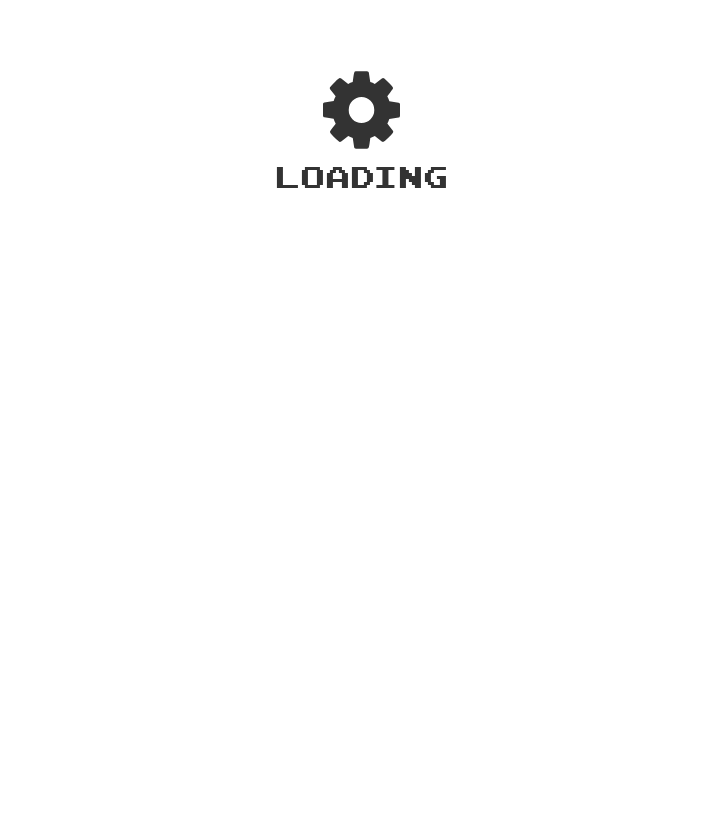 scroll, scrollTop: 0, scrollLeft: 0, axis: both 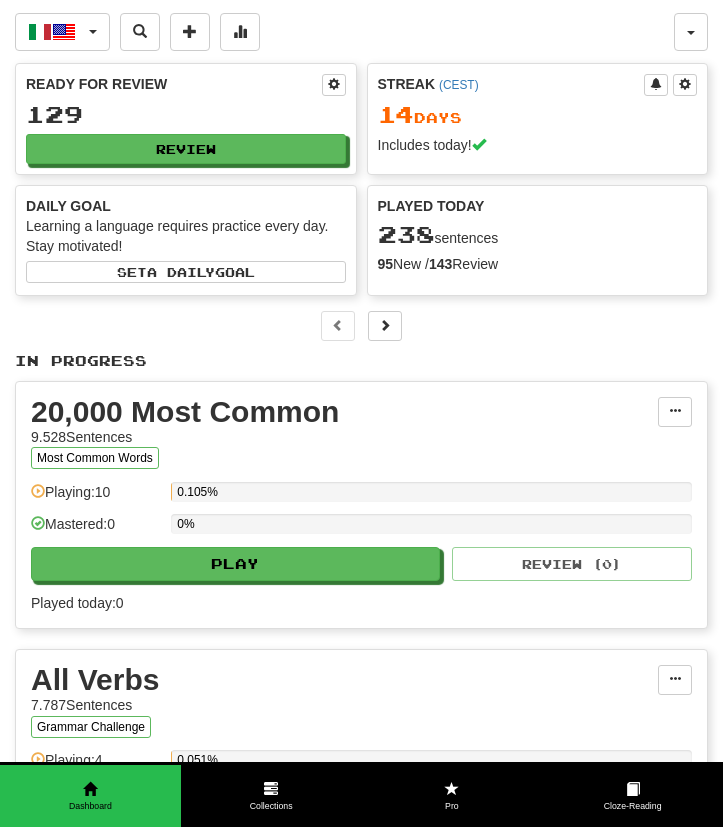 click on "Ready for Review 129   Review" at bounding box center (186, 119) 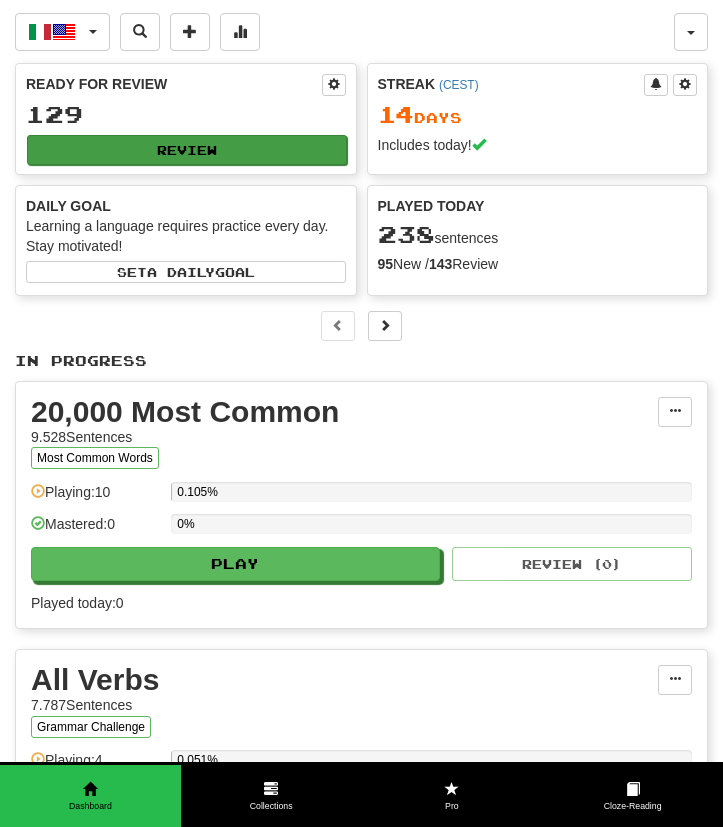 click on "Review" at bounding box center [187, 150] 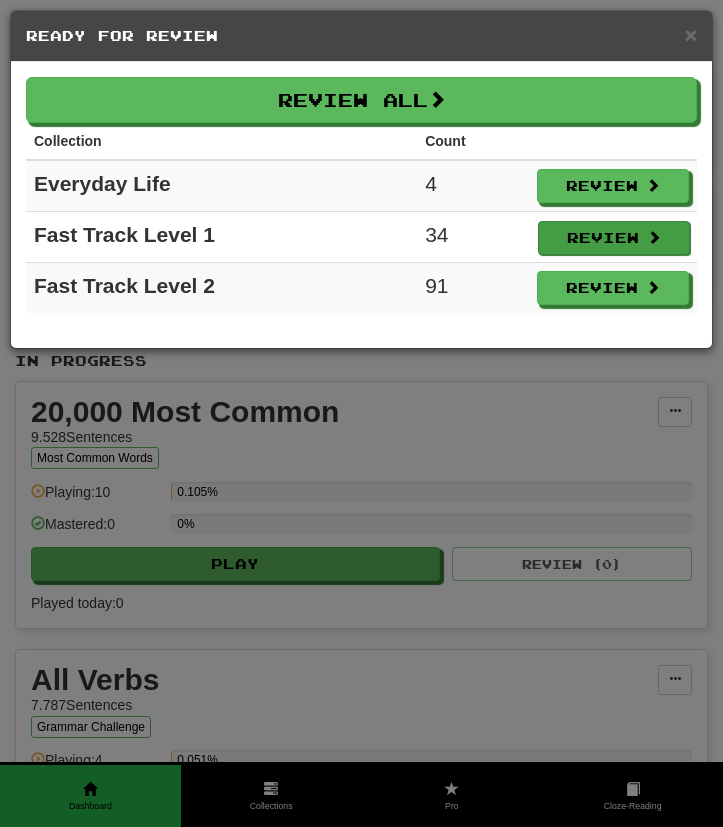 click on "Review" at bounding box center [614, 238] 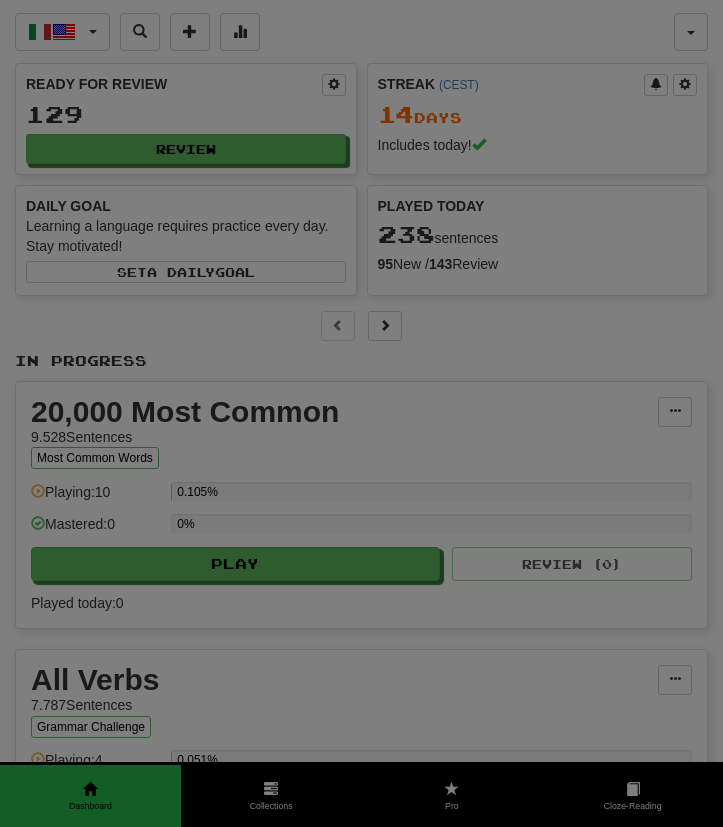 select on "***" 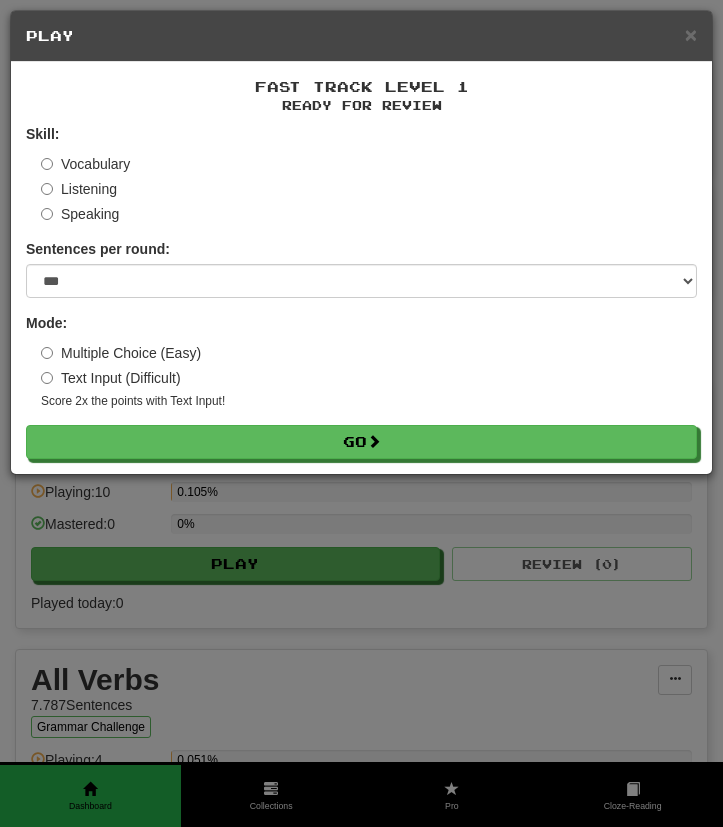 click on "Skill: Vocabulary Listening Speaking Sentences per round: * ** ** ** ** ** *** ******** Mode: Multiple Choice (Easy) Text Input (Difficult) Score 2x the points with Text Input ! Go" at bounding box center (361, 291) 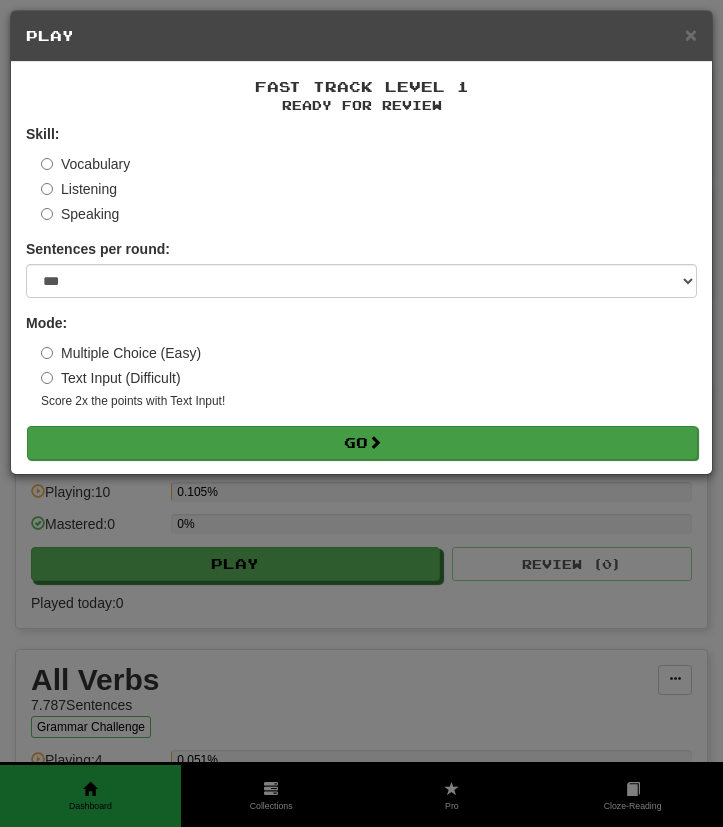 click on "Go" at bounding box center (362, 443) 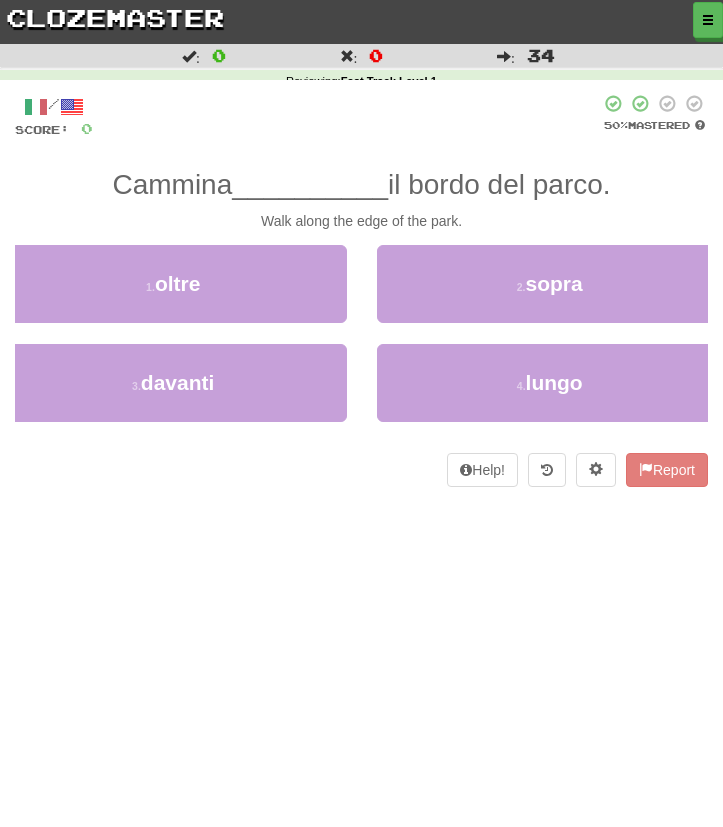 scroll, scrollTop: 0, scrollLeft: 0, axis: both 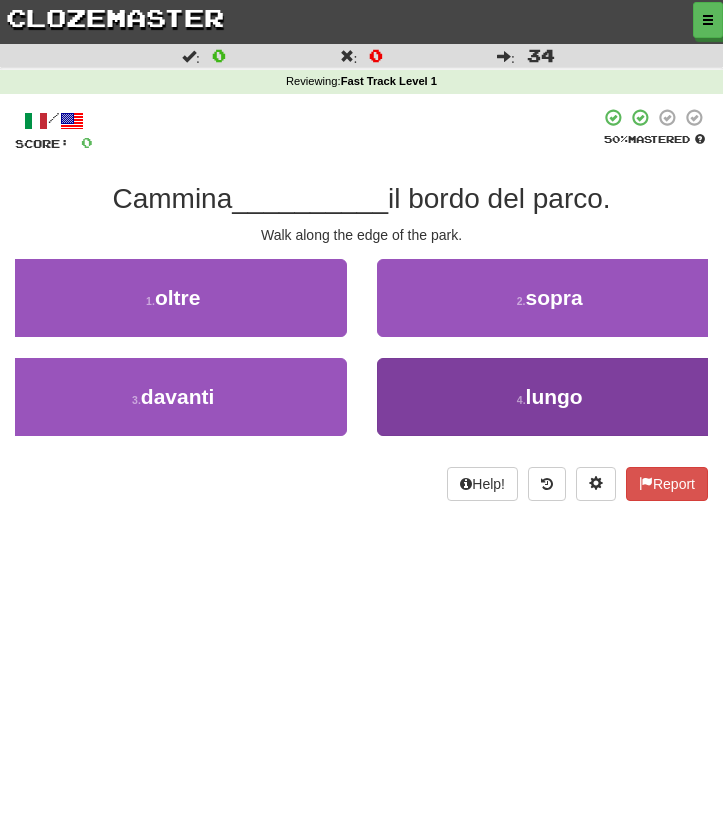 click on "4 .  lungo" at bounding box center (550, 397) 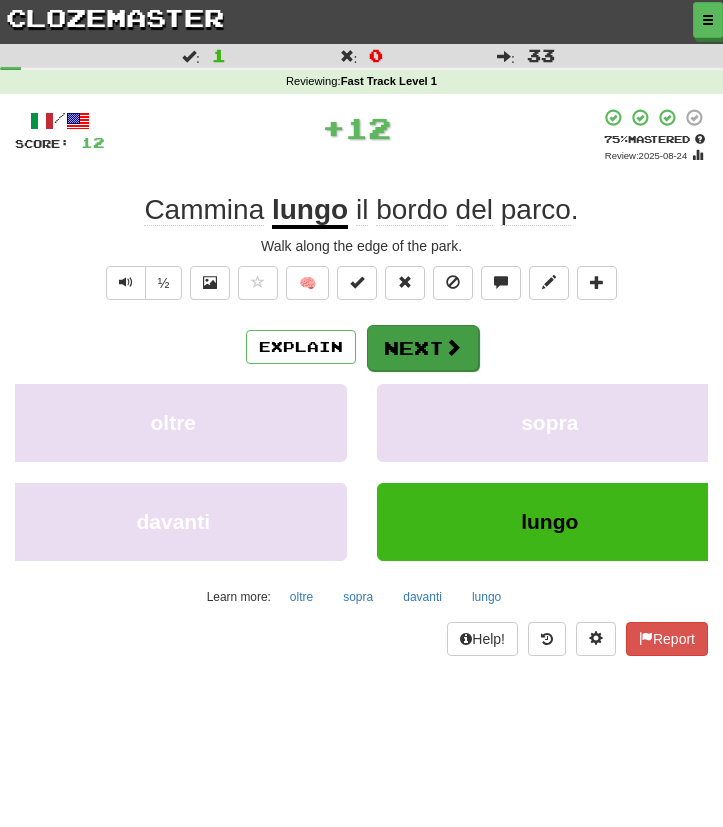click on "Next" at bounding box center [423, 348] 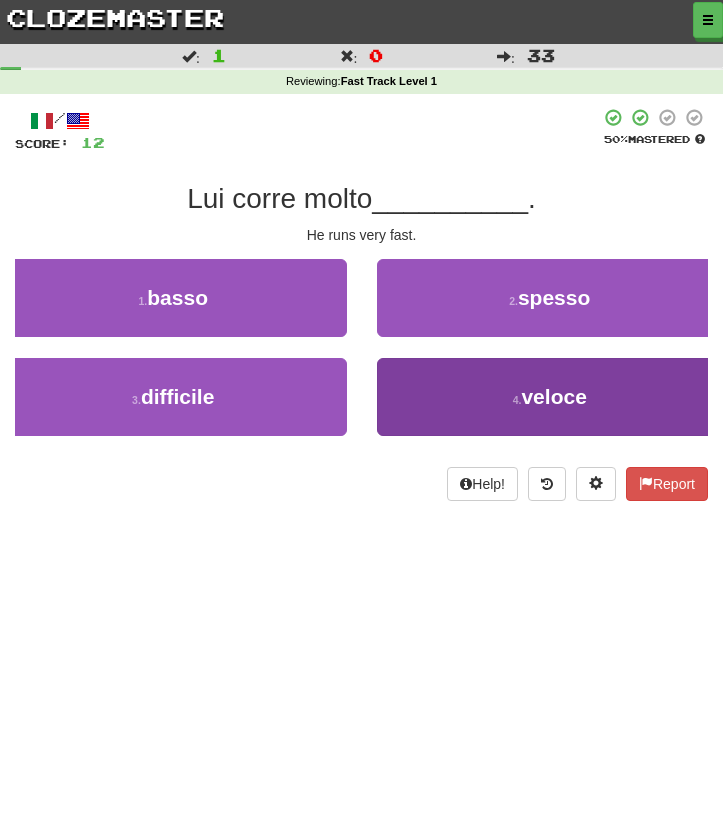 click on "4 .  veloce" at bounding box center (550, 397) 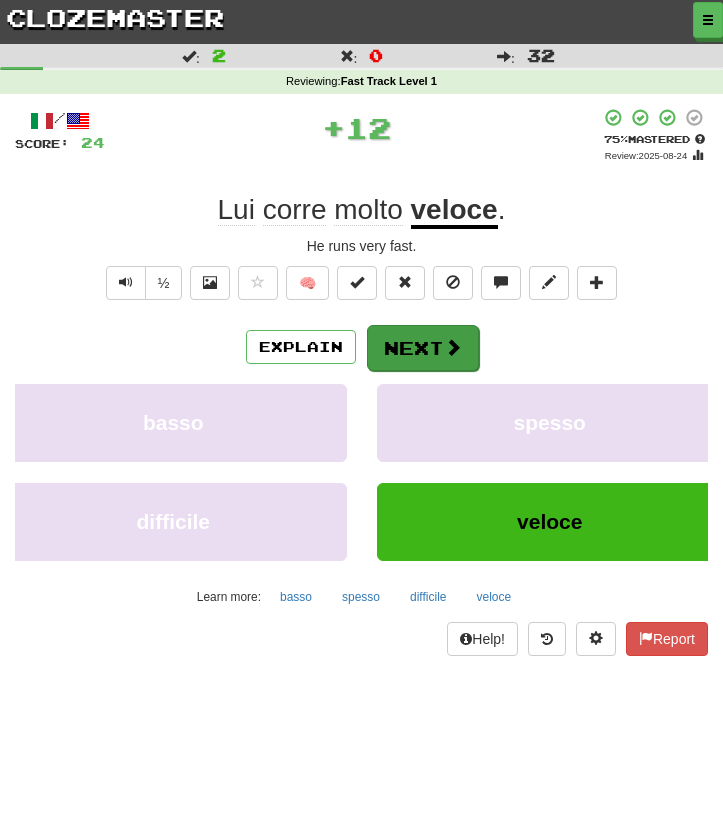click at bounding box center [453, 347] 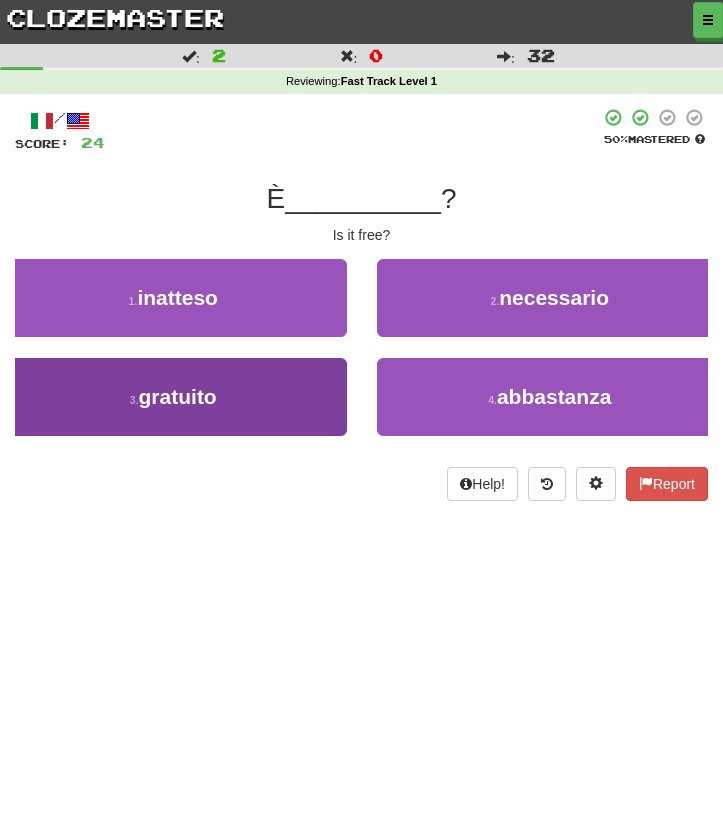 click on "3 .  gratuito" at bounding box center [173, 397] 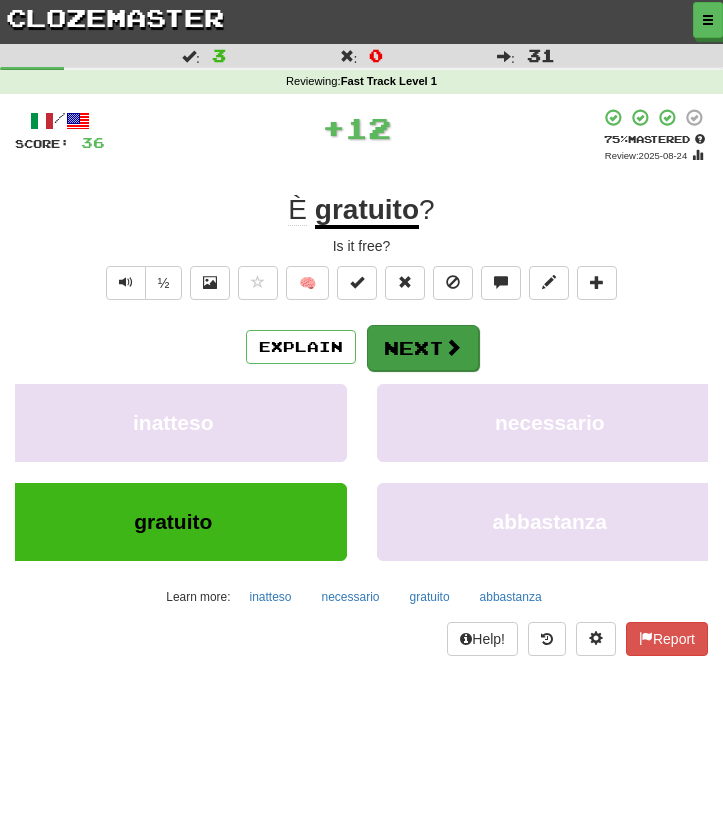 click on "Next" at bounding box center (423, 348) 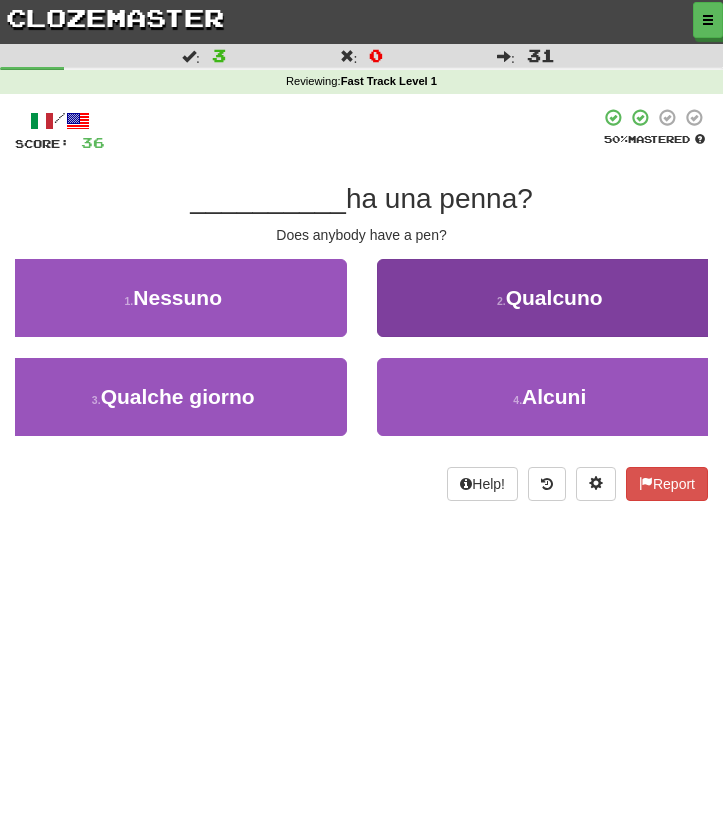 click on "2 .  Qualcuno" at bounding box center [550, 298] 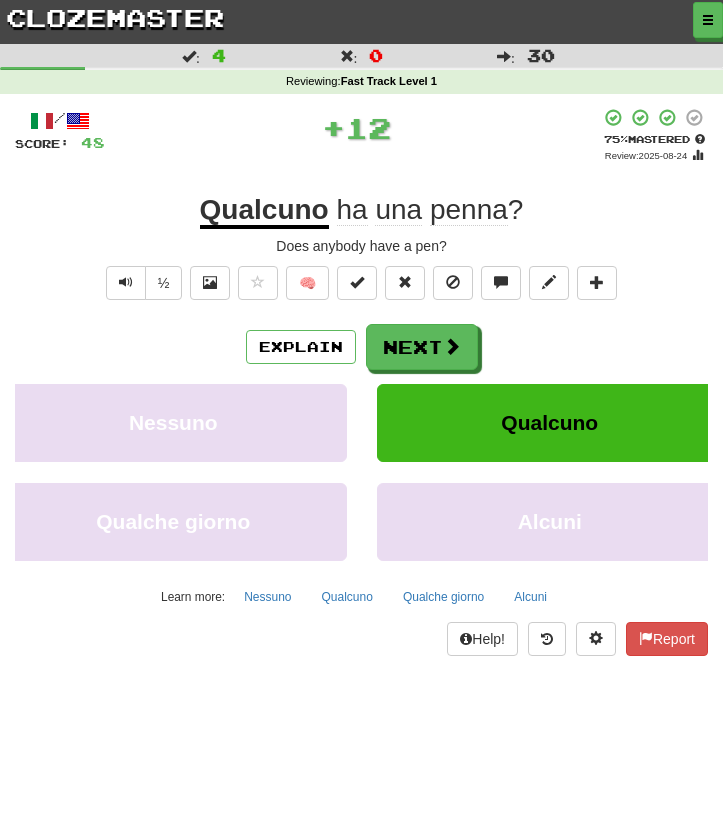 click on "/  Score:   48 + 12 75 %  Mastered Review:  2025-08-24 Qualcuno   ha   una   penna ? Does anybody have a pen? ½ 🧠 Explain Next Nessuno Qualcuno Qualche giorno Alcuni Learn more: Nessuno Qualcuno Qualche giorno Alcuni  Help!  Report" at bounding box center (361, 382) 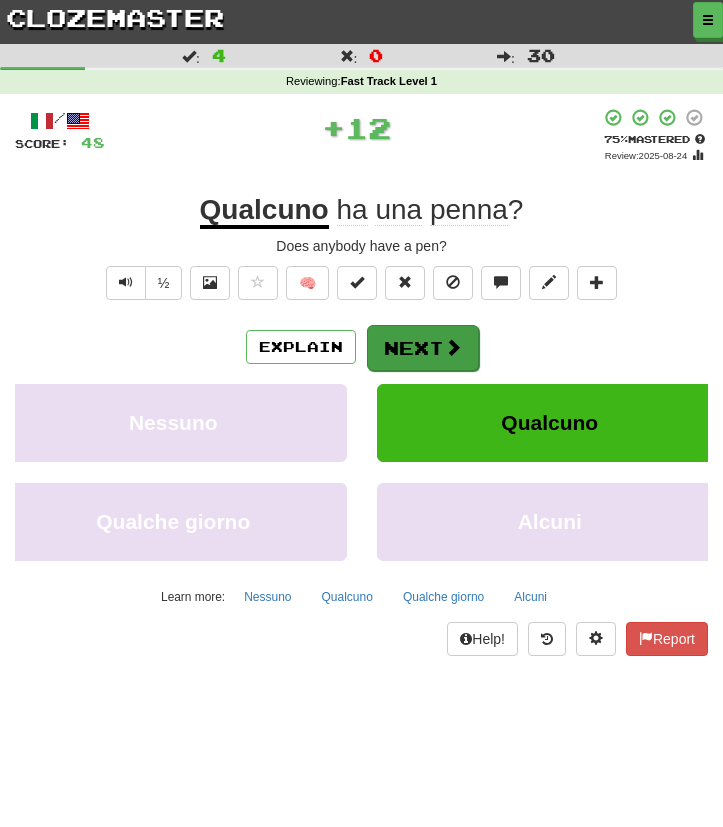 click on "Next" at bounding box center (423, 348) 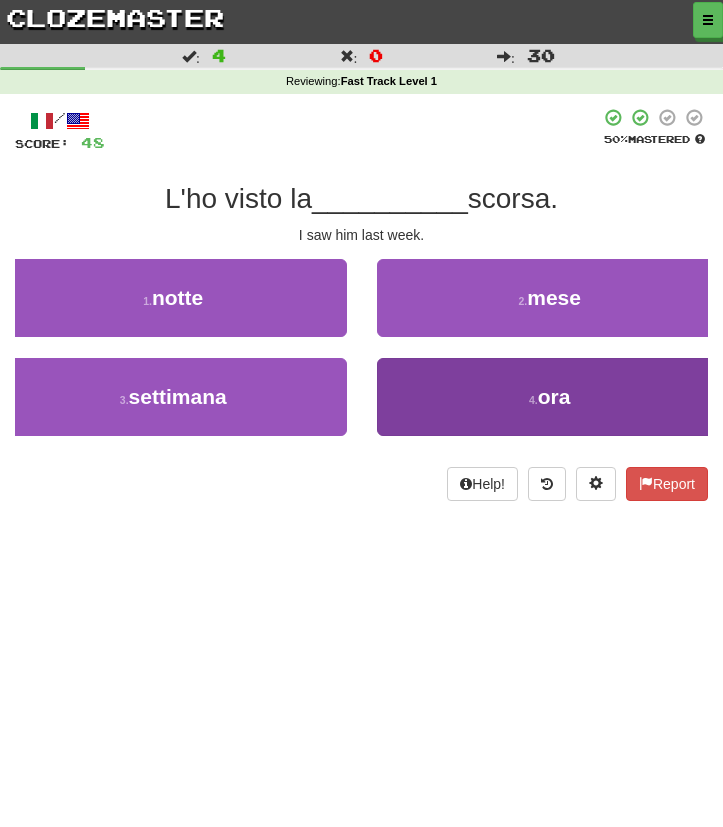 click on "4 .  ora" at bounding box center [550, 397] 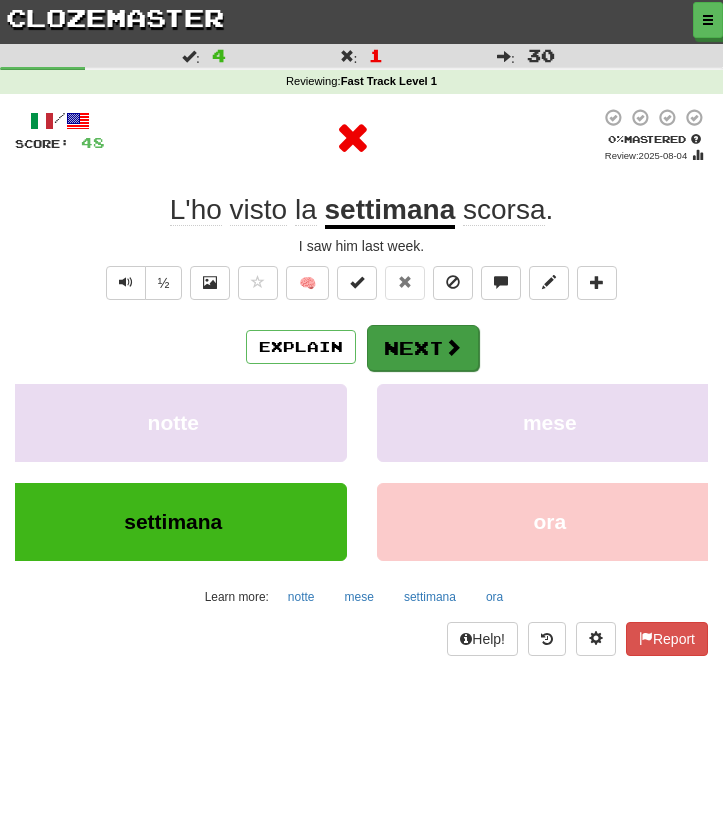 click on "Next" at bounding box center [423, 348] 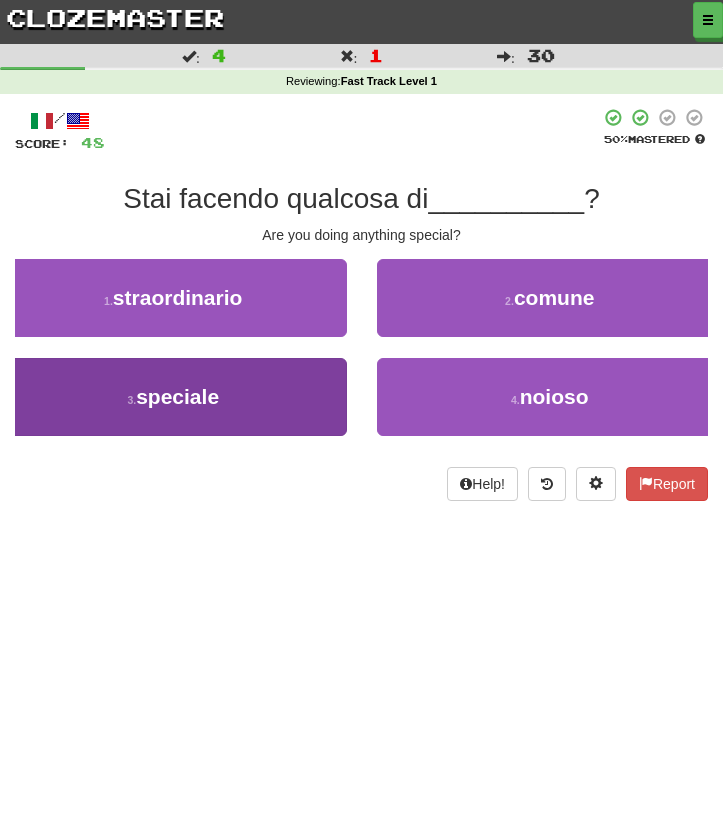 click on "3 .  speciale" at bounding box center (173, 397) 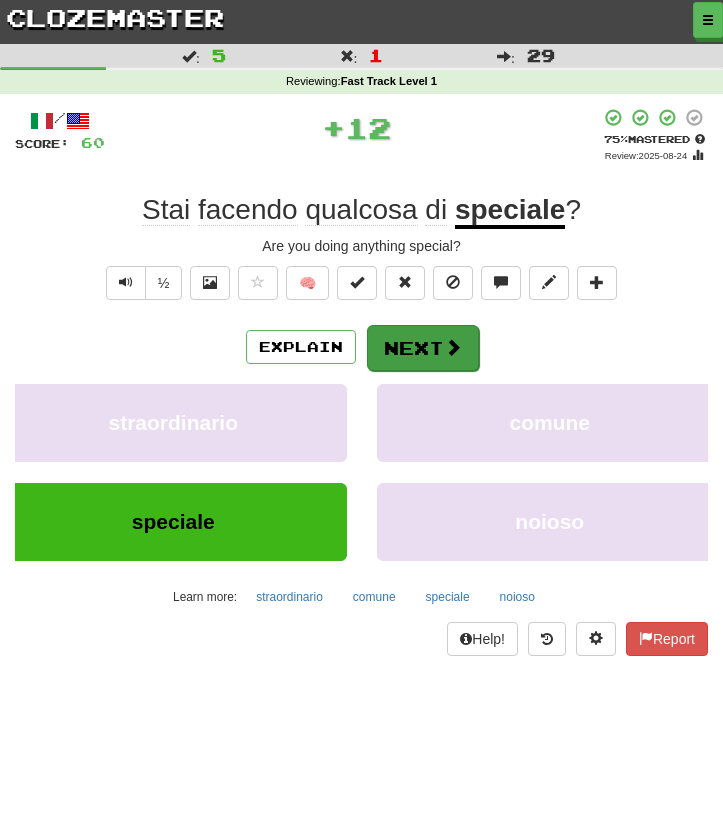 click on "Next" at bounding box center [423, 348] 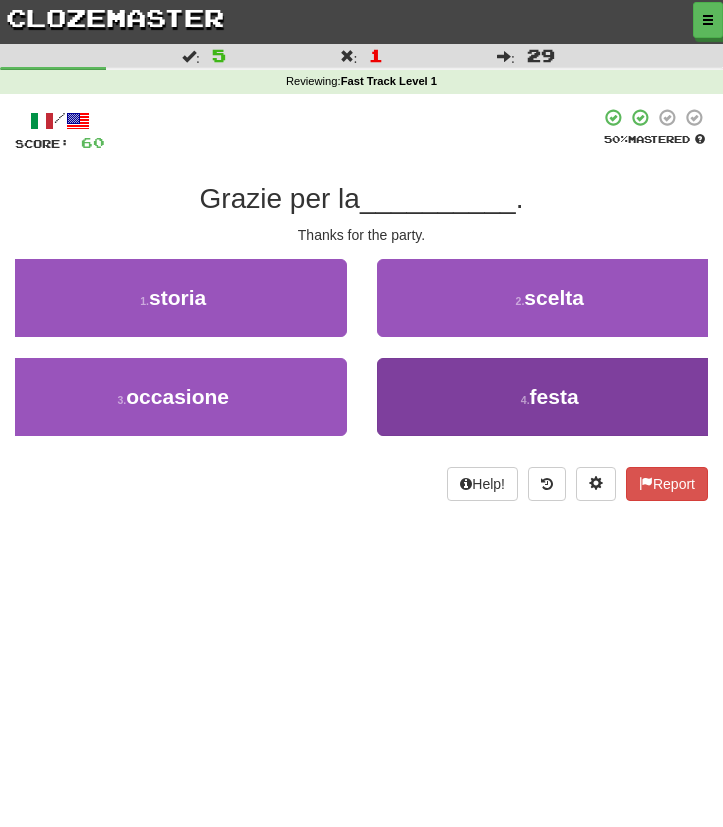 click on "4 .  festa" at bounding box center [550, 397] 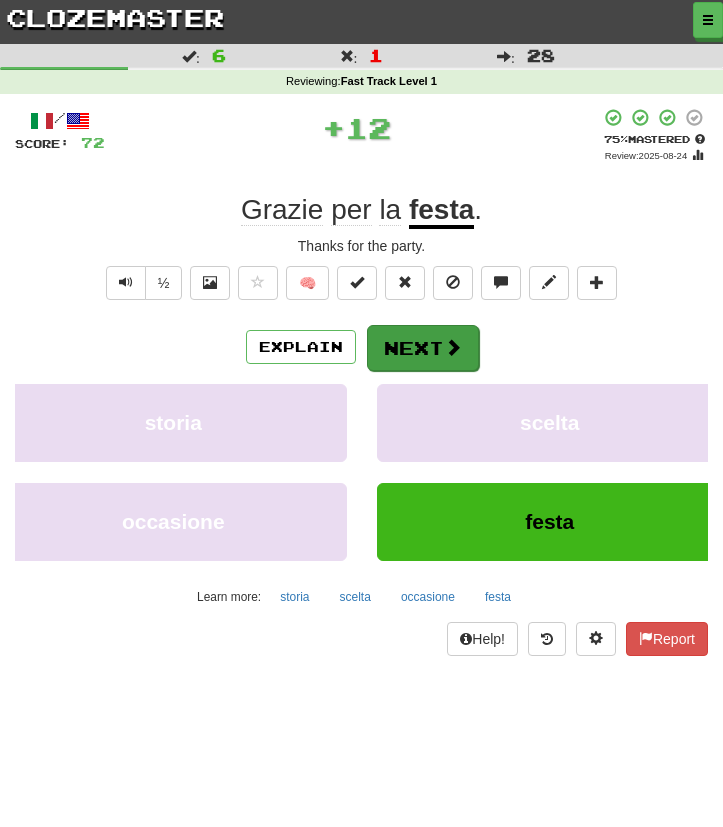 click on "Next" at bounding box center (423, 348) 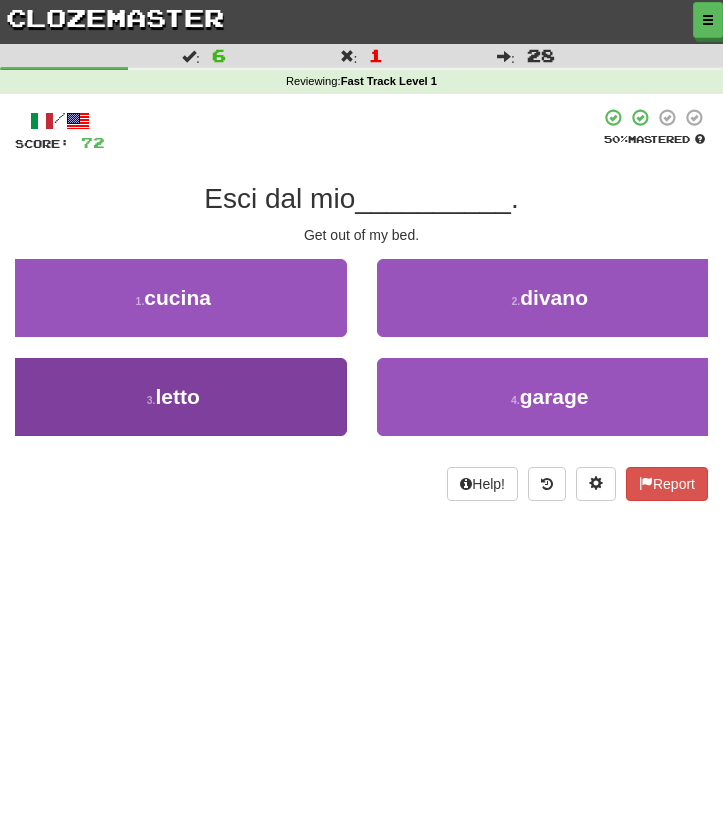 click on "3 .  letto" at bounding box center [173, 397] 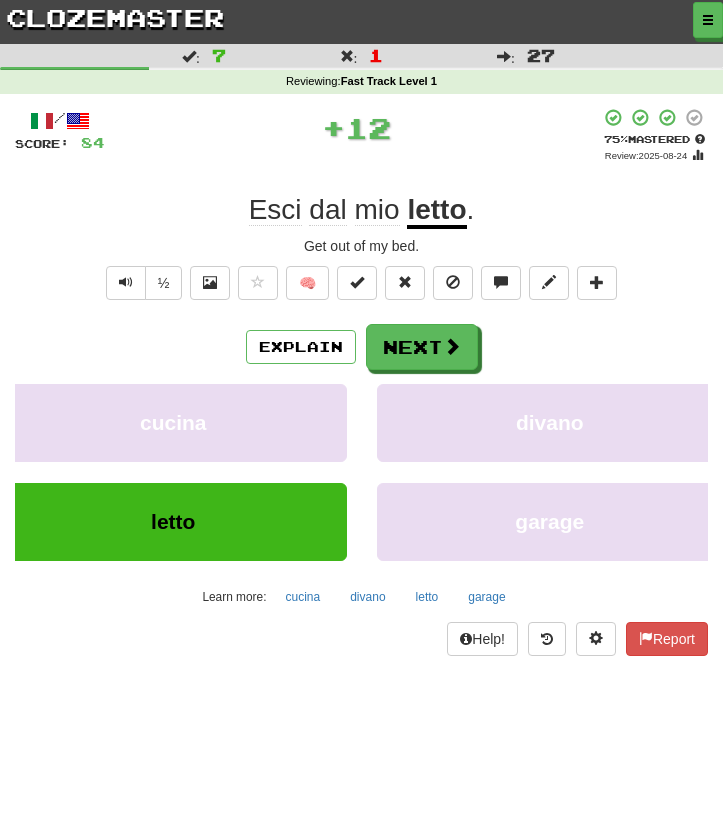 click on "Explain Next" at bounding box center [361, 347] 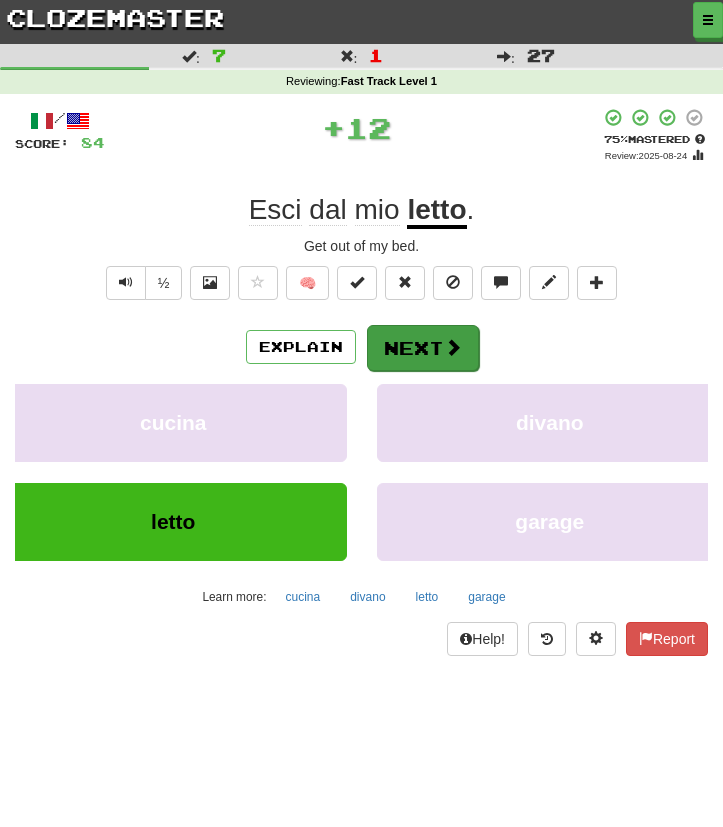 click on "Next" at bounding box center [423, 348] 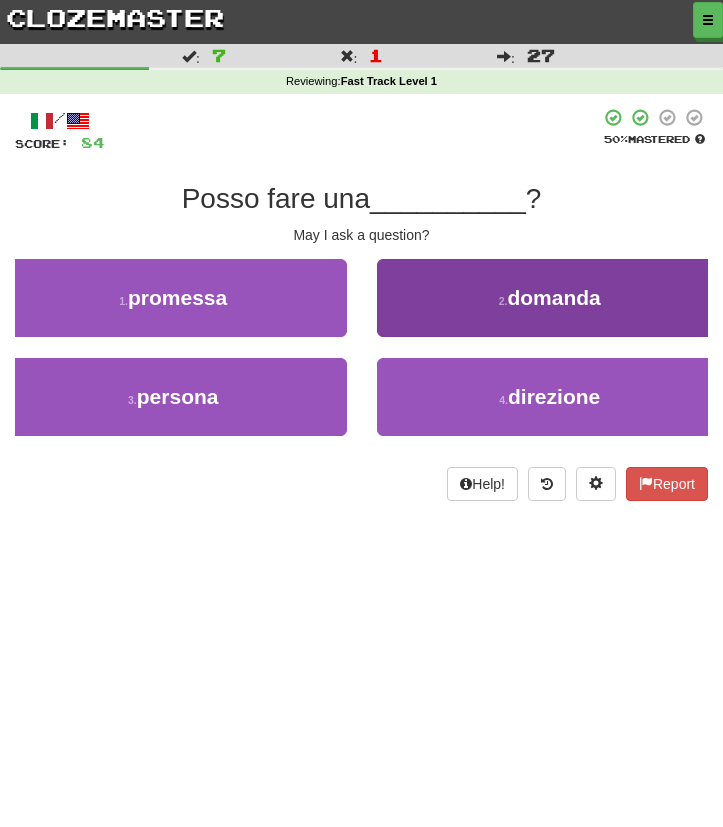 click on "2 .  domanda" at bounding box center (550, 298) 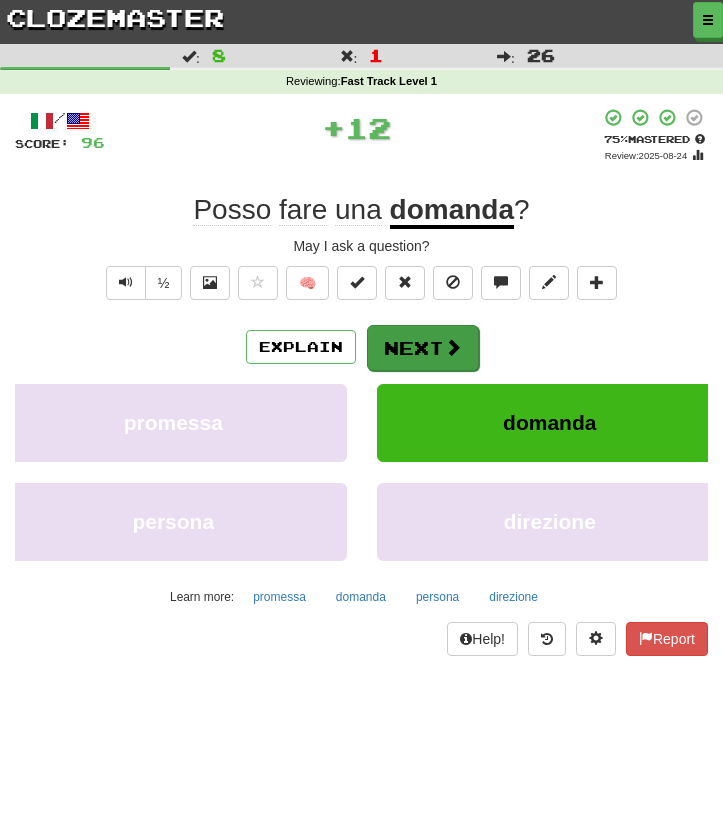click on "Next" at bounding box center (423, 348) 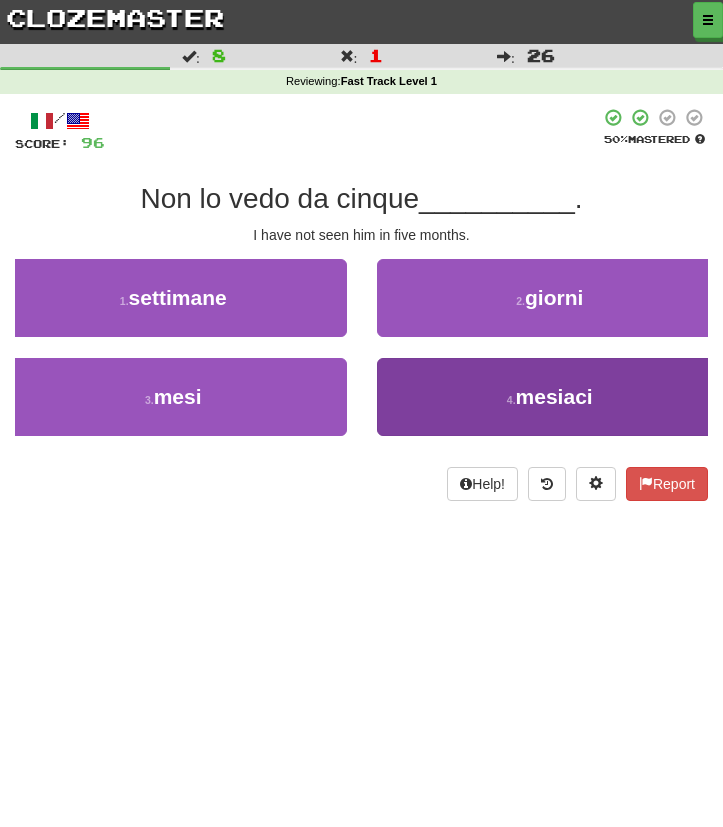 click on "4 .  mesiaci" at bounding box center [550, 397] 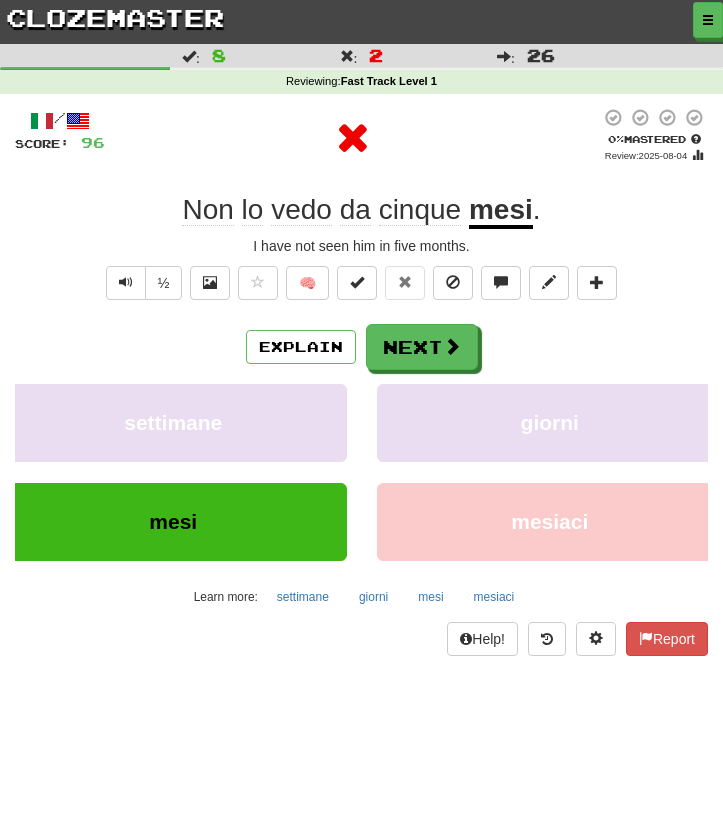 click on "Explain Next" at bounding box center [361, 347] 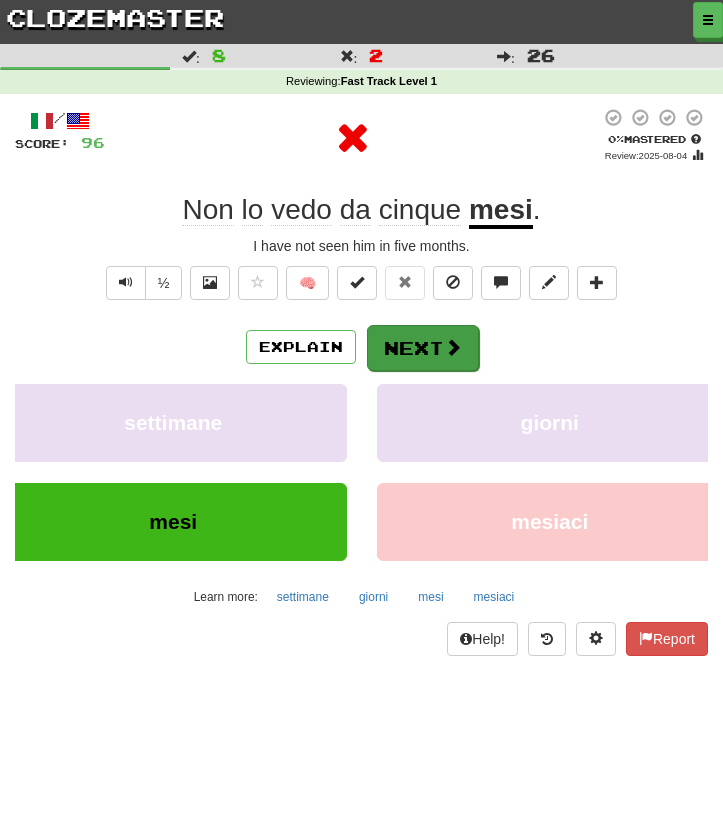 click on "Next" at bounding box center [423, 348] 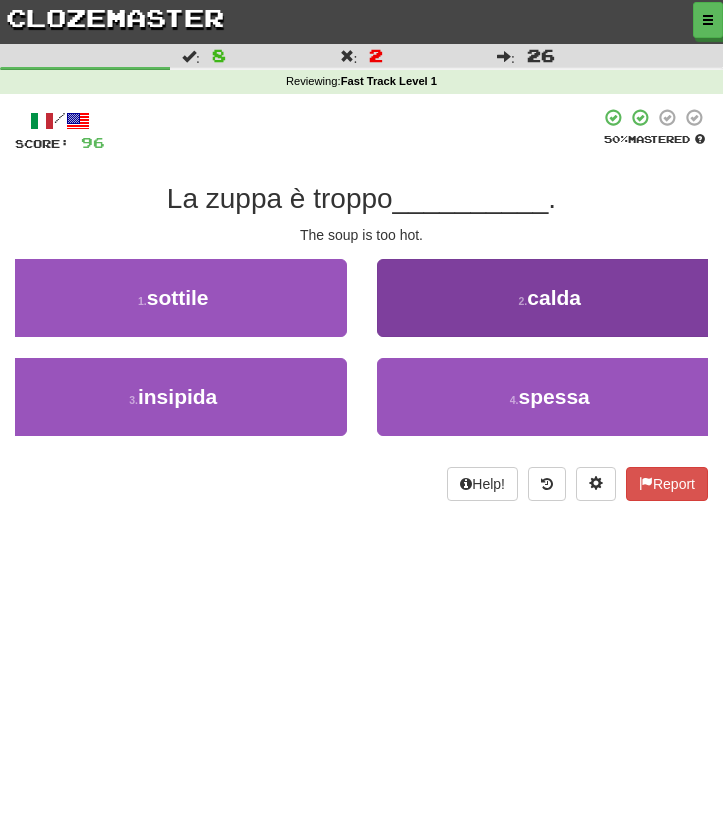 click on "2 .  calda" at bounding box center (550, 298) 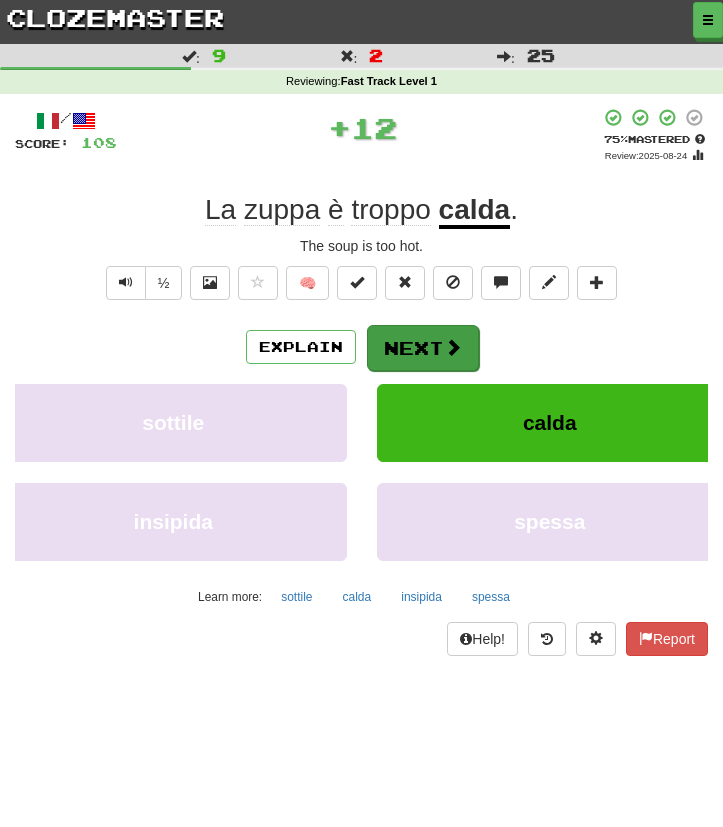 click on "Next" at bounding box center [423, 348] 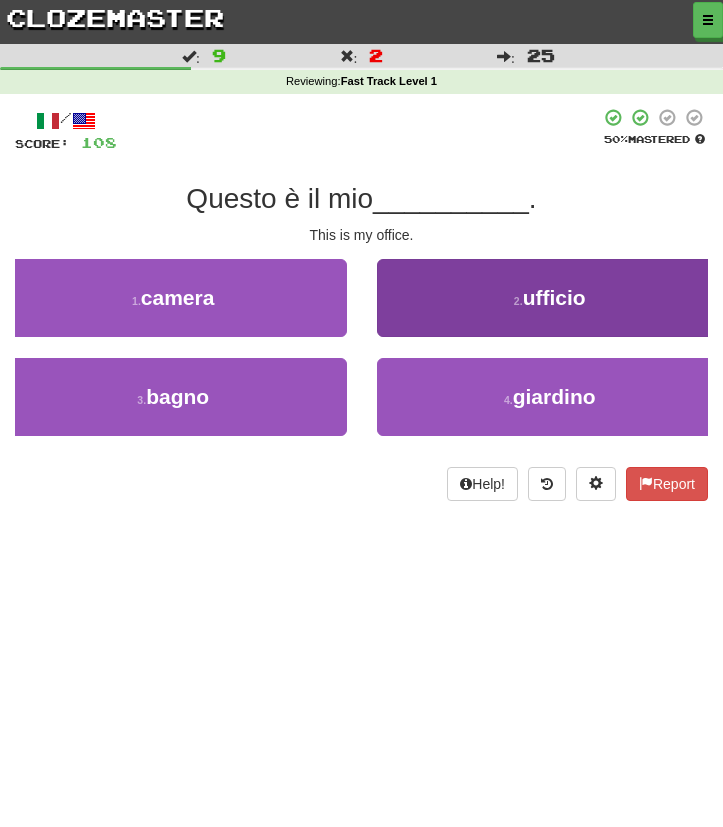 click on "2 .  ufficio" at bounding box center (550, 298) 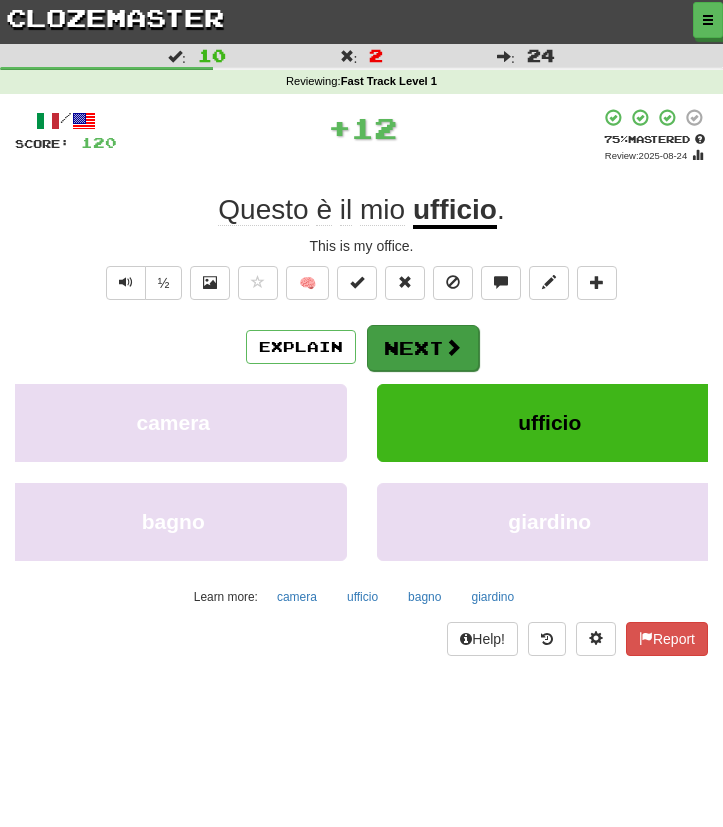 click on "Next" at bounding box center [423, 348] 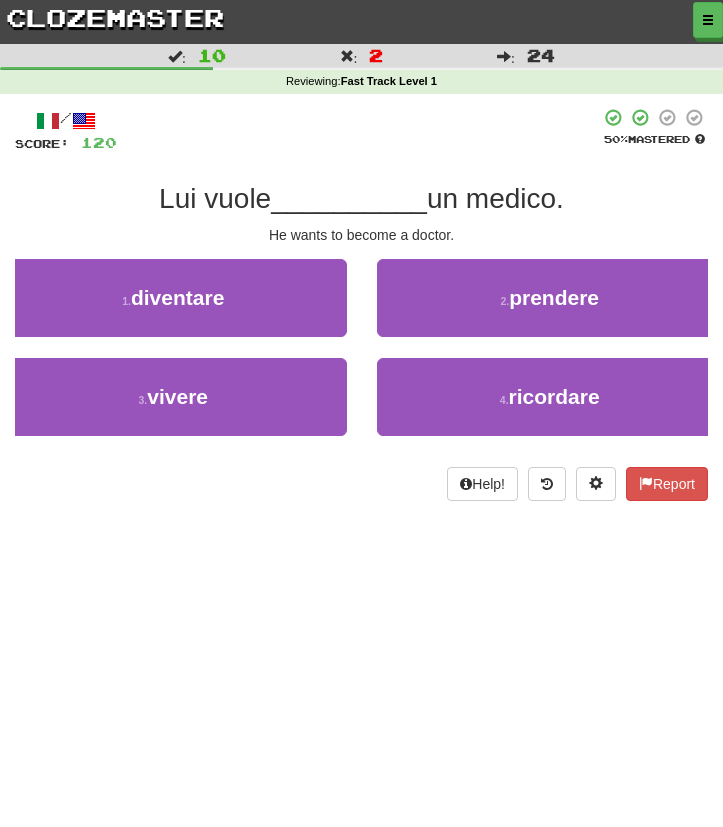 click on "1 .  diventare" at bounding box center (173, 308) 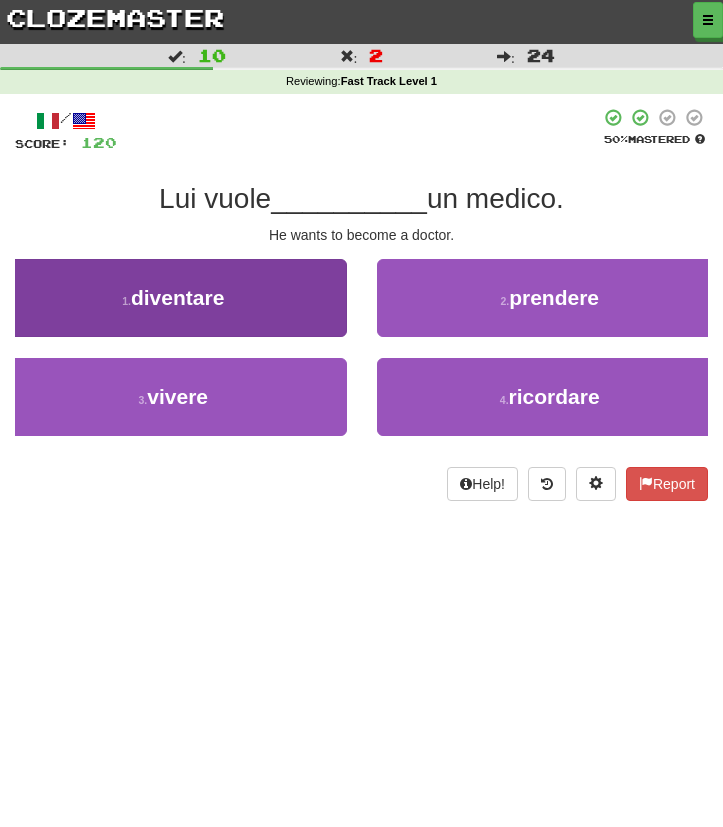 click on "1 .  diventare" at bounding box center (173, 298) 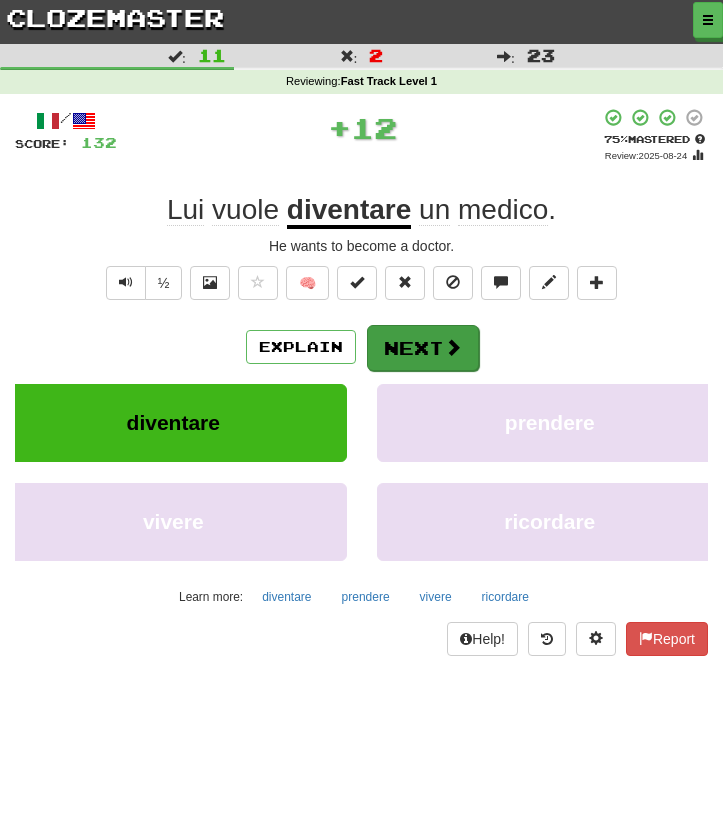 click on "Next" at bounding box center [423, 348] 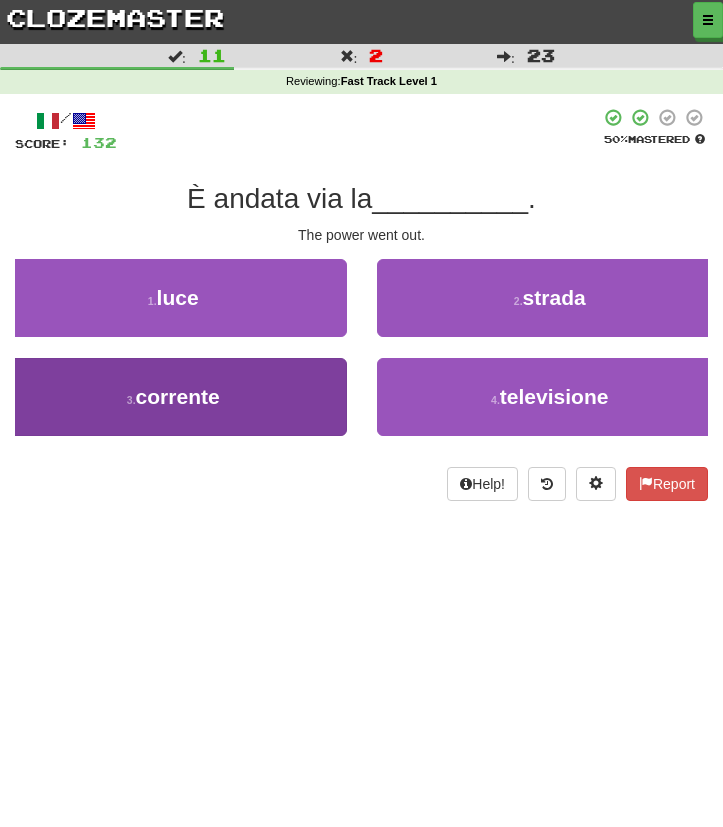 click on "3 .  corrente" at bounding box center (173, 397) 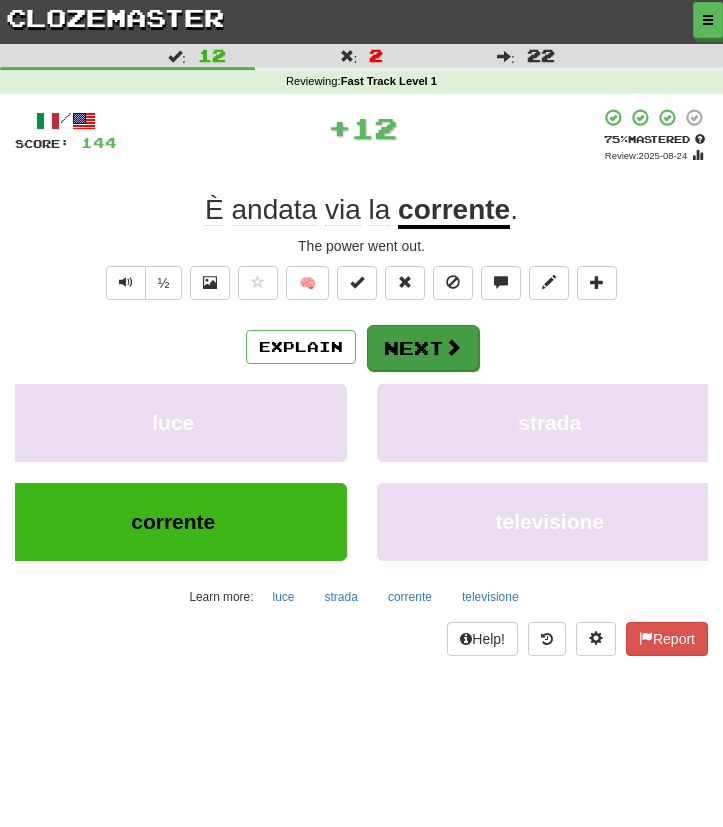 click on "Next" at bounding box center [423, 348] 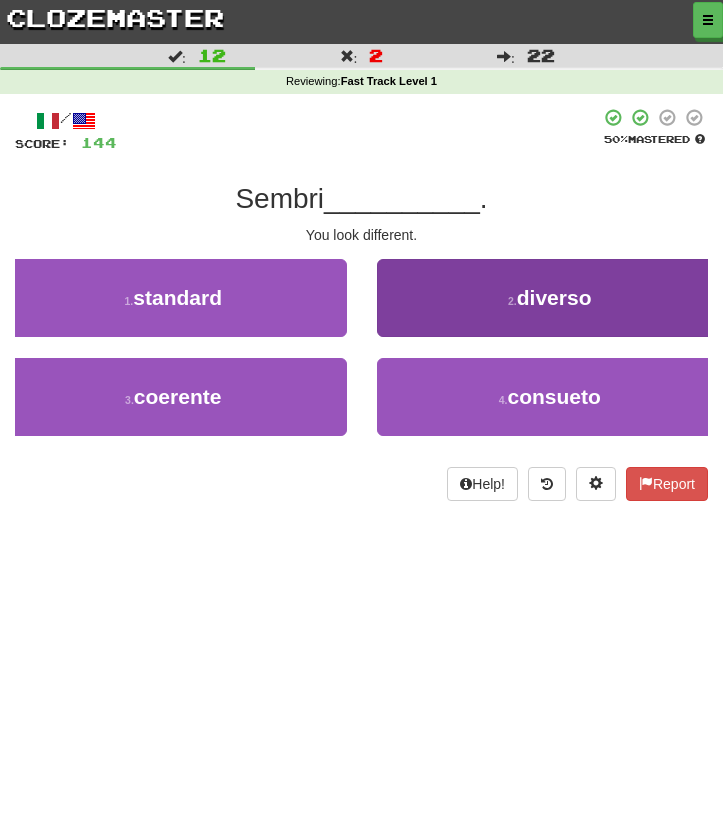 click on "2 .  diverso" at bounding box center (550, 298) 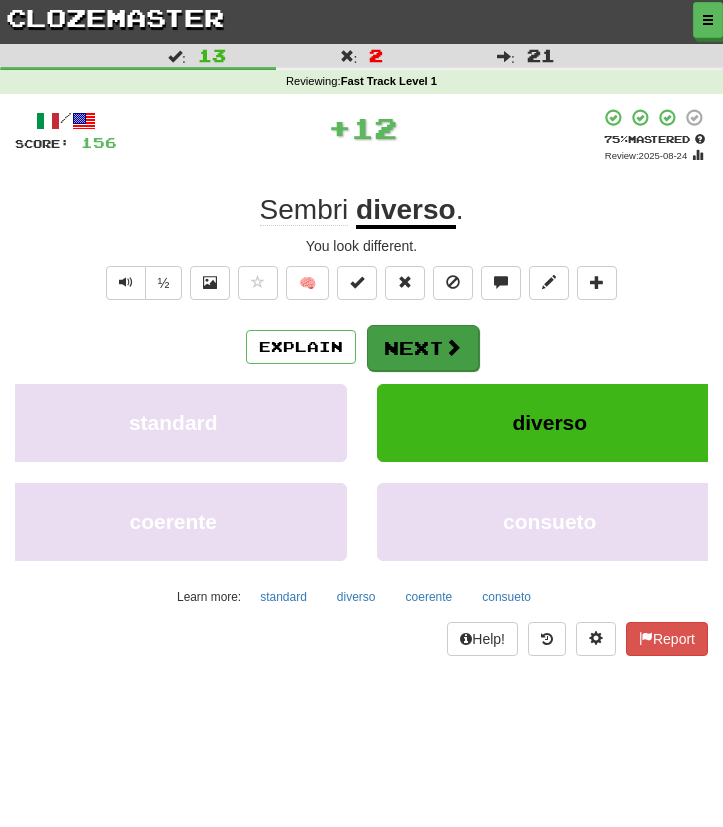 click on "Next" at bounding box center (423, 348) 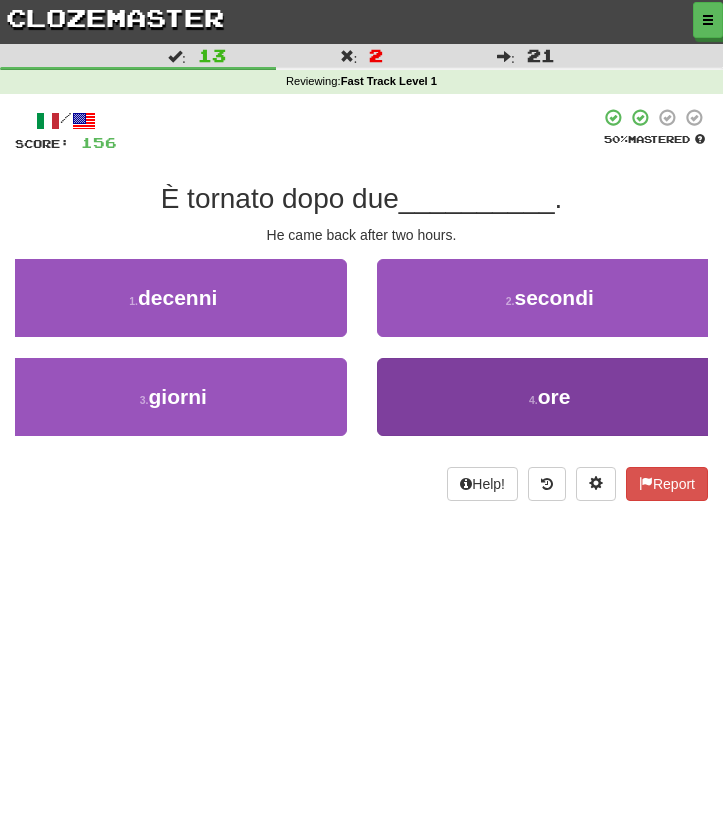 click on "4 .  ore" at bounding box center [550, 397] 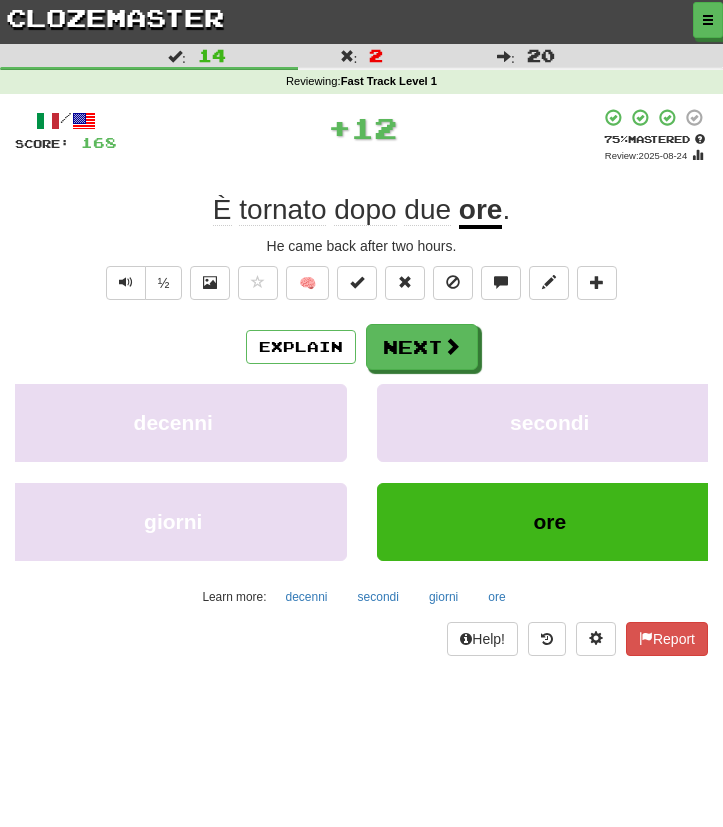click on "Explain Next" at bounding box center [361, 347] 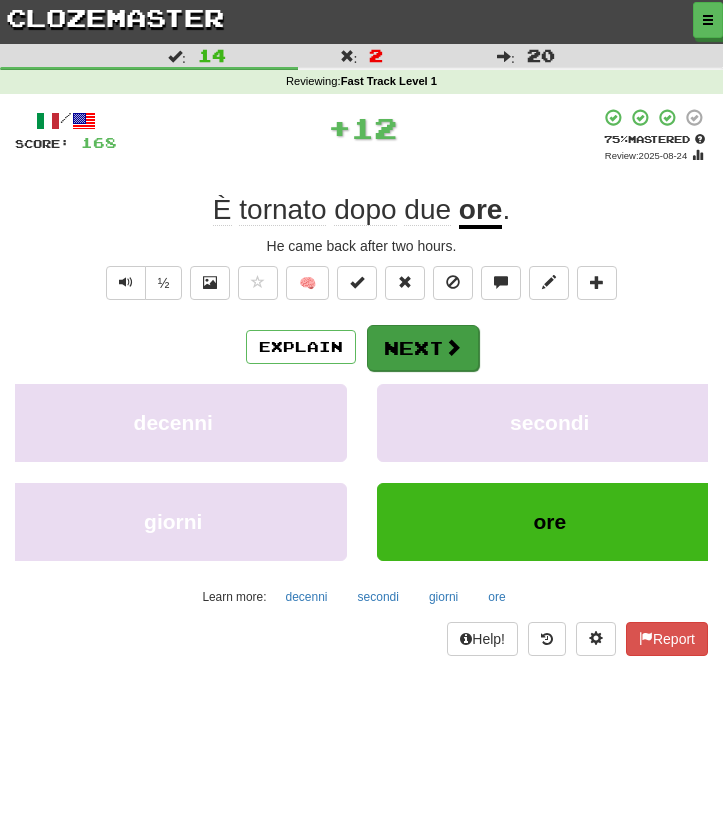 click on "Next" at bounding box center (423, 348) 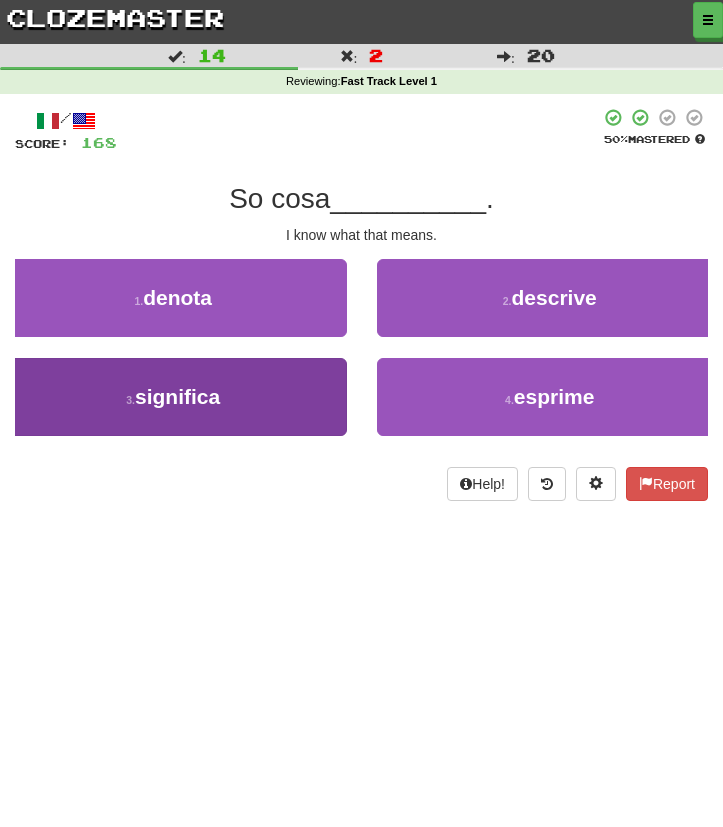 click on "3 .  significa" at bounding box center (173, 397) 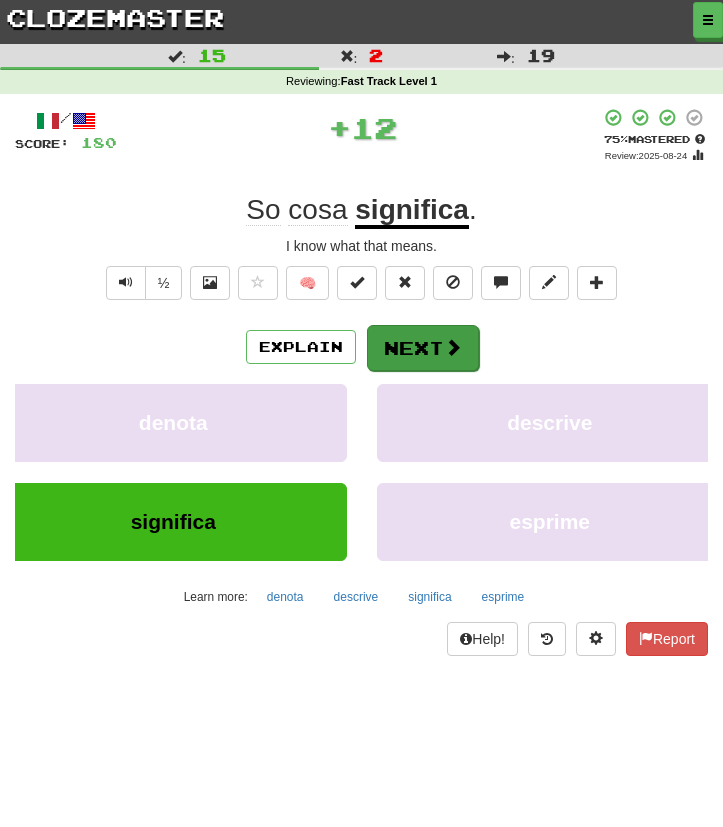 click on "Next" at bounding box center [423, 348] 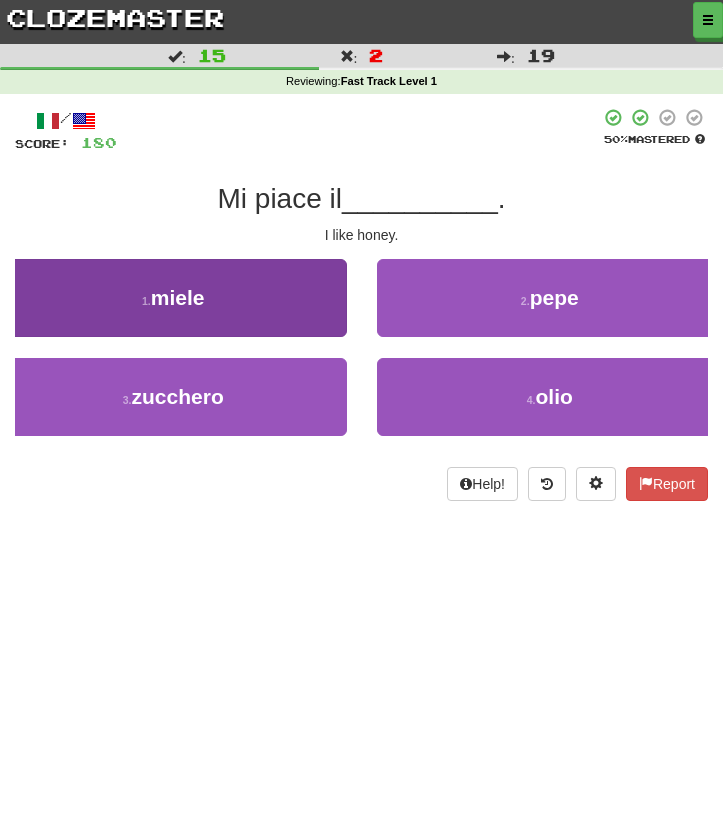 click on "1 .  miele" at bounding box center (173, 298) 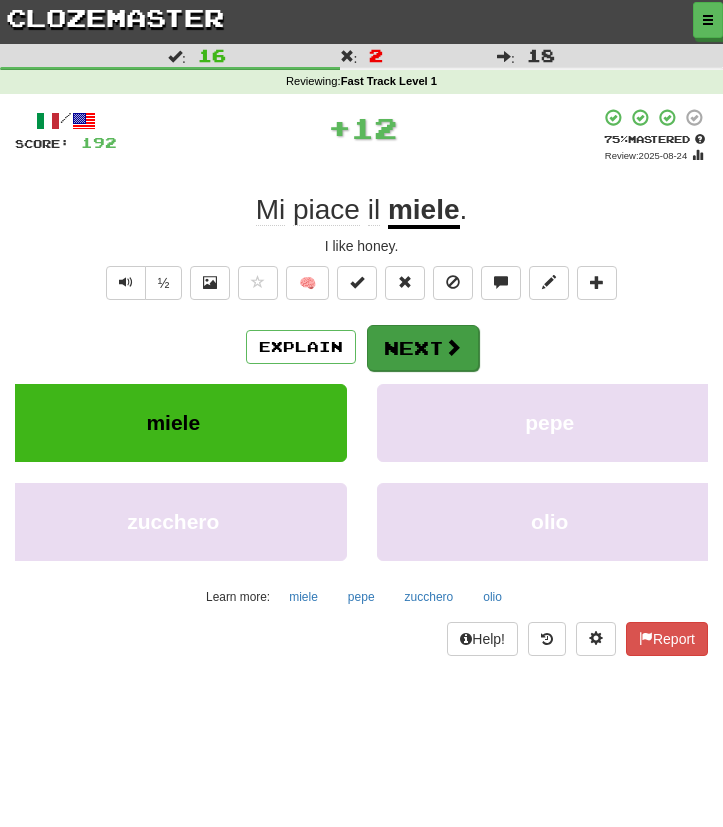 click on "Next" at bounding box center [423, 348] 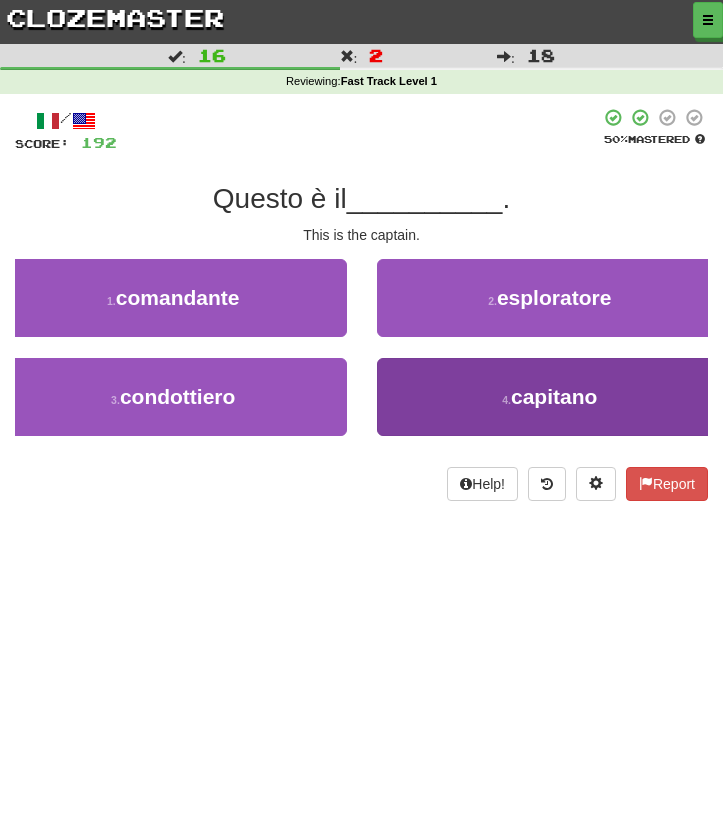 click on "4 .  capitano" at bounding box center (550, 397) 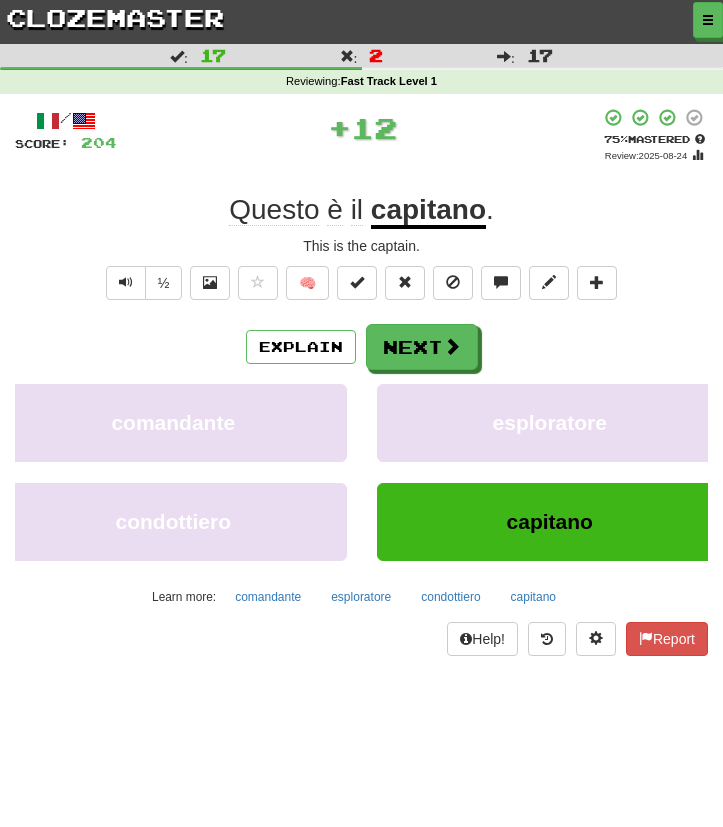 click on "Next" at bounding box center (422, 347) 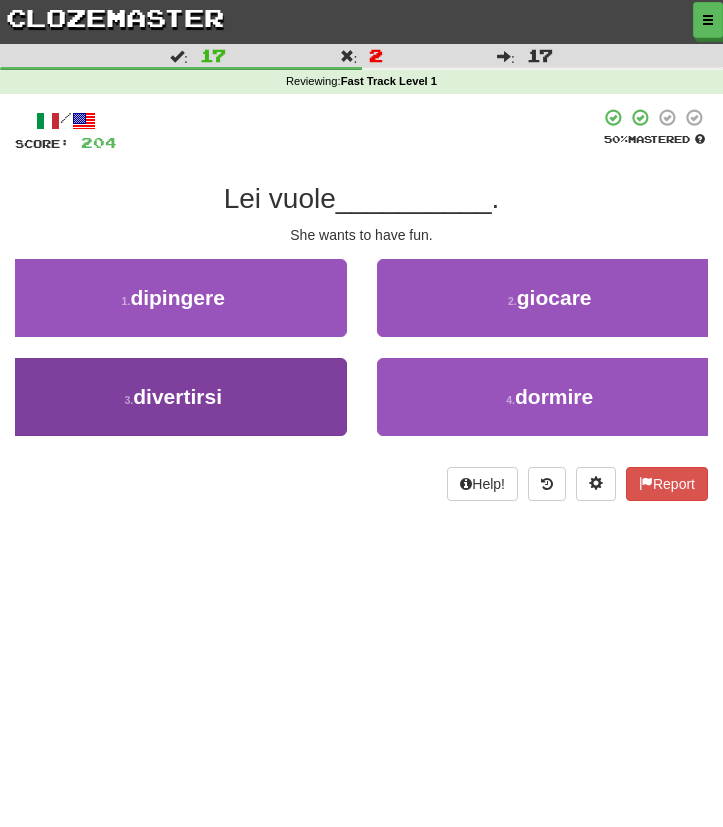 click on "3 .  divertirsi" at bounding box center (173, 397) 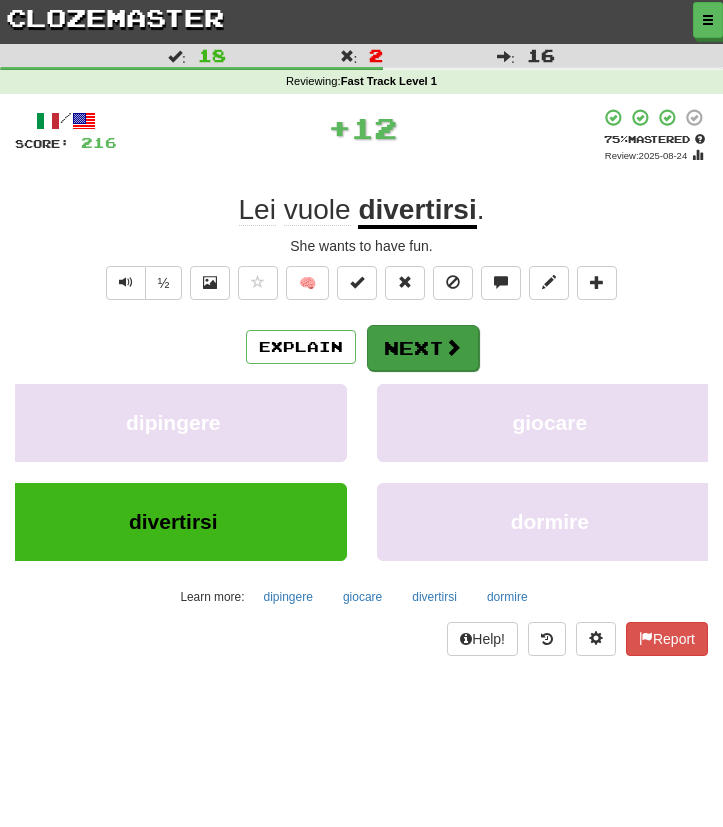 click on "Next" at bounding box center [423, 348] 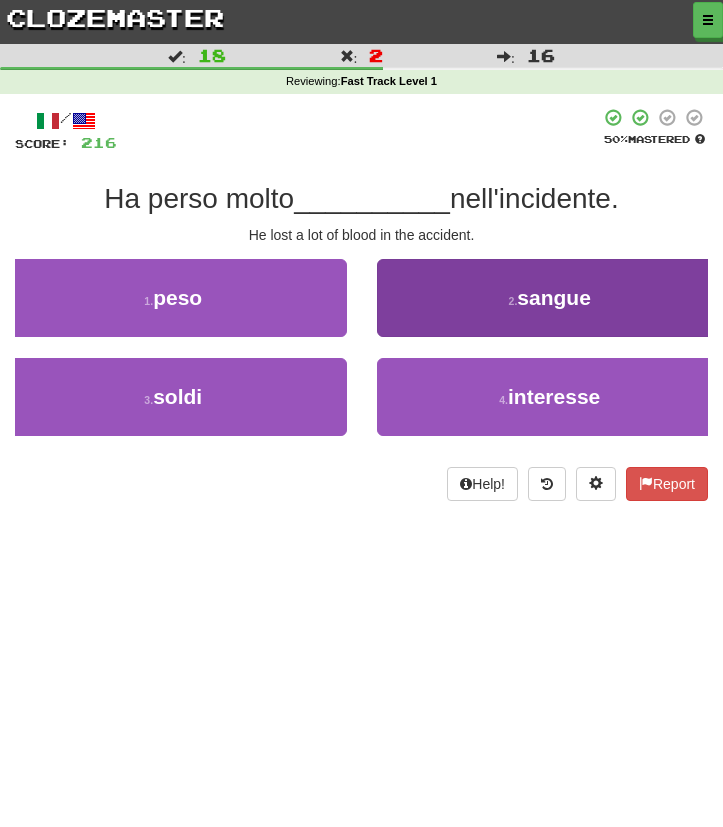 click on "2 .  sangue" at bounding box center [550, 298] 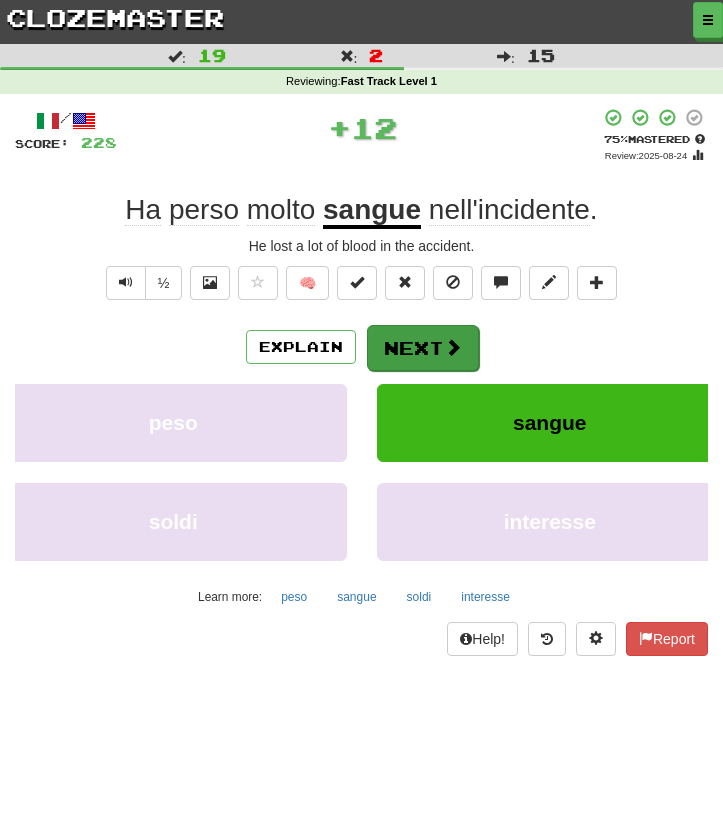 click on "Next" at bounding box center [423, 348] 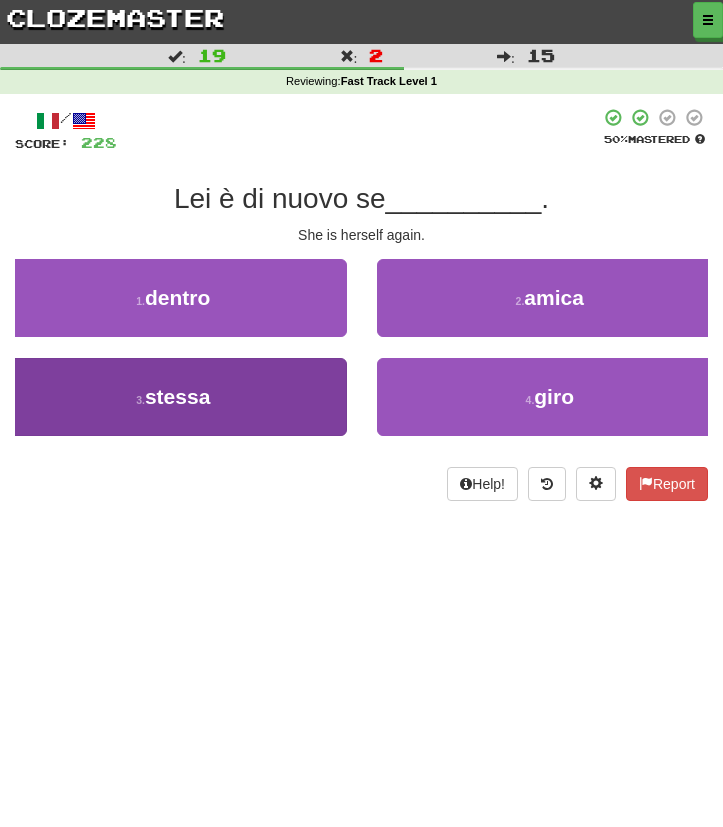 click on "3 .  stessa" at bounding box center (173, 397) 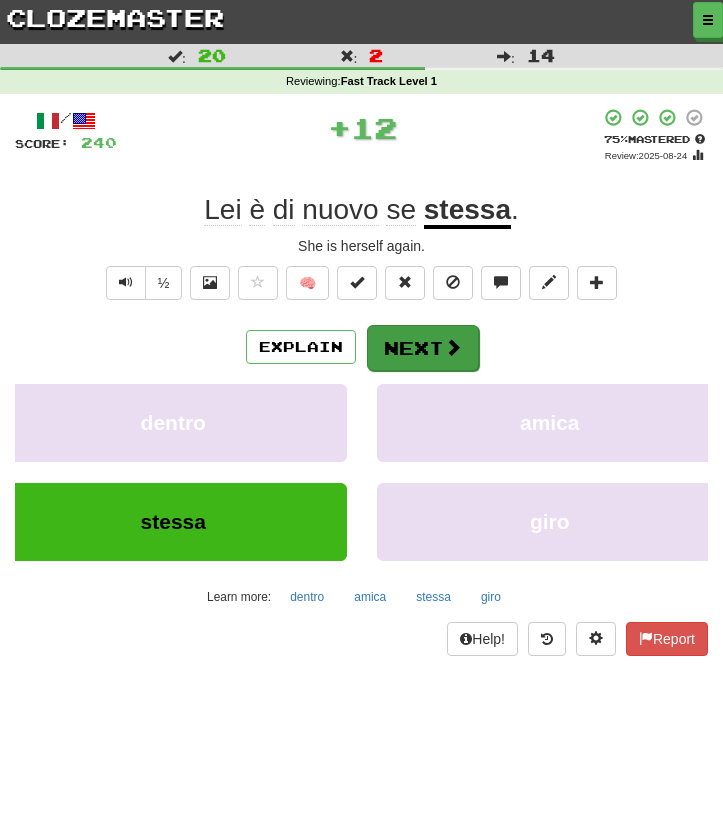 click on "Next" at bounding box center (423, 348) 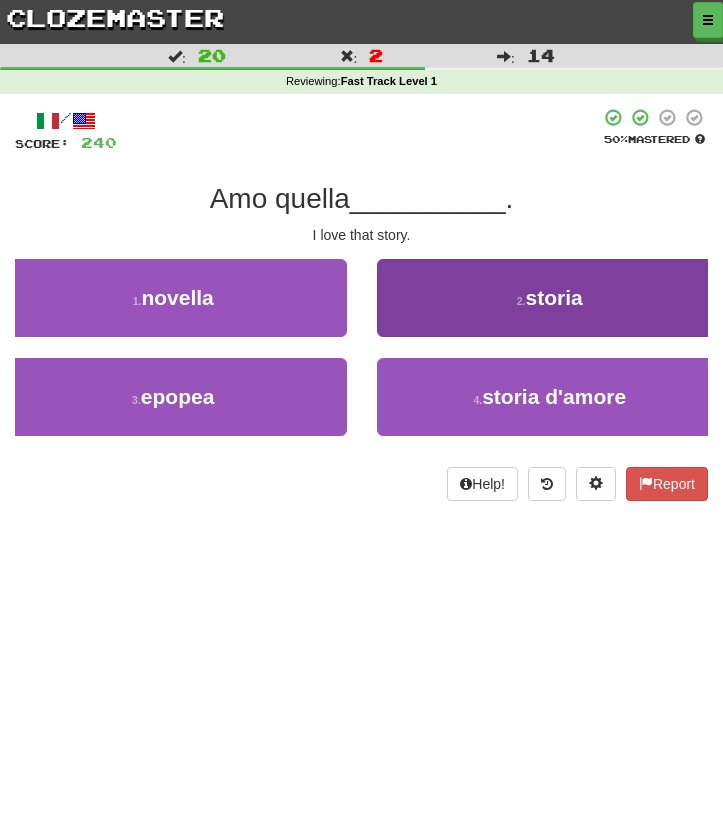 click on "2 .  storia" at bounding box center [550, 298] 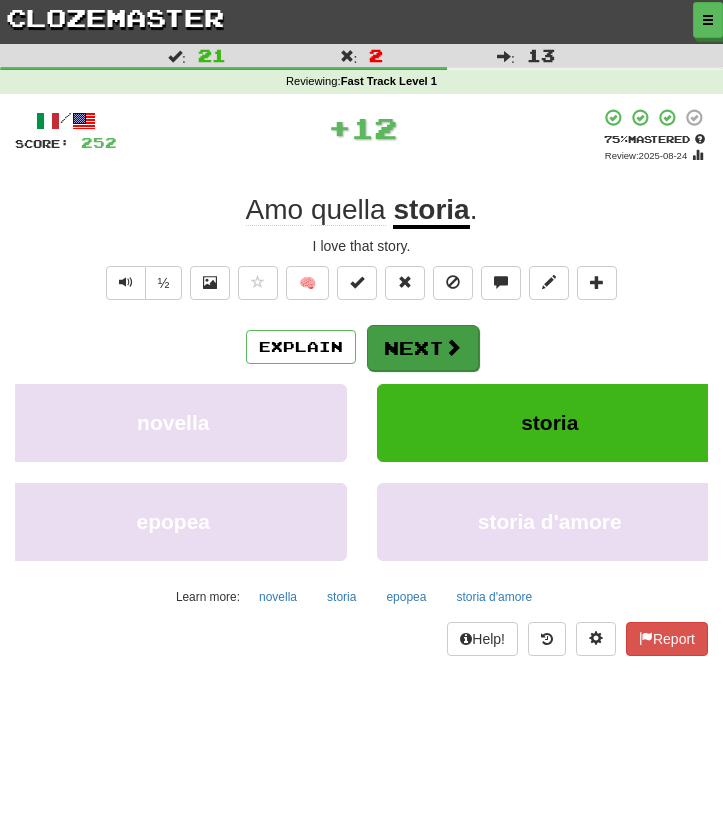 click on "Next" at bounding box center (423, 348) 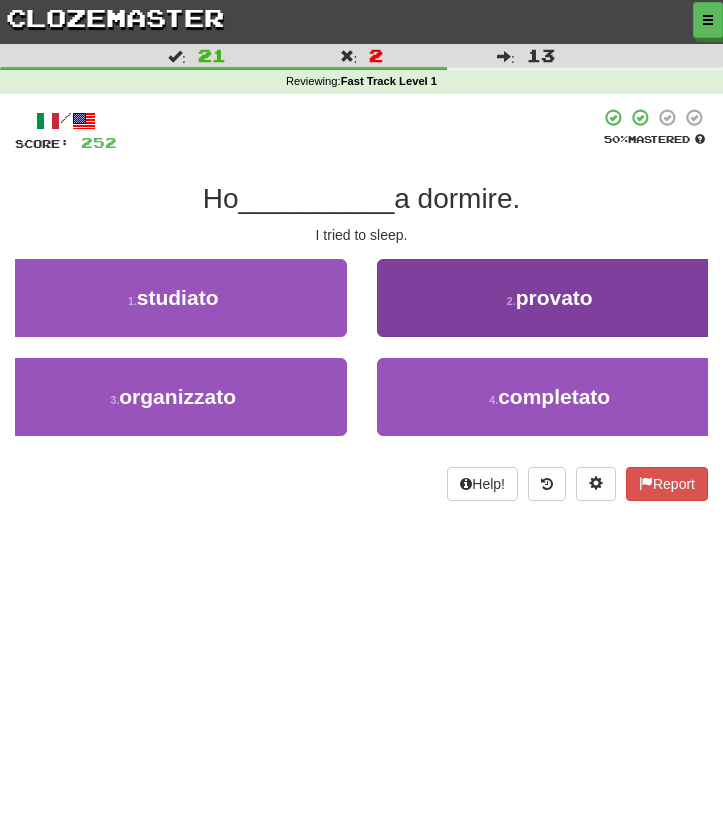 click on "2 .  provato" at bounding box center [550, 298] 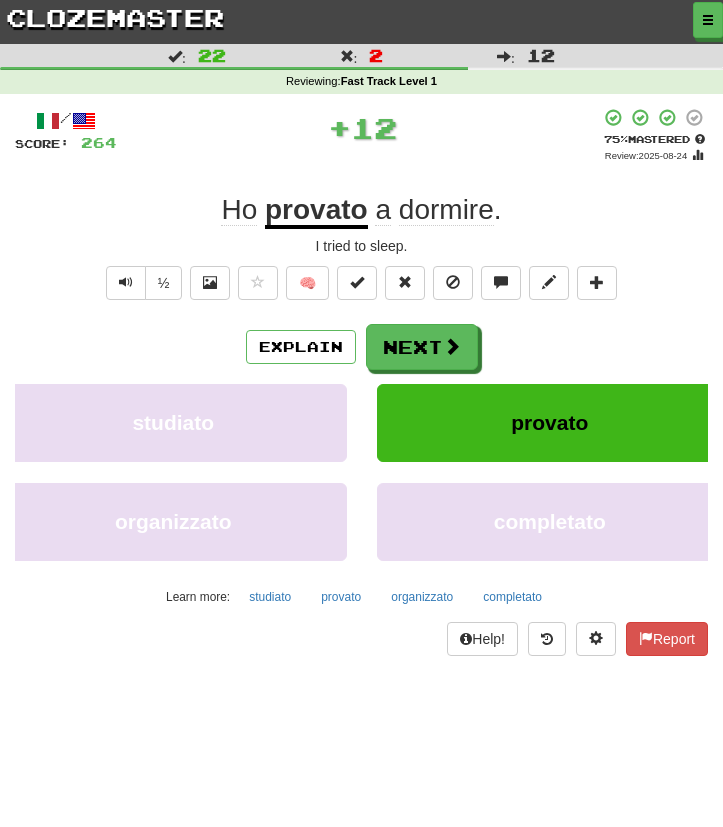 click on "/  Score:   264 + 12 75 %  Mastered Review:  2025-08-24 Ho   provato   a   dormire . I tried to sleep. ½ 🧠 Explain Next studiato provato organizzato completato Learn more: studiato provato organizzato completato  Help!  Report" at bounding box center (361, 382) 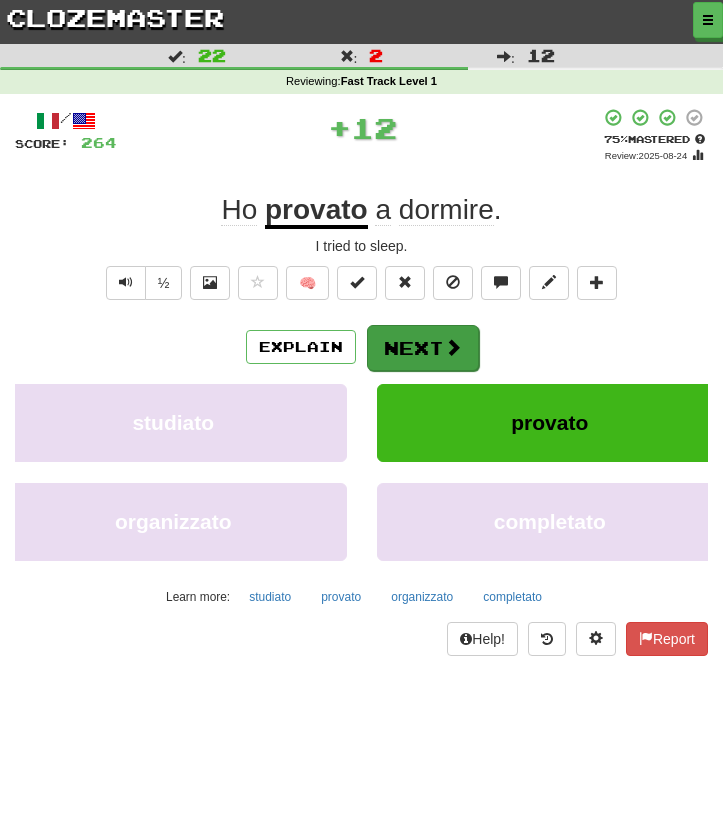 click on "Next" at bounding box center [423, 348] 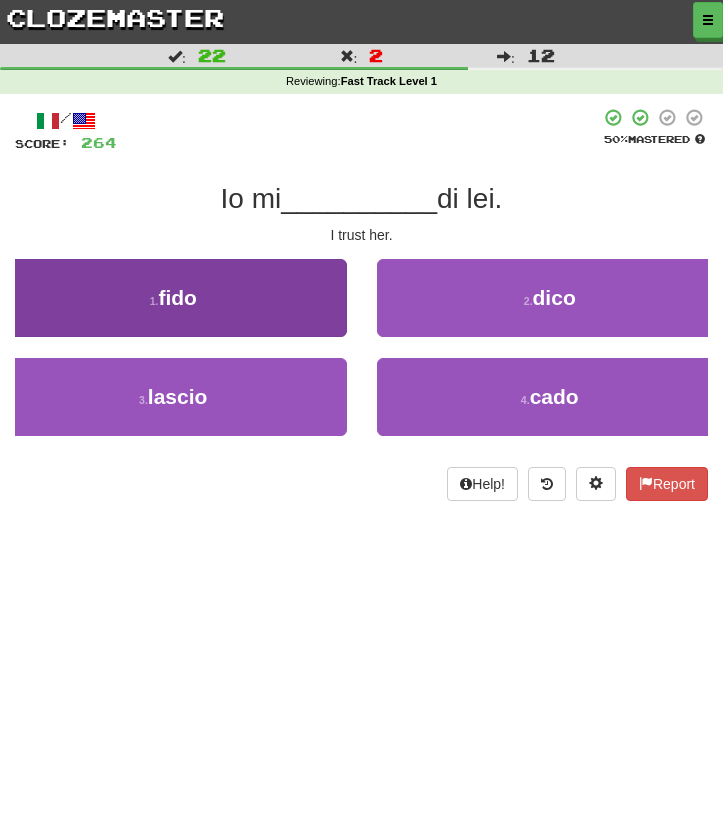 click on "1 .  fido" at bounding box center [173, 298] 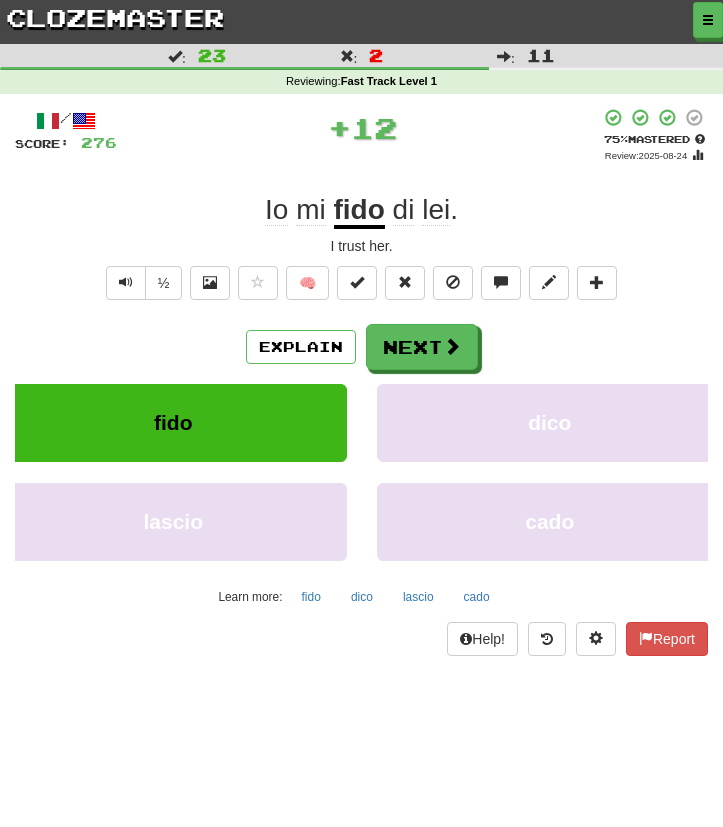 click on "/  Score:   276 + 12 75 %  Mastered Review:  2025-08-24 Io   mi   fido   di   lei . I trust her. ½ 🧠 Explain Next fido dico lascio cado Learn more: fido dico lascio cado  Help!  Report" at bounding box center (361, 382) 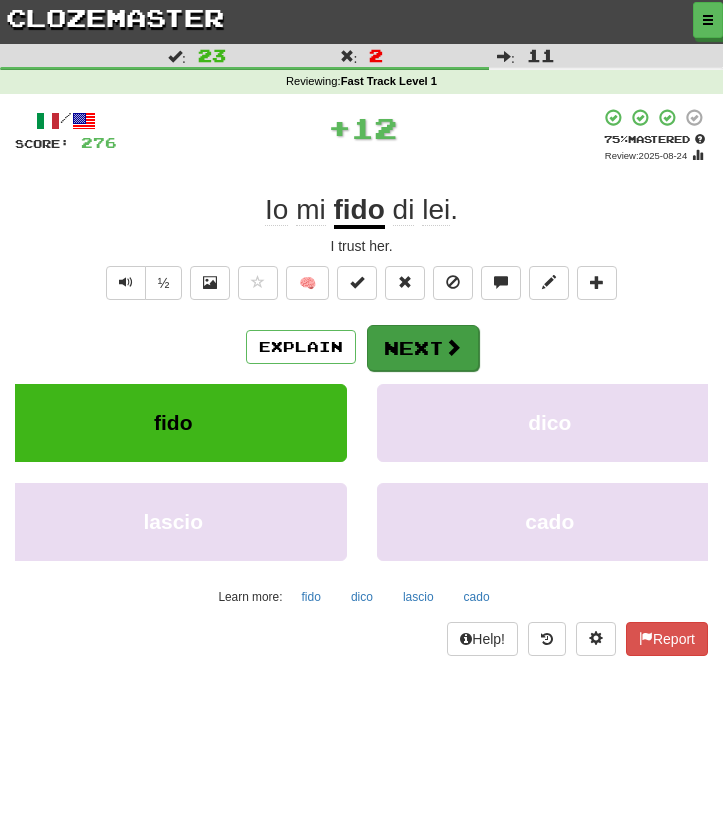 click on "Next" at bounding box center (423, 348) 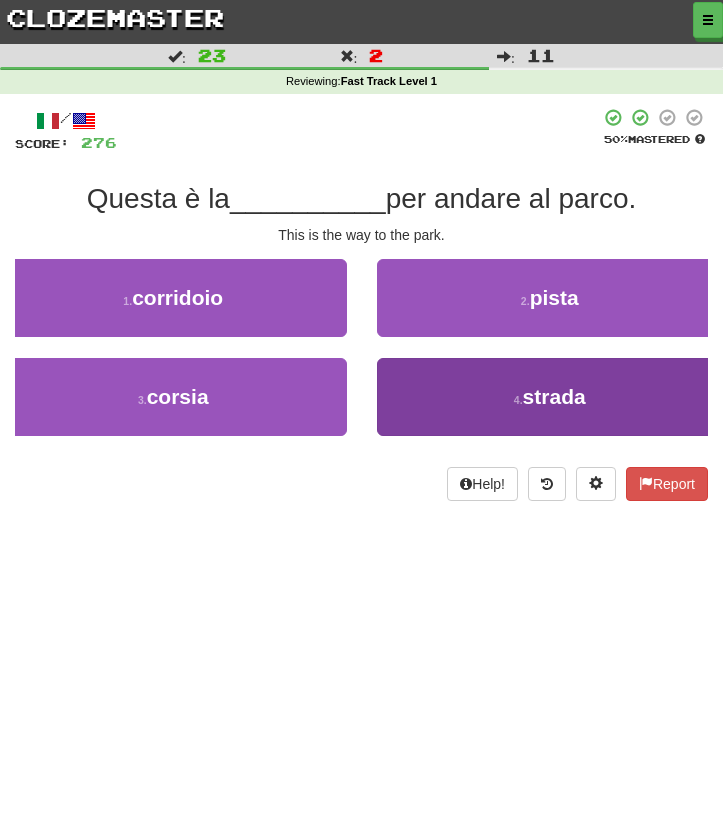 click on "4 .  strada" at bounding box center [550, 397] 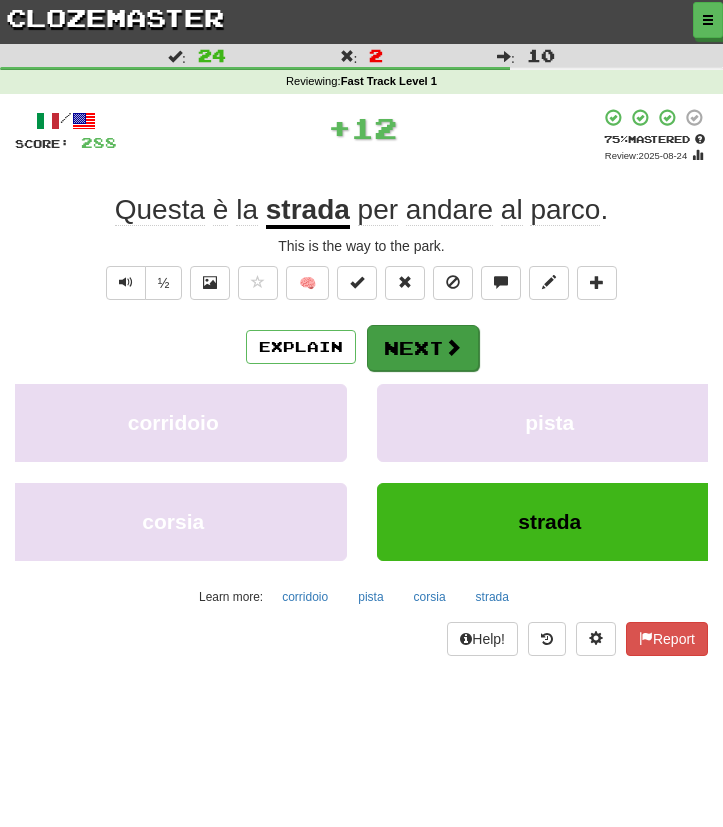 click on "Next" at bounding box center (423, 348) 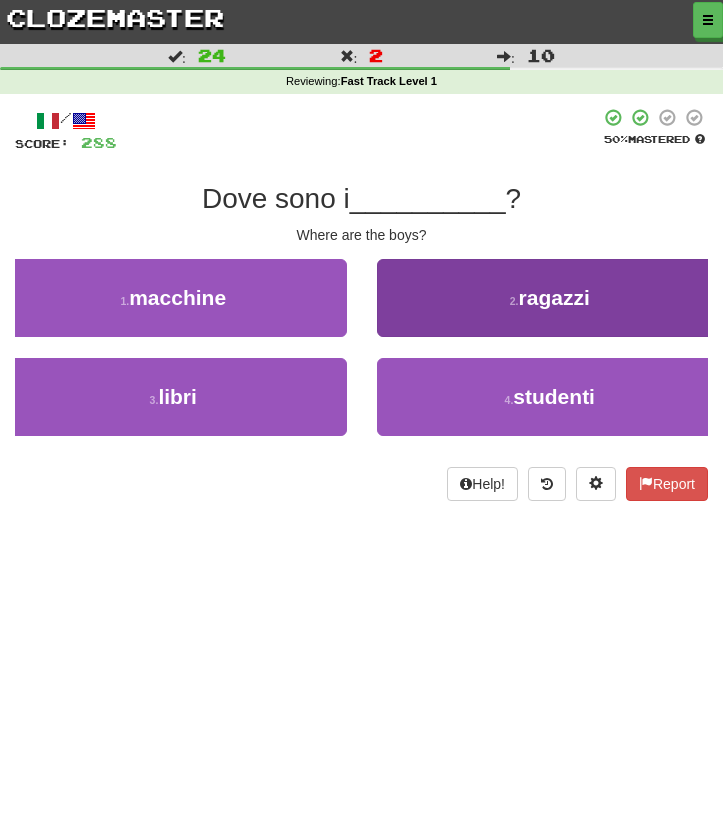 click on "2 .  ragazzi" at bounding box center (550, 298) 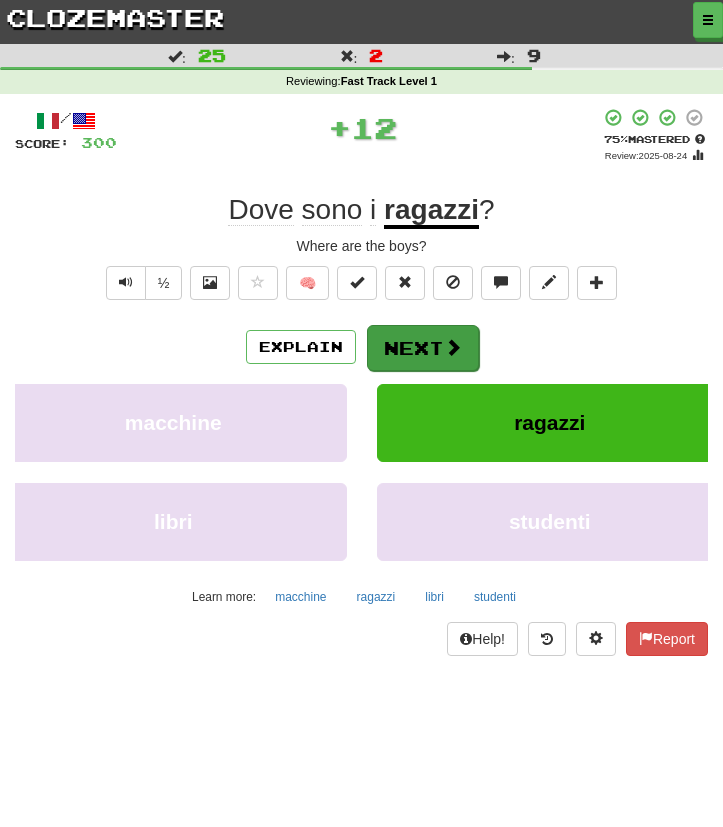 click on "Next" at bounding box center [423, 348] 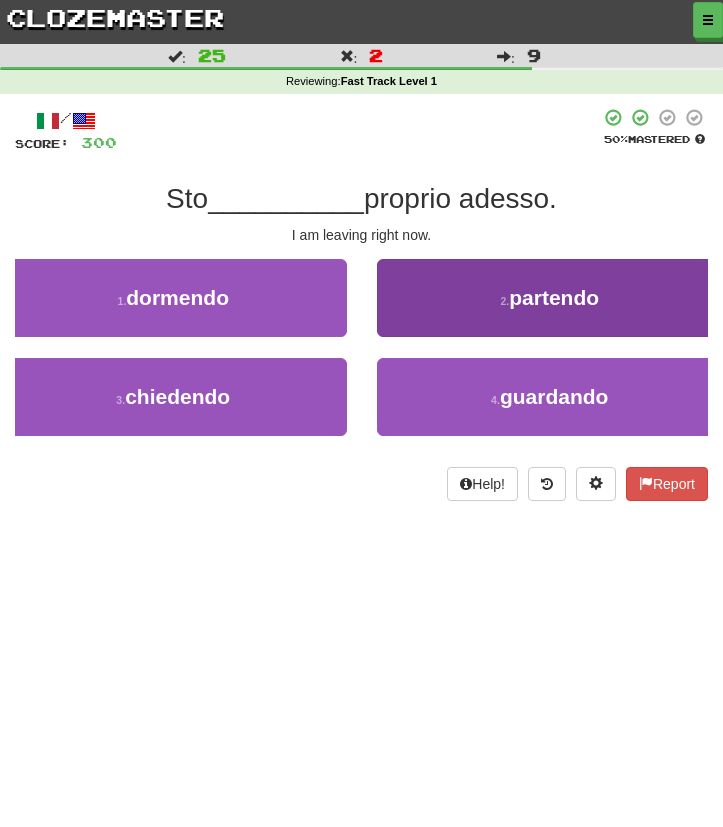 click on "2 .  partendo" at bounding box center (550, 298) 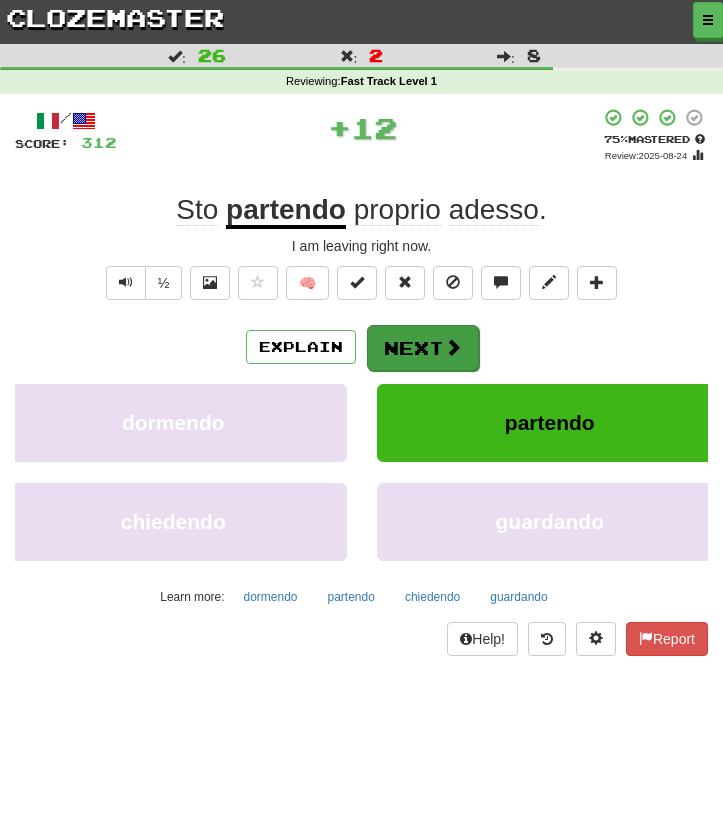 click on "Next" at bounding box center (423, 348) 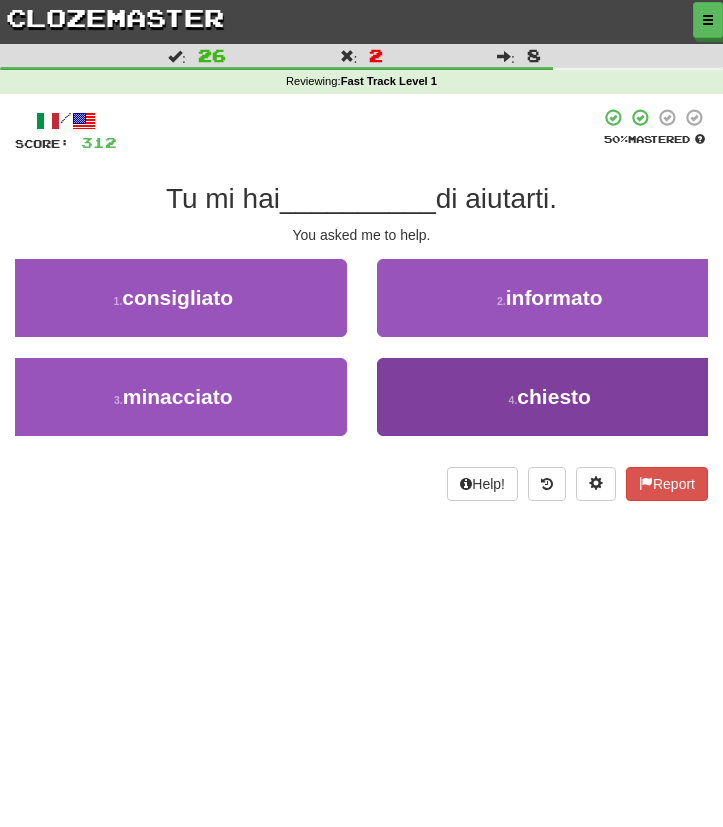drag, startPoint x: 434, startPoint y: 333, endPoint x: 425, endPoint y: 370, distance: 38.078865 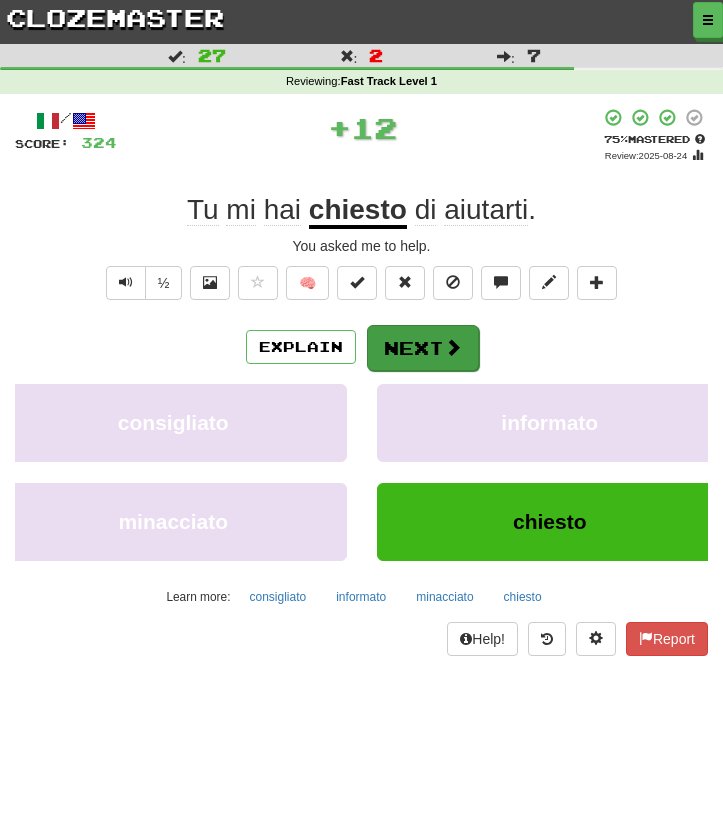 click on "Next" at bounding box center [423, 348] 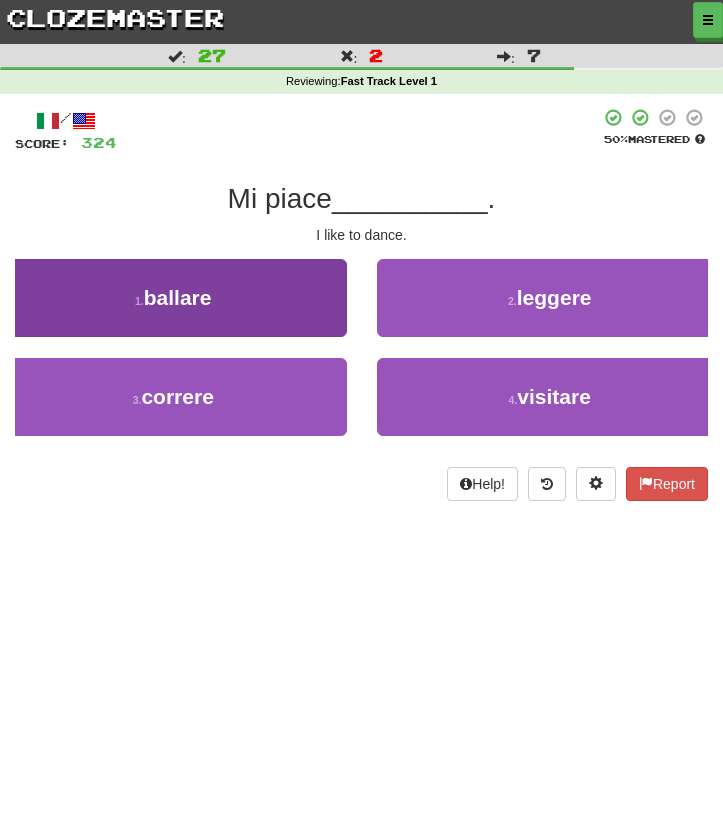 click on "1 .  ballare" at bounding box center (173, 298) 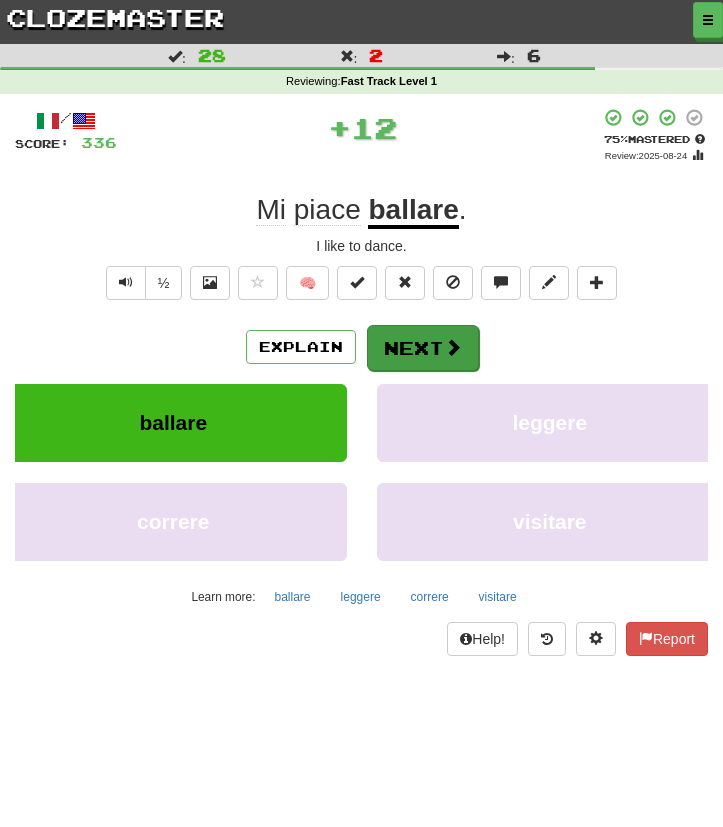 click on "Next" at bounding box center (423, 348) 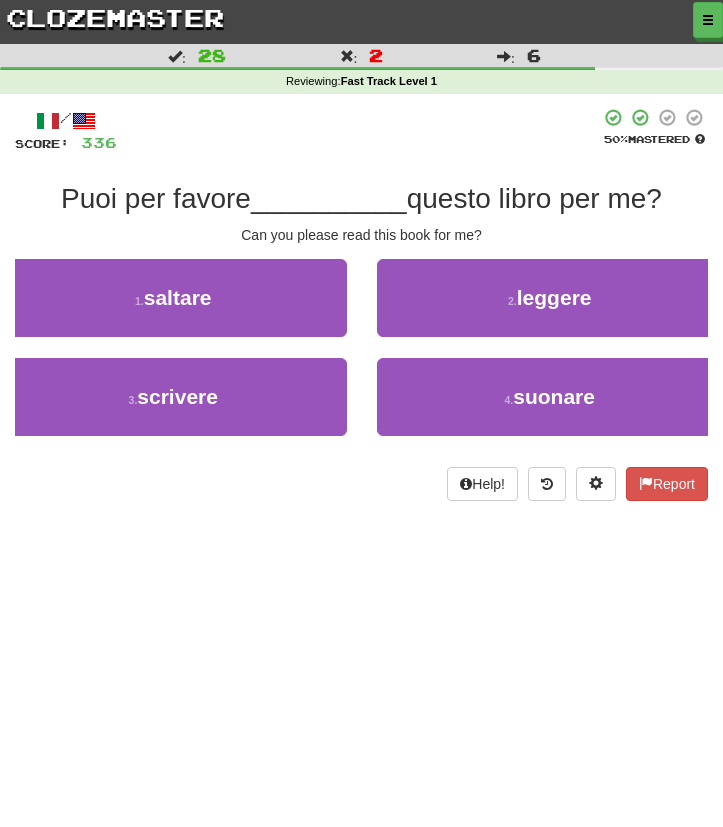 click on "2 .  leggere" at bounding box center [550, 308] 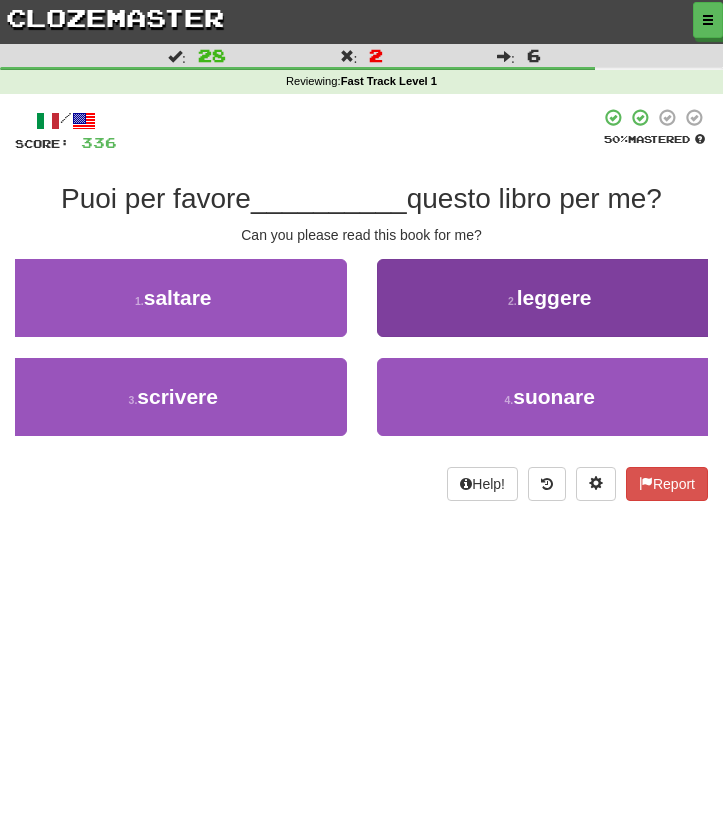 click on "2 .  leggere" at bounding box center (550, 298) 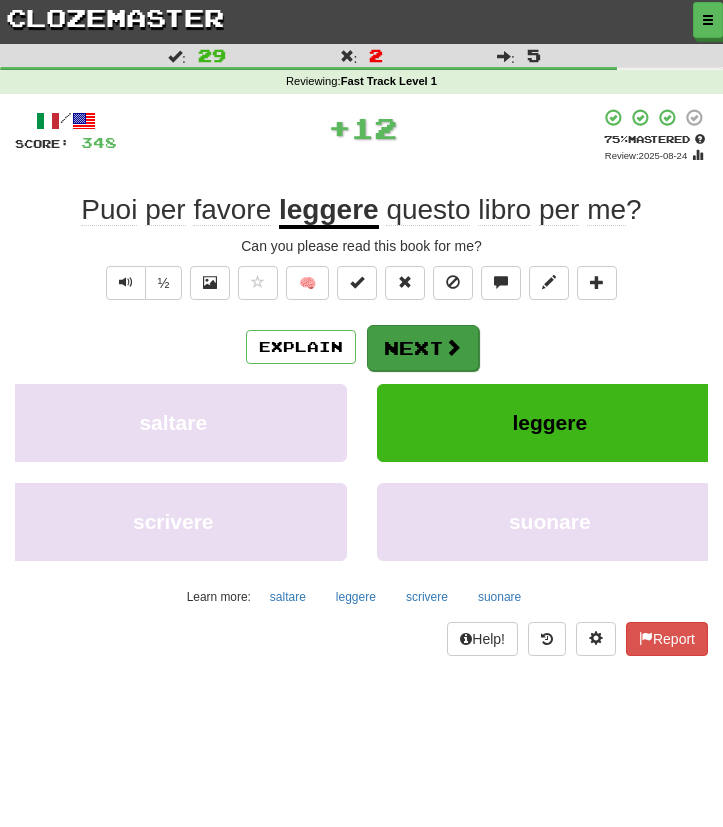 click on "Dashboard
Clozemaster
AgedFire4986
/
Toggle Dropdown
Dashboard
Leaderboard
Activity Feed
Notifications
Profile
Discussions
Italiano
/
English
Streak:
14
Review:
129
Points Today: 1152
Languages
Account
Logout
AgedFire4986
/
Toggle Dropdown
Dashboard
Leaderboard
Activity Feed
Notifications
Profile
Discussions
Italiano
/
English
Streak:
14
Review:
129
Points Today: 1152
Languages
Account
Logout
clozemaster
Correct   :   29 Incorrect   :   2 To go   :   5 Reviewing :  Fast Track Level 1  /  Score:   348 + 12 75 %  Mastered Review:  2025-08-24 Puoi   per   favore   leggere   questo   libro   per   me ? ½ 🧠 Explain Next" at bounding box center [361, 1138] 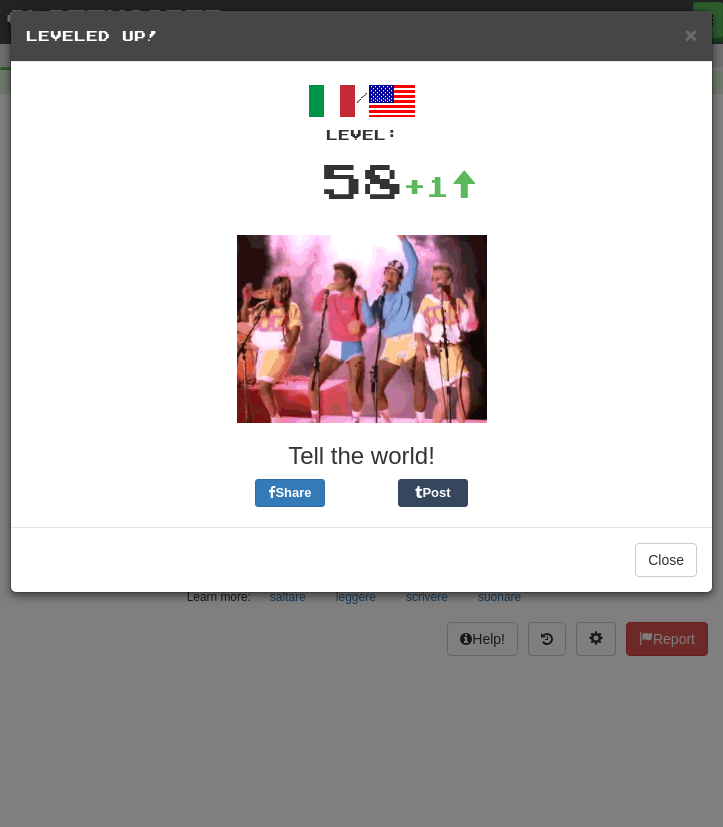click on "Close" at bounding box center (361, 559) 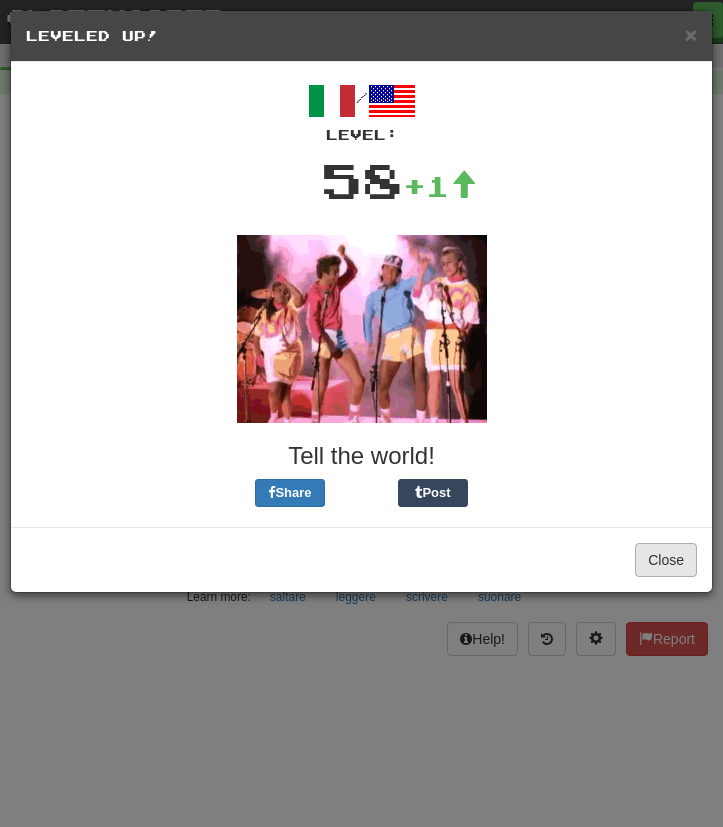 click on "Close" at bounding box center [666, 560] 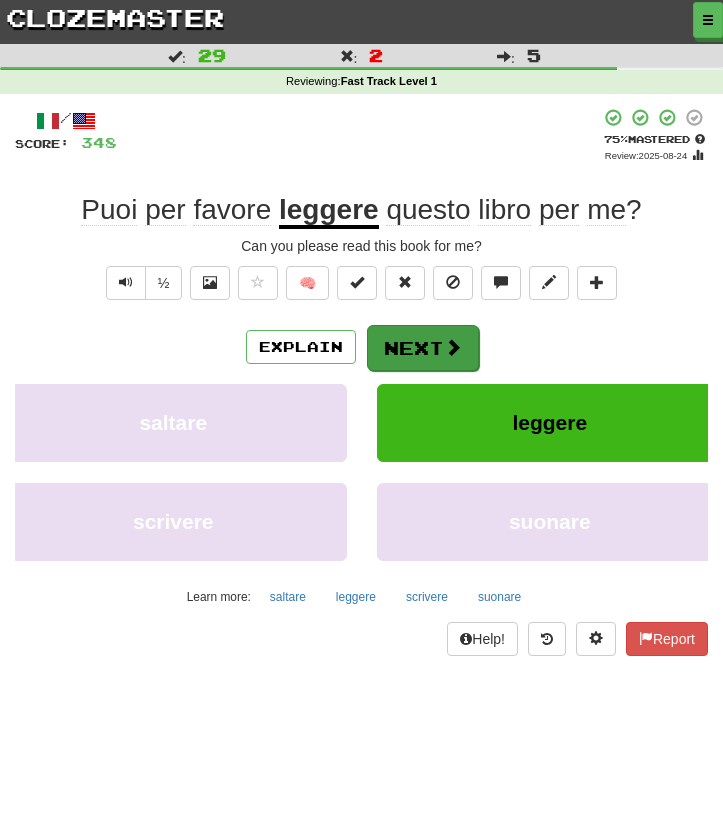 click on "Next" at bounding box center (423, 348) 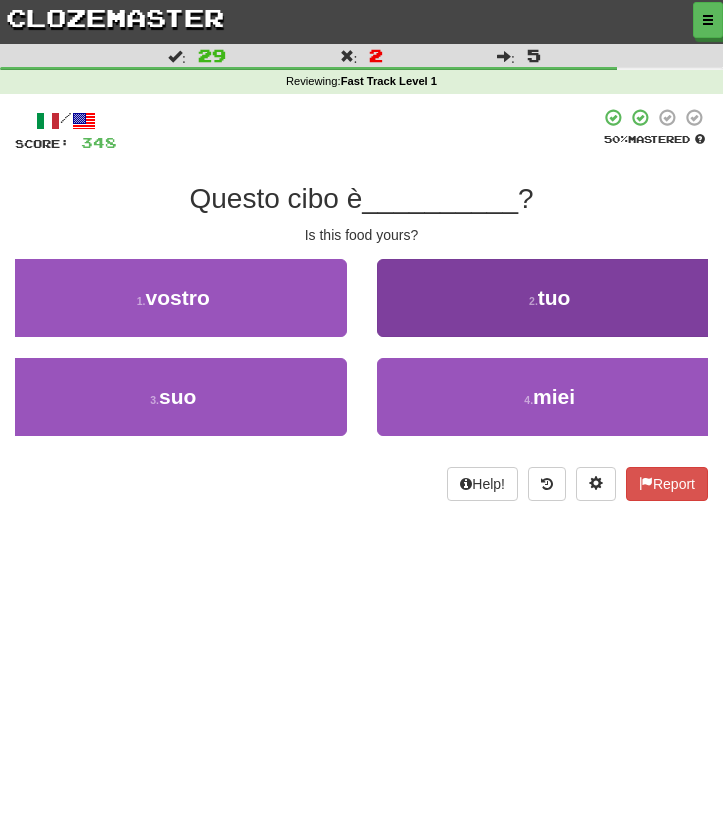 click on "2 .  tuo" at bounding box center (550, 298) 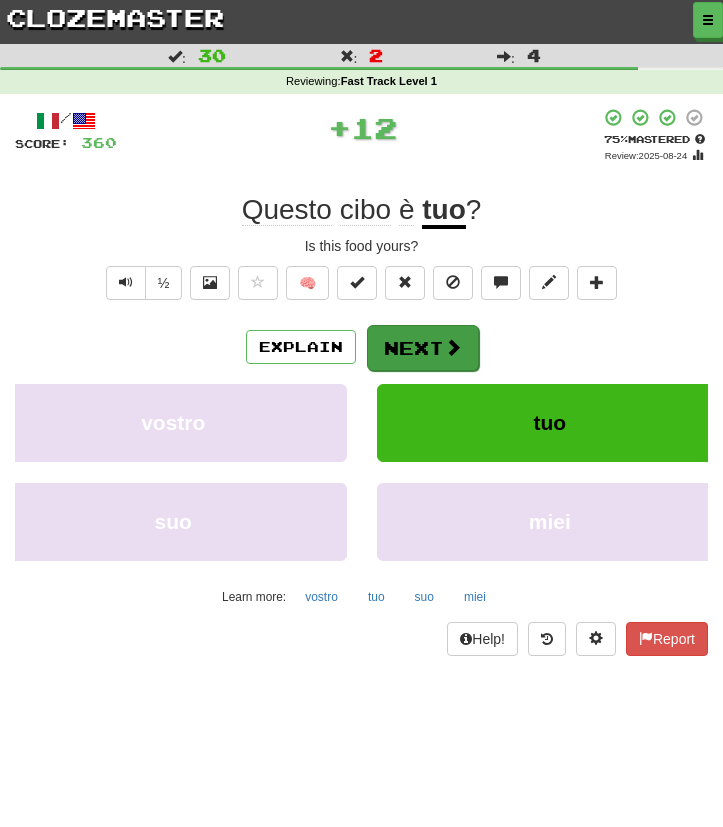 click on "Next" at bounding box center (423, 348) 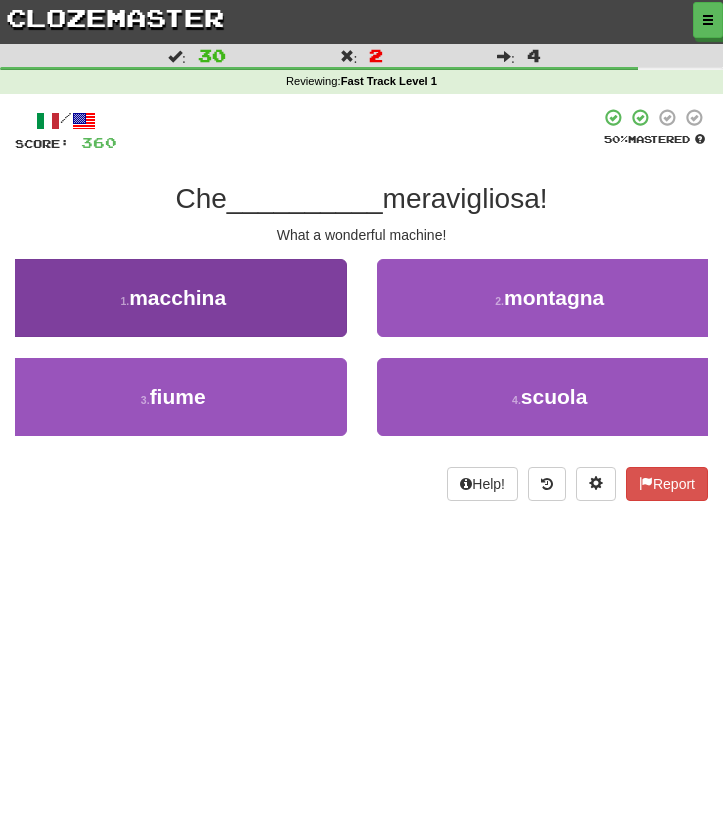 click on "1 .  macchina" at bounding box center (173, 298) 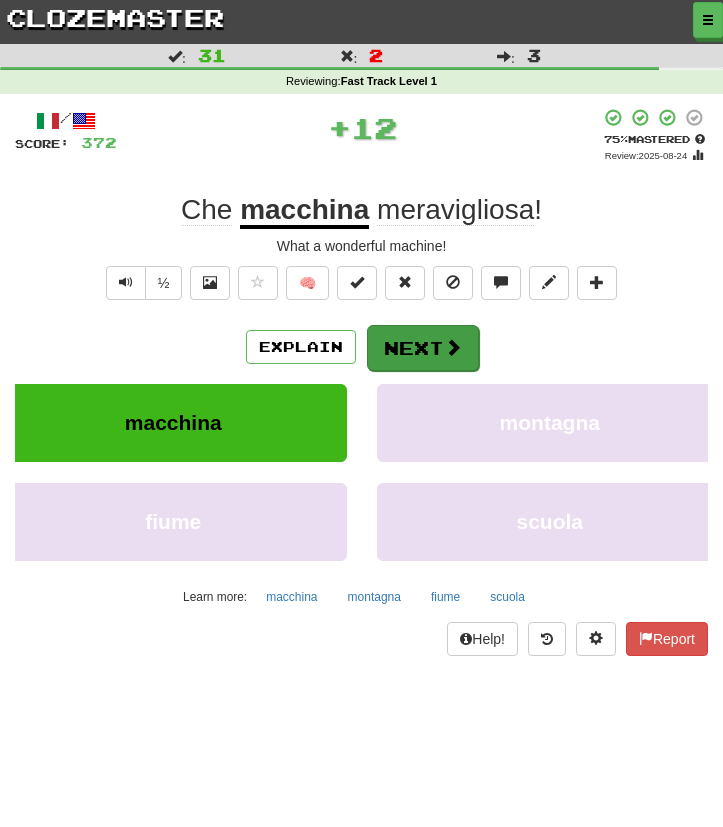 click on "Next" at bounding box center [423, 348] 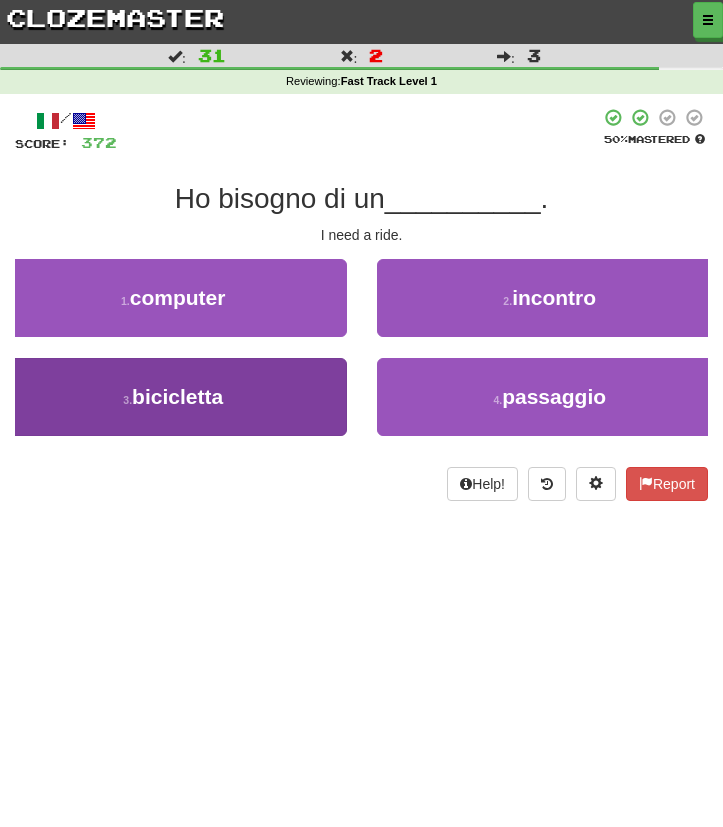 click on "3 .  bicicletta" at bounding box center (173, 397) 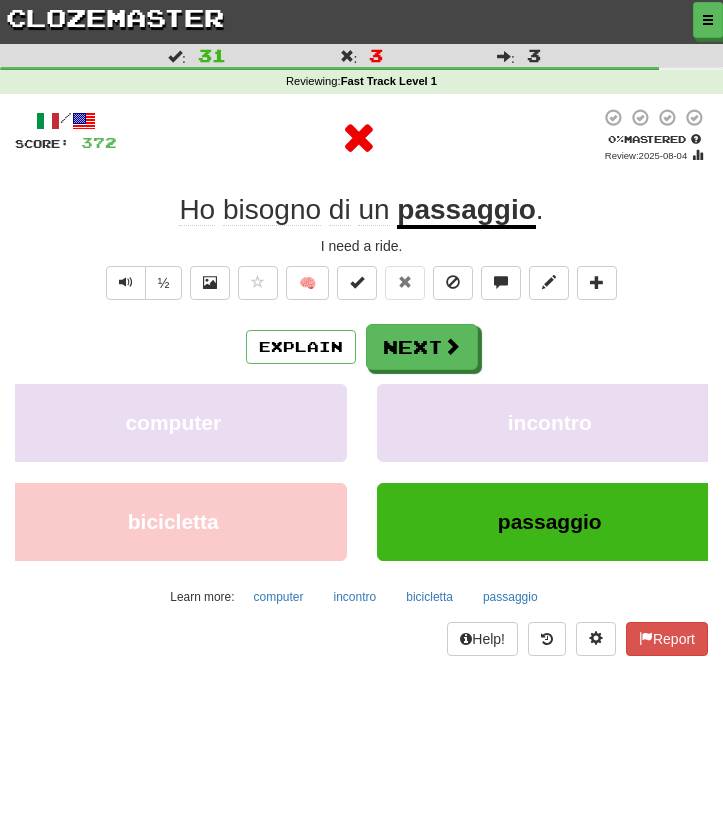 click on "Explain Next" at bounding box center [361, 347] 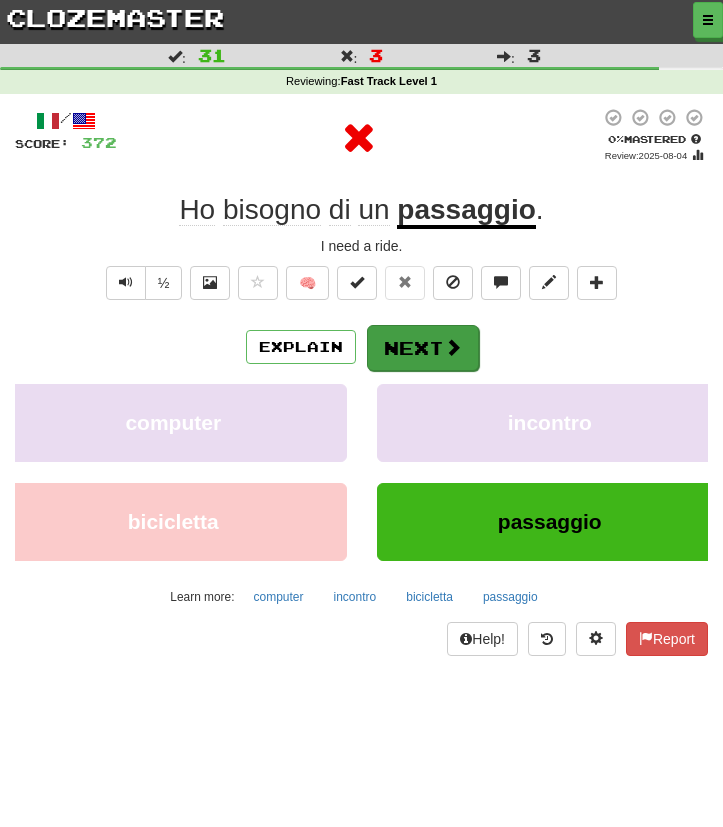 click on "Next" at bounding box center [423, 348] 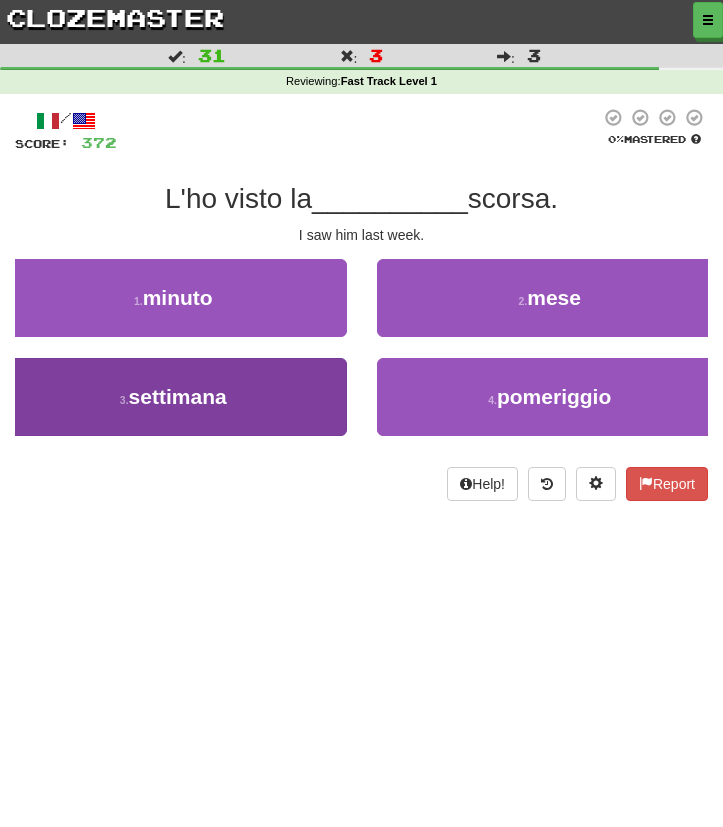 click on "3 .  settimana" at bounding box center (173, 397) 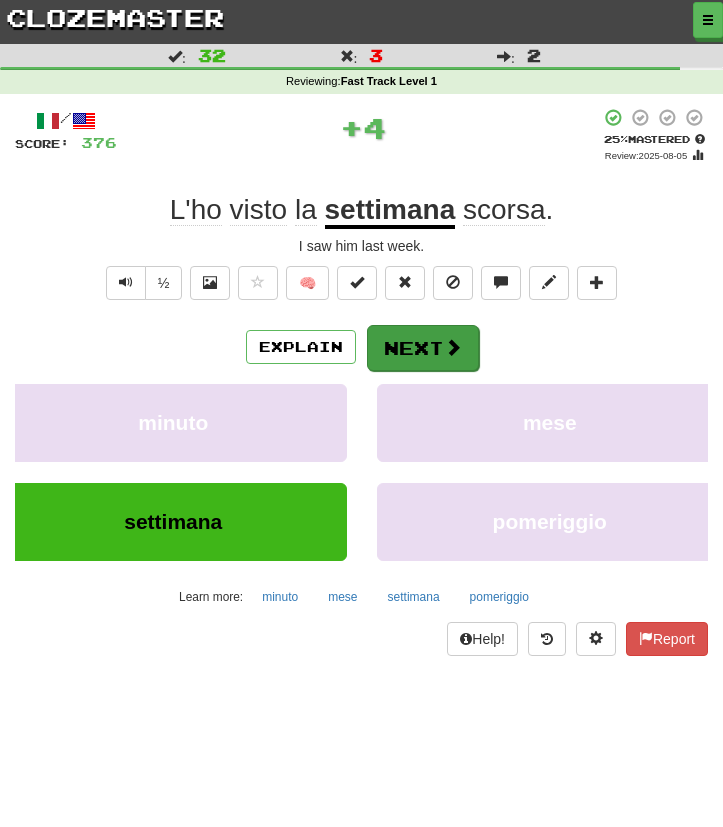 drag, startPoint x: 405, startPoint y: 302, endPoint x: 402, endPoint y: 342, distance: 40.112343 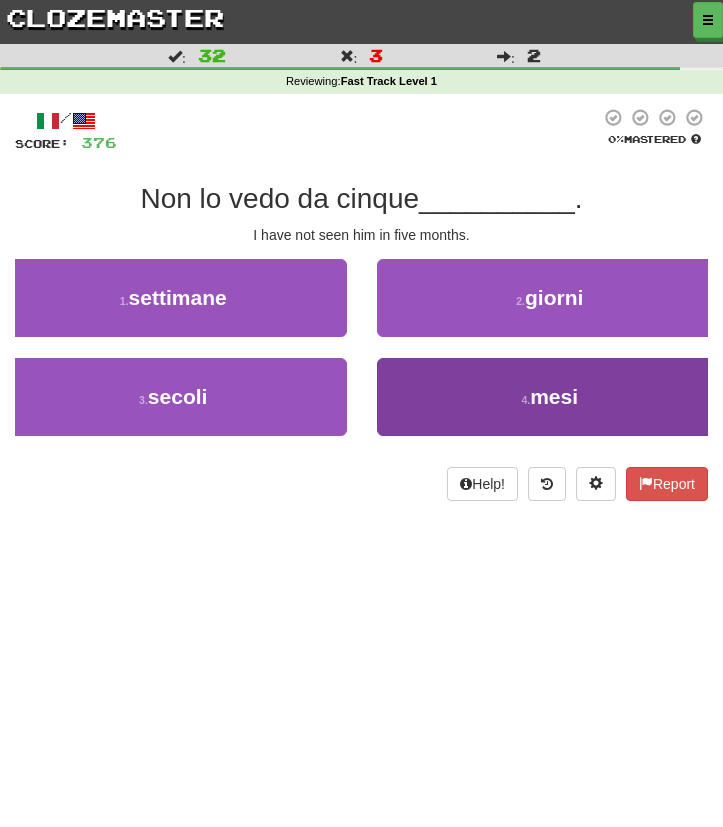 click on "4 .  mesi" at bounding box center [550, 397] 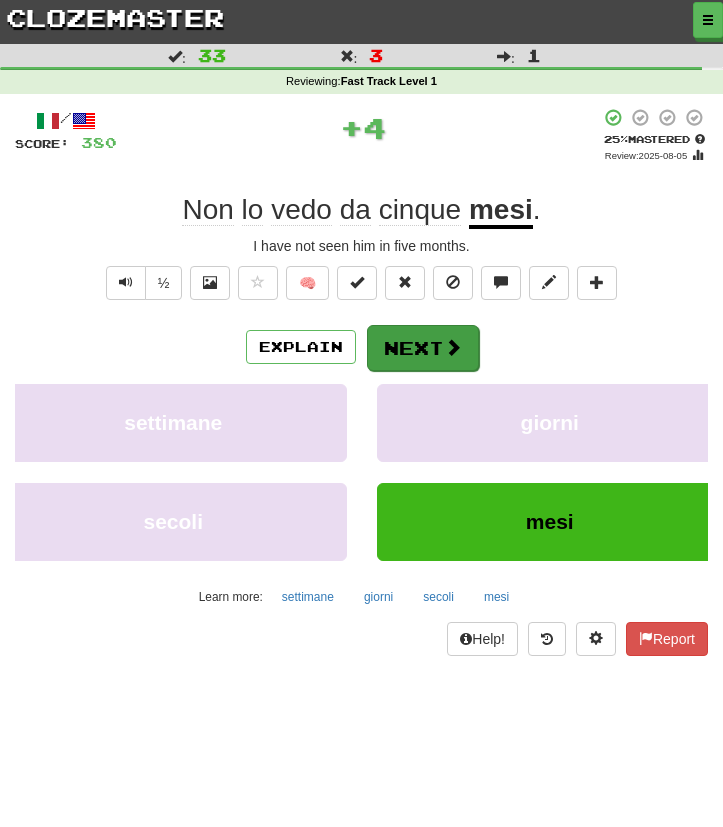 click on "Next" at bounding box center (423, 348) 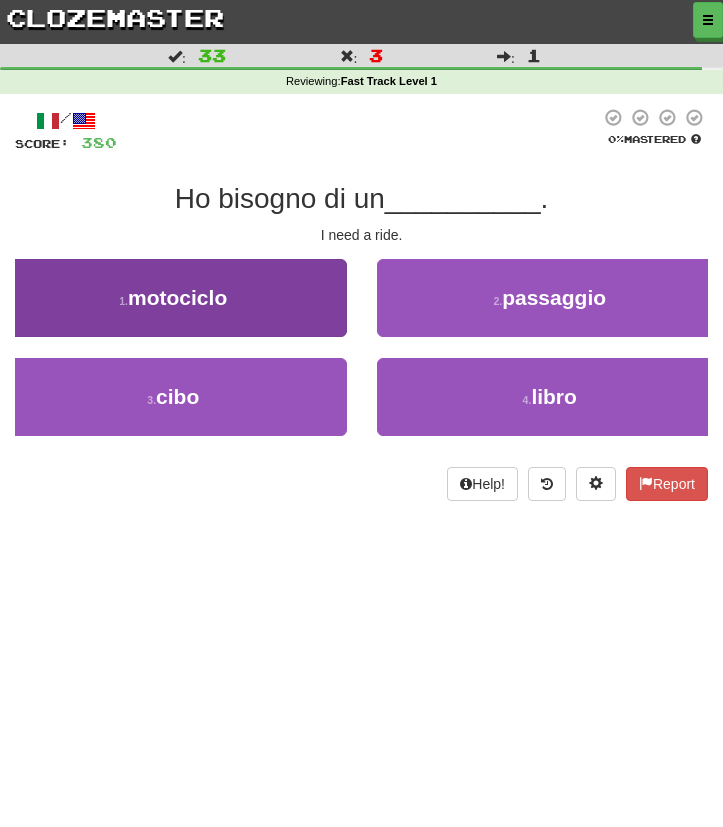 click on "1 .  motociclo" at bounding box center (173, 298) 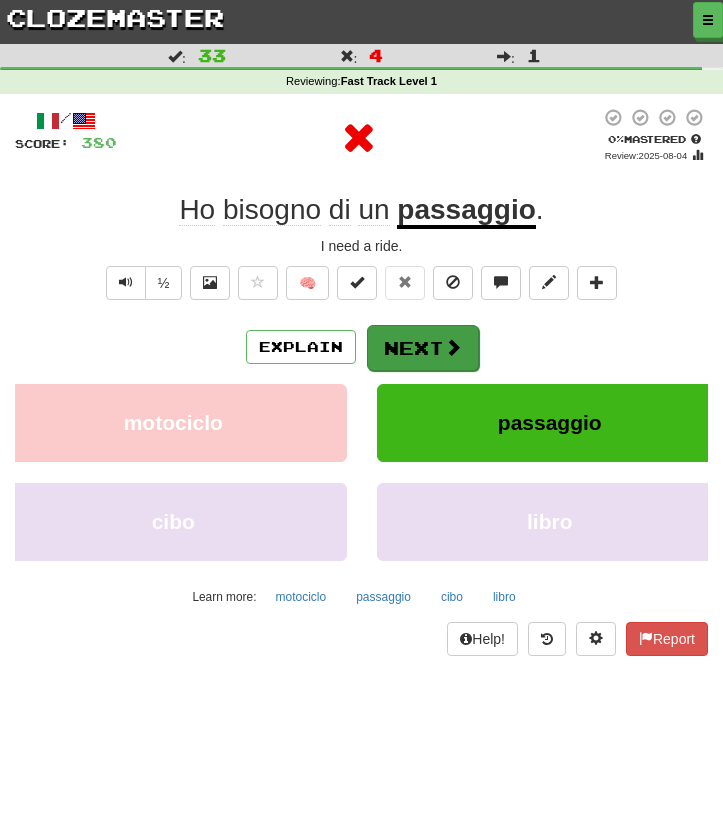 click on "Next" at bounding box center (423, 348) 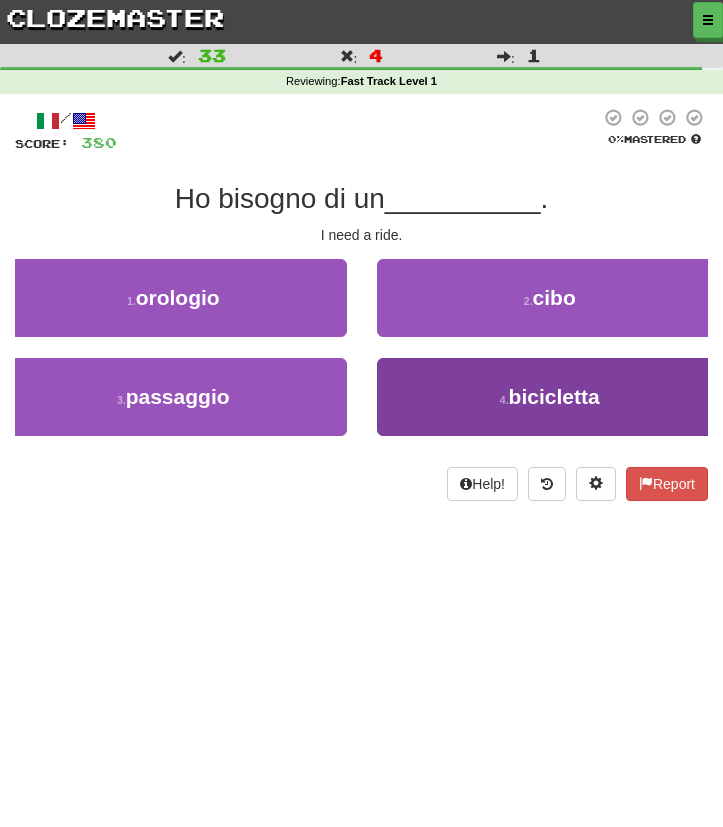 click on "4 .  bicicletta" at bounding box center [550, 397] 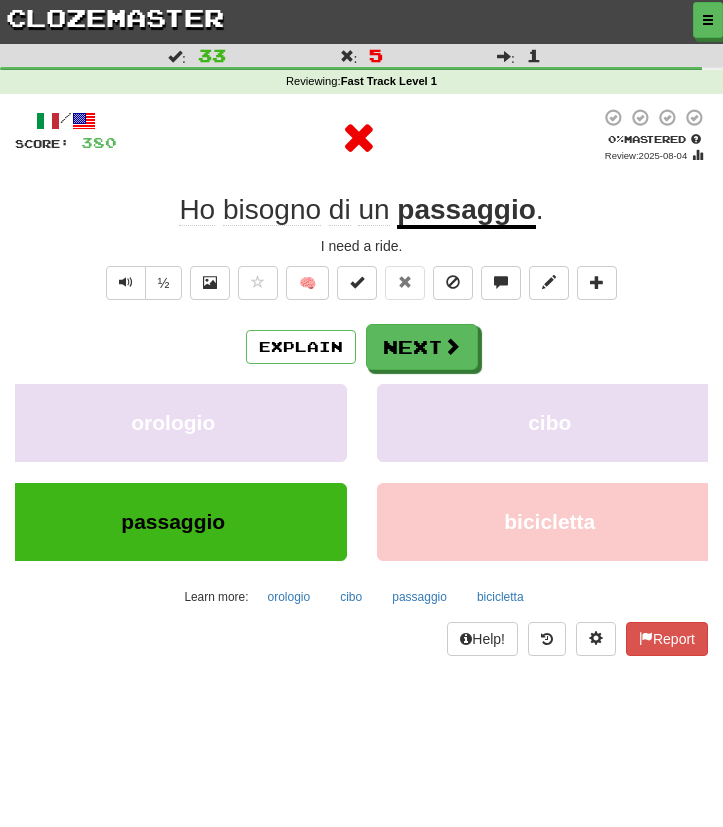 click on "Explain Next orologio cibo passaggio bicicletta Learn more: orologio cibo passaggio bicicletta" at bounding box center (361, 468) 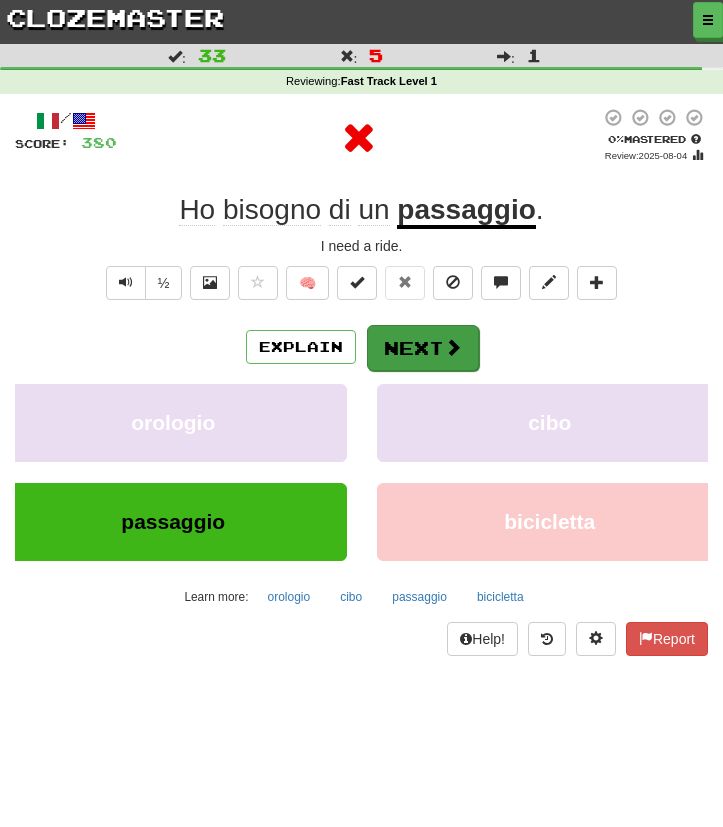 click on "Next" at bounding box center [423, 348] 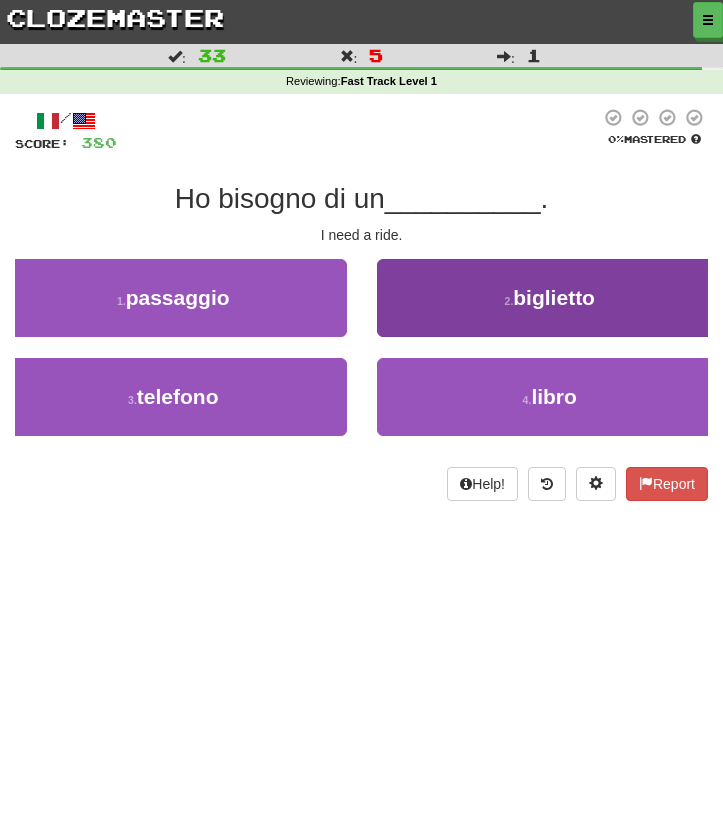 click on "2 .  biglietto" at bounding box center [550, 298] 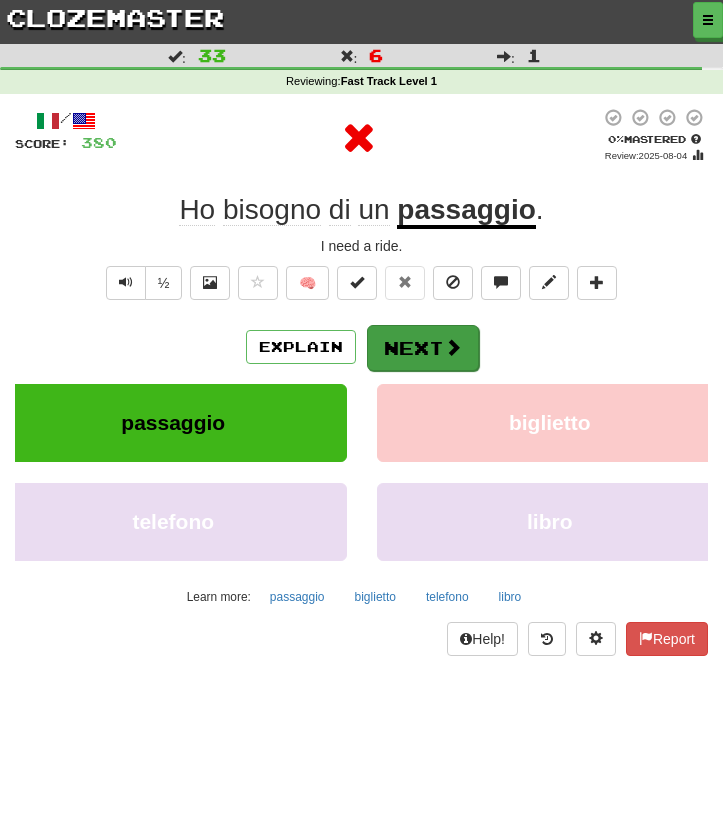 click on "Next" at bounding box center [423, 348] 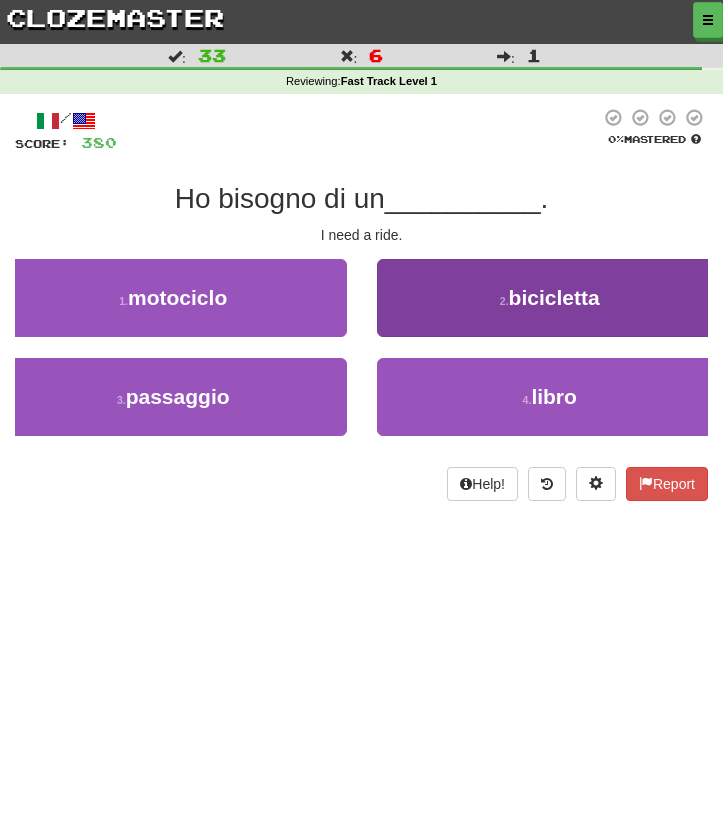 click on "2 .  bicicletta" at bounding box center (550, 298) 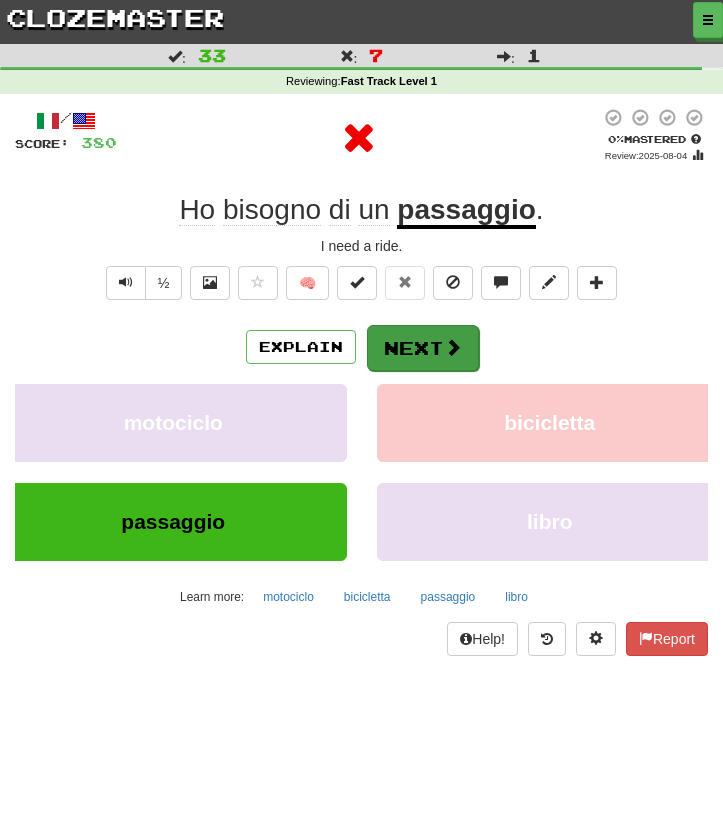 click on "Next" at bounding box center (423, 348) 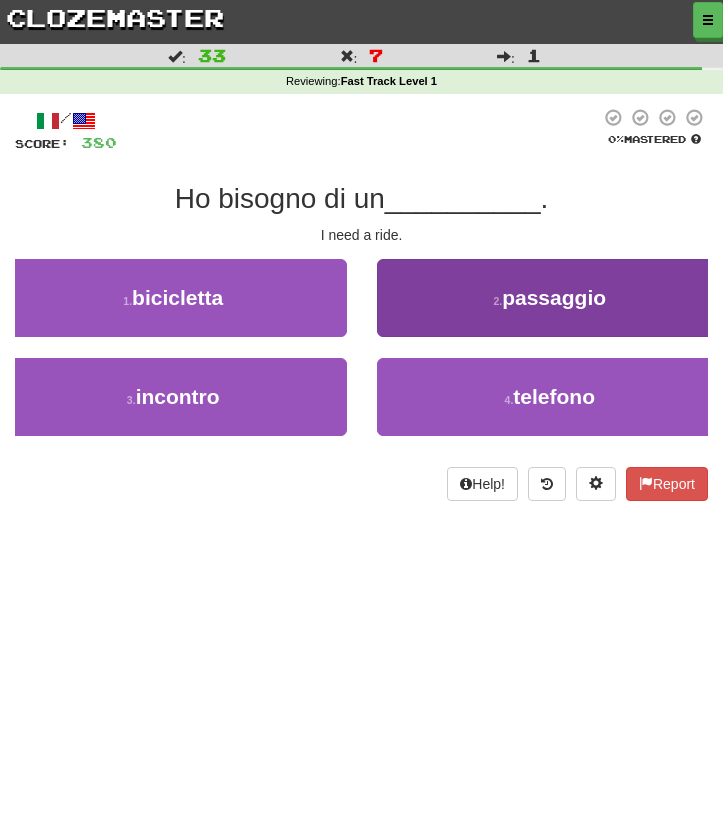 click on "2 .  passaggio" at bounding box center [550, 298] 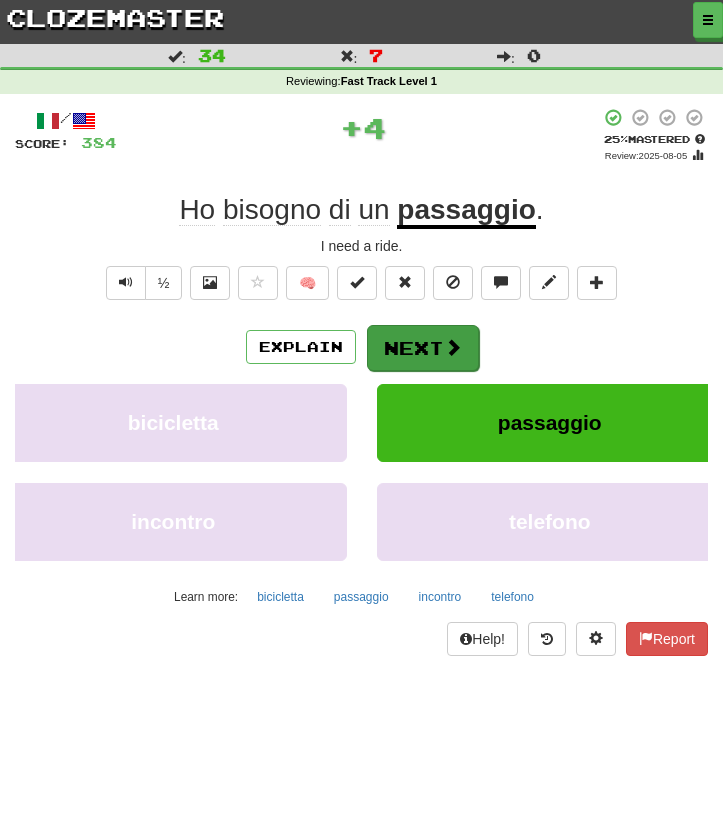 click on "Next" at bounding box center (423, 348) 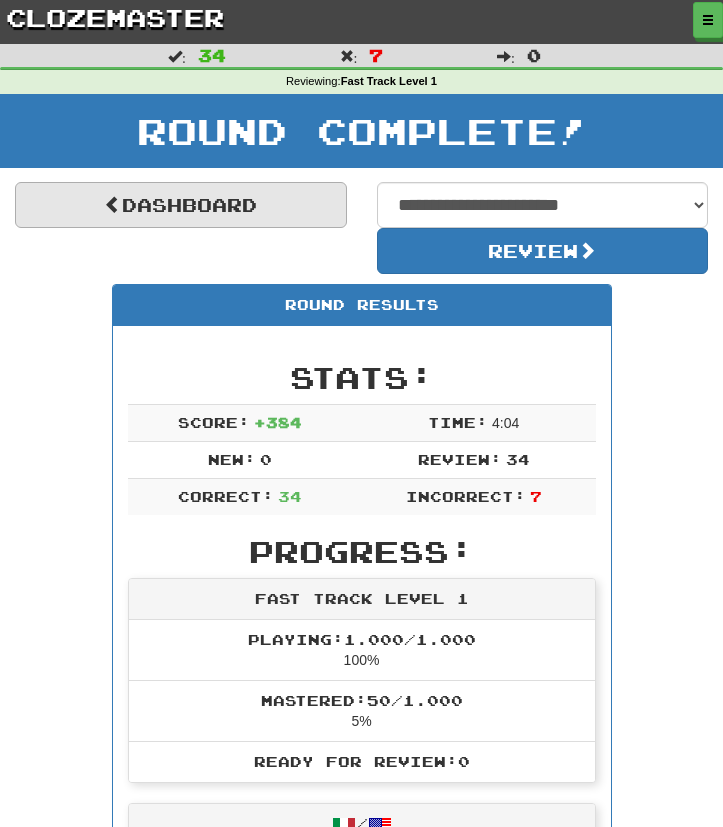 click on "Dashboard" at bounding box center (181, 205) 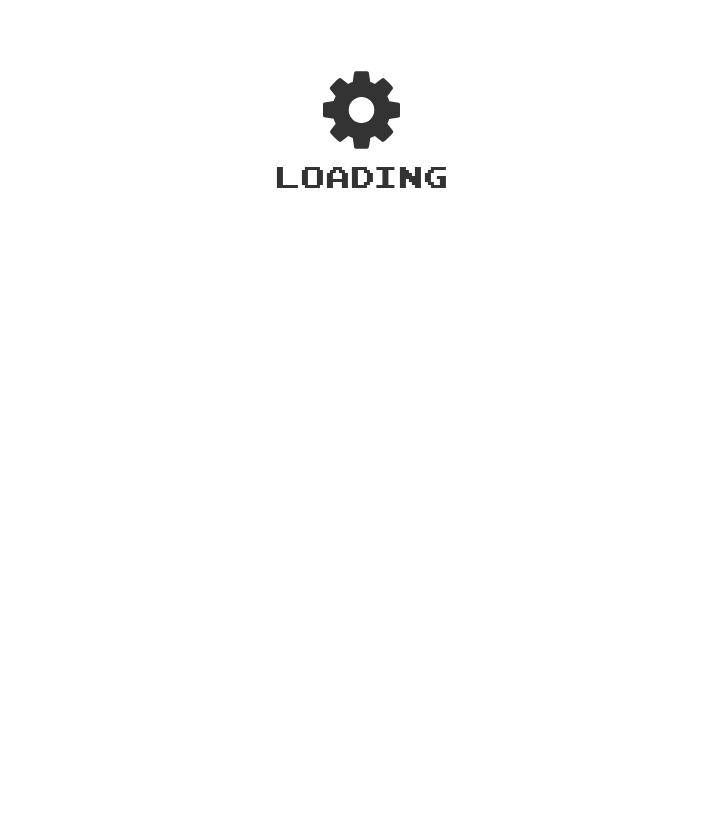 scroll, scrollTop: 0, scrollLeft: 0, axis: both 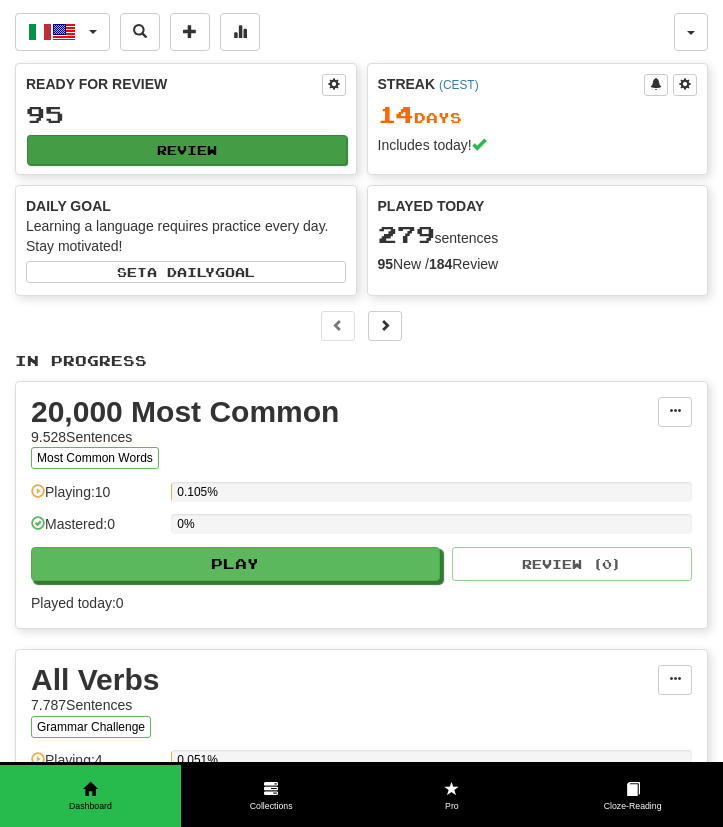 click on "Review" at bounding box center [187, 150] 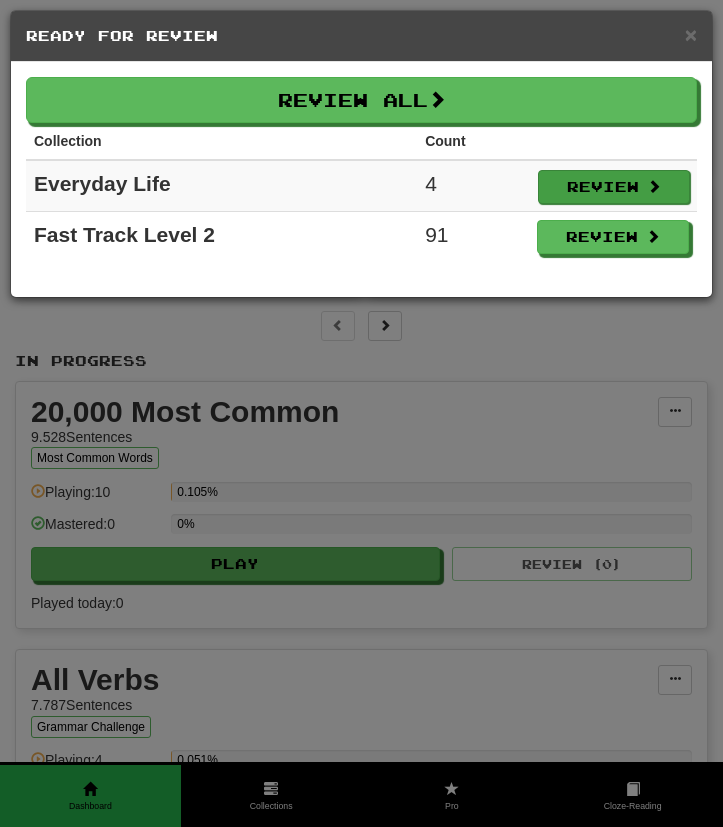 click on "Review" at bounding box center (613, 186) 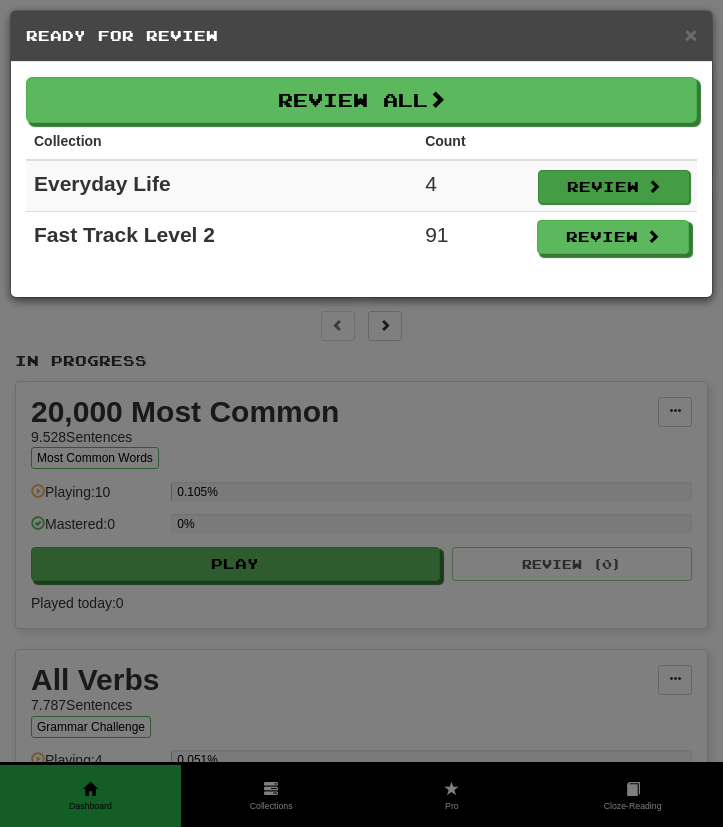 click on "Review" at bounding box center [614, 187] 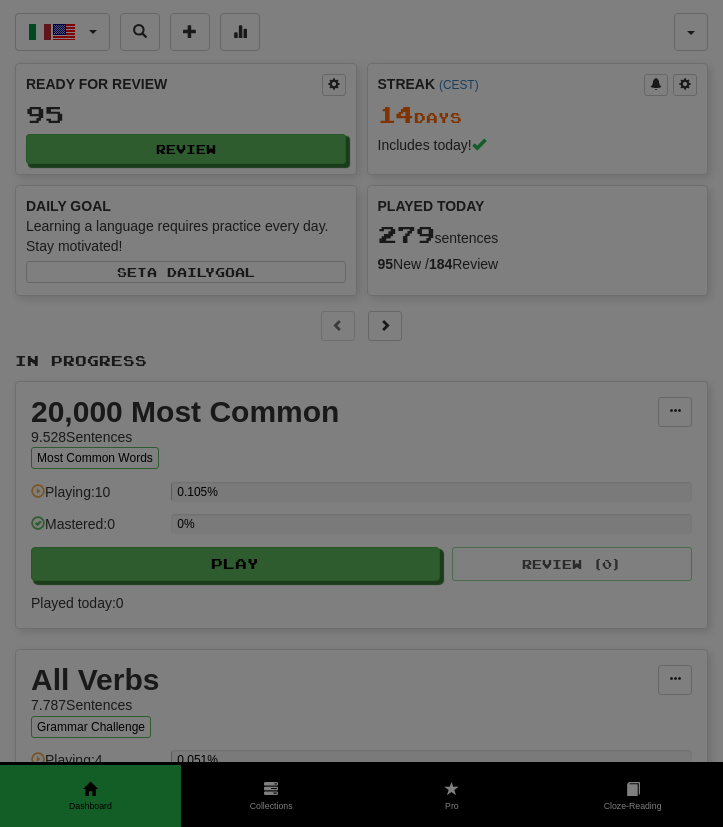 select on "***" 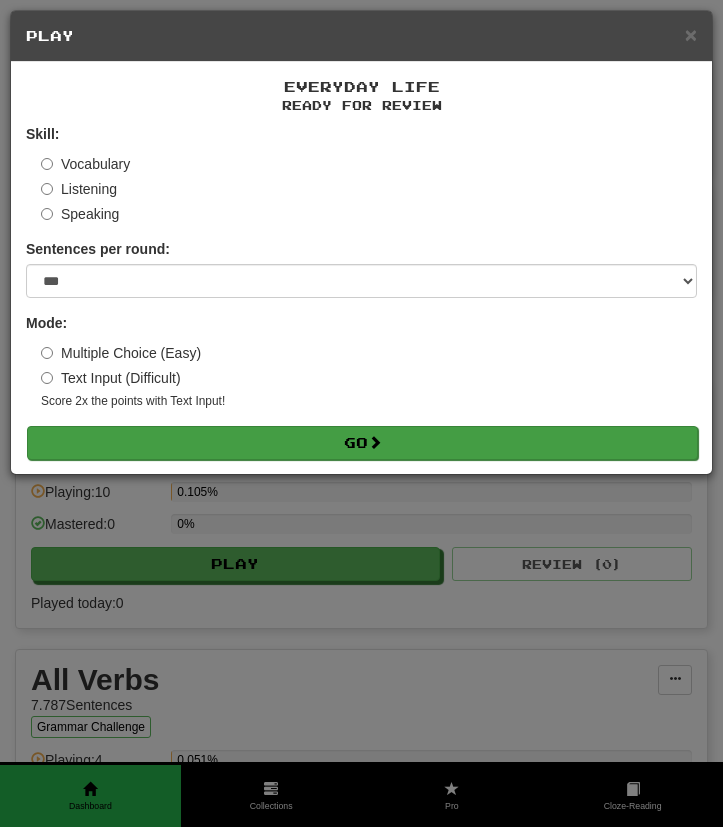 click on "Go" at bounding box center (362, 443) 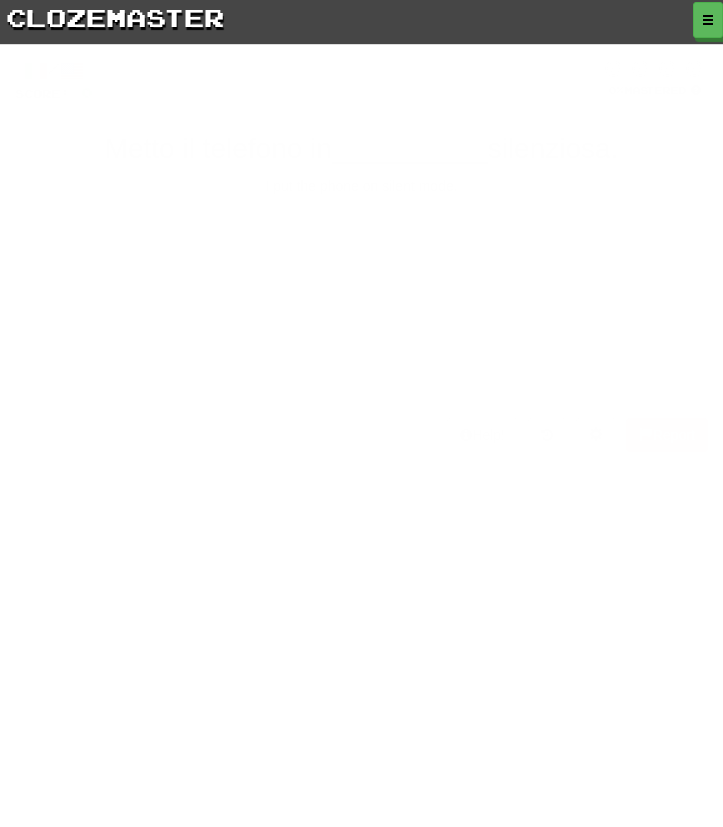 scroll, scrollTop: 0, scrollLeft: 0, axis: both 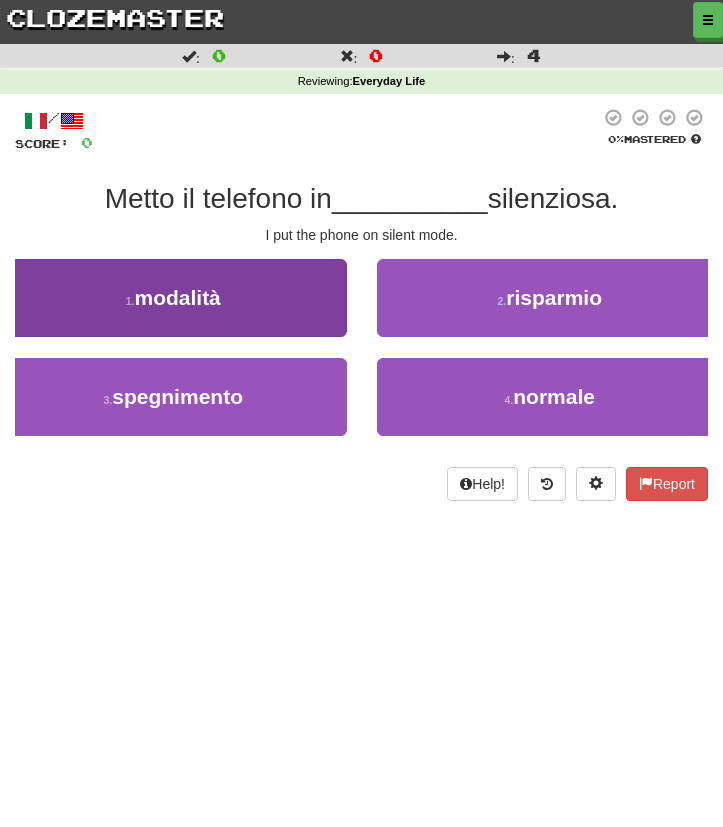 click on "1 .  modalità" at bounding box center (173, 298) 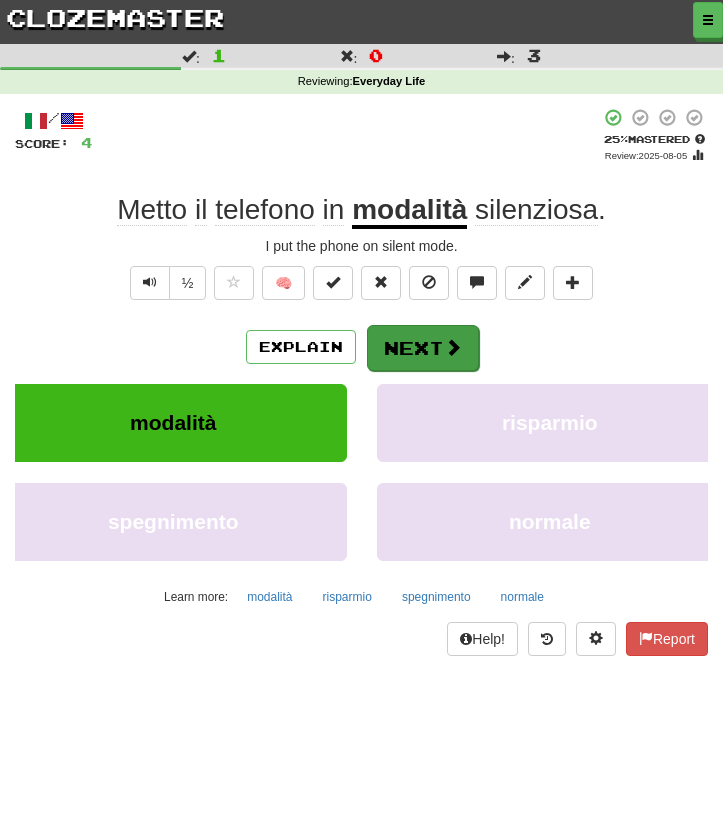 click on "Next" at bounding box center [423, 348] 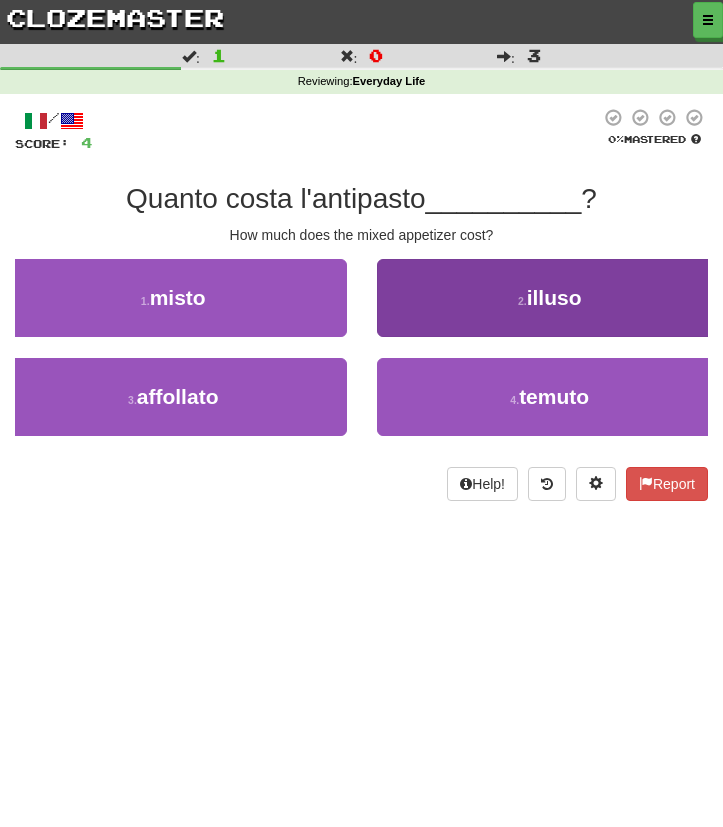 click on "illuso" at bounding box center [554, 297] 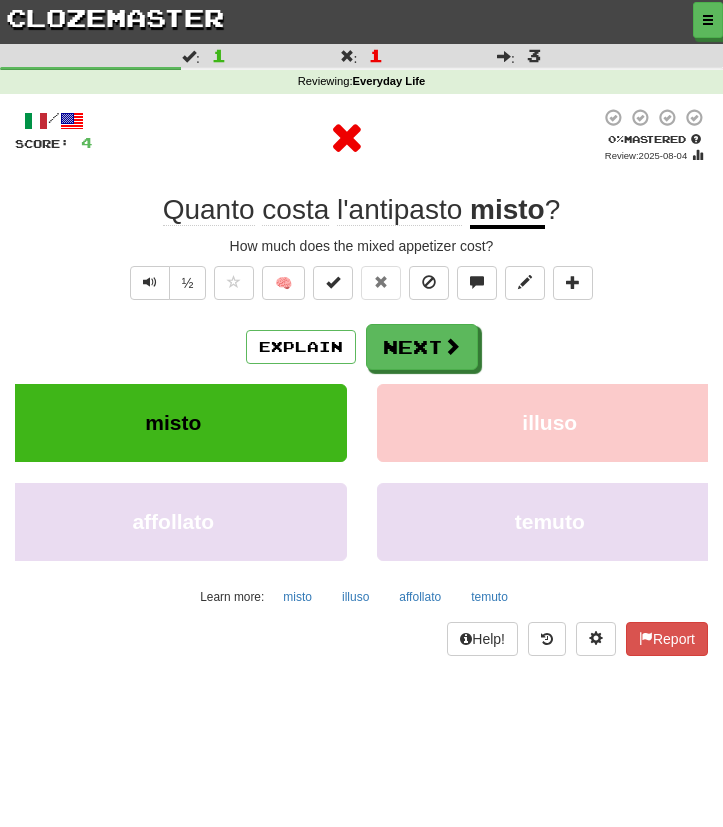click on "Explain Next" at bounding box center (361, 347) 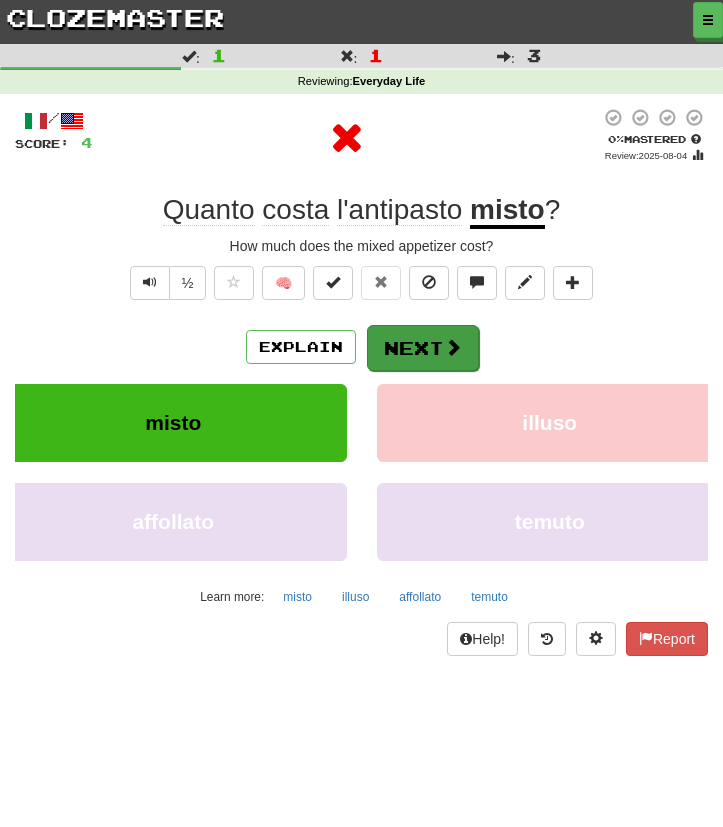 click on "Next" at bounding box center (423, 348) 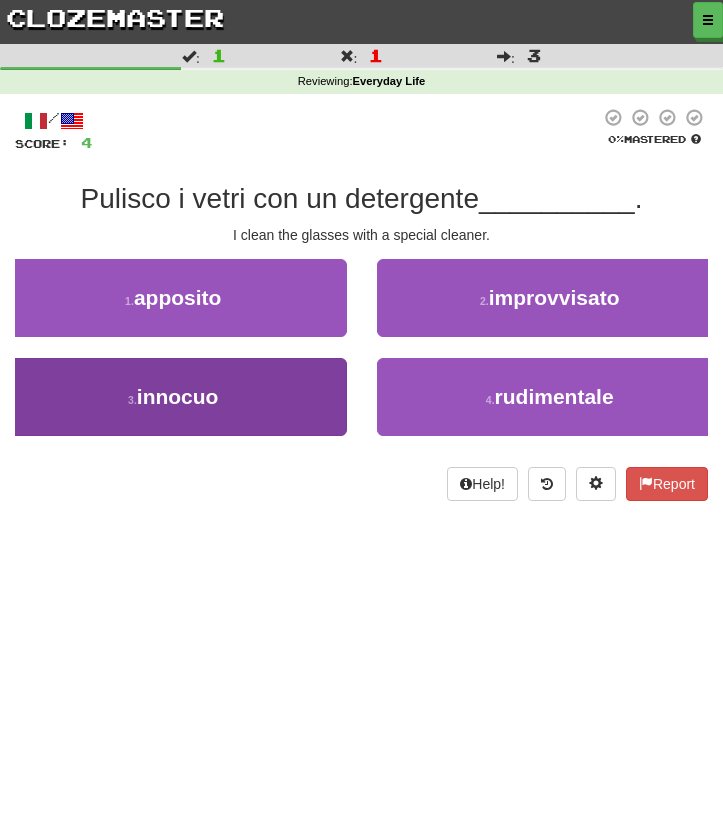 click on "3 .  innocuo" at bounding box center [173, 397] 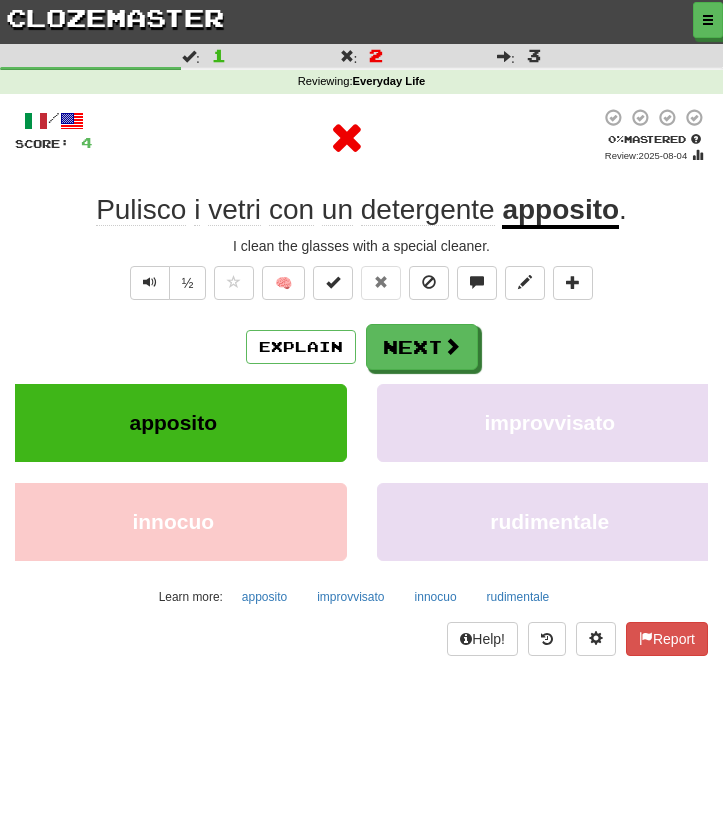 click on "Explain Next apposito improvvisato innocuo rudimentale Learn more: apposito improvvisato innocuo rudimentale" at bounding box center (361, 468) 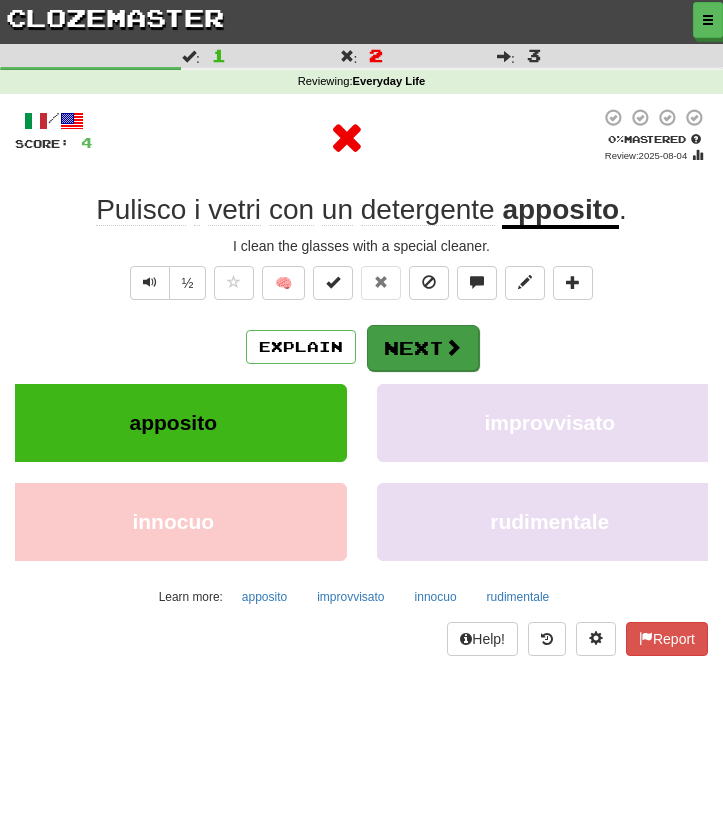 click on "Next" at bounding box center (423, 348) 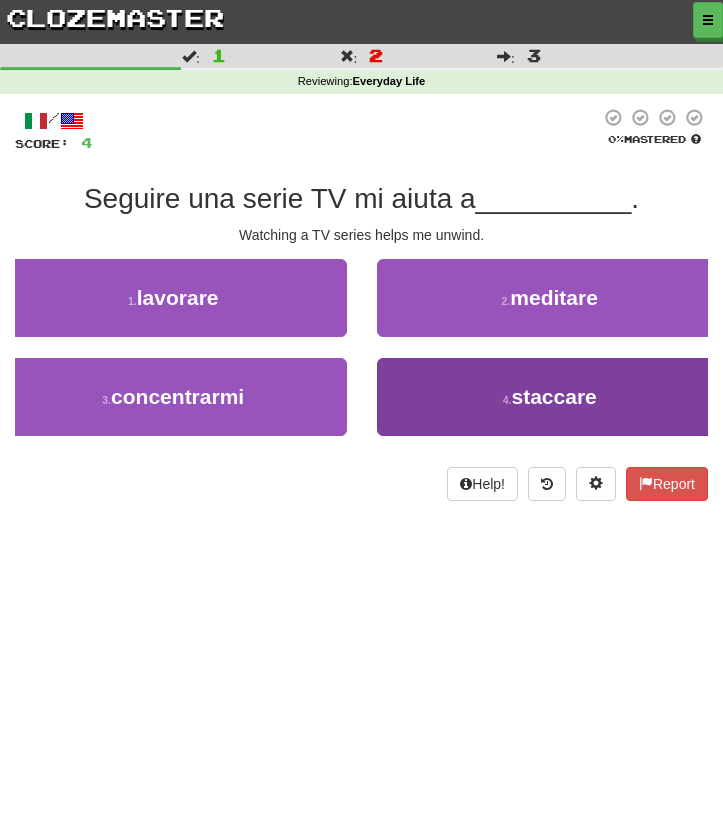 click on "4 .  staccare" at bounding box center (550, 397) 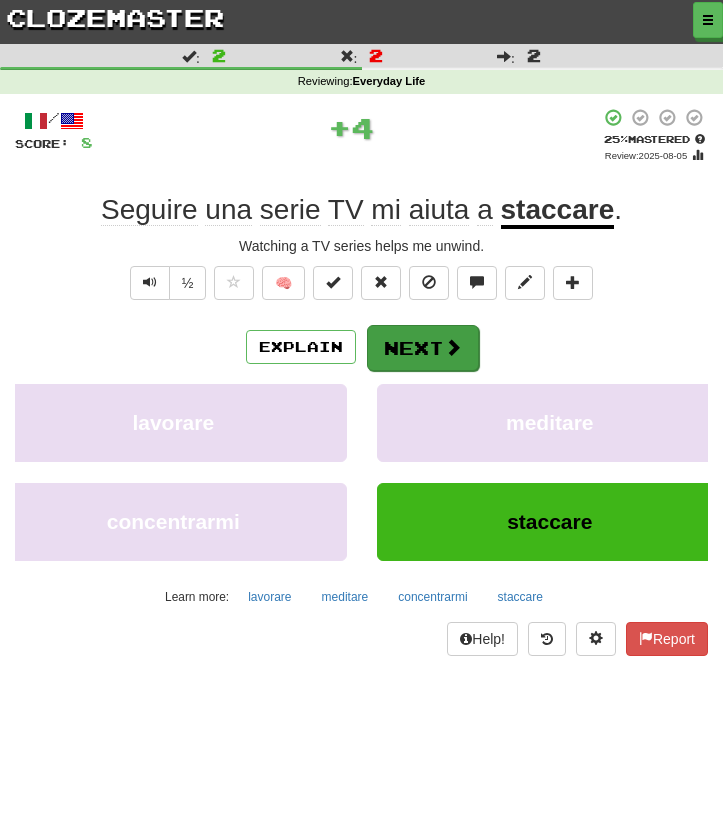 click on "Next" at bounding box center (423, 348) 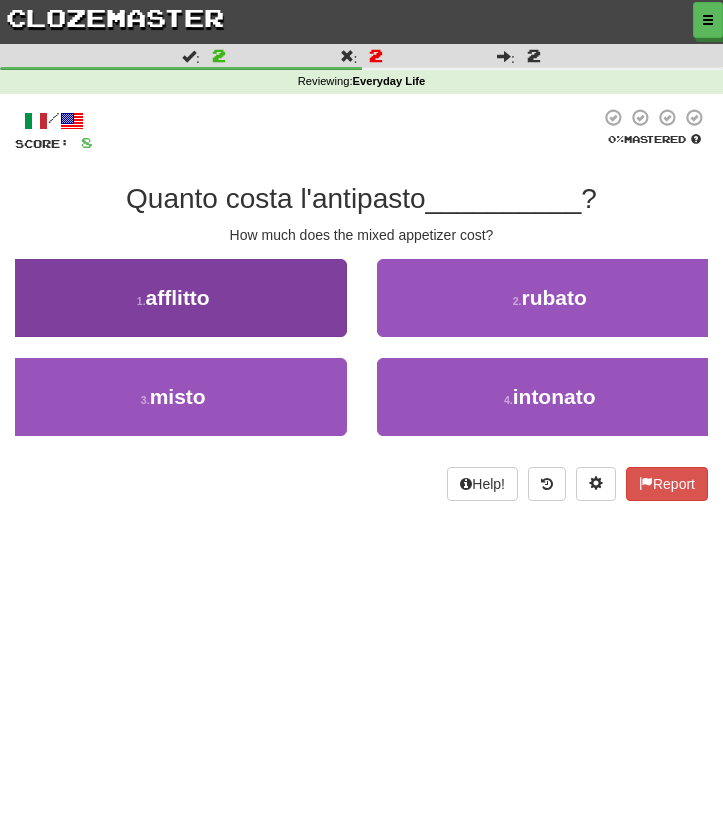 click on "1 .  afflitto" at bounding box center (173, 298) 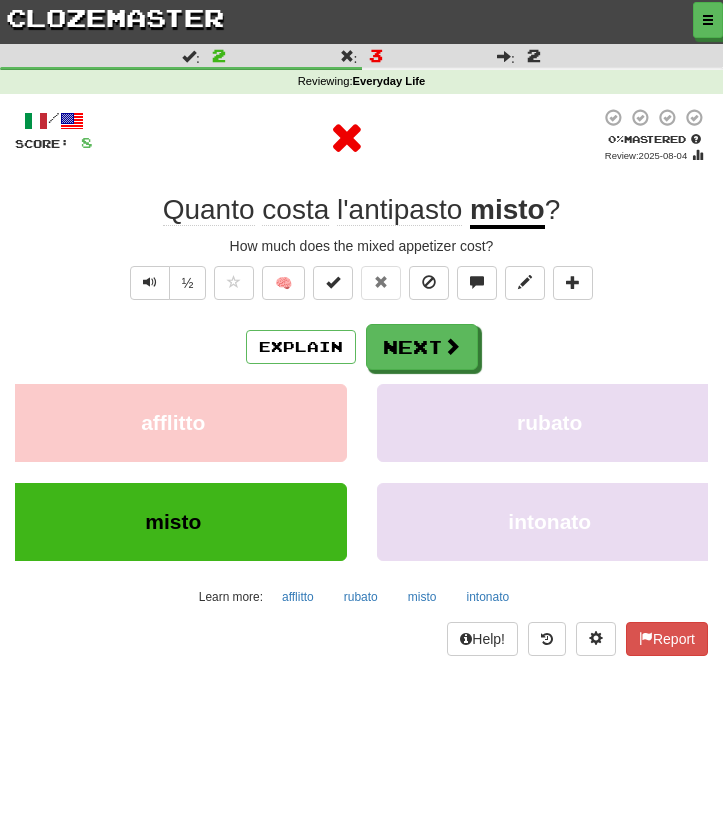 click on "/  Score:   8 0 %  Mastered Review:  2025-08-04 Quanto   costa   l'antipasto   misto ? How much does the mixed appetizer cost? ½ 🧠 Explain Next afflitto rubato misto intonato Learn more: afflitto rubato misto intonato  Help!  Report" at bounding box center [361, 382] 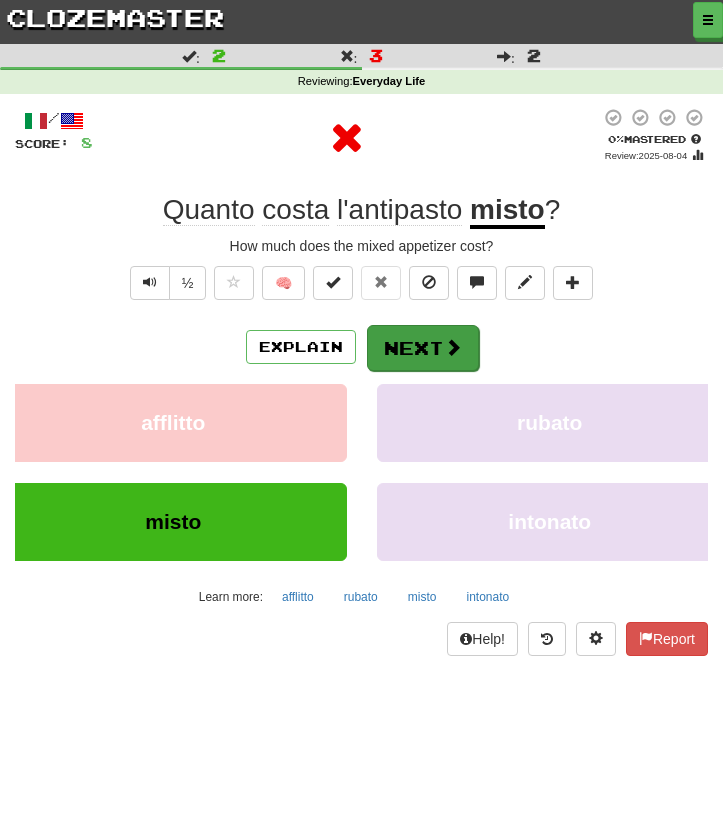 click on "Next" at bounding box center (423, 348) 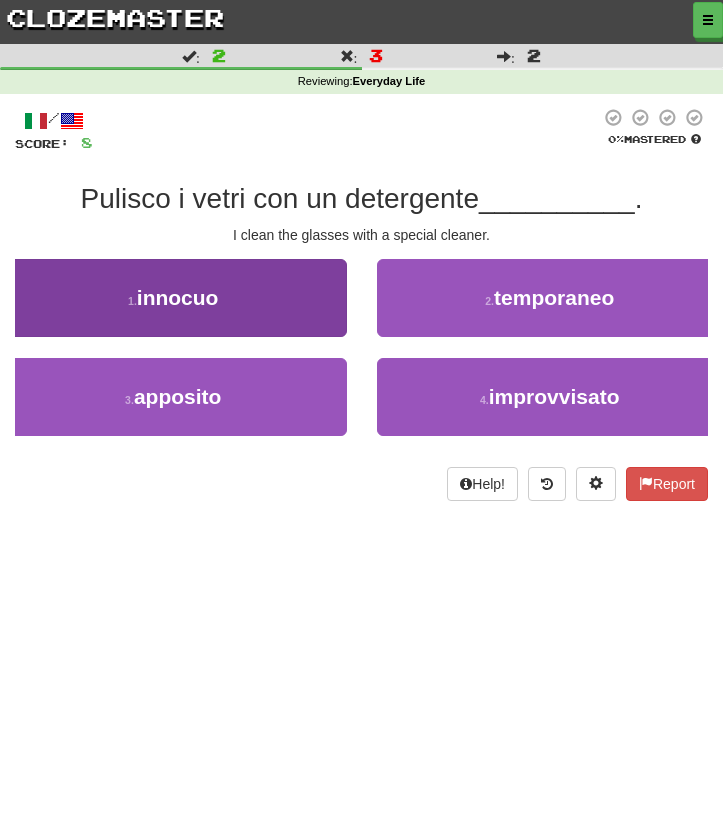 click on "1 .  innocuo" at bounding box center (173, 298) 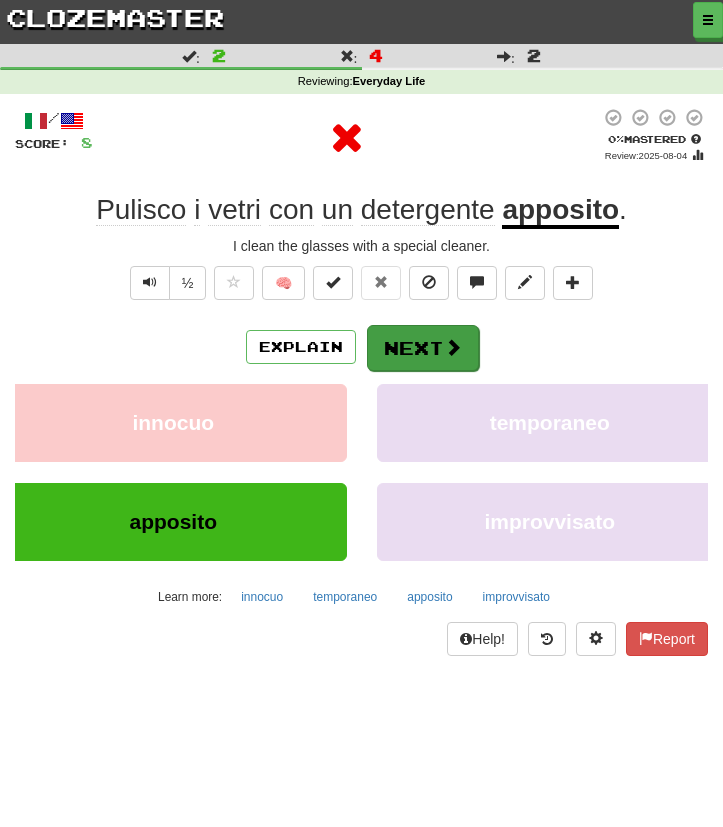 click on "Next" at bounding box center [423, 348] 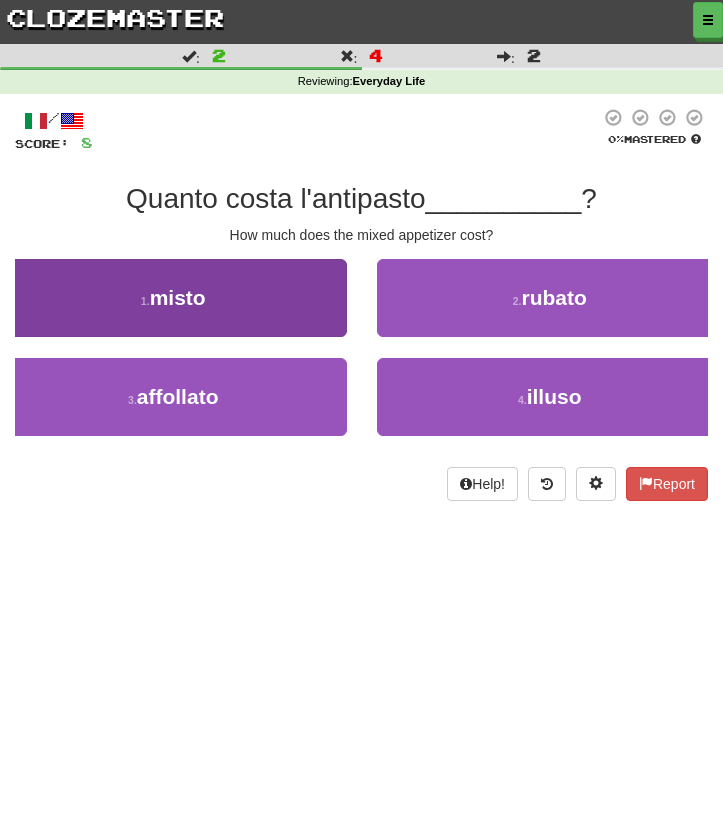 click on "1 .  misto" at bounding box center (173, 298) 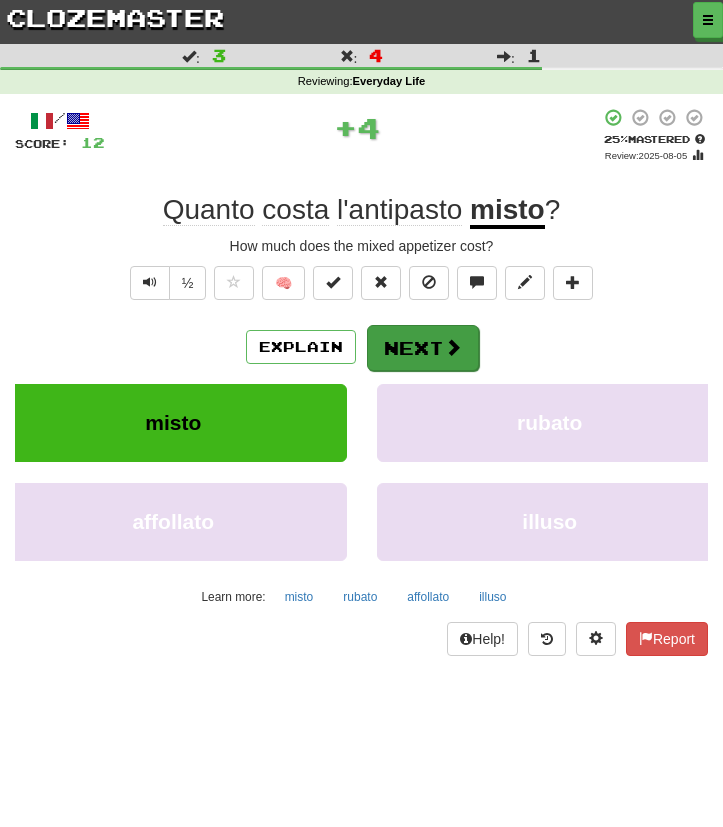 click at bounding box center (453, 347) 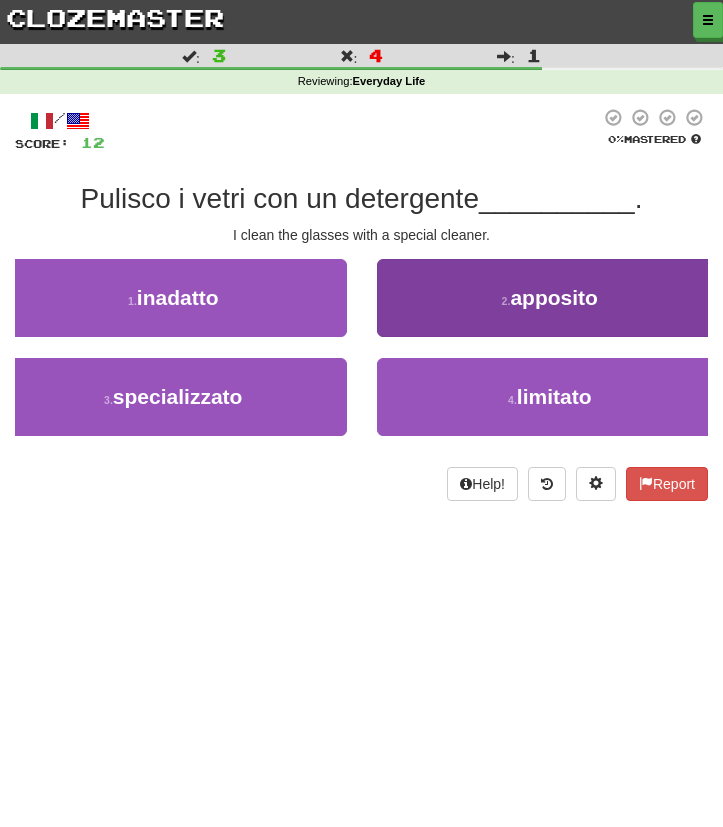 click on "2 .  apposito" at bounding box center (550, 298) 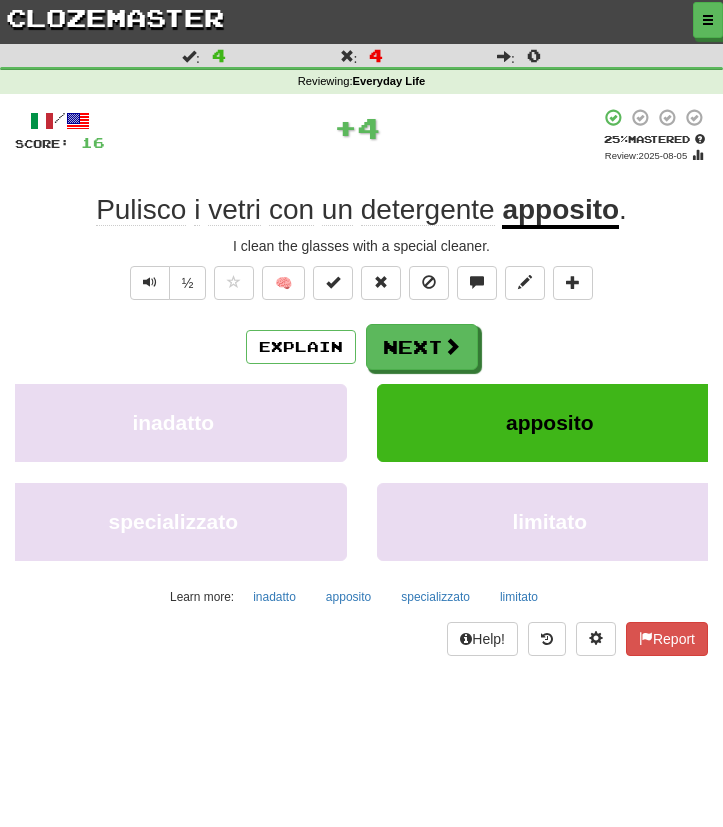 click on "Explain Next" at bounding box center (361, 347) 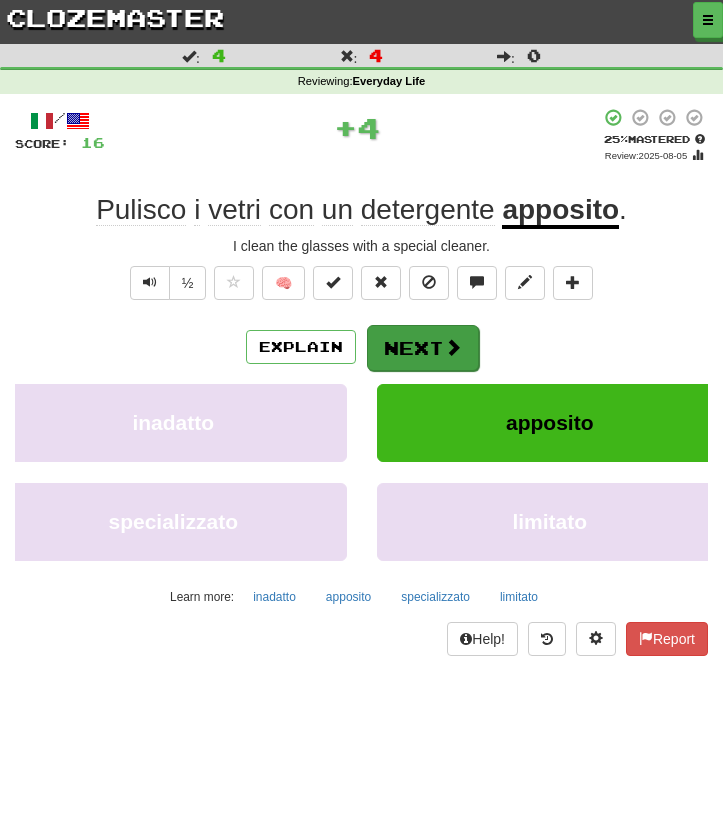 click on "Next" at bounding box center (423, 348) 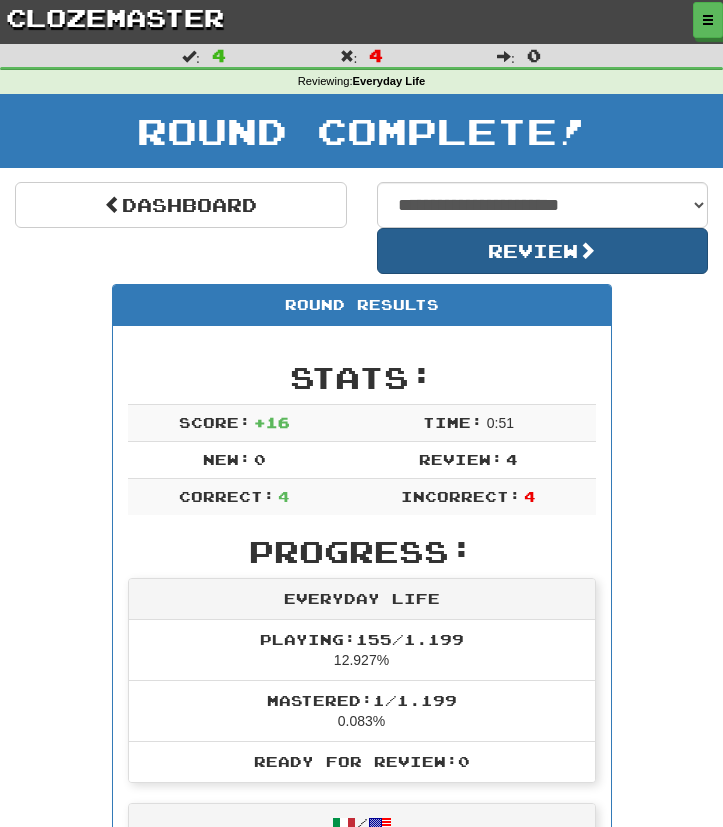 click on "Review" at bounding box center (543, 251) 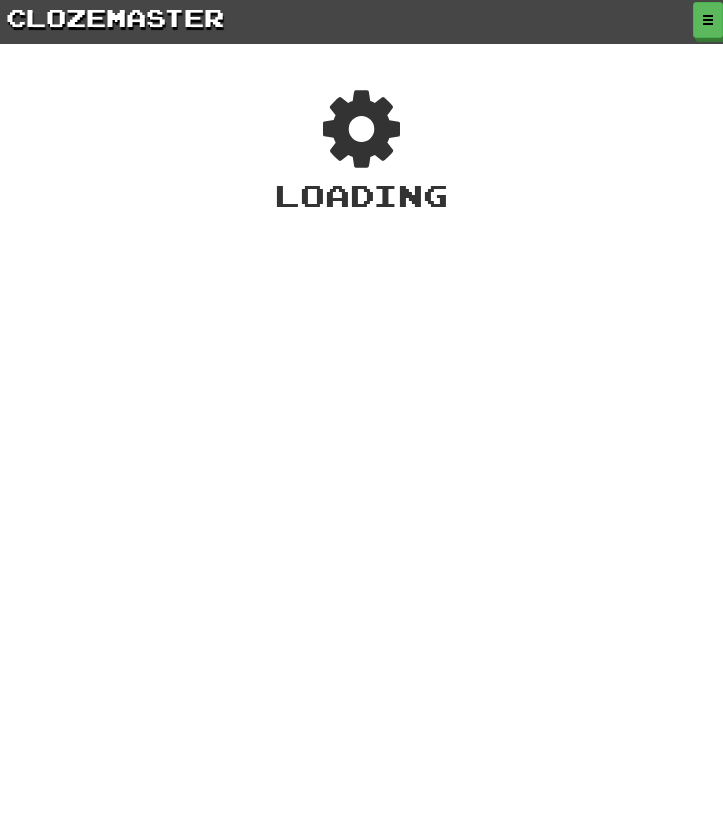 scroll, scrollTop: 0, scrollLeft: 0, axis: both 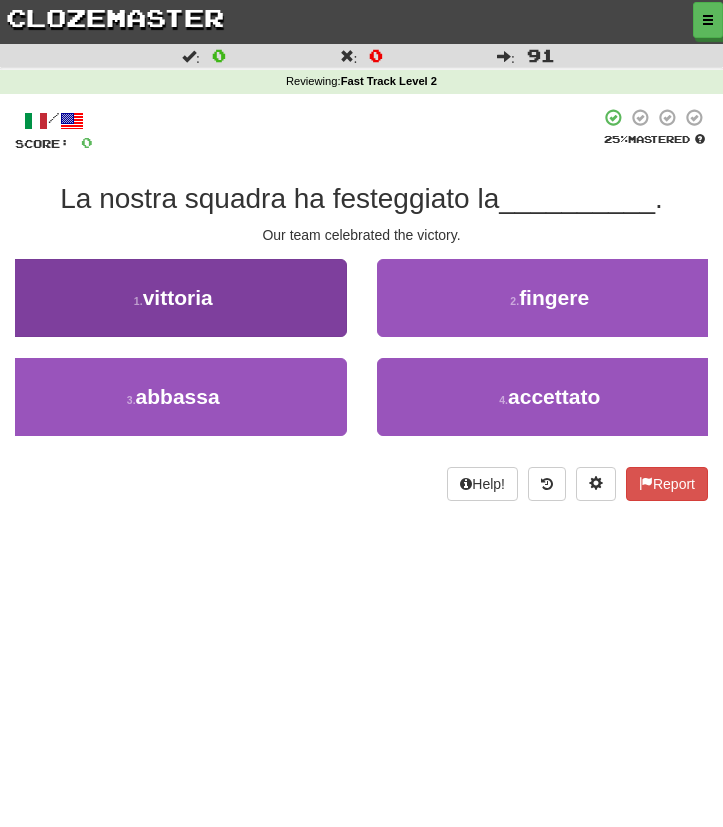 click on "1 .  vittoria" at bounding box center (173, 298) 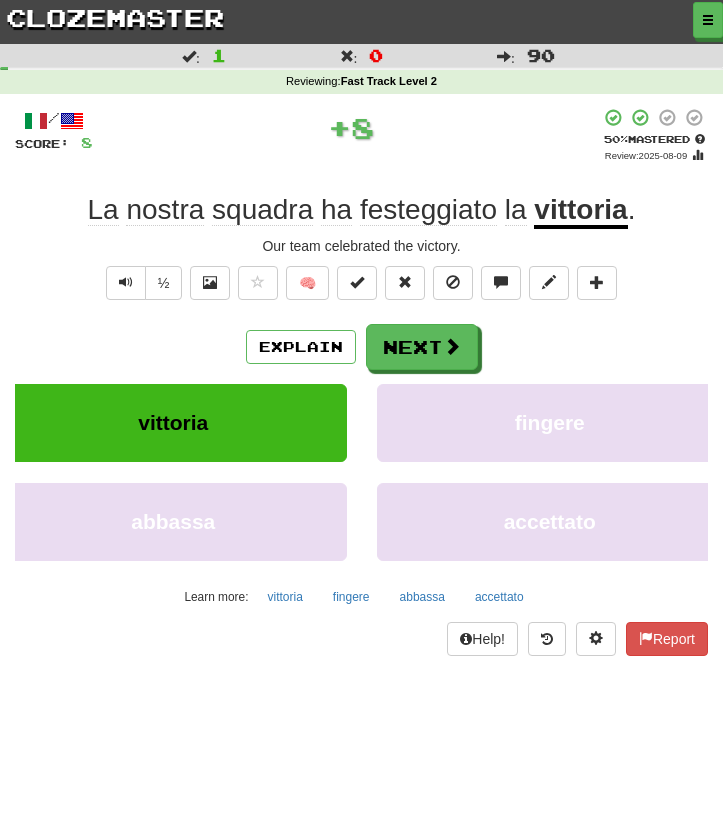 click on "/  Score:   8 + 8 50 %  Mastered Review:  [DATE] La   nostra   squadra   ha   festeggiato   la   vittoria . Our team celebrated the victory. ½ 🧠 Explain Next vittoria fingere abbassa accettato Learn more: vittoria fingere abbassa accettato  Help!  Report" at bounding box center (361, 382) 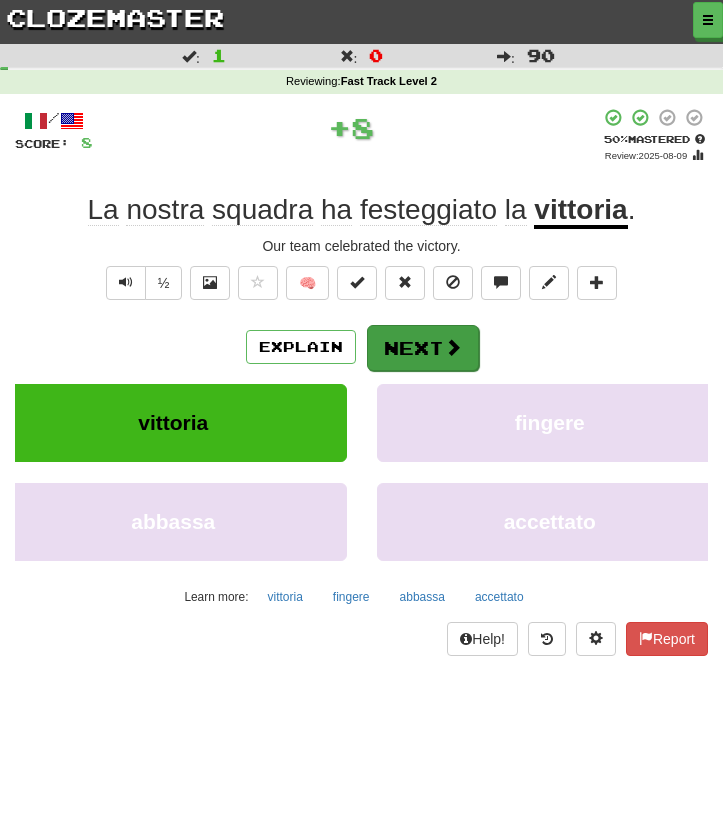 click on "Next" at bounding box center [423, 348] 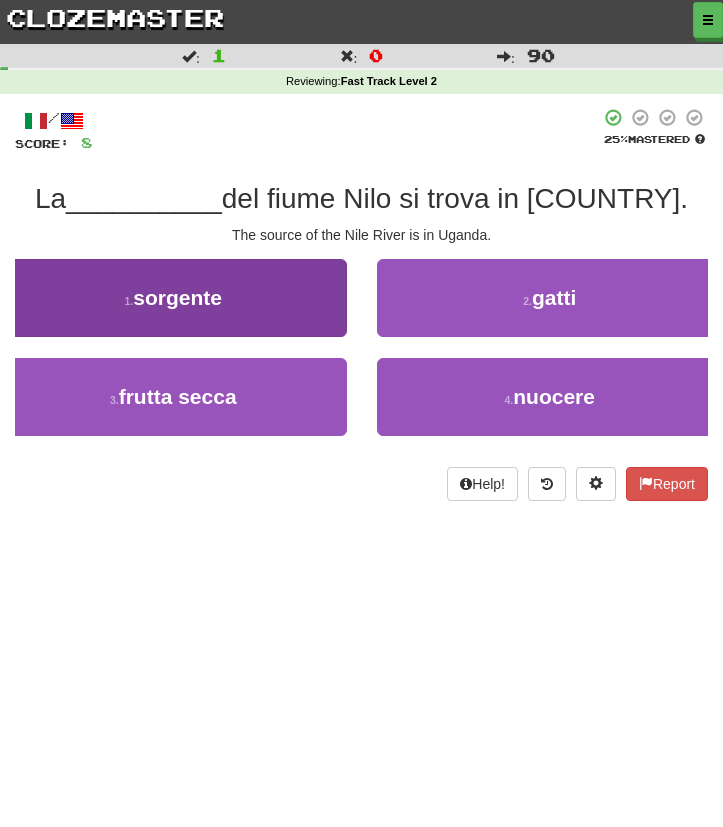 click on "1 .  sorgente" at bounding box center [173, 298] 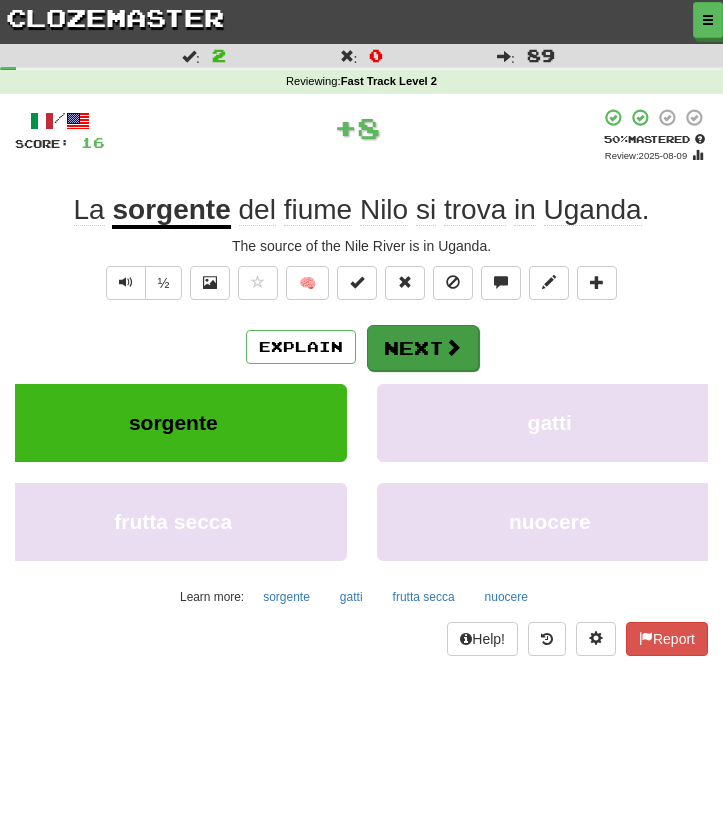 click on "Next" at bounding box center [423, 348] 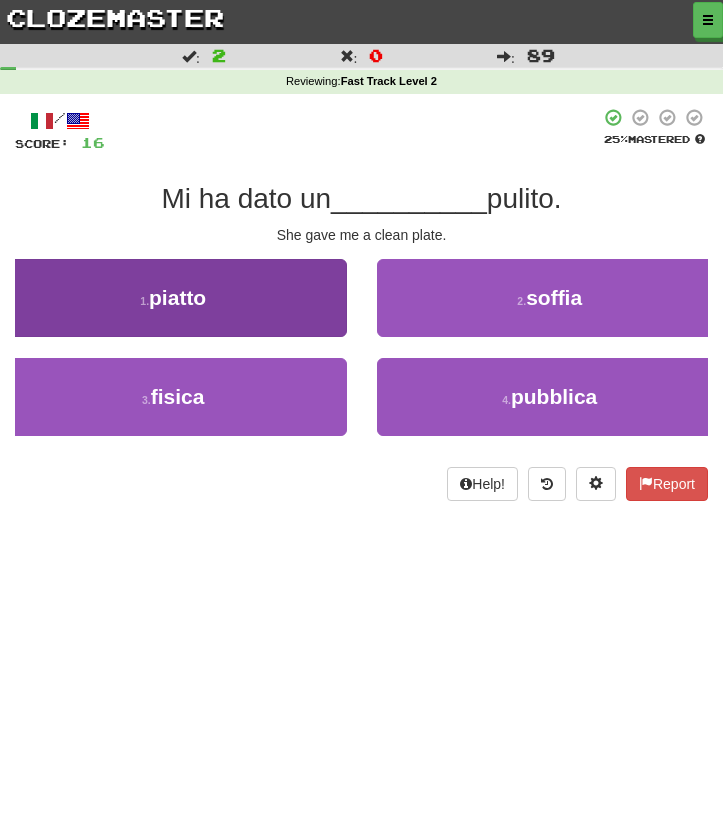 click on "1 .  piatto" at bounding box center (173, 298) 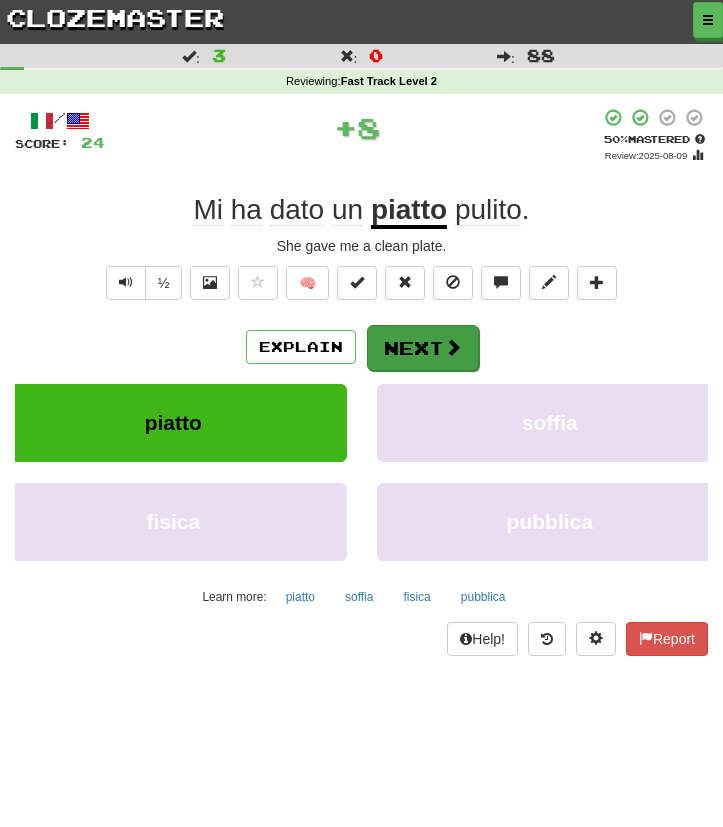 click on "Next" at bounding box center (423, 348) 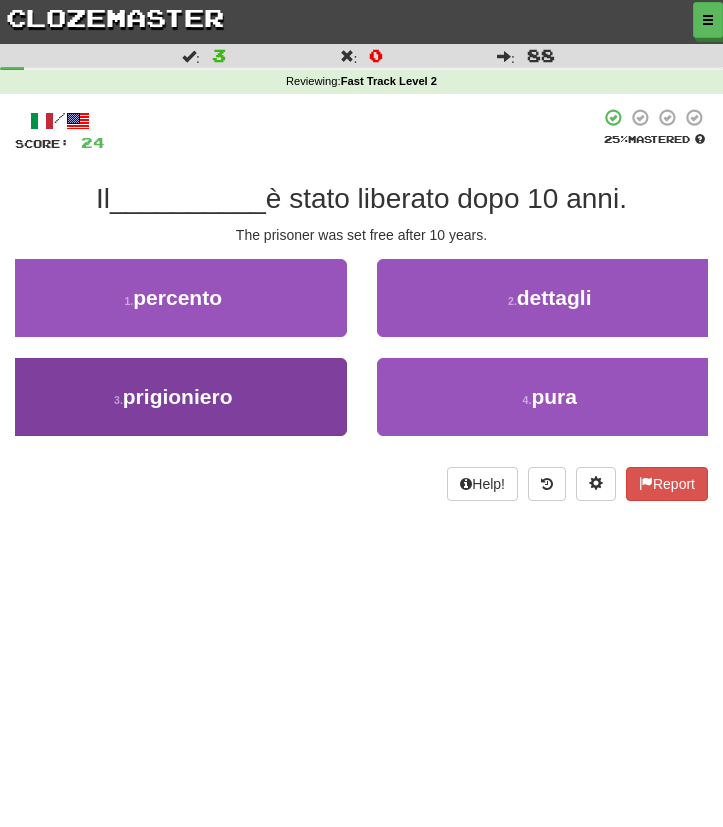 click on "3 .  prigioniero" at bounding box center (173, 397) 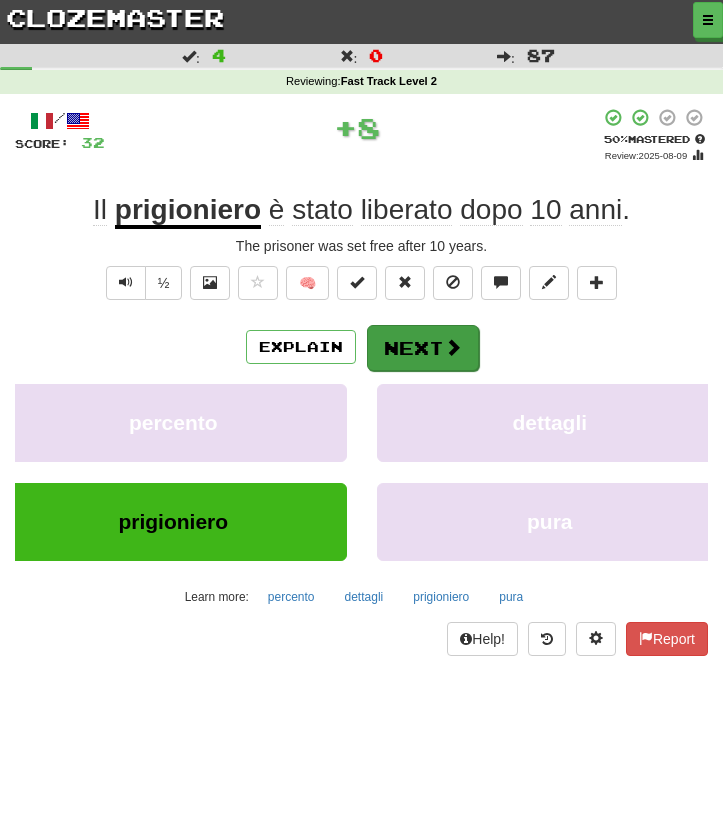 click on "Next" at bounding box center [423, 348] 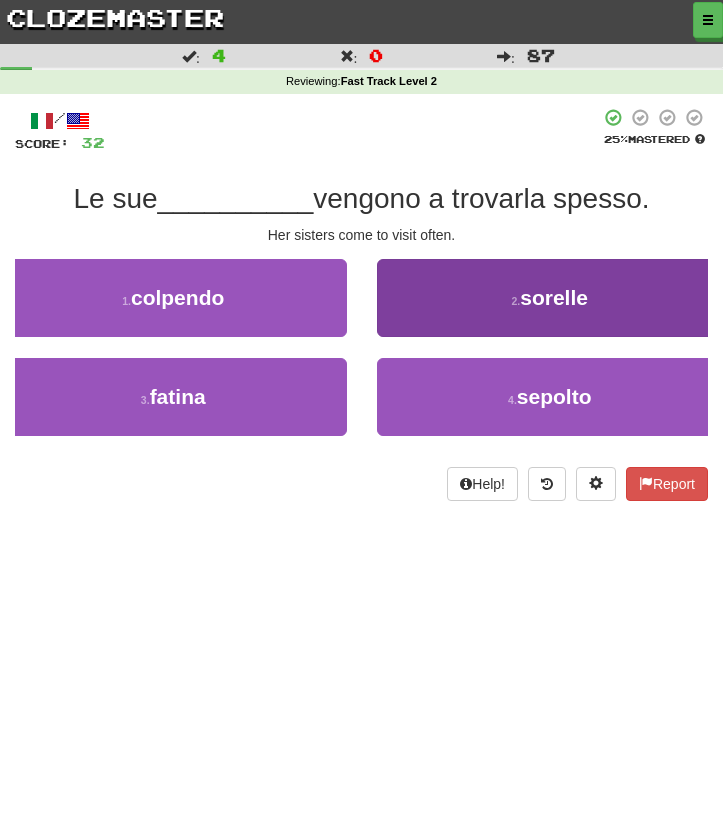 click on "2 .  sorelle" at bounding box center (550, 298) 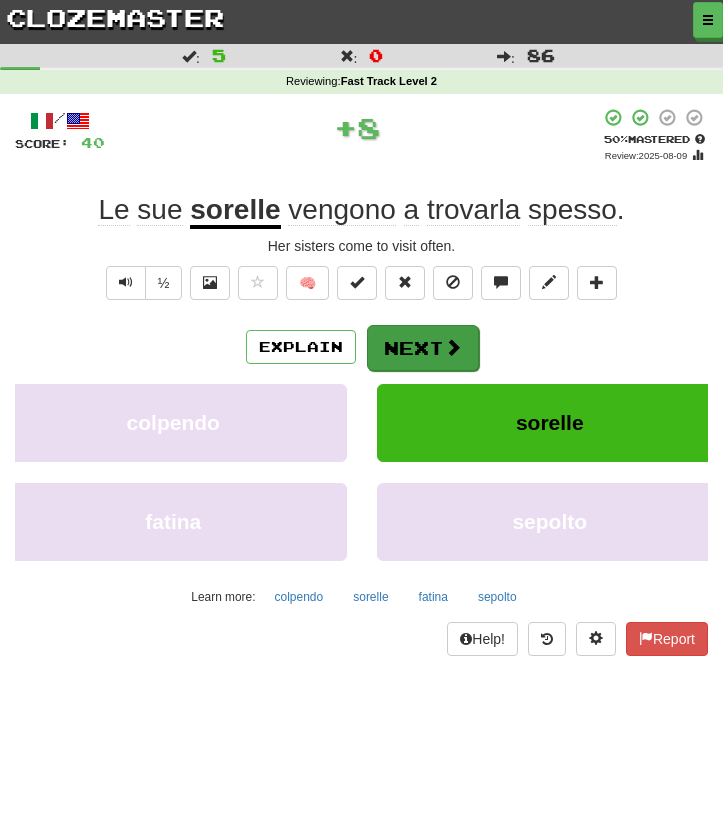 click at bounding box center (453, 347) 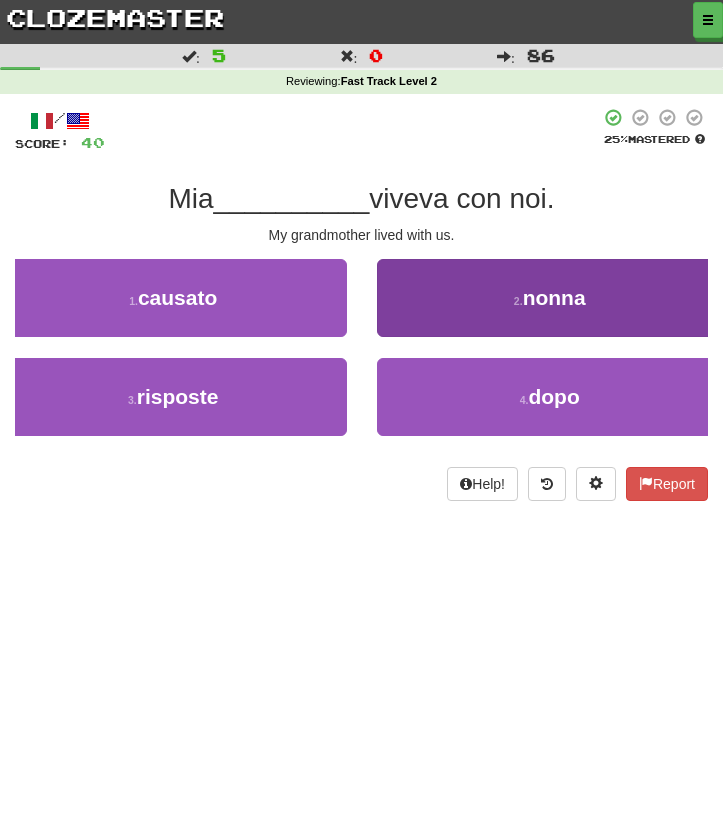 click on "2 .  nonna" at bounding box center (550, 298) 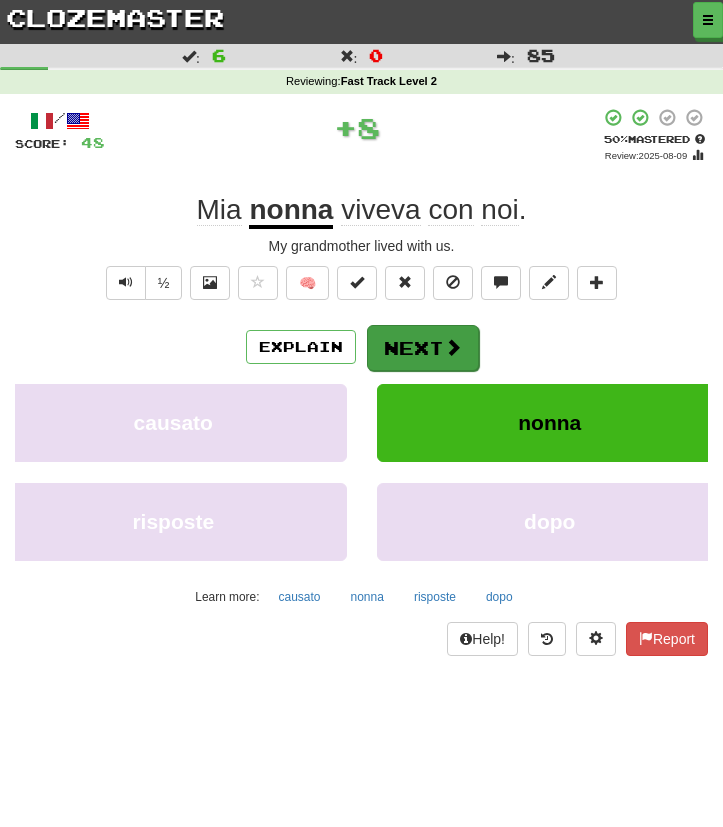 click on "Next" at bounding box center (423, 348) 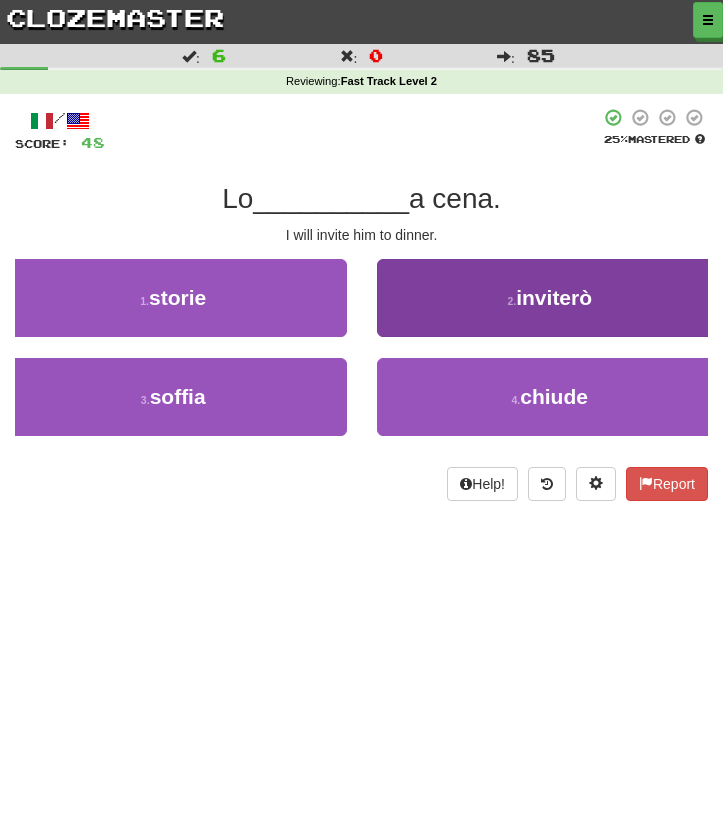 click on "2 .  inviterò" at bounding box center [550, 298] 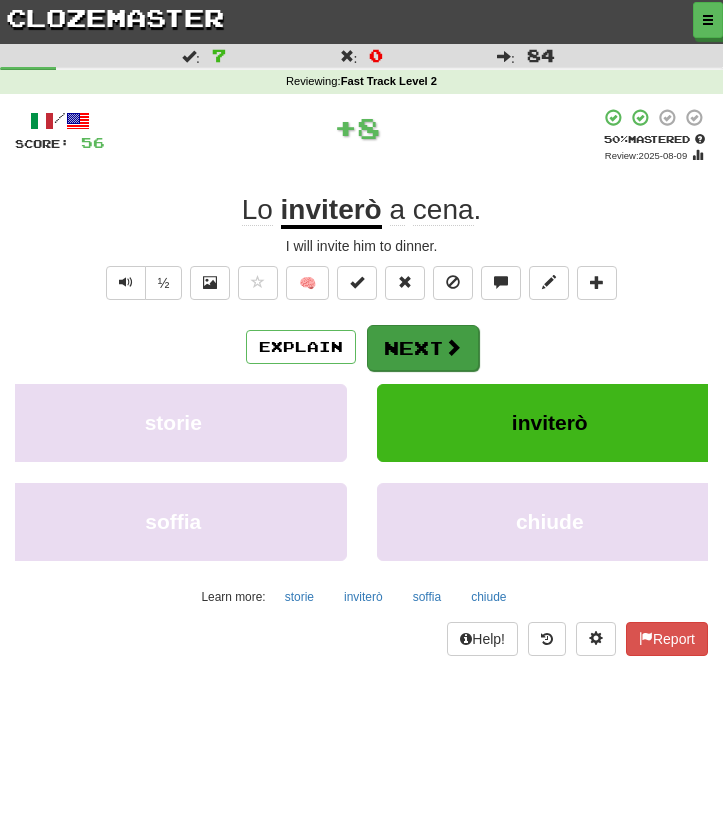 click on "Next" at bounding box center [423, 348] 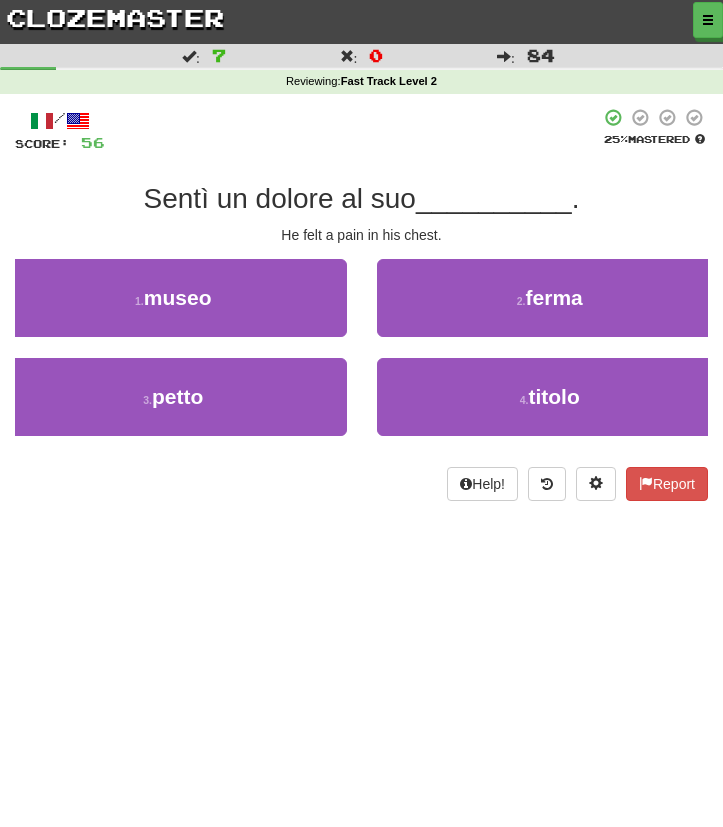 click on "/  Score:   56 25 %  Mastered Sentì un dolore al suo  __________ . He felt a pain in his chest. 1 .  museo 2 .  ferma 3 .  petto 4 .  titolo  Help!  Report" at bounding box center [361, 304] 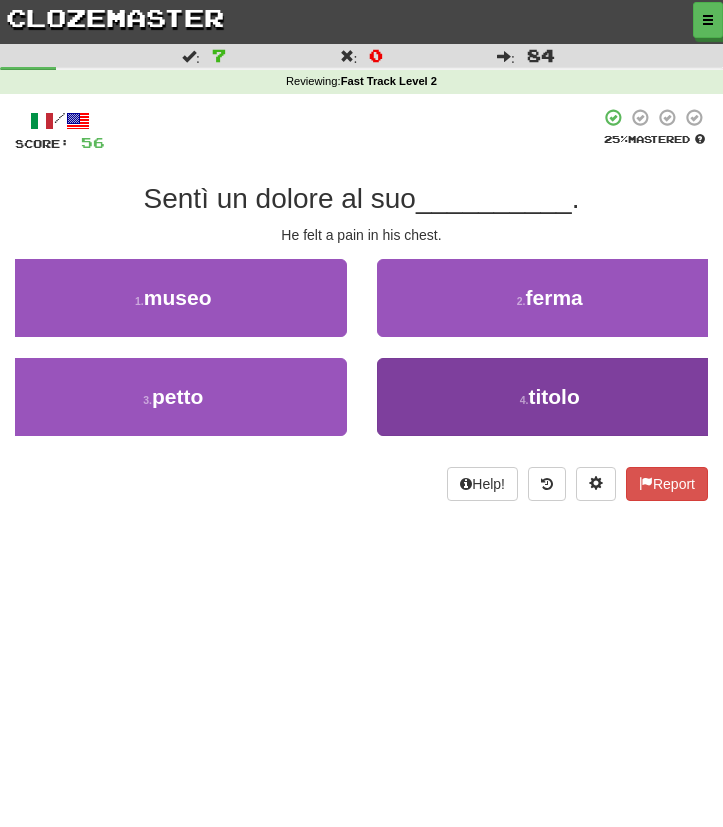 click on "4 .  titolo" at bounding box center [550, 397] 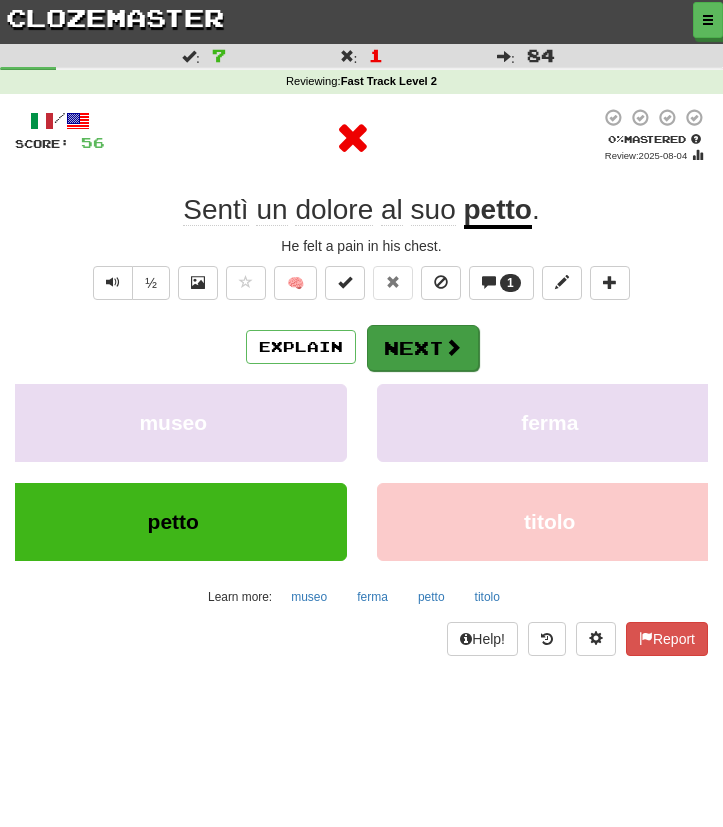 click on "Next" at bounding box center [423, 348] 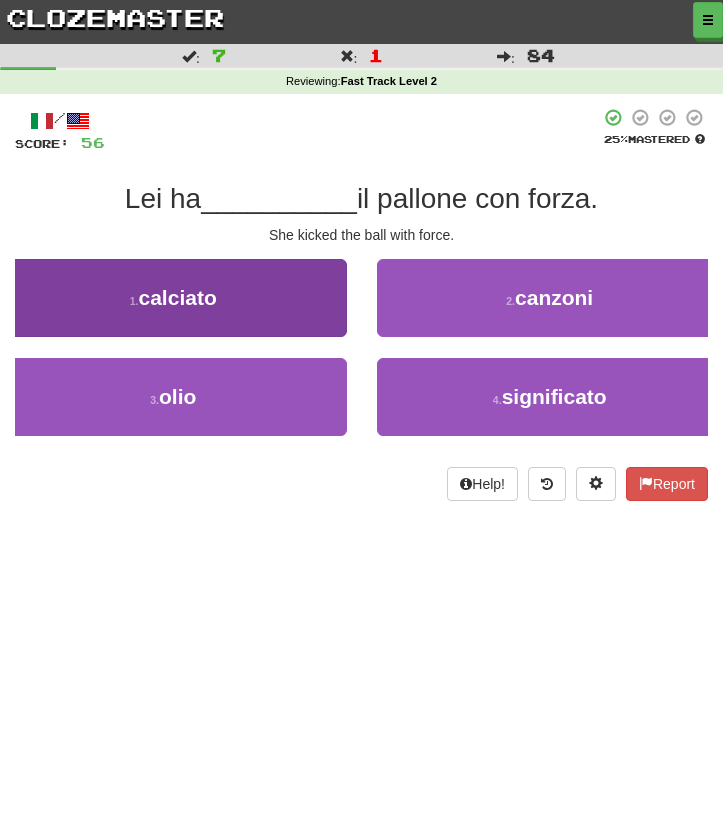 click on "1 .  calciato" at bounding box center [173, 298] 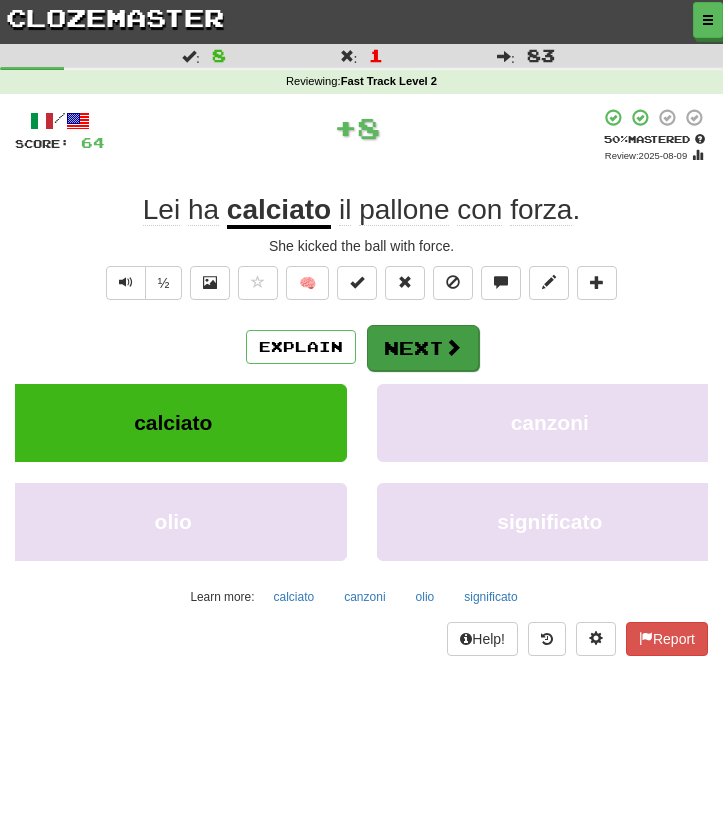 click on "Next" at bounding box center (423, 348) 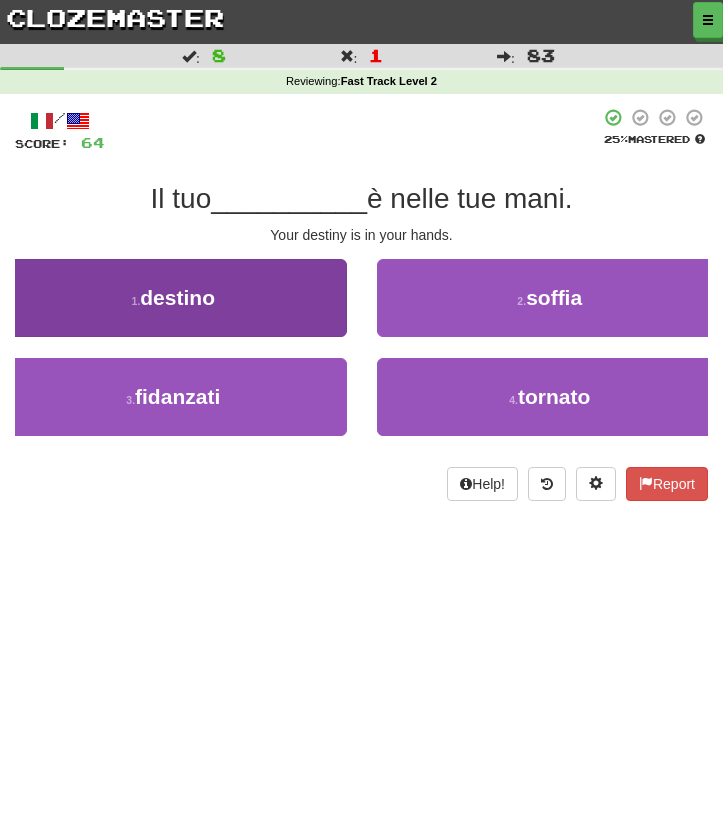 click on "1 .  destino" at bounding box center [173, 298] 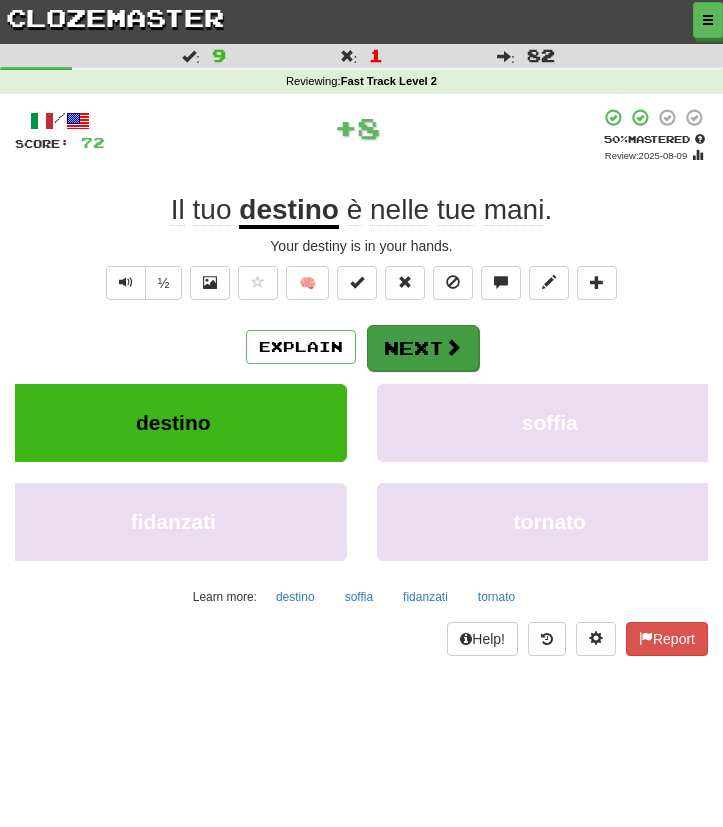 click on "Next" at bounding box center [423, 348] 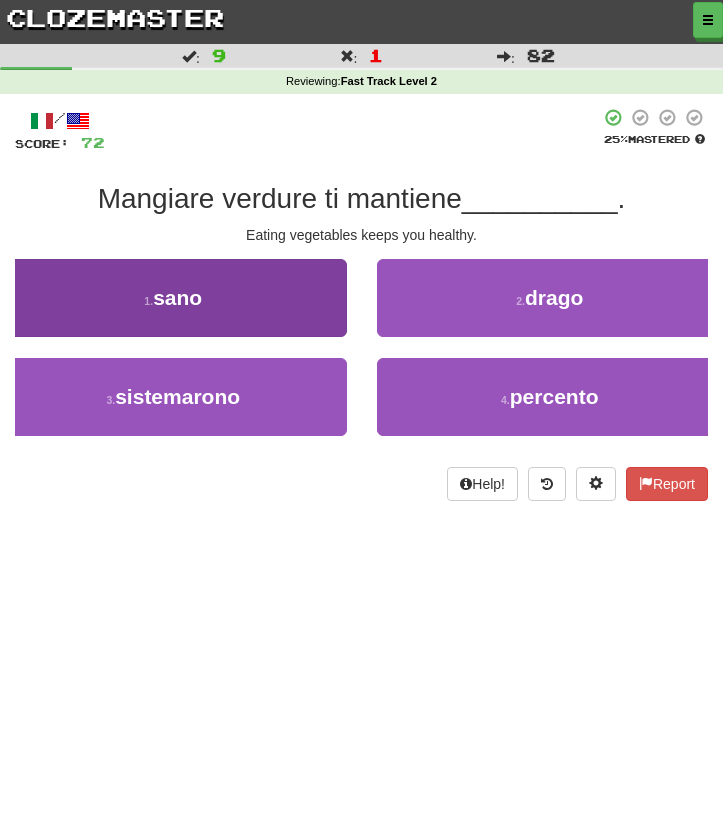 click on "1 .  sano" at bounding box center [173, 298] 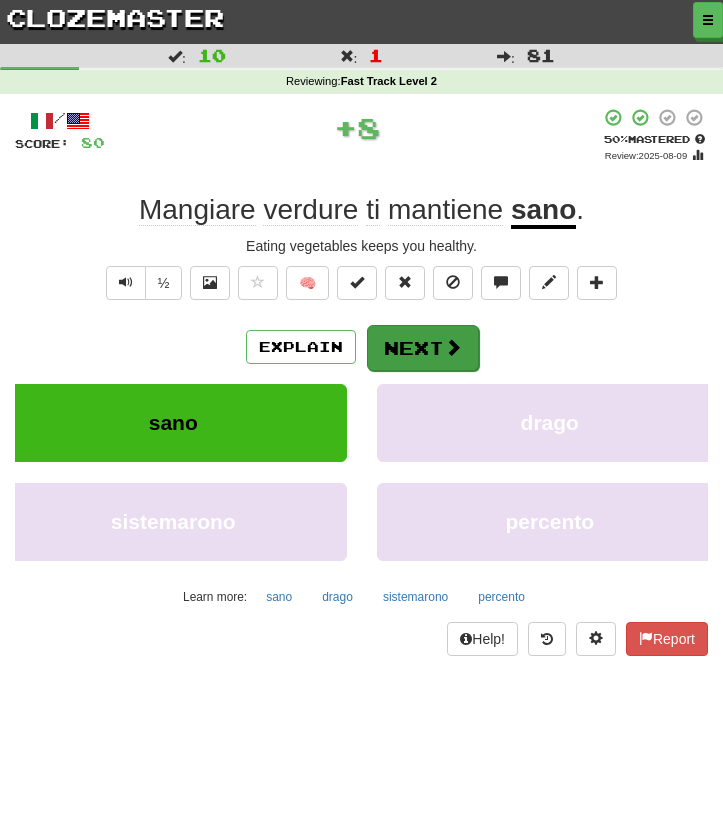 click on "Next" at bounding box center (423, 348) 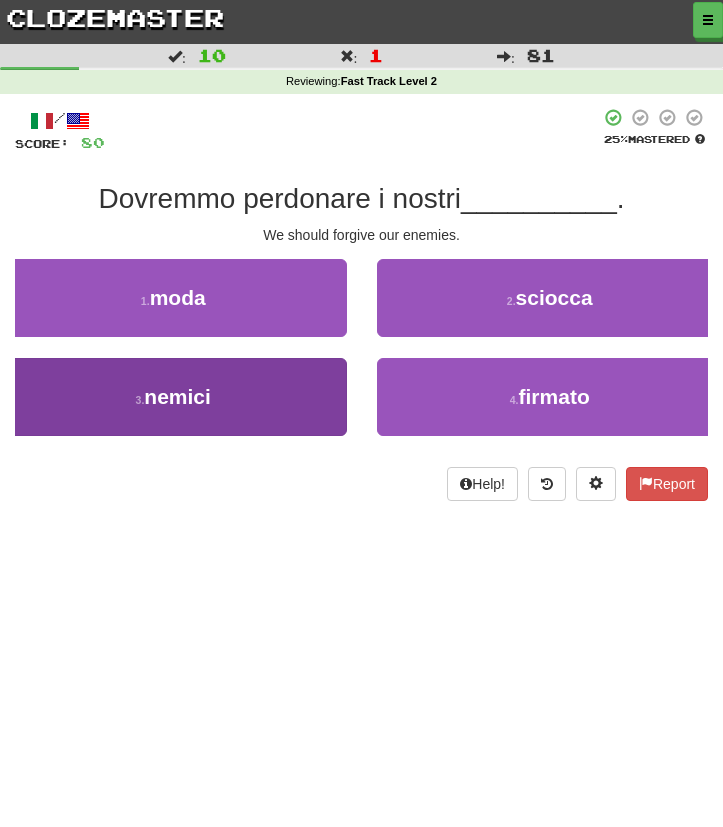click on "3 .  nemici" at bounding box center [173, 397] 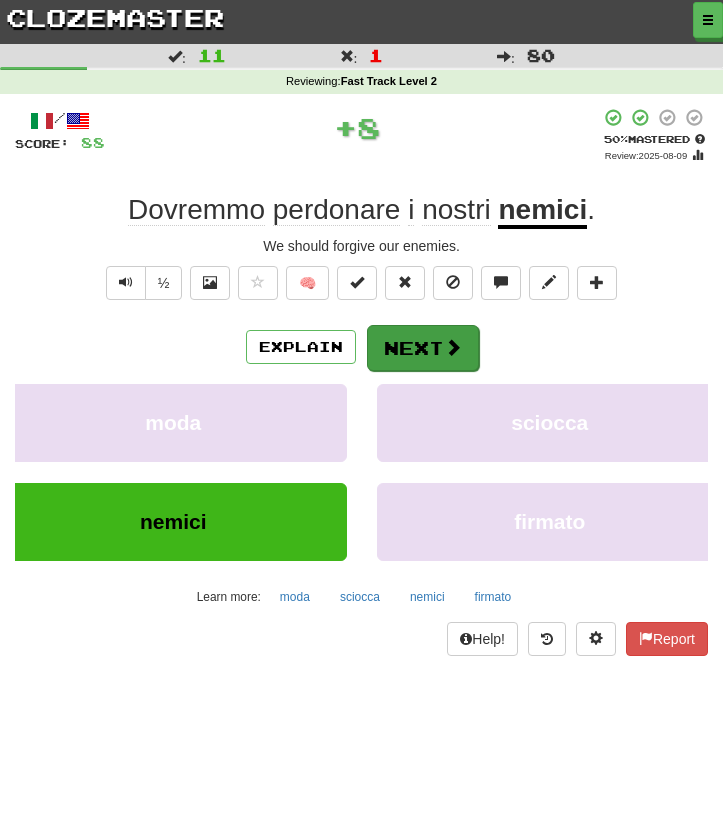 click on "Next" at bounding box center [423, 348] 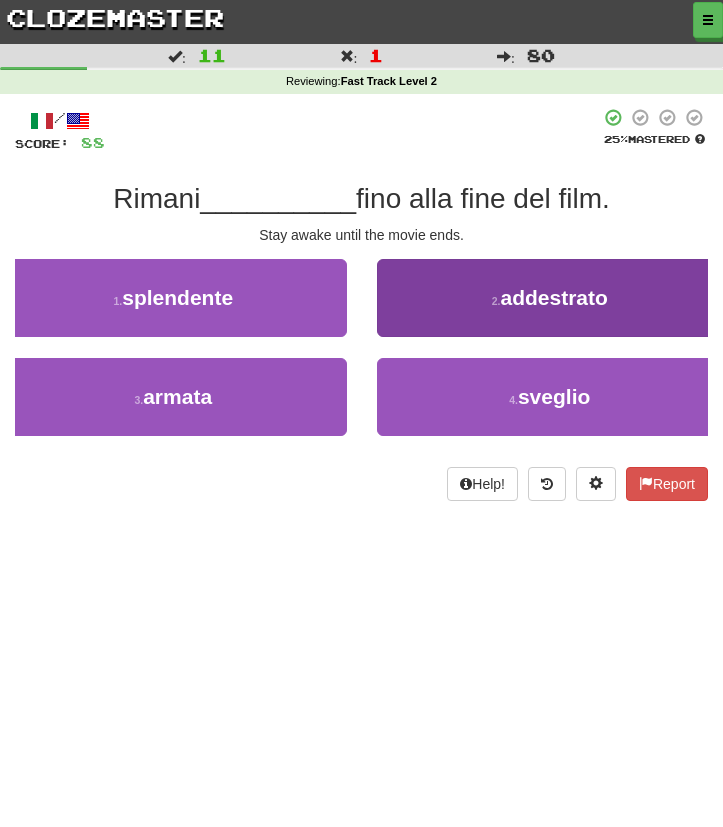 click on "2 .  addestrato" at bounding box center (550, 298) 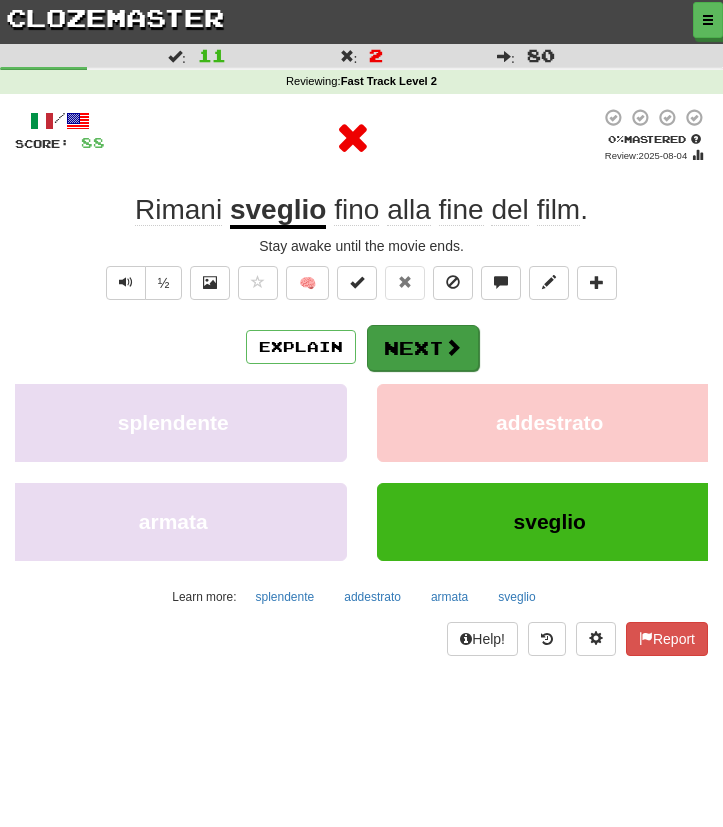 click on "Next" at bounding box center [423, 348] 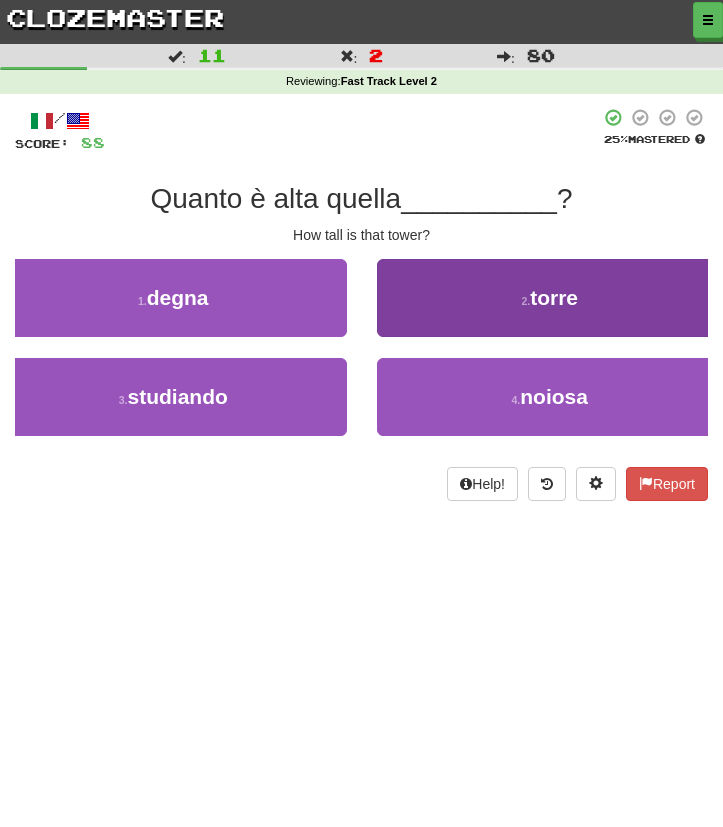click on "2 .  torre" at bounding box center [550, 298] 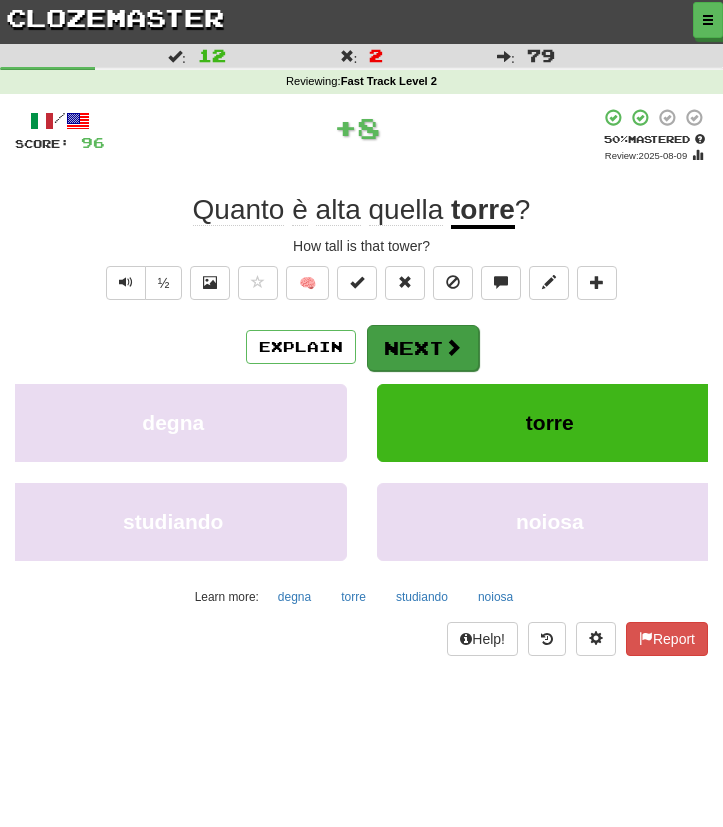 click on "Next" at bounding box center [423, 348] 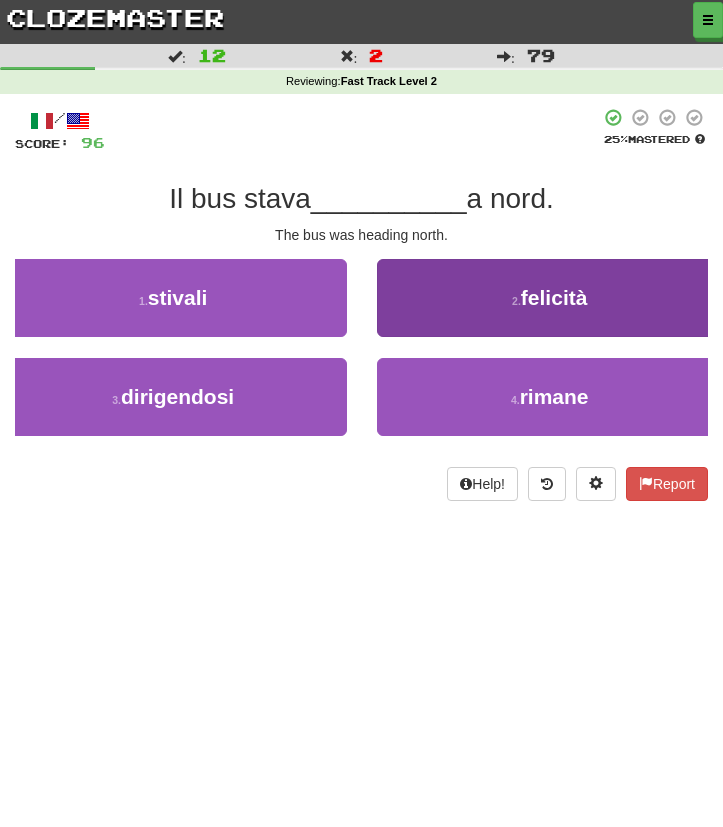 click on "2 .  felicità" at bounding box center (550, 298) 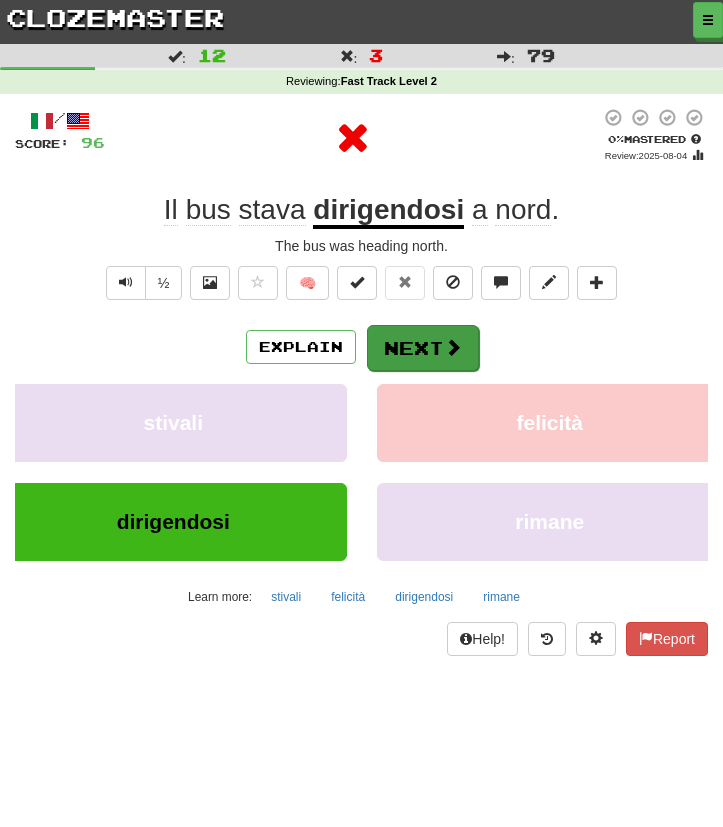 click on "Next" at bounding box center (423, 348) 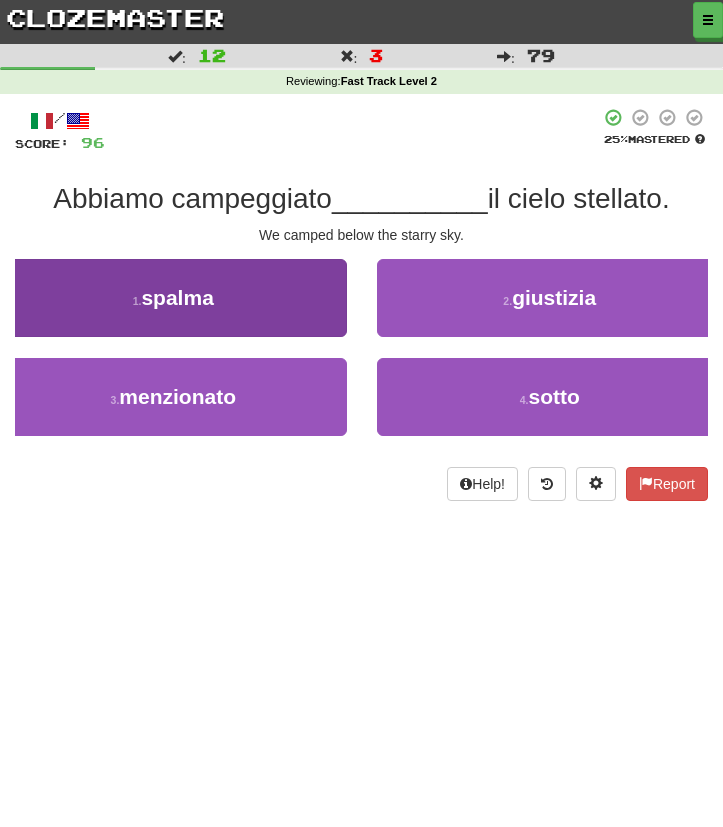 click on "1 .  spalma" at bounding box center [173, 298] 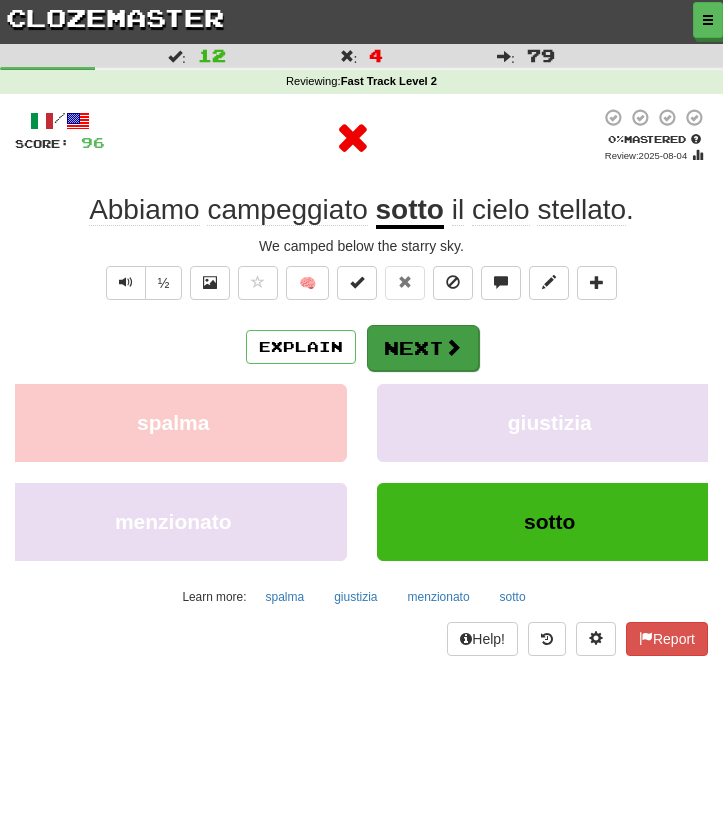 click on "Next" at bounding box center [423, 348] 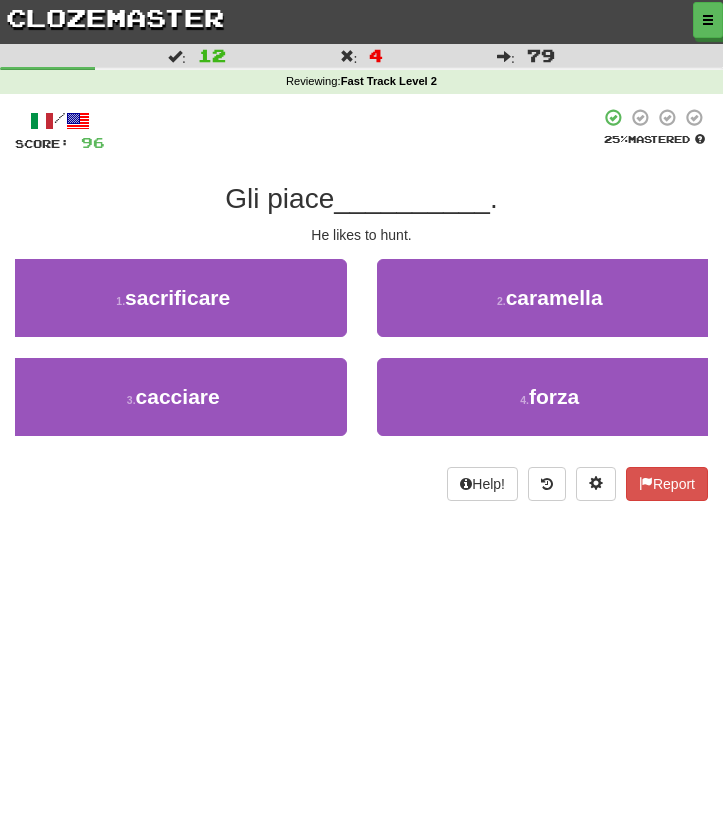 click on "1 .  sacrificare" at bounding box center [173, 308] 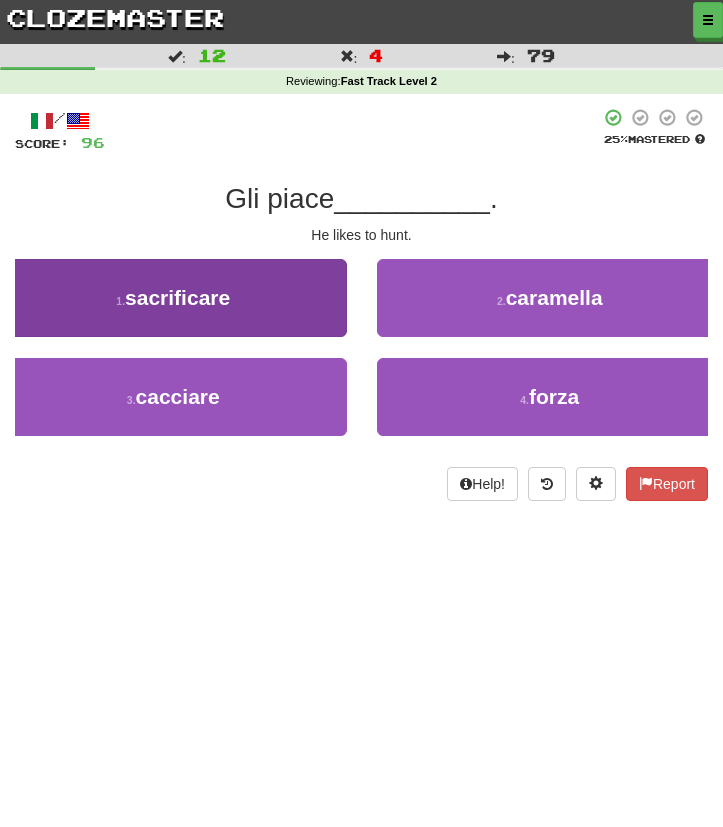 click on "1 .  sacrificare" at bounding box center [173, 298] 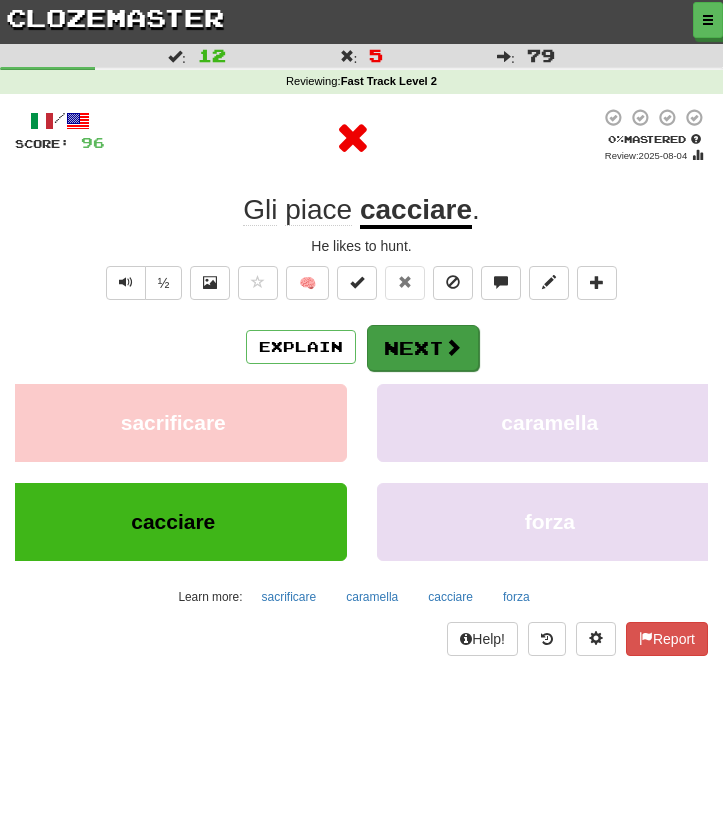 click on "Next" at bounding box center [423, 348] 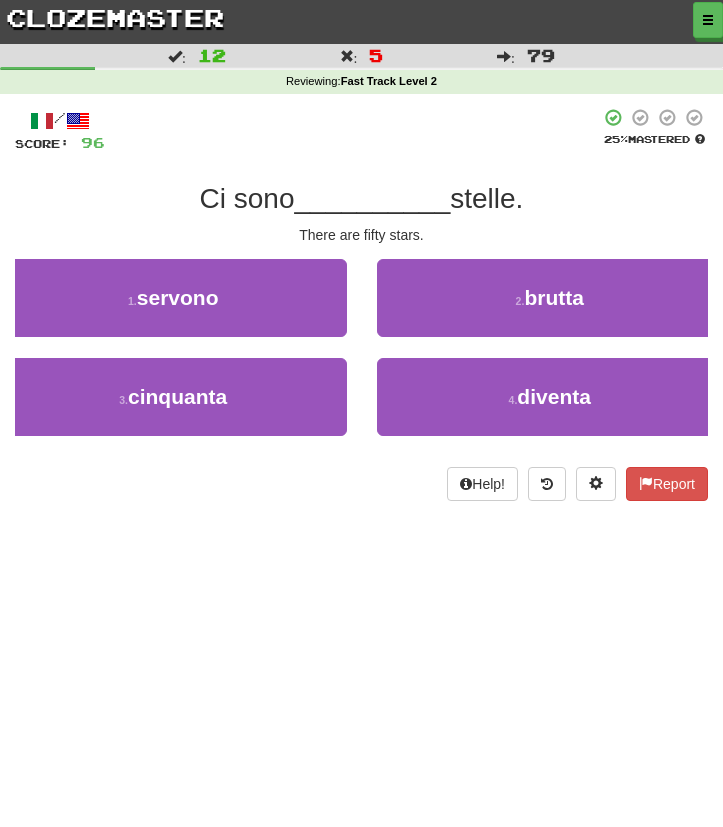 click on "2 .  brutta" at bounding box center (550, 298) 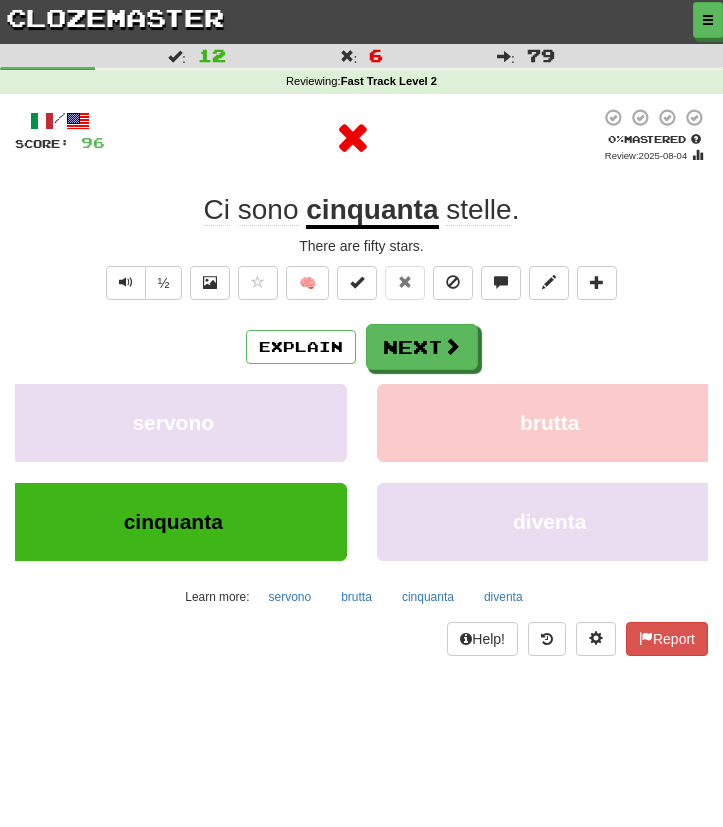 click on "Next" at bounding box center (422, 347) 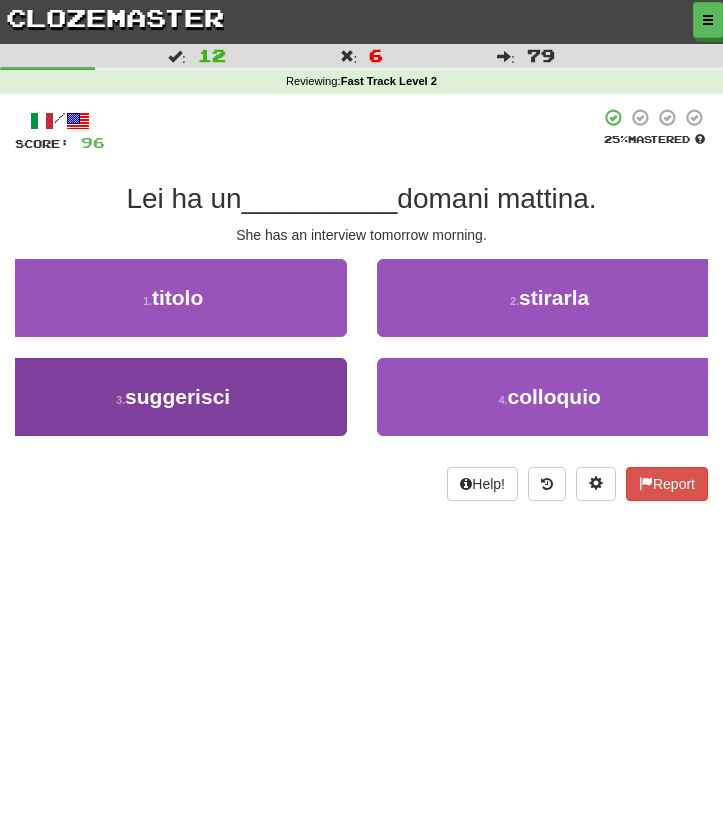 click on "3 .  suggerisci" at bounding box center [173, 397] 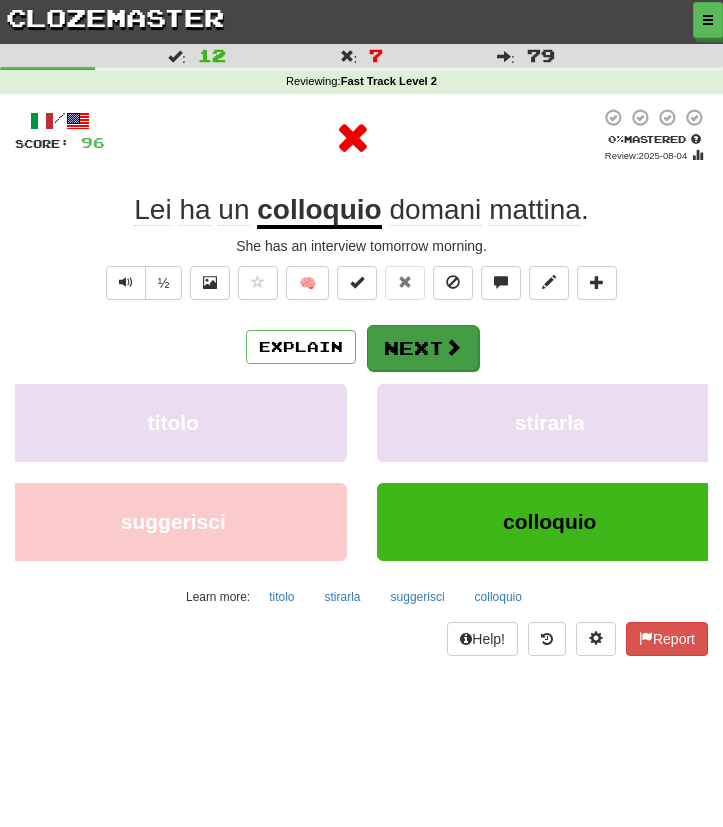 click at bounding box center [453, 347] 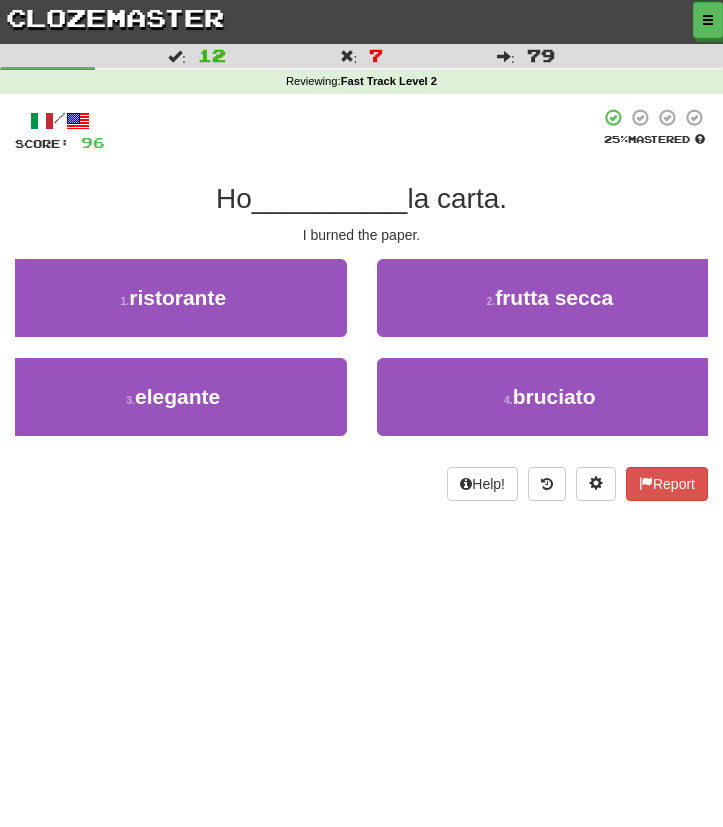 click on "2 .  frutta secca" at bounding box center [550, 308] 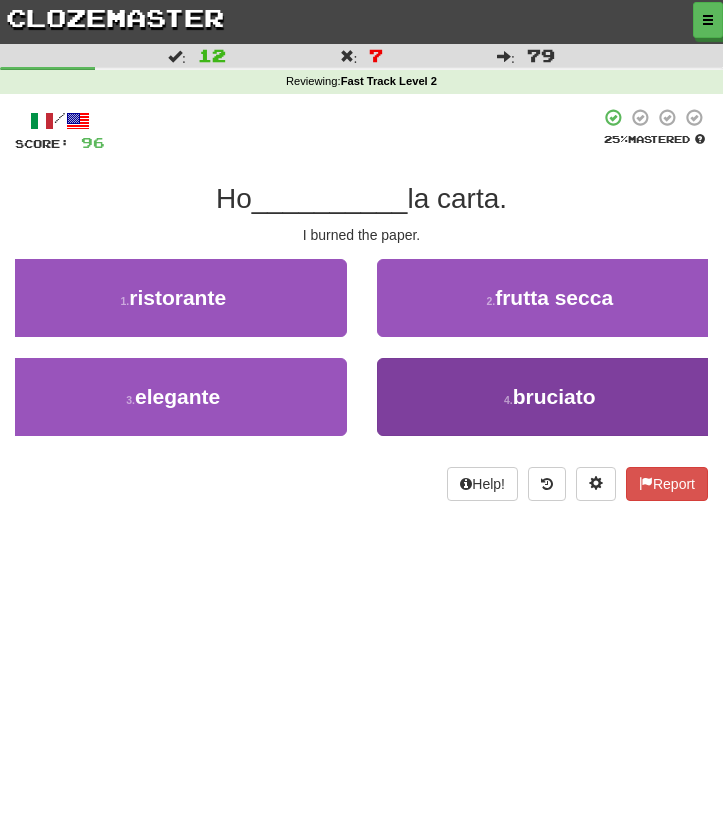 click on "4 .  bruciato" at bounding box center (550, 397) 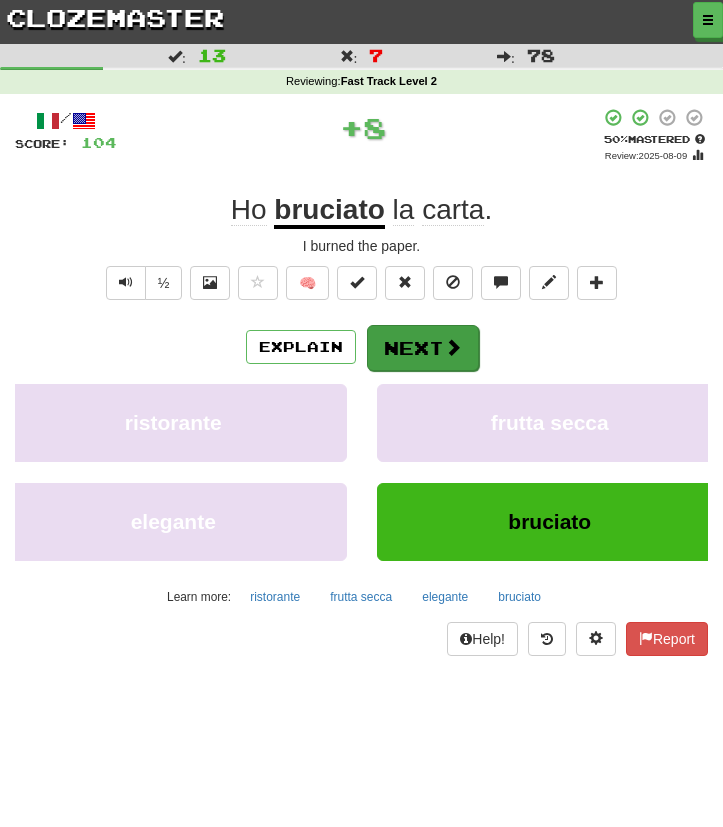 click on "Next" at bounding box center (423, 348) 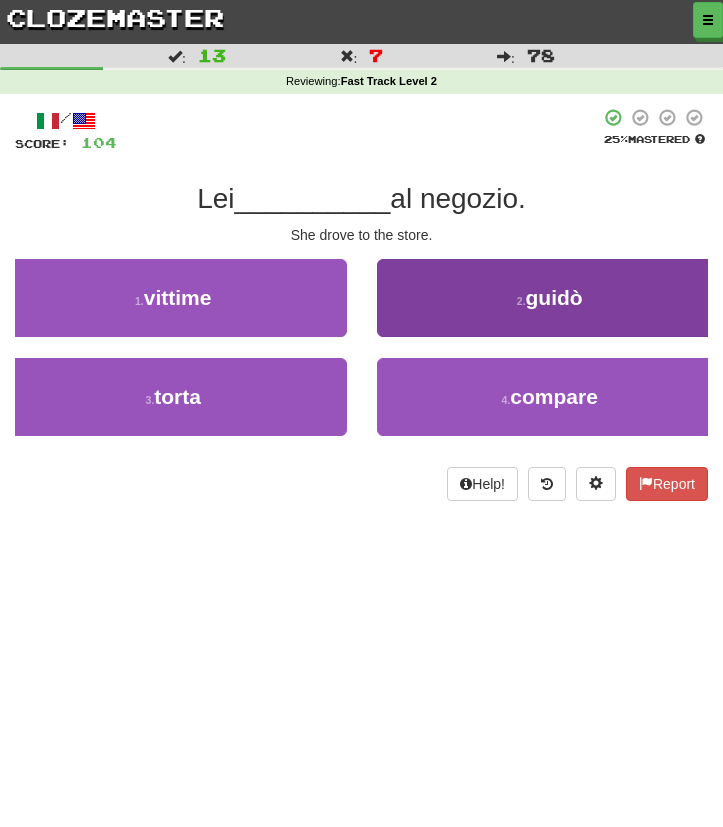 click on "2 ." at bounding box center (521, 301) 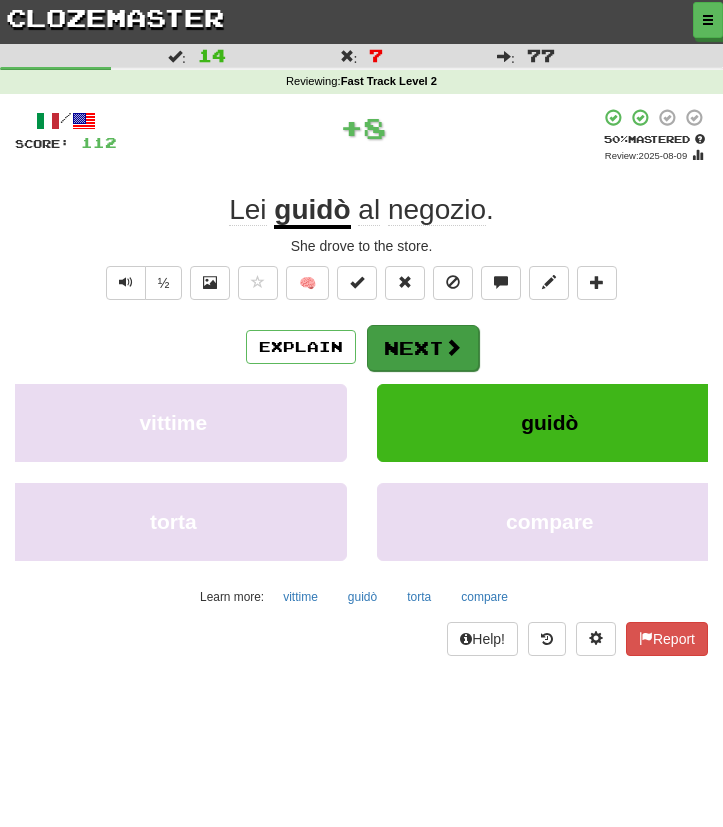 click on "Next" at bounding box center (423, 348) 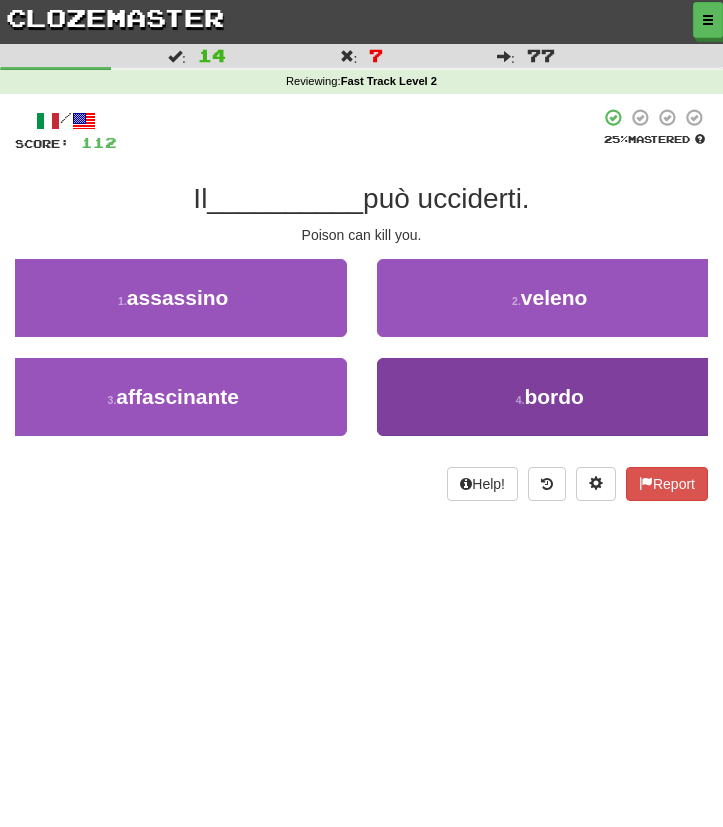 click on "4 .  bordo" at bounding box center [550, 397] 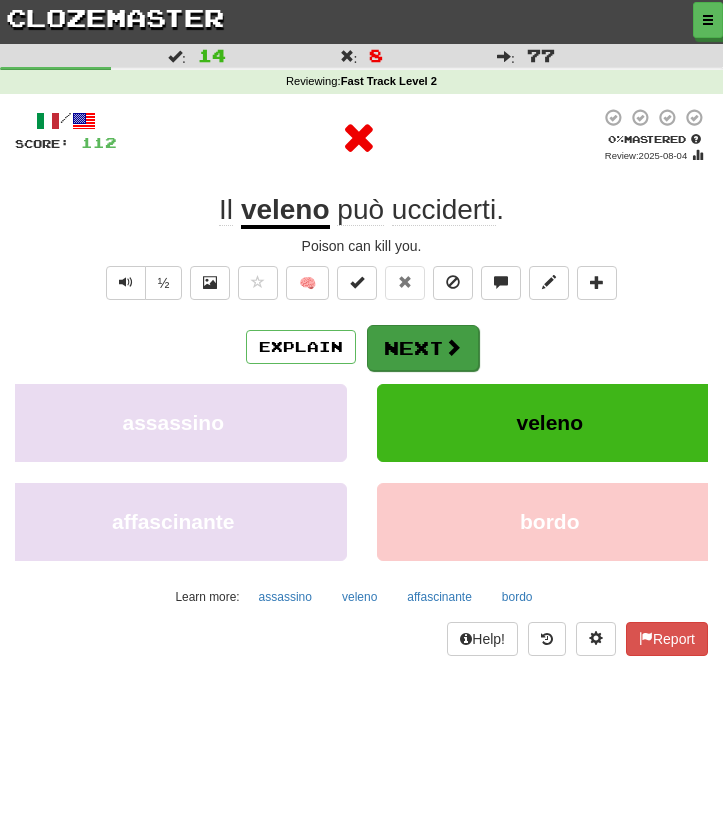click on "Next" at bounding box center (423, 348) 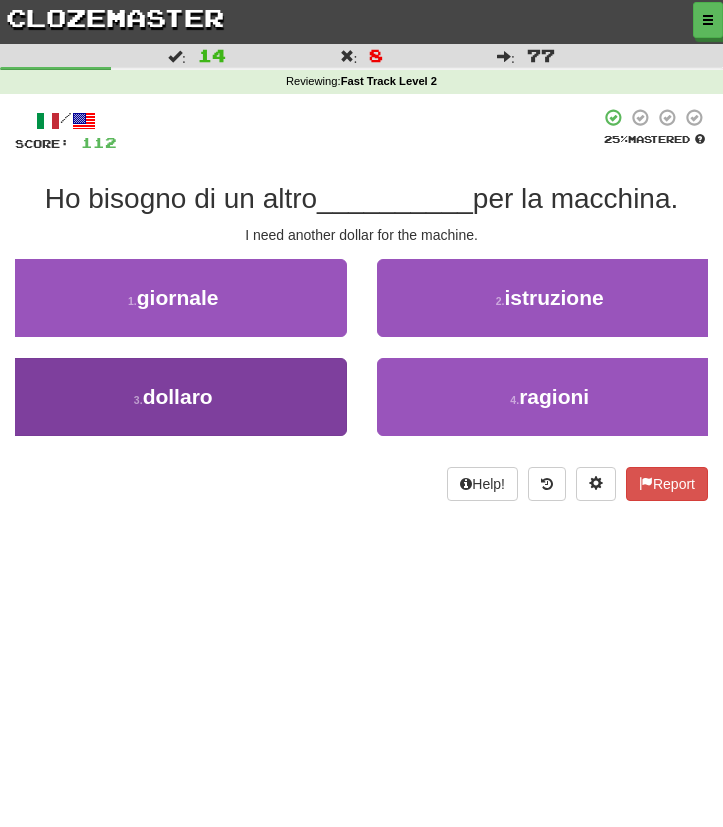 click on "3 .  dollaro" at bounding box center (173, 397) 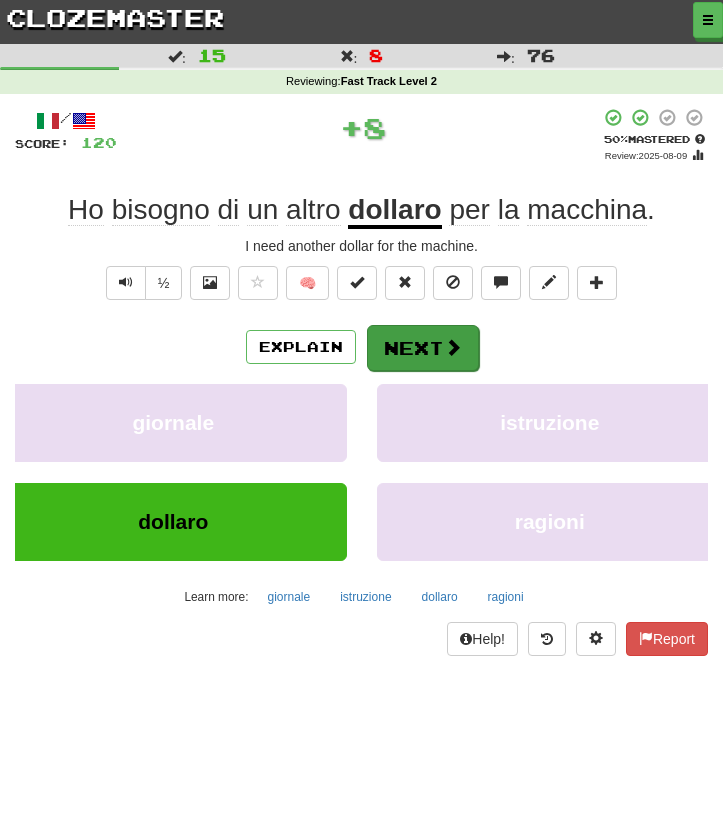 click on "Next" at bounding box center [423, 348] 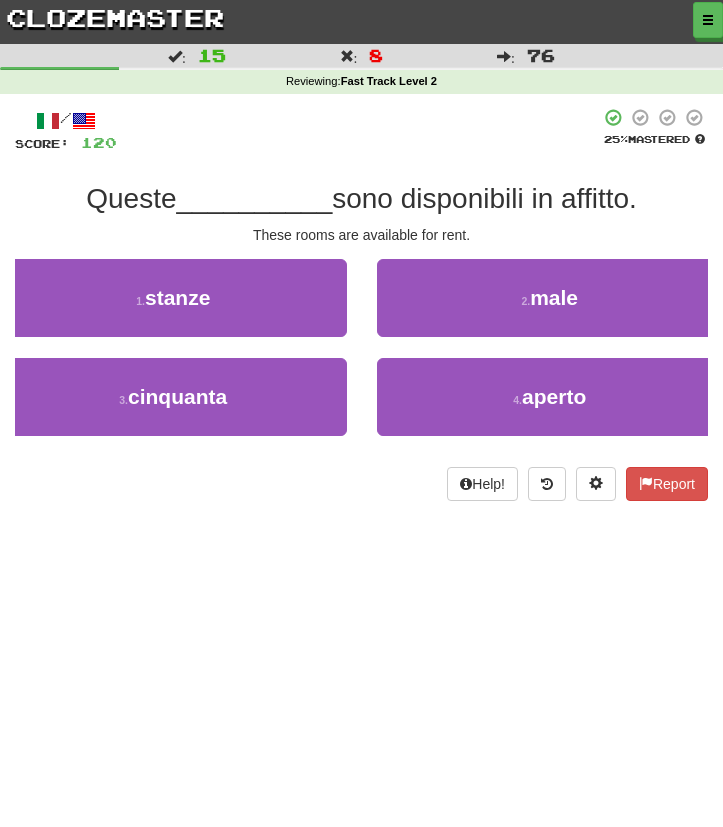 click on "1 .  stanze" at bounding box center [173, 308] 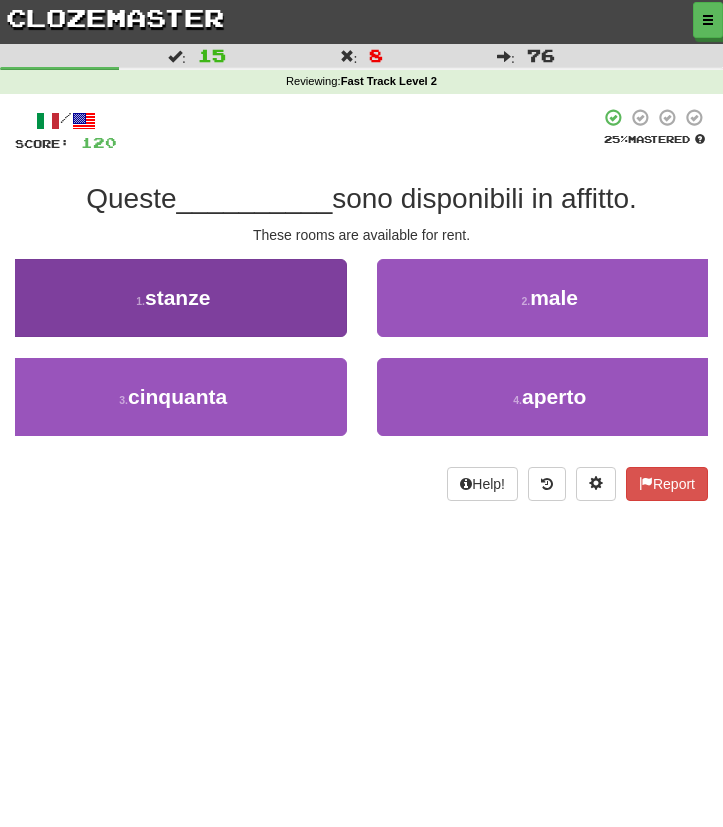 click on "1 .  stanze" at bounding box center (173, 298) 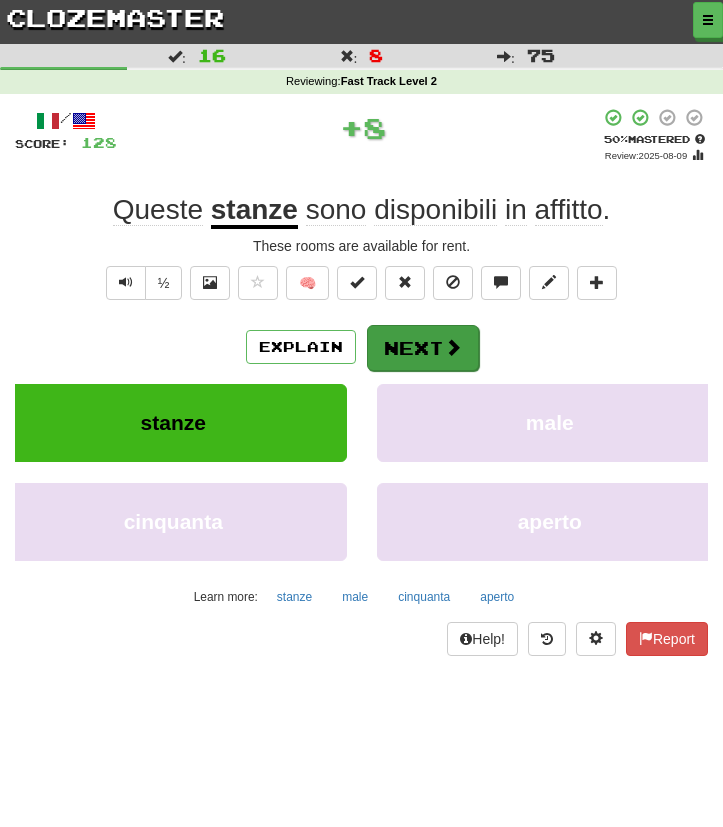 click on "Next" at bounding box center (423, 348) 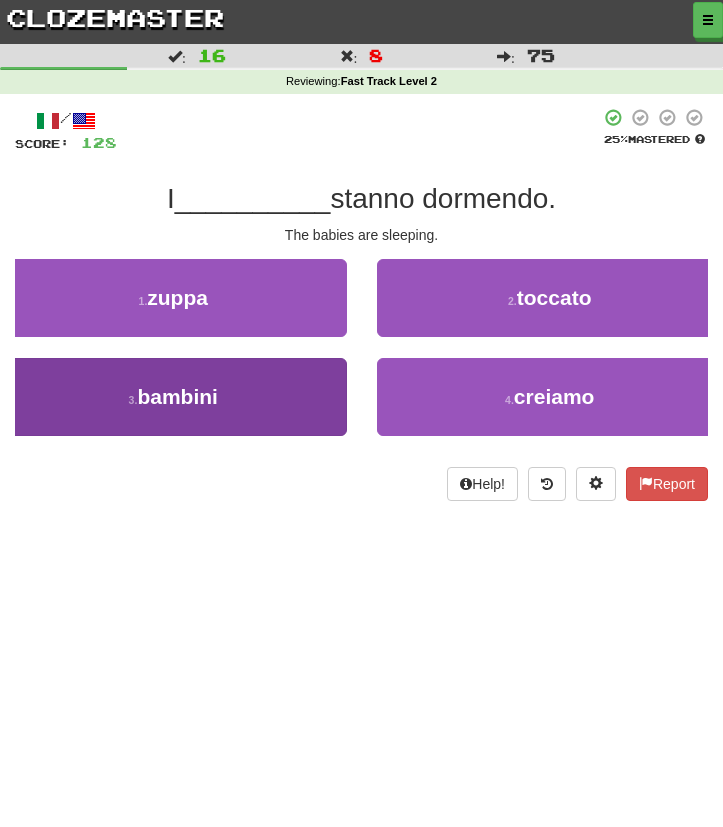 click on "3 .  bambini" at bounding box center (173, 397) 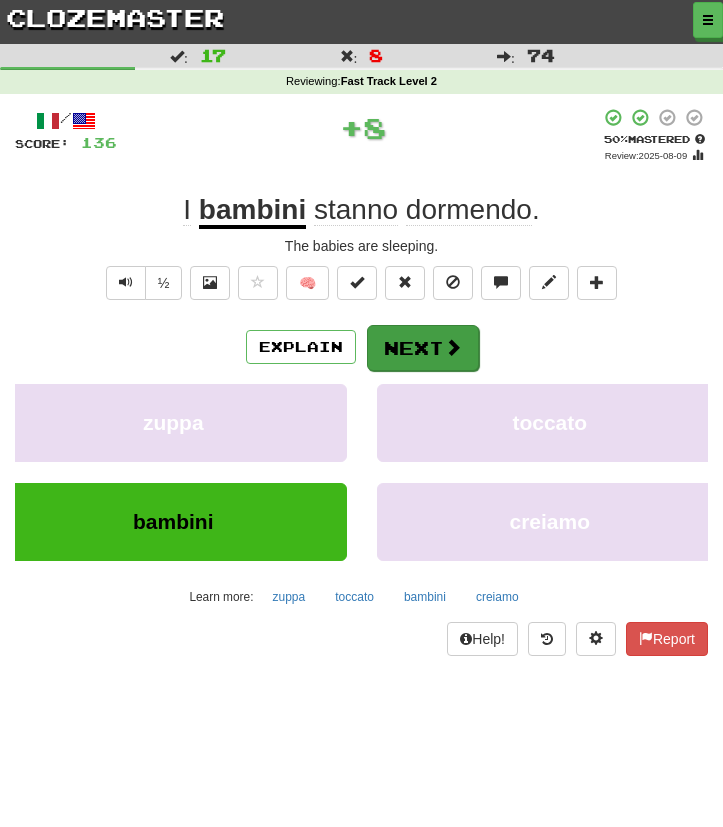 click on "Next" at bounding box center (423, 348) 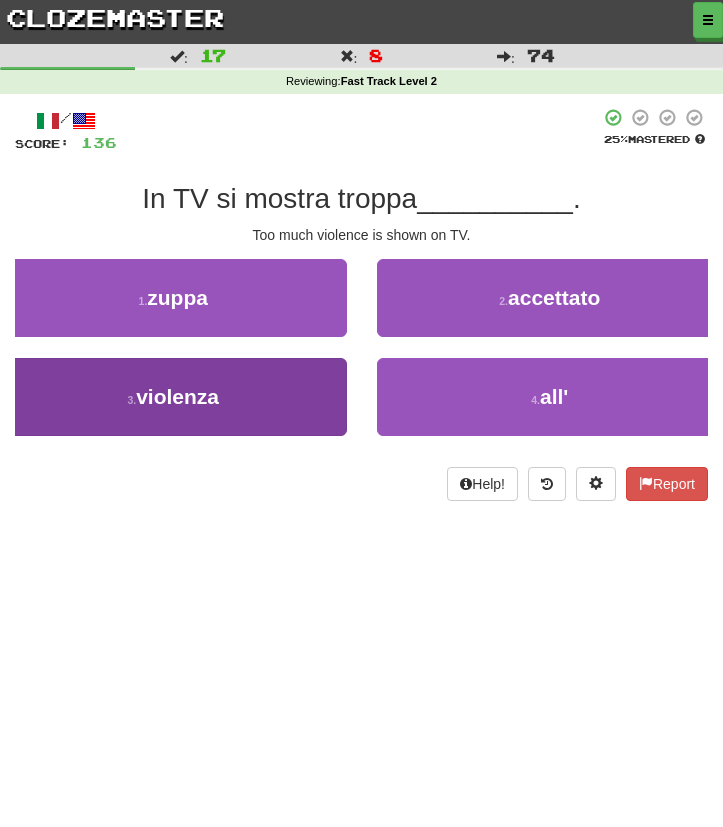 click on "3 .  violenza" at bounding box center [173, 397] 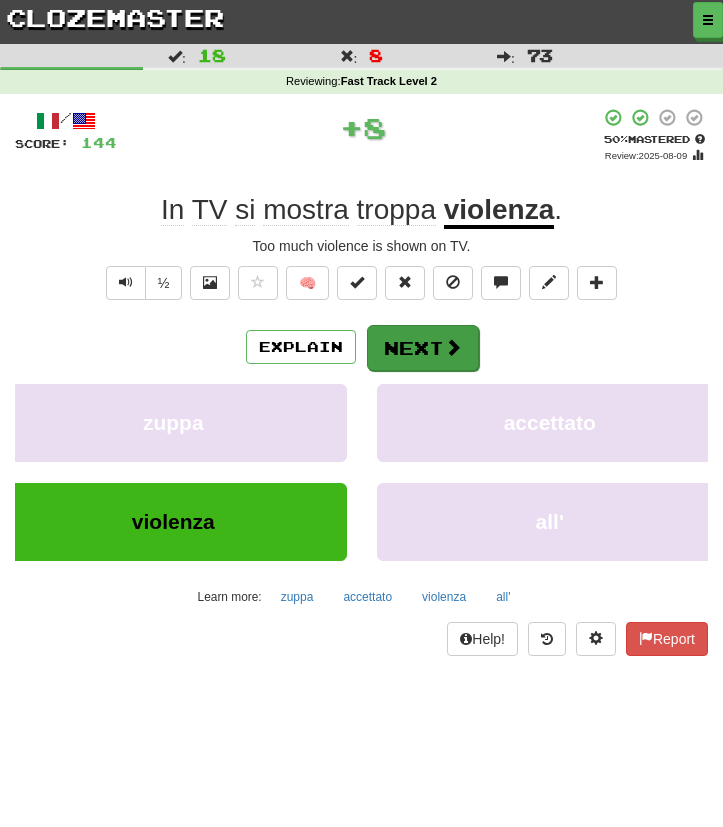 click on "Next" at bounding box center (423, 348) 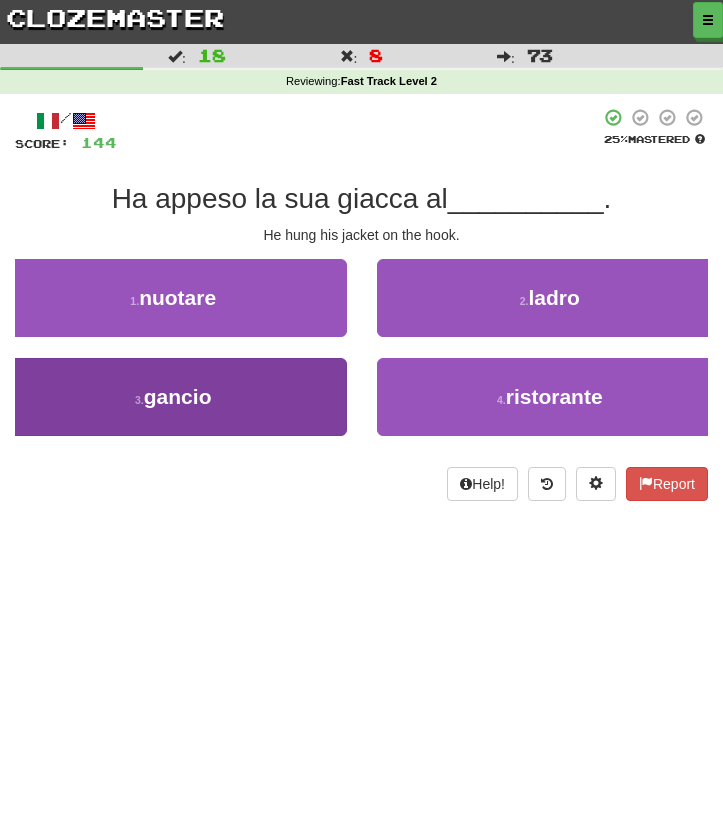 click on "3 .  gancio" at bounding box center (173, 397) 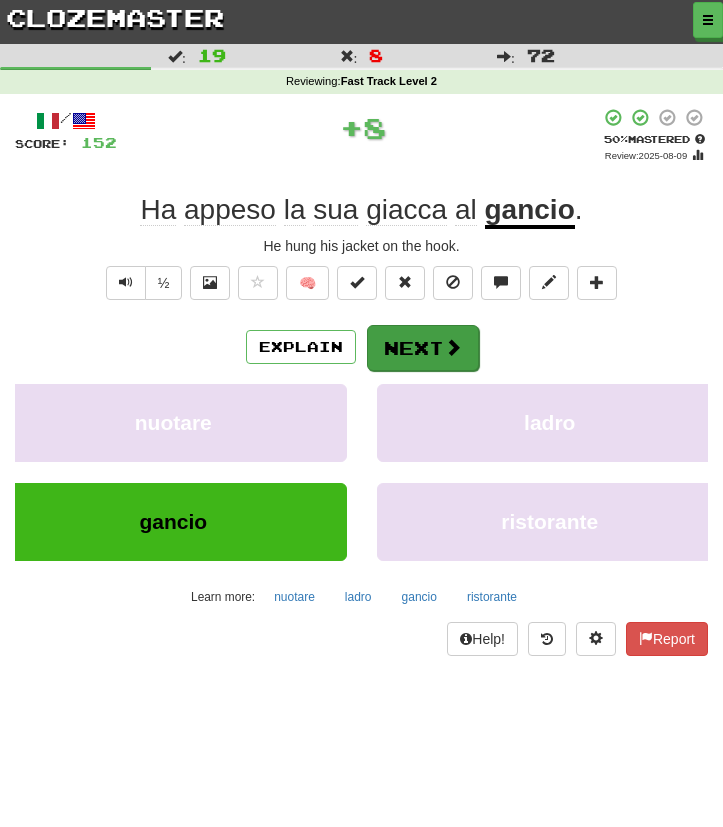 click on "Next" at bounding box center (423, 348) 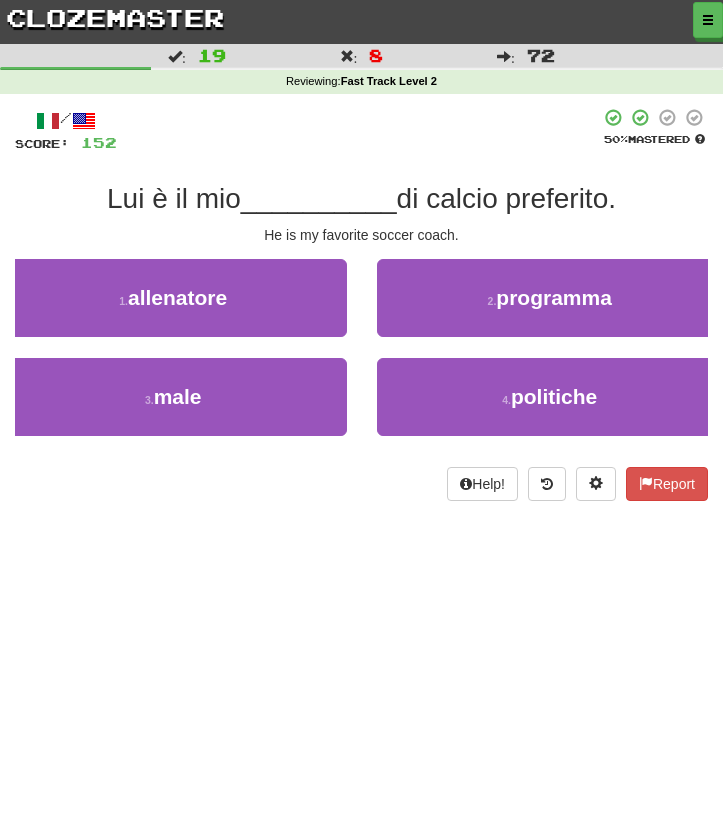 click on "clozemaster" at bounding box center [115, 17] 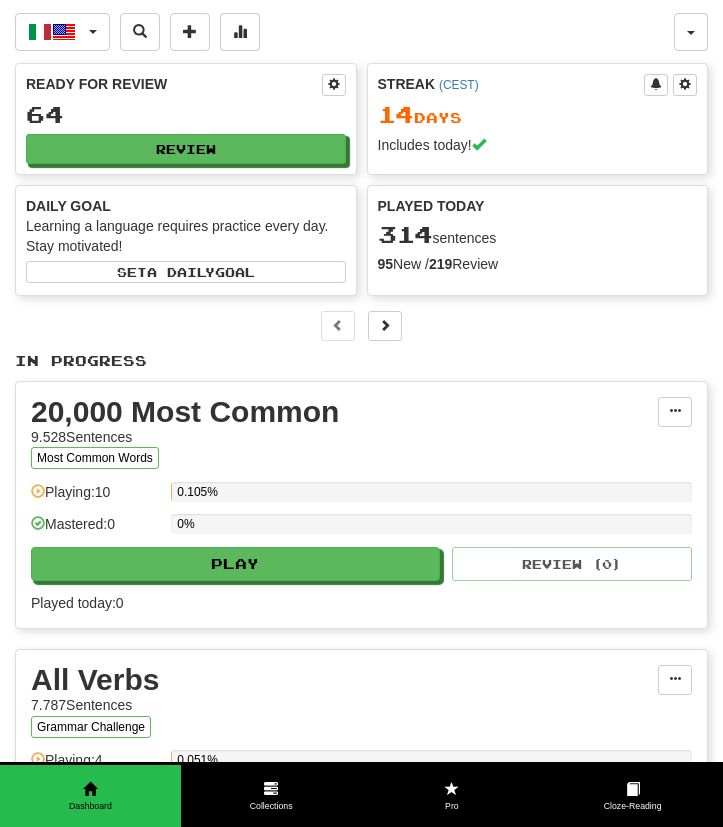 scroll, scrollTop: 0, scrollLeft: 0, axis: both 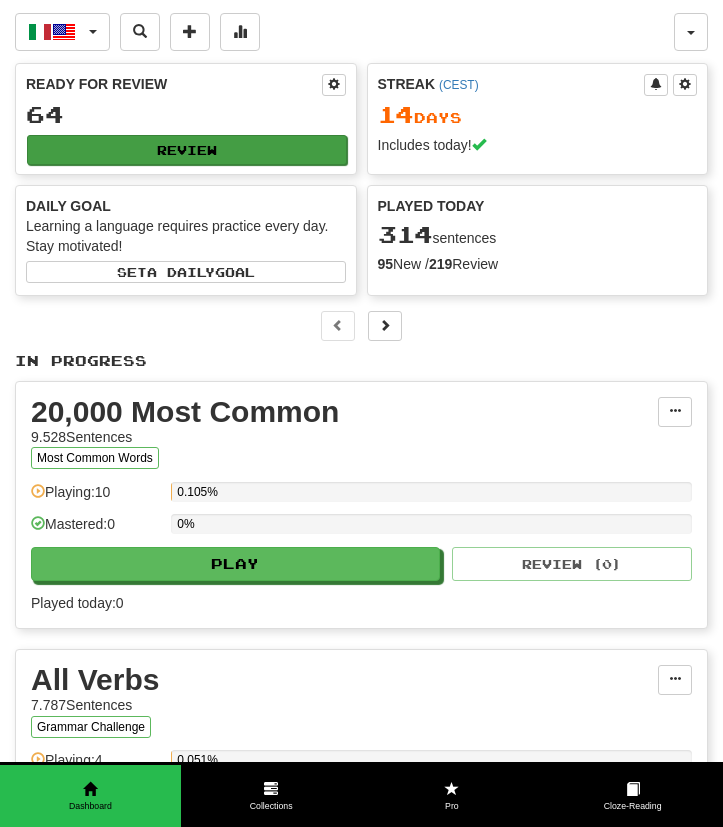 click on "Review" at bounding box center (187, 150) 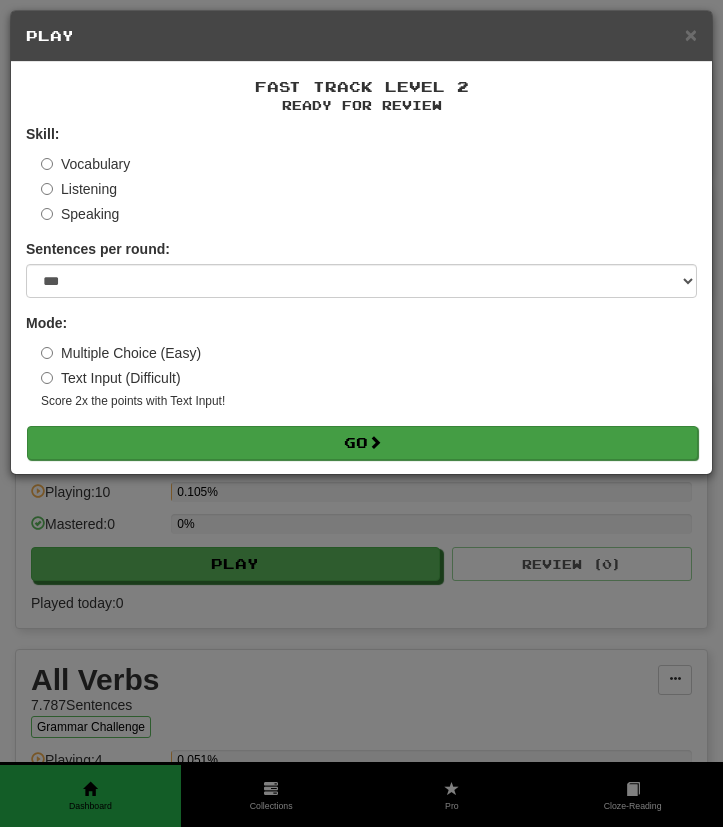 click on "Go" at bounding box center (362, 443) 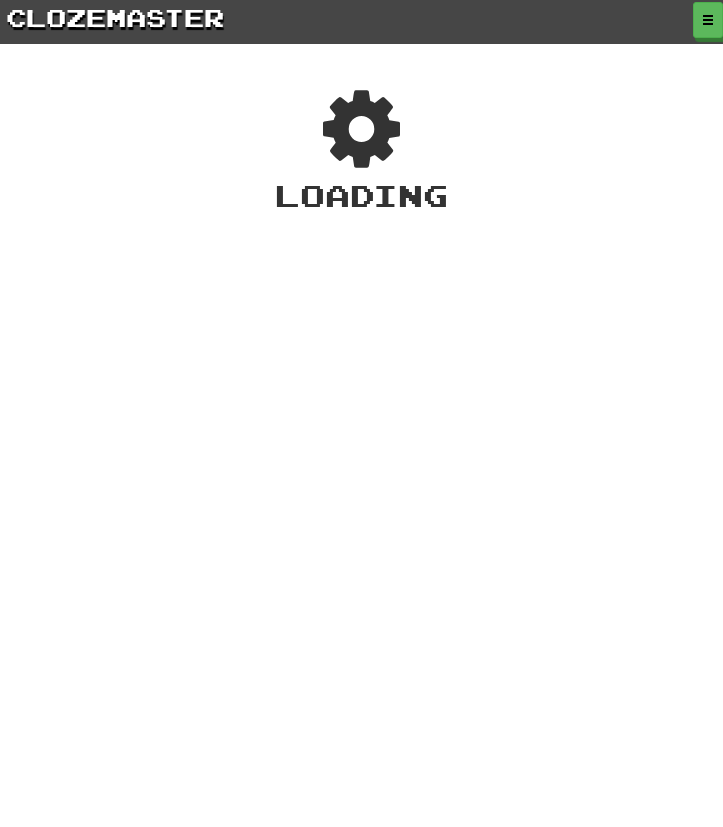 scroll, scrollTop: 0, scrollLeft: 0, axis: both 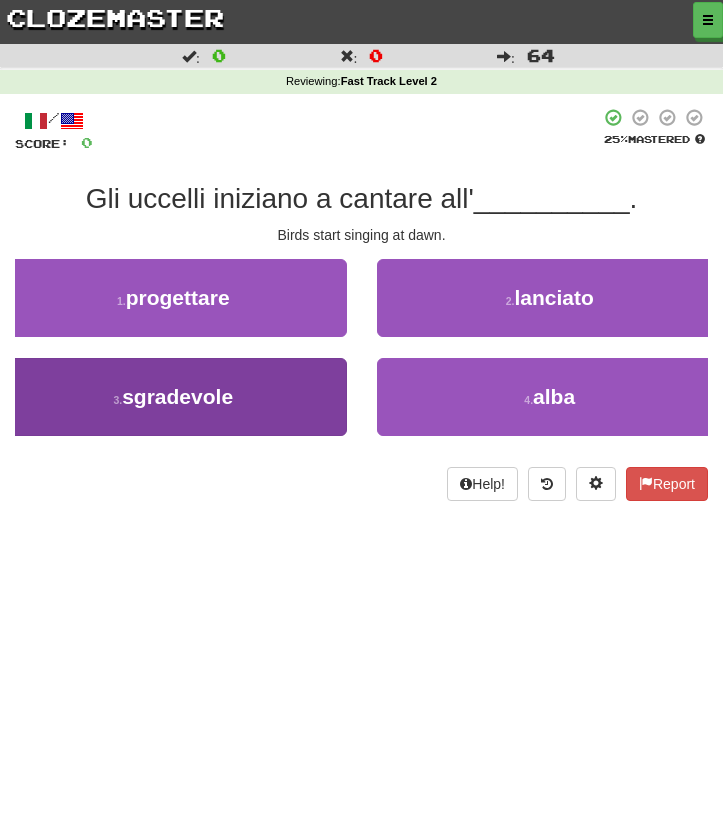click on "3 .  sgradevole" at bounding box center (173, 397) 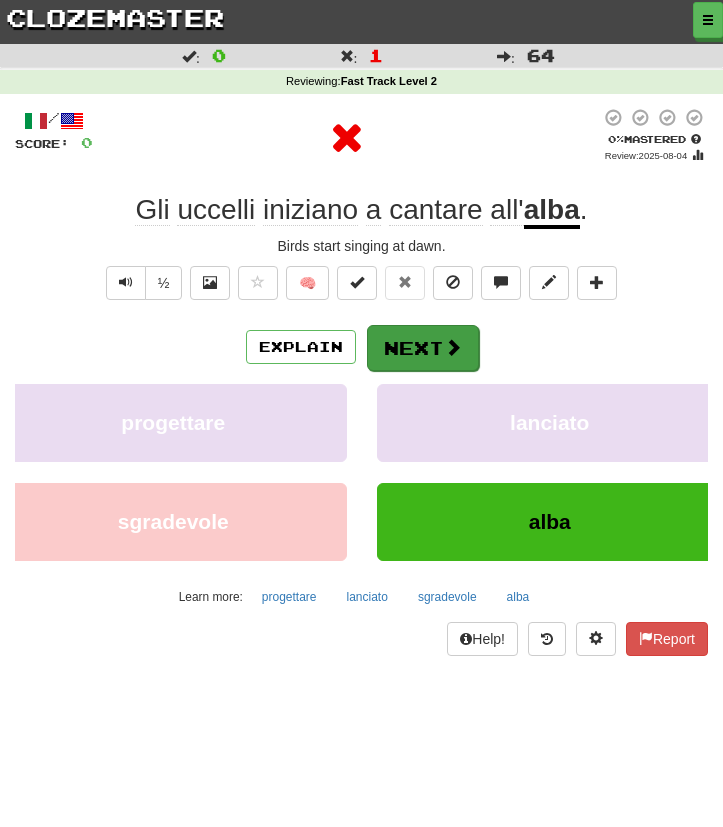 click on "Next" at bounding box center (423, 348) 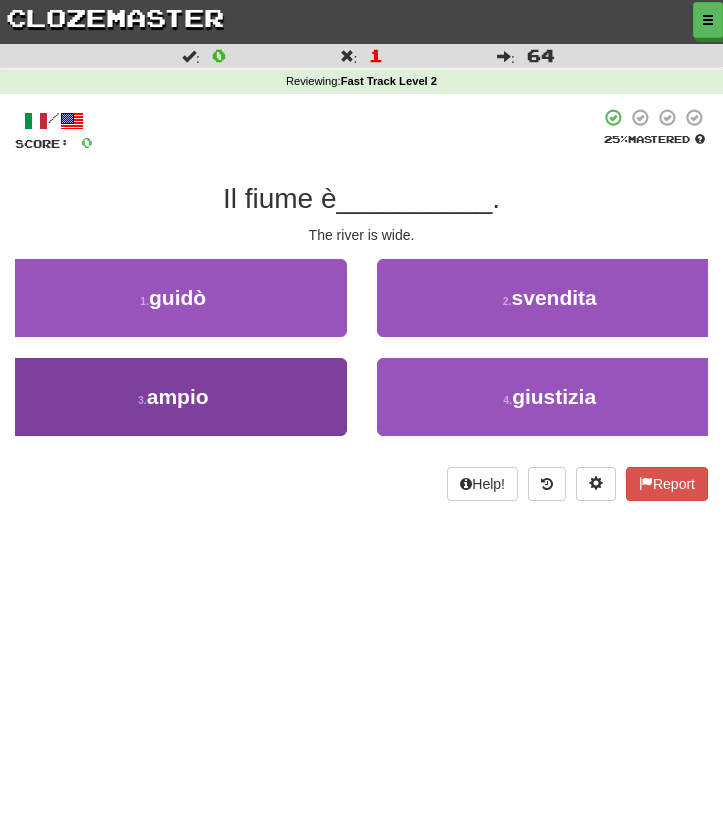 click on "3 .  ampio" at bounding box center (173, 397) 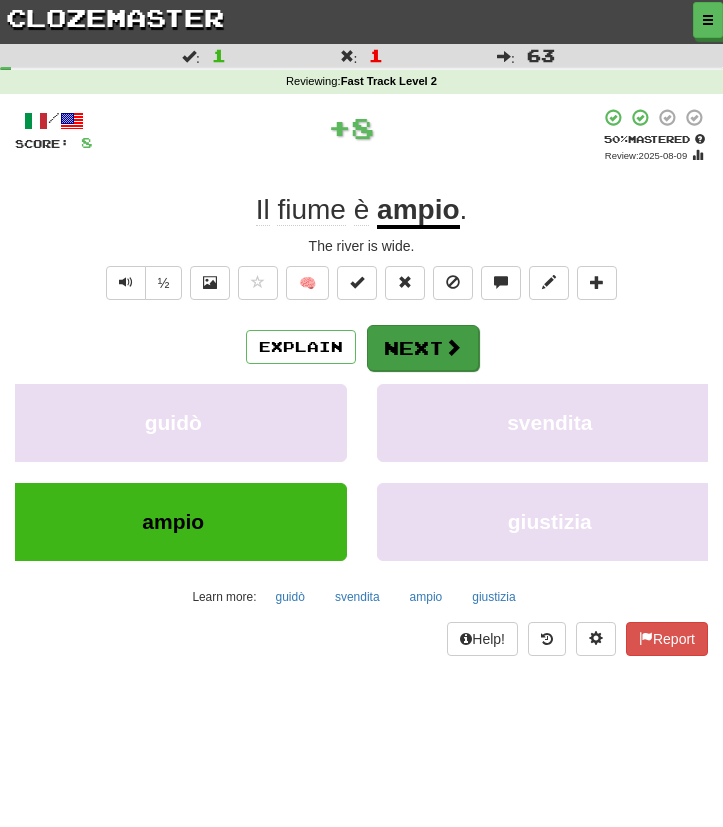 click on "Next" at bounding box center (423, 348) 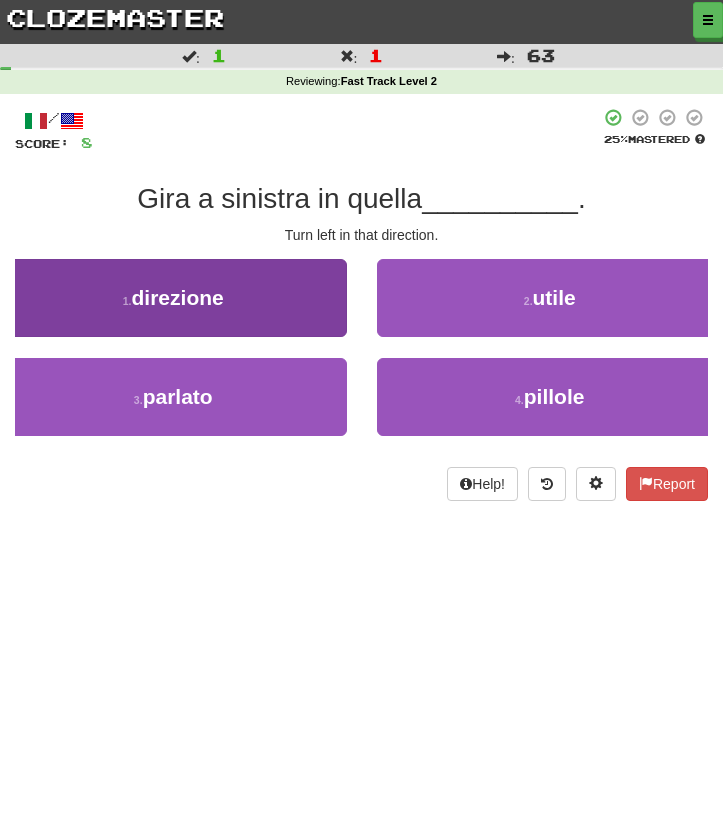 click on "1 .  direzione" at bounding box center (173, 298) 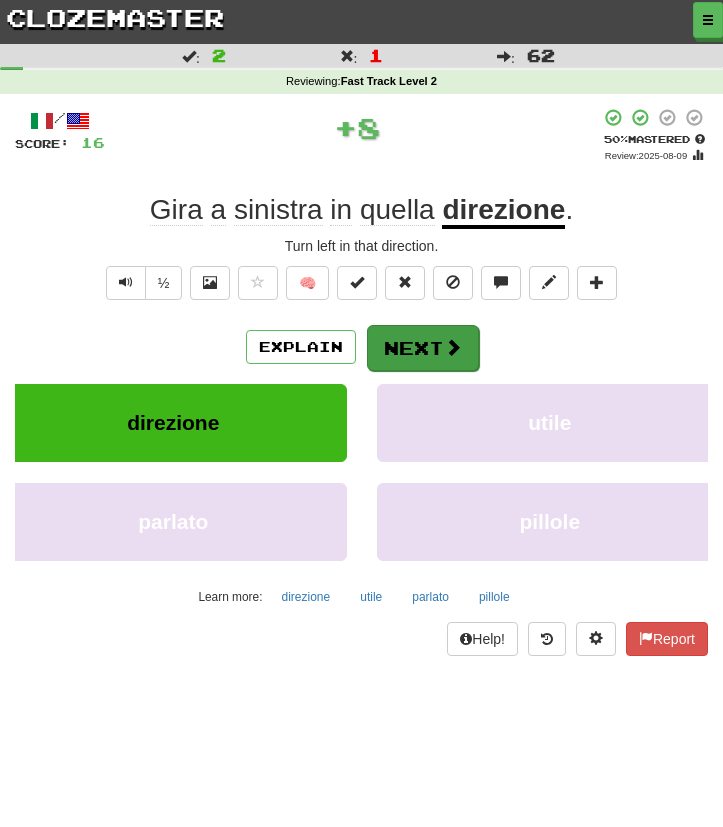click on "Next" at bounding box center [423, 348] 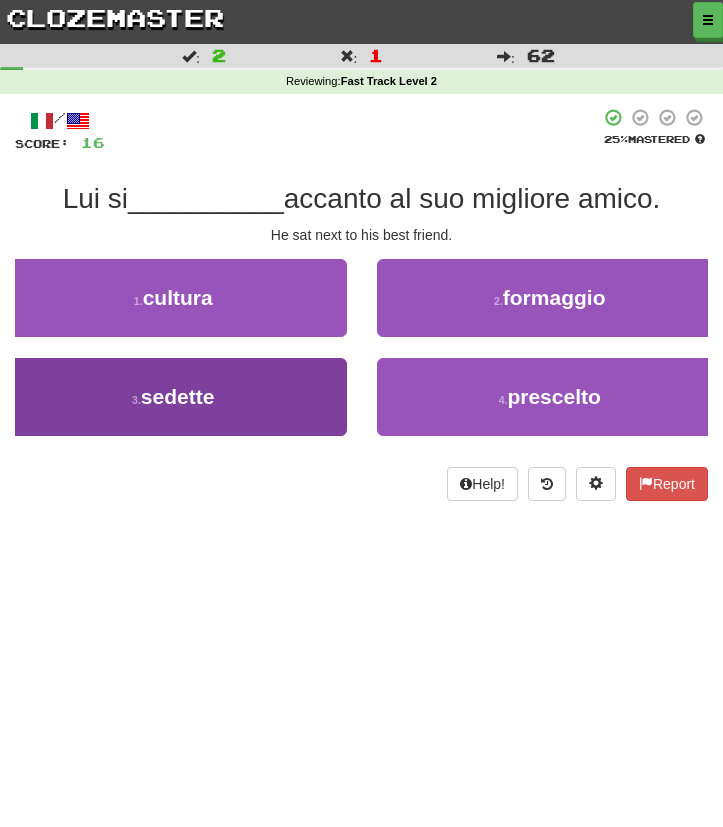 click on "3 .  sedette" at bounding box center [173, 397] 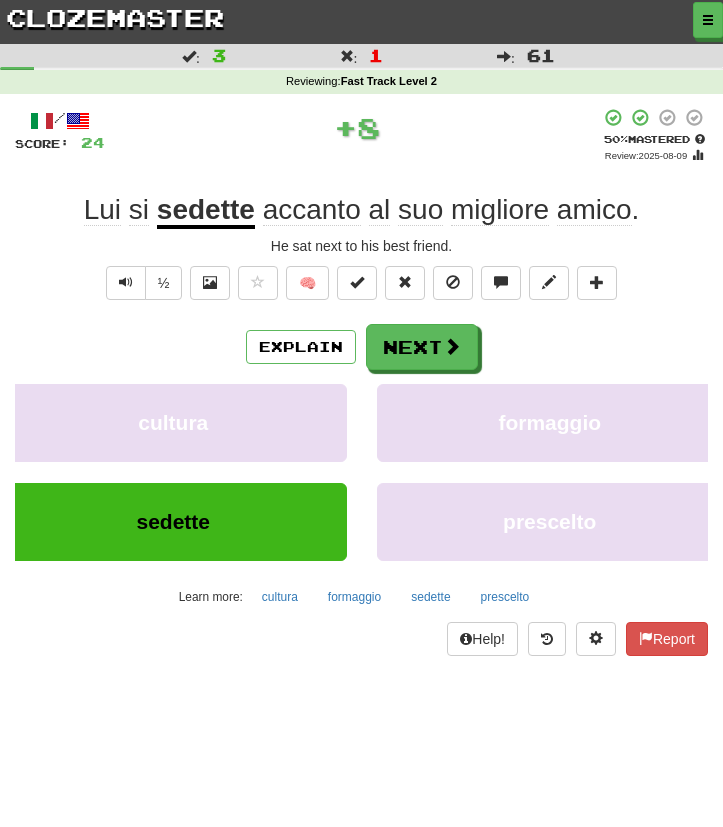 click on "Explain Next cultura formaggio sedette prescelto Learn more: cultura formaggio sedette prescelto" at bounding box center (361, 468) 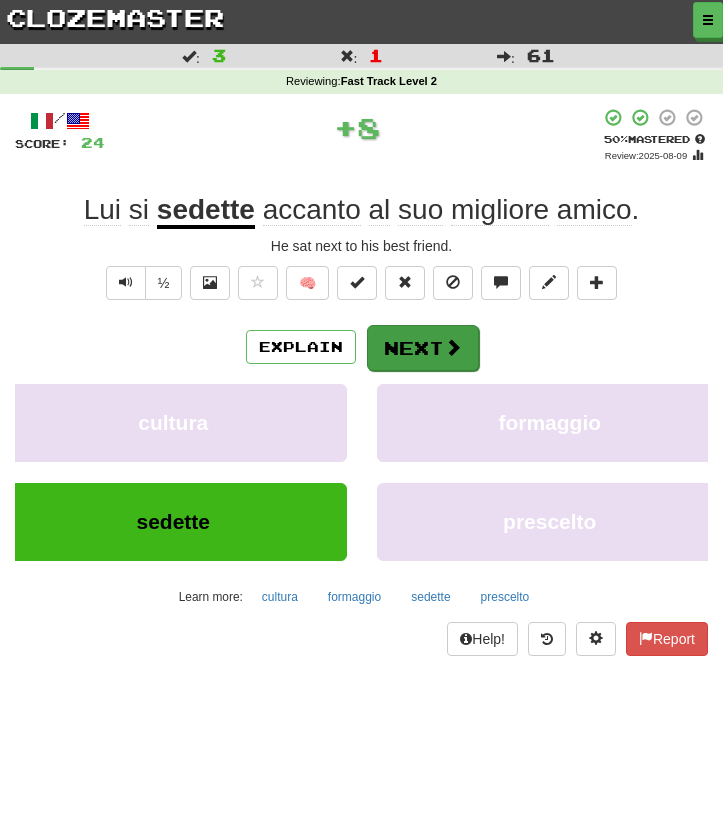 click on "Next" at bounding box center [423, 348] 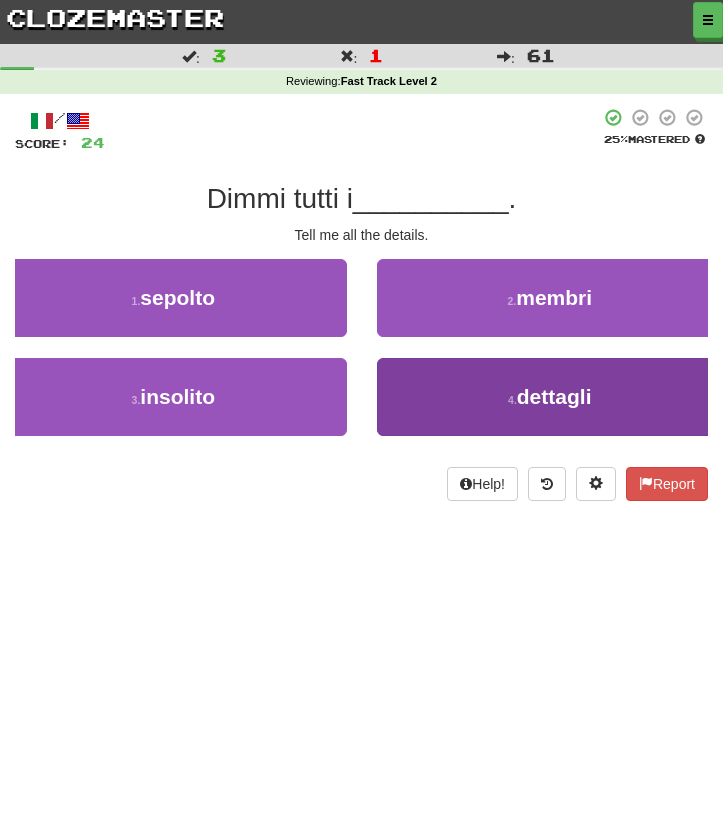 click on "4 .  dettagli" at bounding box center (550, 397) 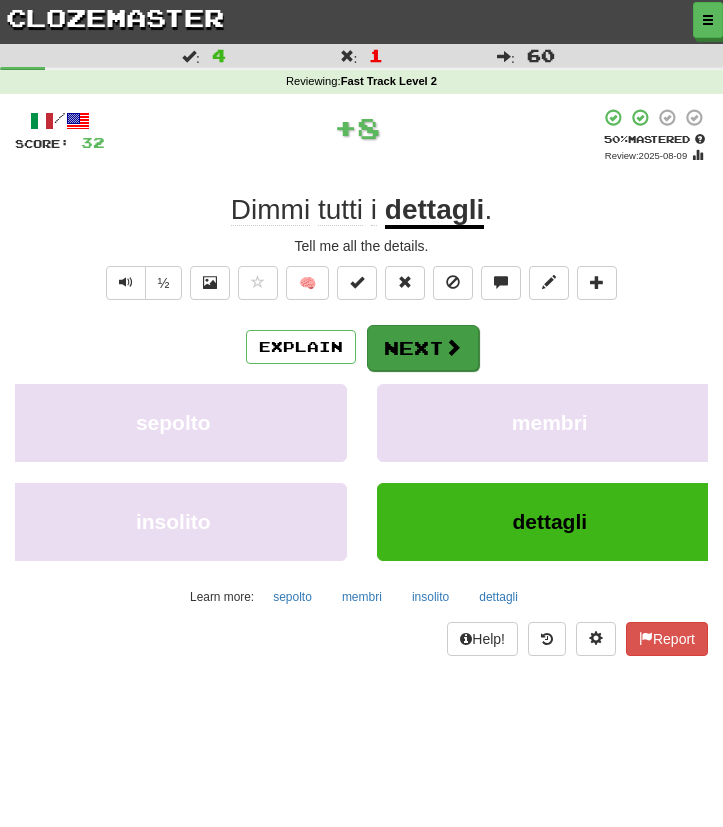 click at bounding box center (453, 347) 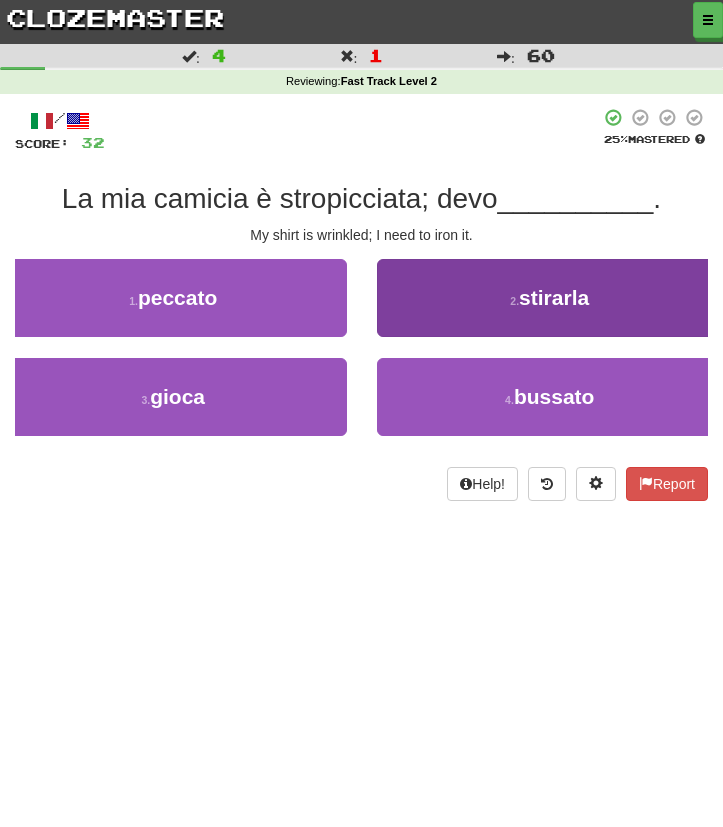 click on "2 .  stirarla" at bounding box center [550, 298] 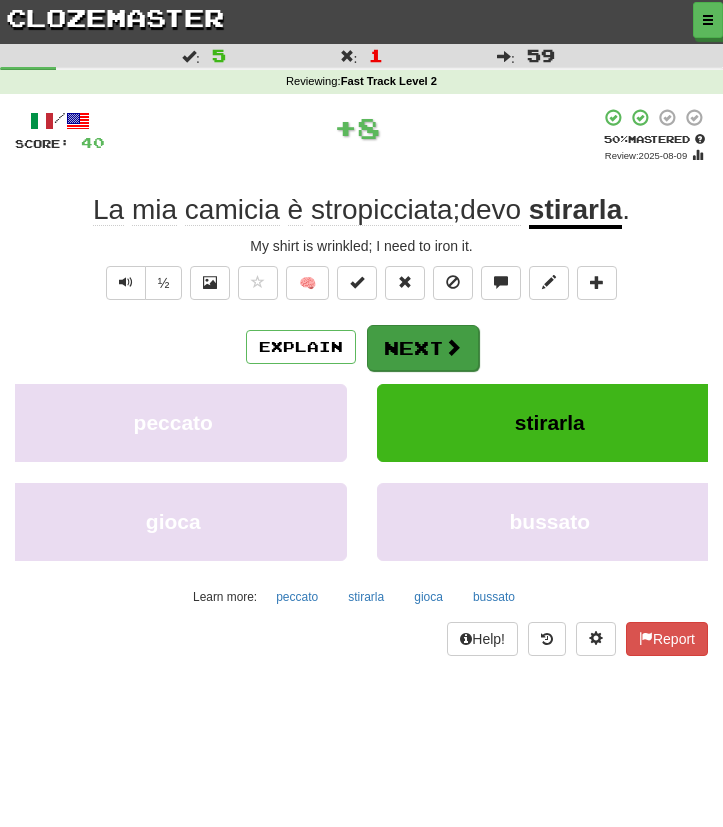 click on "Next" at bounding box center [423, 348] 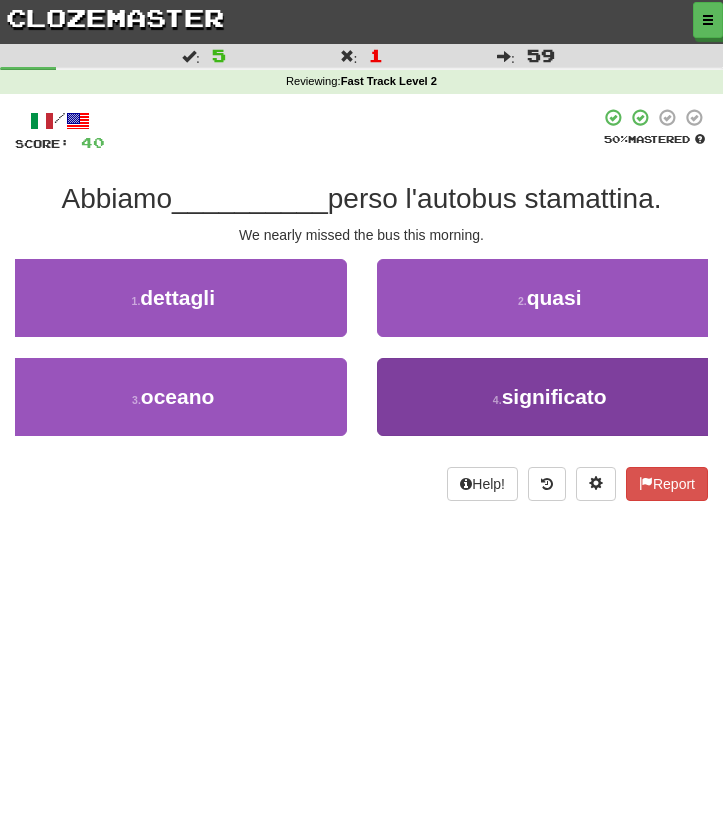 click on "4 .  significato" at bounding box center (550, 397) 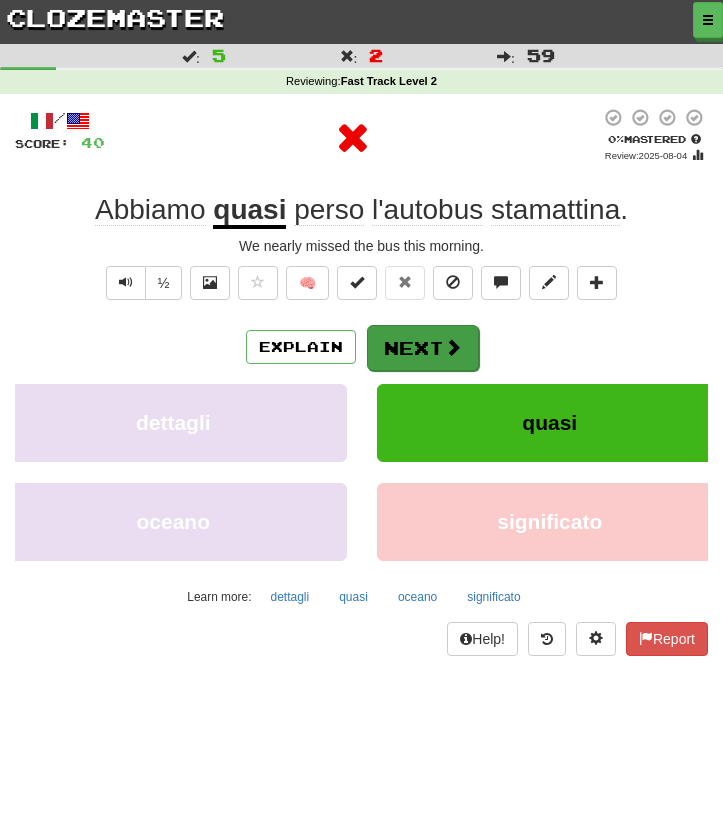 click on "Next" at bounding box center (423, 348) 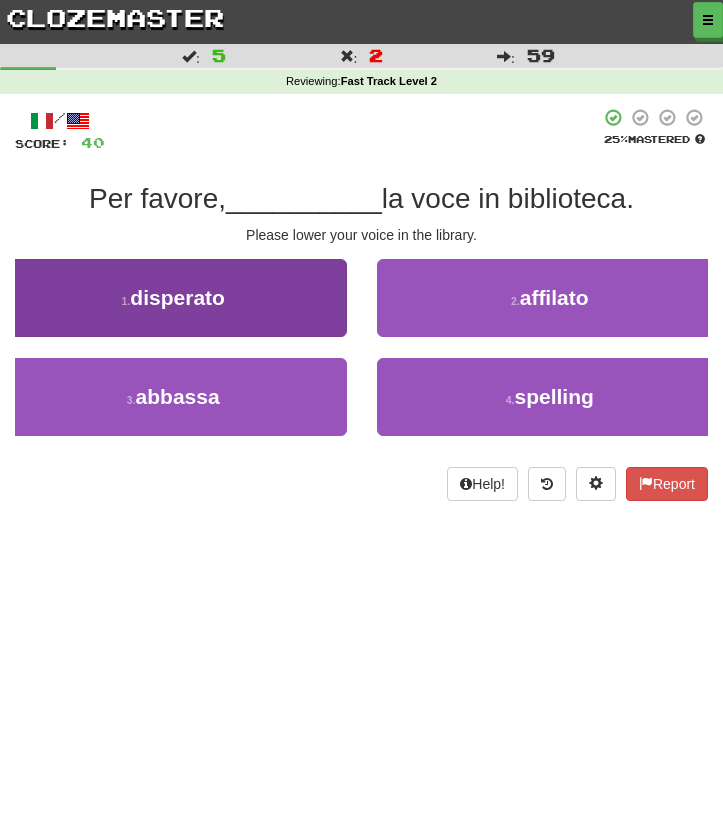 click on "1 .  disperato" at bounding box center (173, 298) 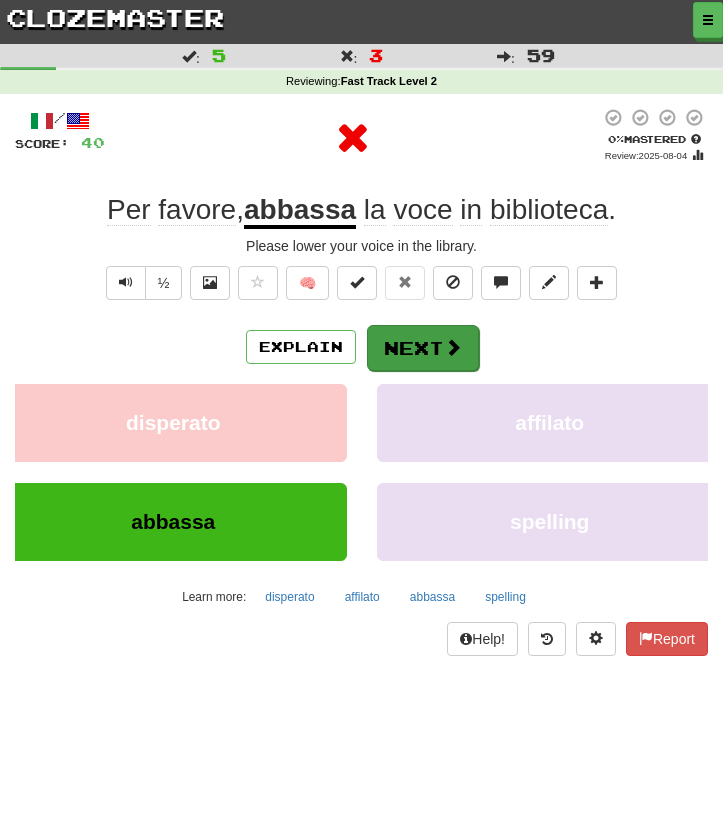 click on "Next" at bounding box center [423, 348] 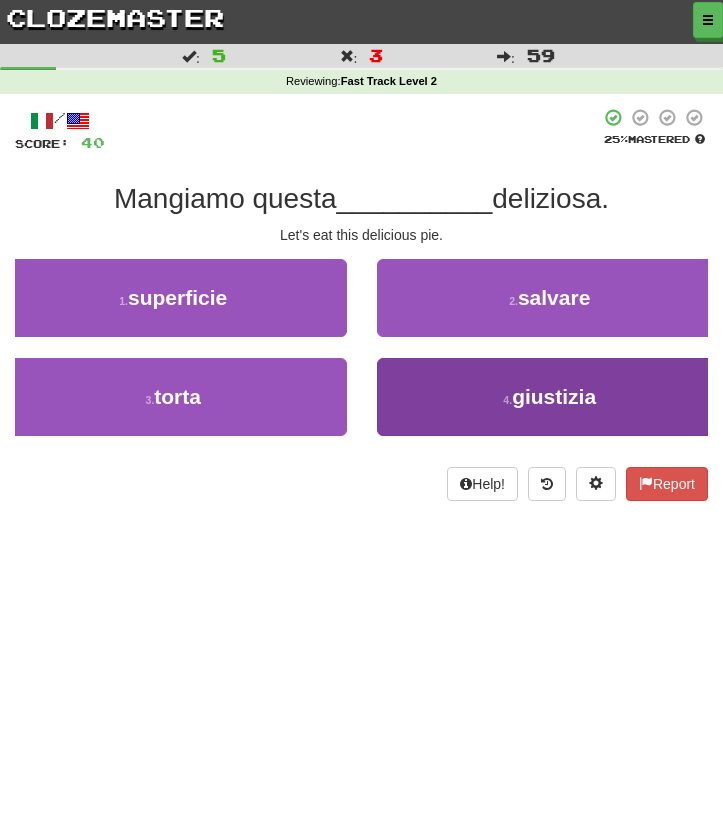 click on "4 .  giustizia" at bounding box center [550, 397] 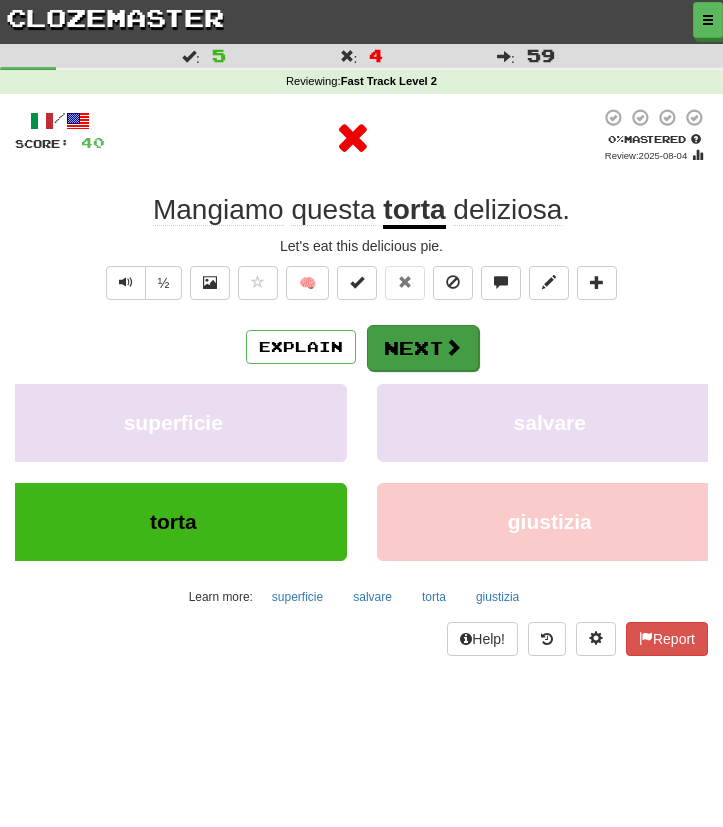 click on "Next" at bounding box center (423, 348) 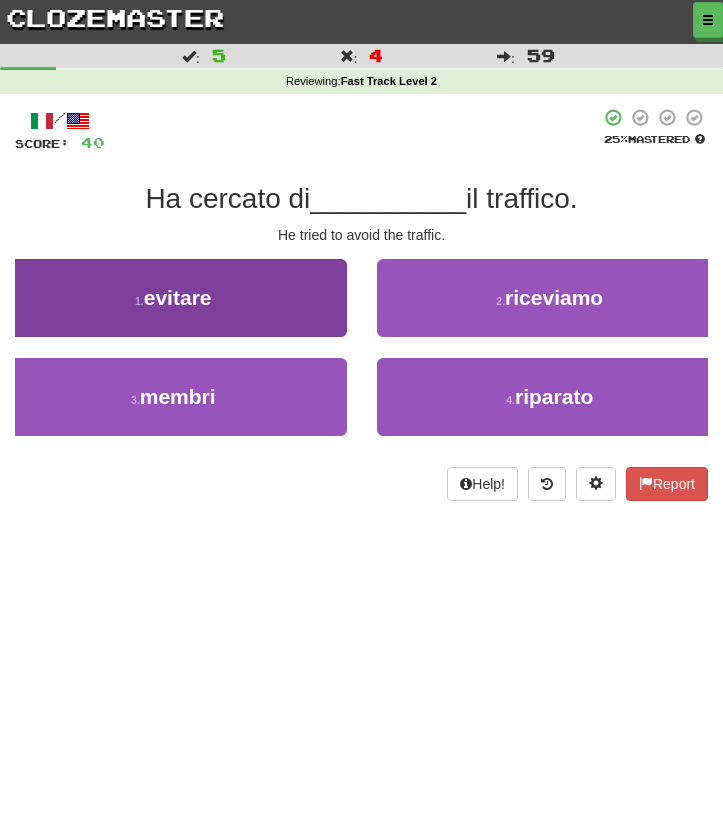 click on "1 .  evitare" at bounding box center (173, 298) 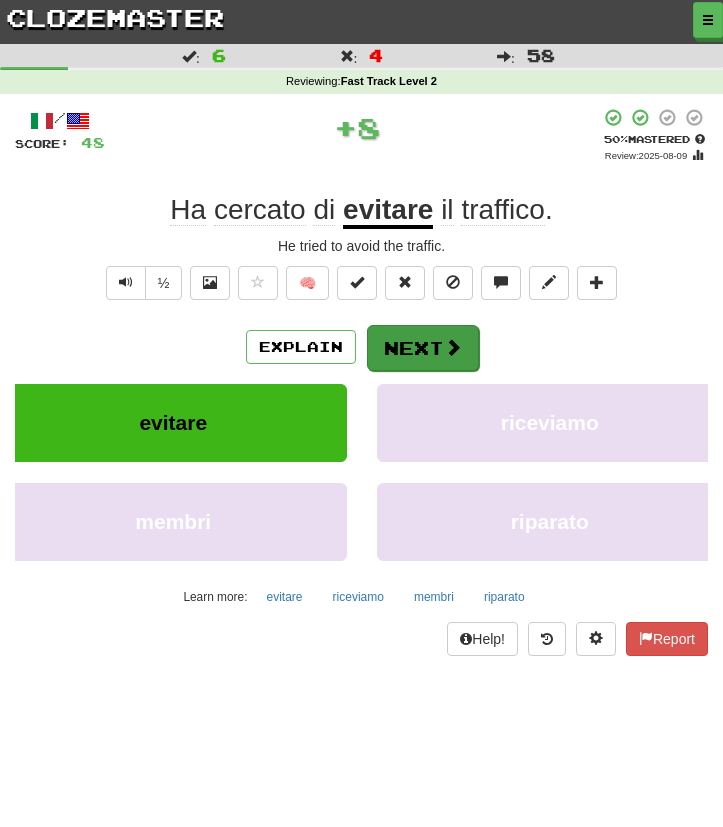 click on "Next" at bounding box center (423, 348) 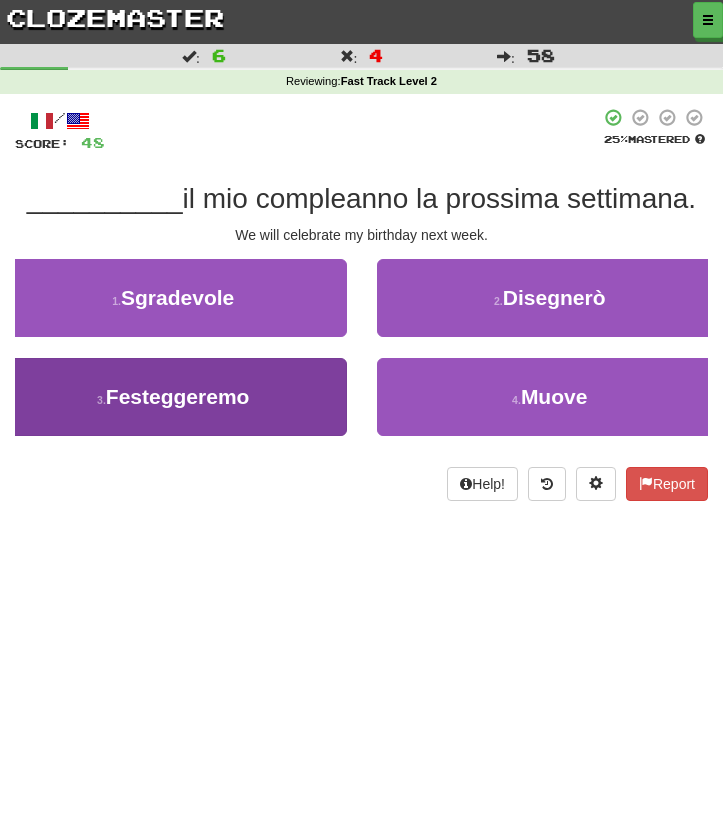 click on "3 .  Festeggeremo" at bounding box center (173, 397) 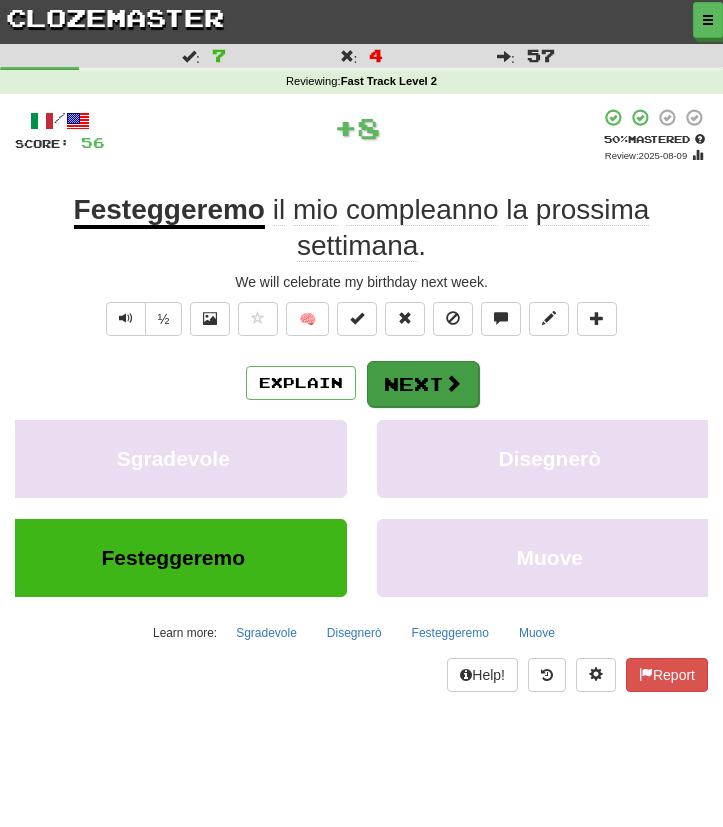 click on "Next" at bounding box center (423, 384) 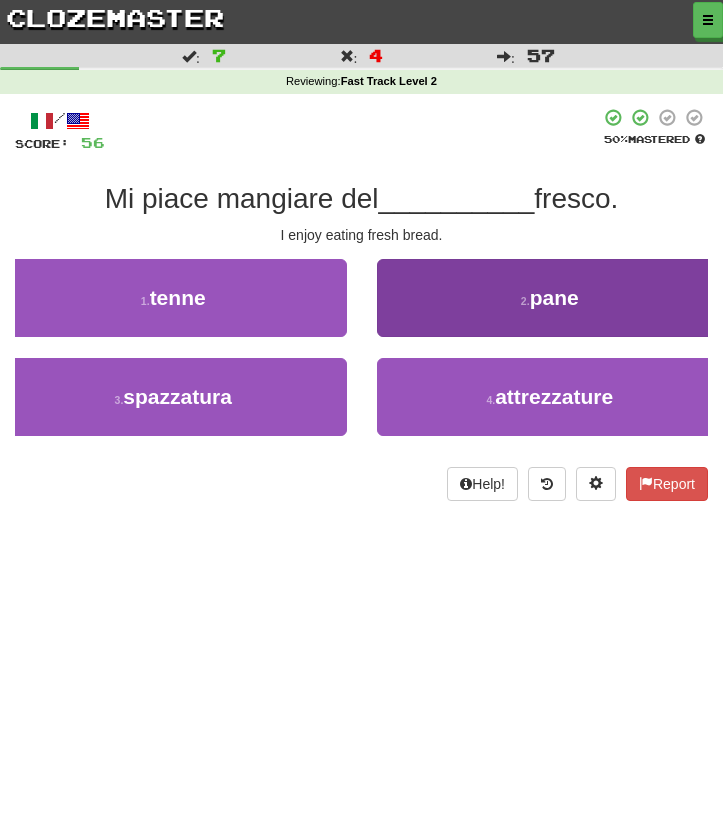 click on "2 .  pane" at bounding box center [550, 298] 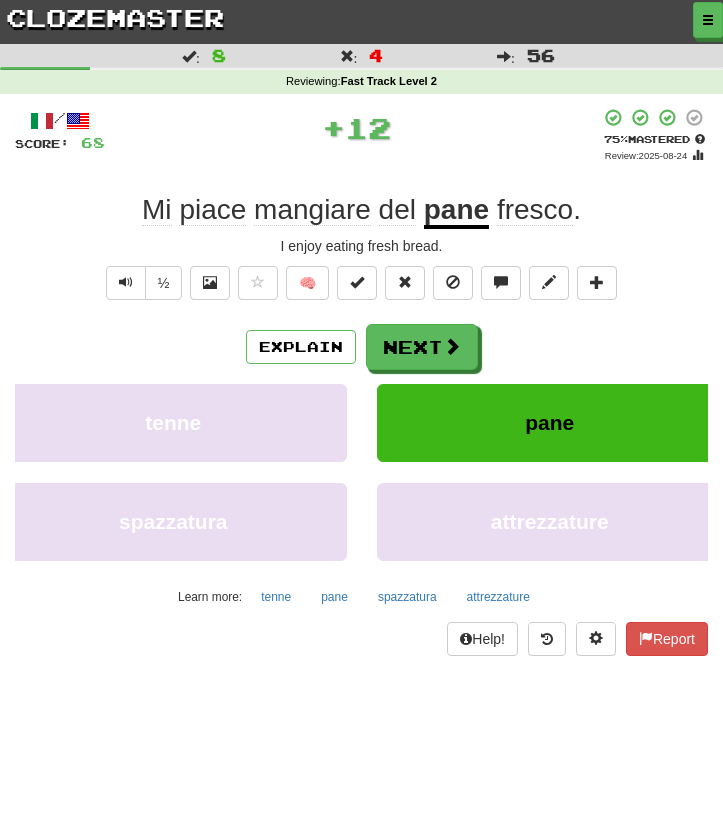 click on "Explain Next tenne pane spazzatura attrezzature Learn more: tenne pane spazzatura attrezzature" at bounding box center (361, 468) 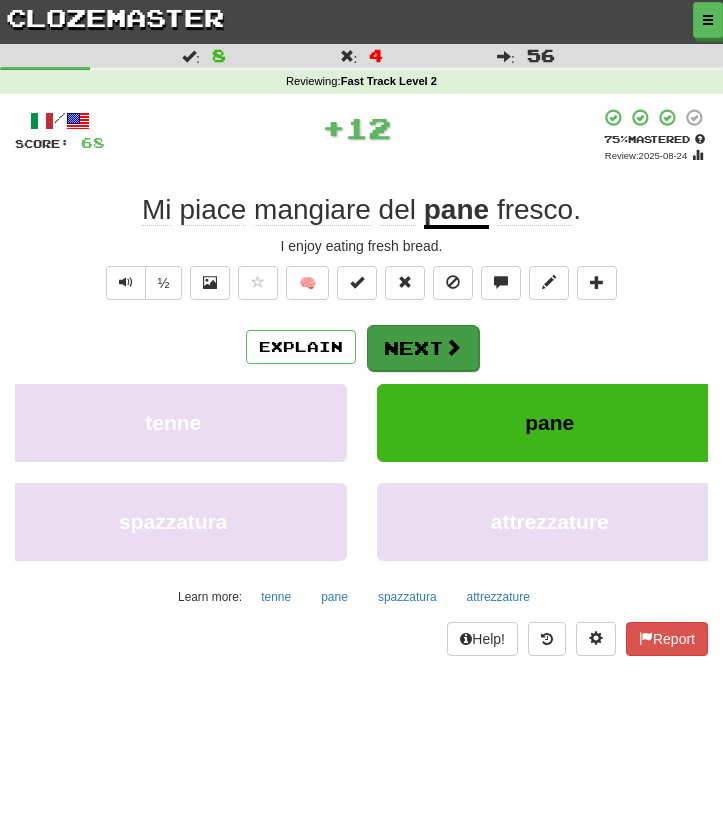 click on "Next" at bounding box center (423, 348) 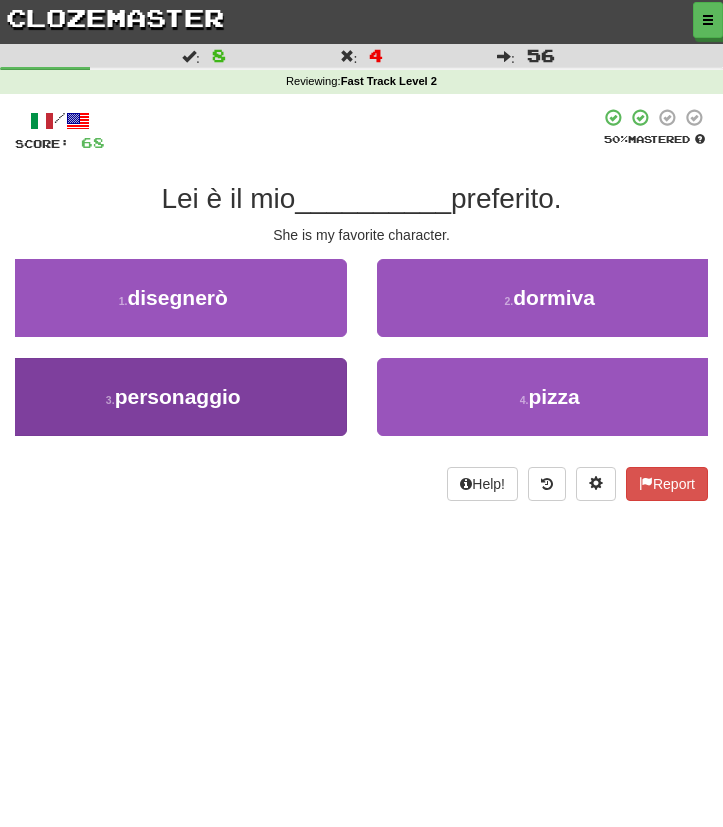 click on "3 .  personaggio" at bounding box center [173, 397] 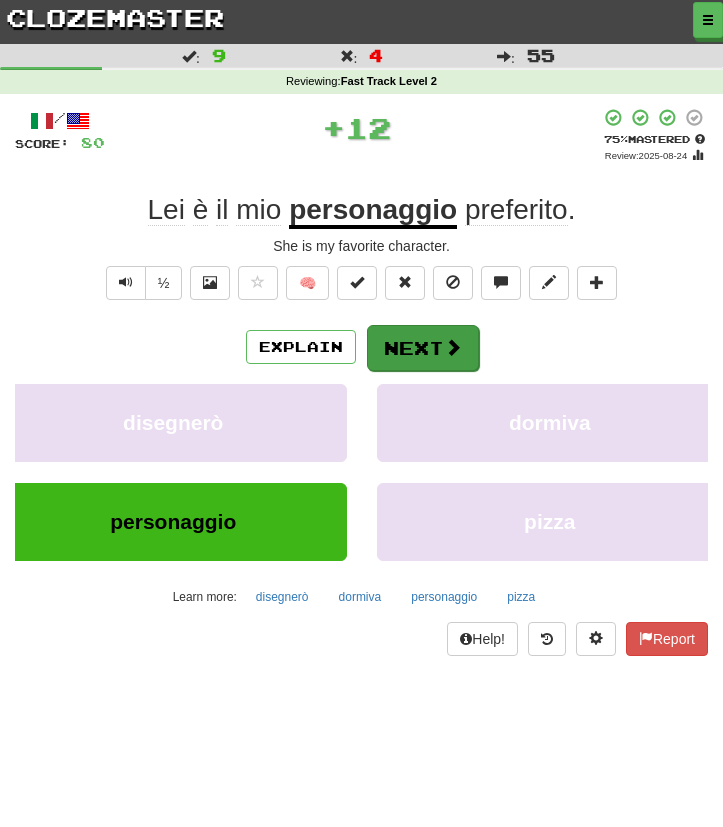 click on "Next" at bounding box center (423, 348) 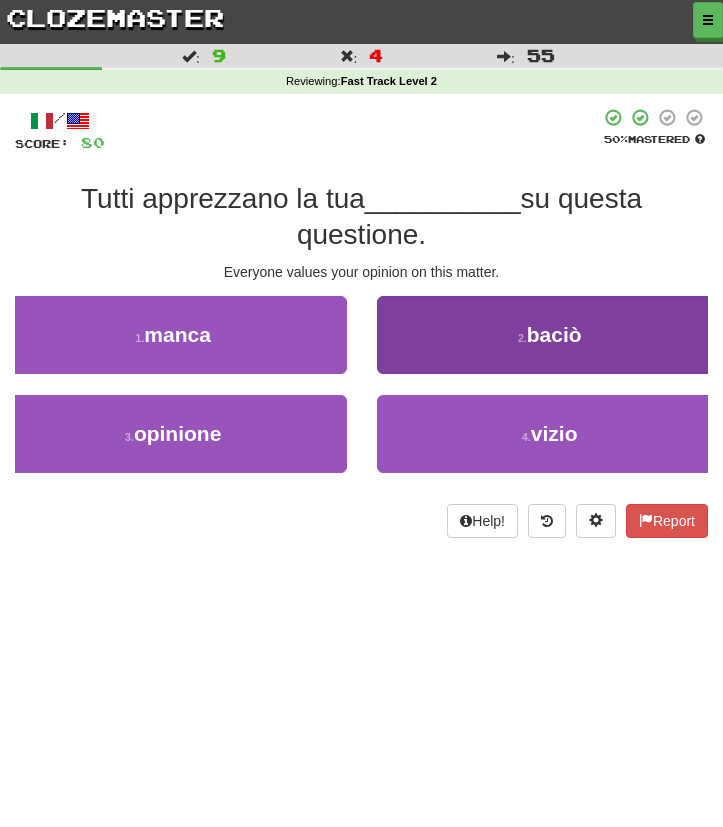 click on "2 .  baciò" at bounding box center (550, 335) 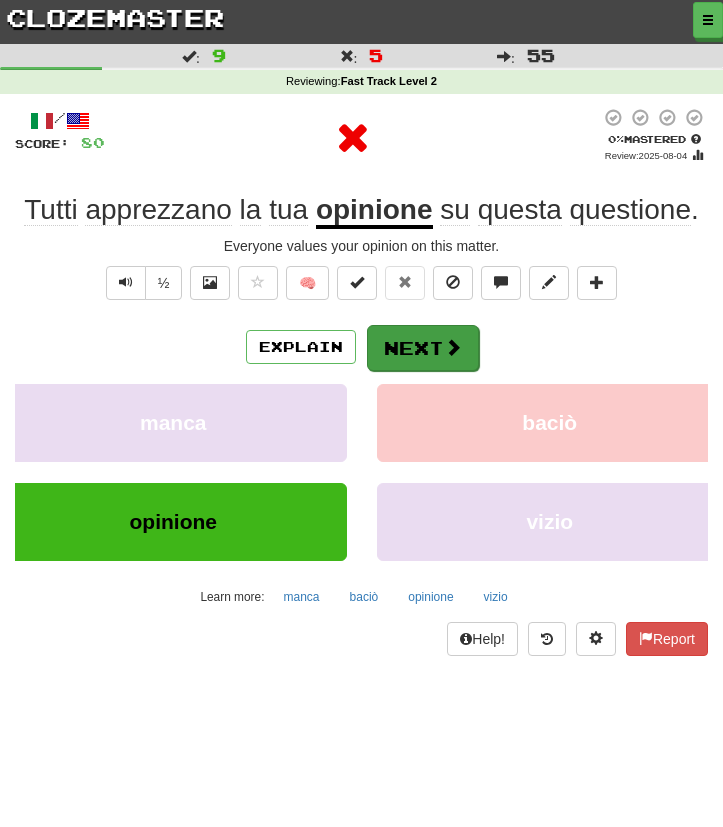 click on "Next" at bounding box center (423, 348) 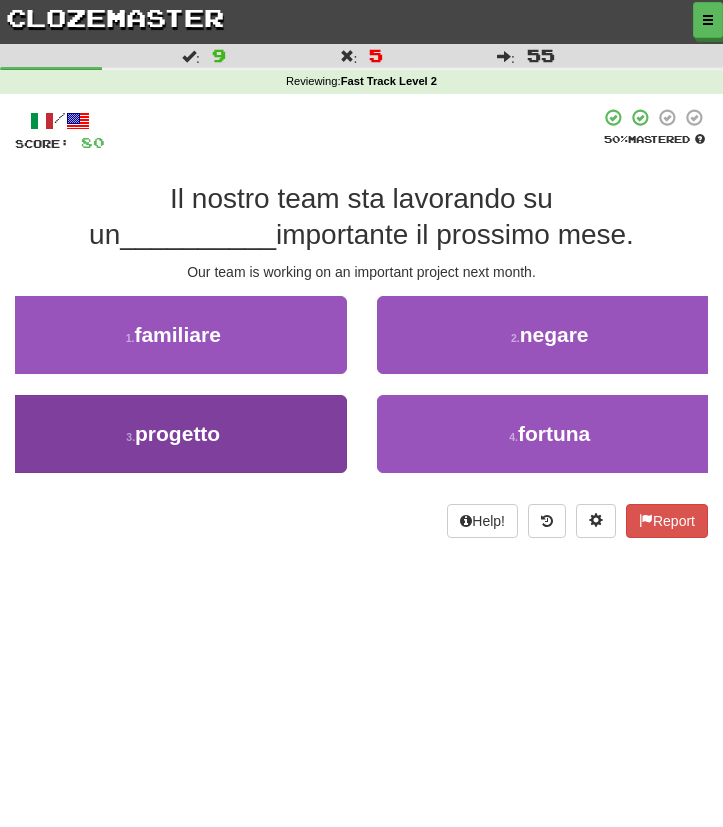 click on "3 .  progetto" at bounding box center (173, 434) 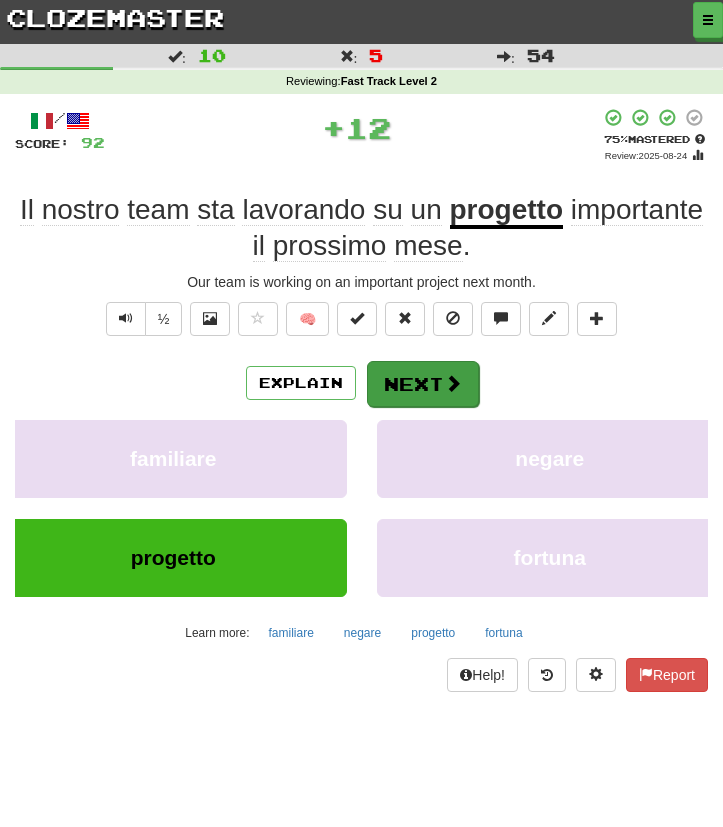 click on "Next" at bounding box center (423, 384) 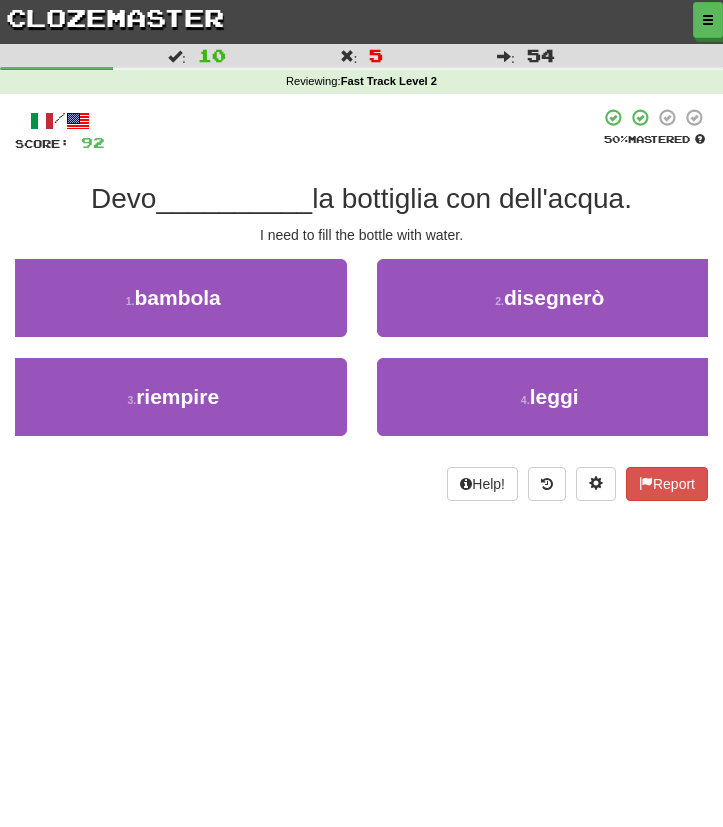 click on "/  Score:   92 50 %  Mastered Devo  __________  la bottiglia con dell'acqua. I need to fill the bottle with water. 1 .  bambola 2 .  disegnerò 3 .  riempire 4 .  leggi  Help!  Report" at bounding box center [361, 311] 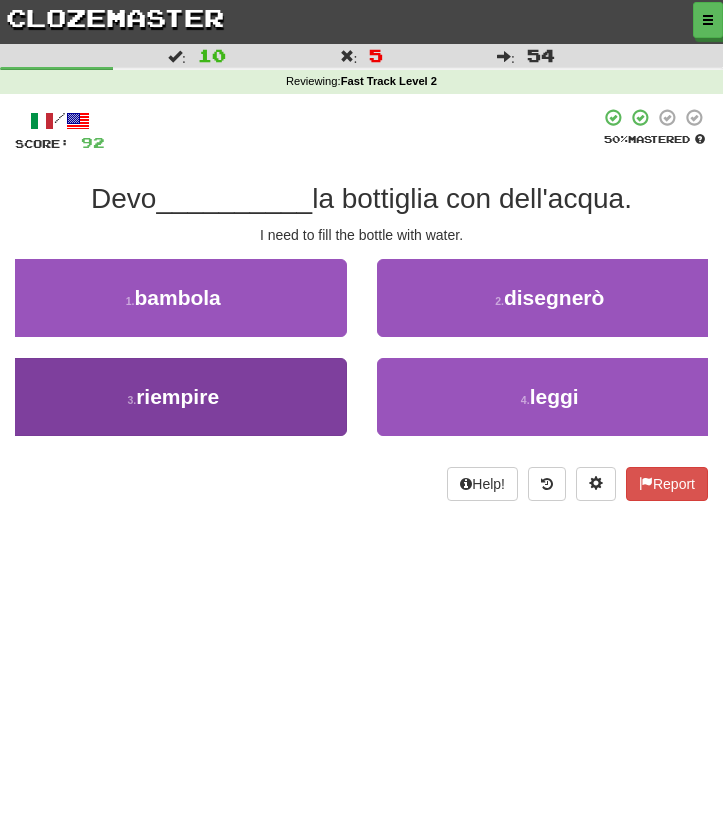 click on "3 .  riempire" at bounding box center [173, 397] 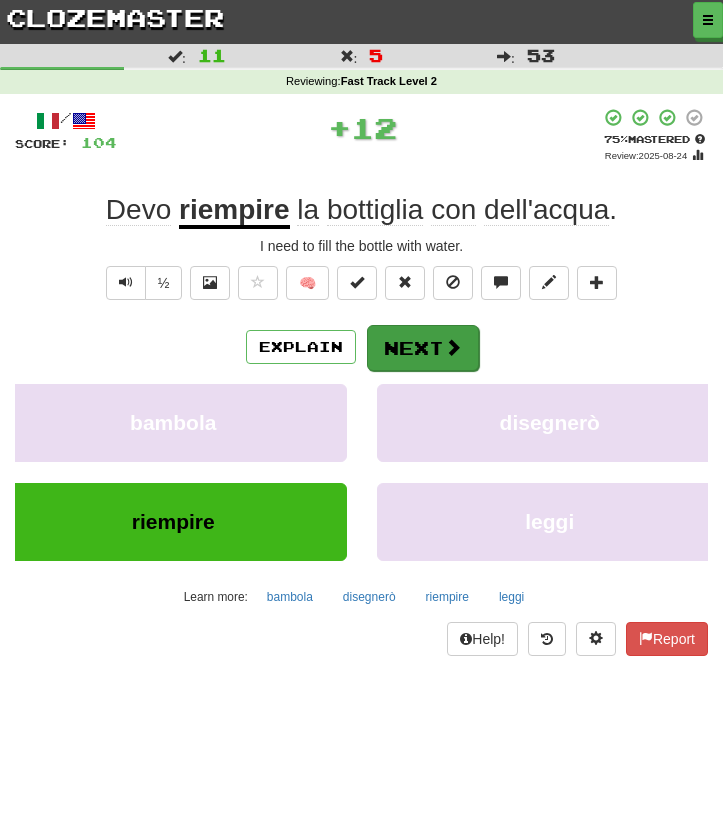 drag, startPoint x: 407, startPoint y: 386, endPoint x: 392, endPoint y: 329, distance: 58.940647 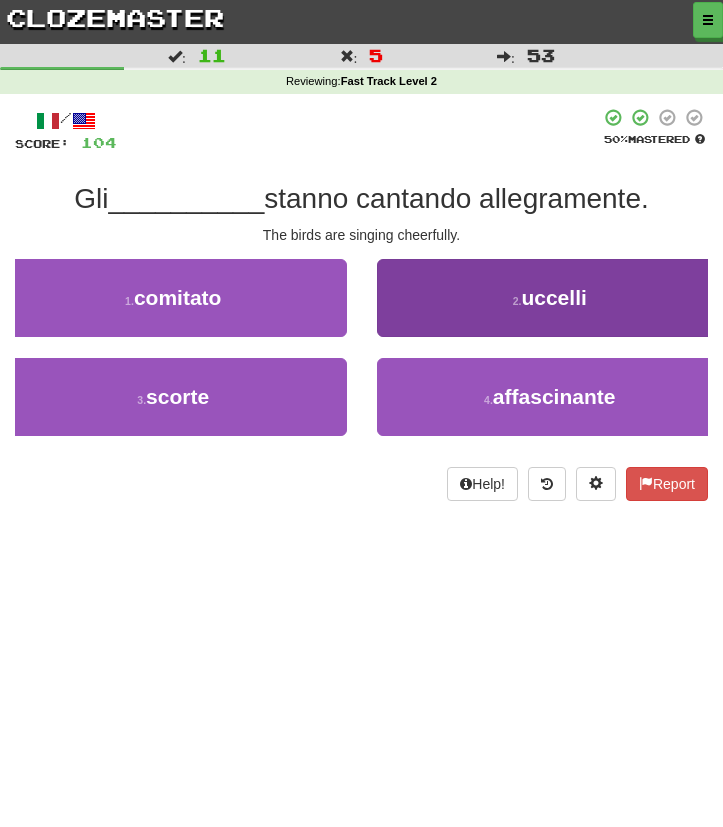 click on "2 .  uccelli" at bounding box center [550, 298] 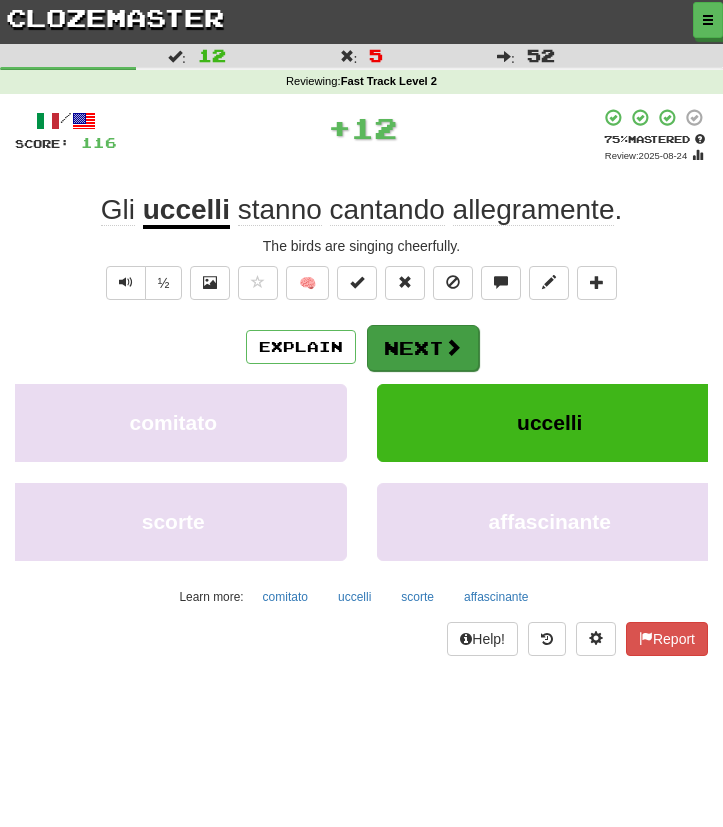 click on "Next" at bounding box center (423, 348) 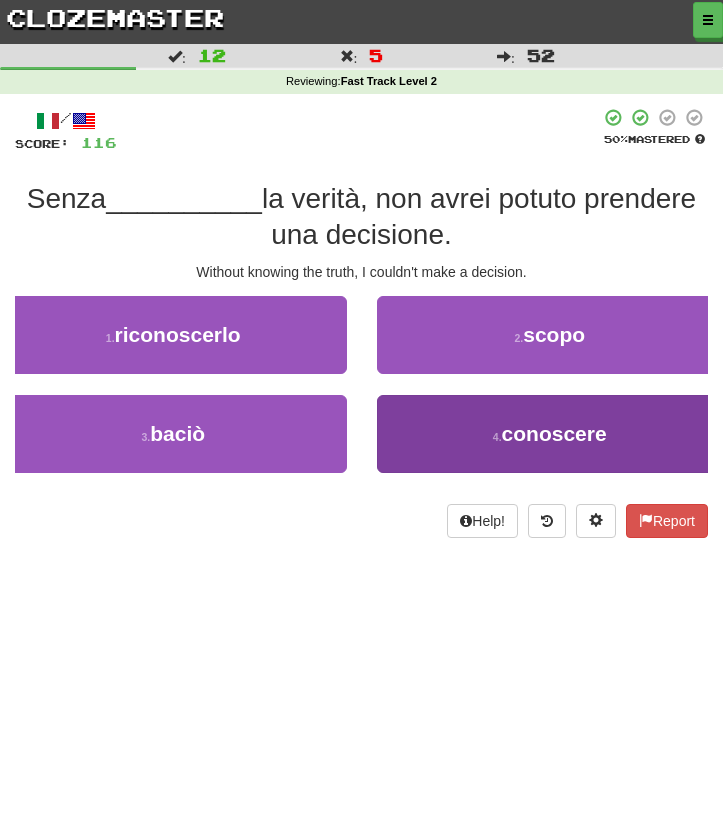 click on "4 .  conoscere" at bounding box center (550, 434) 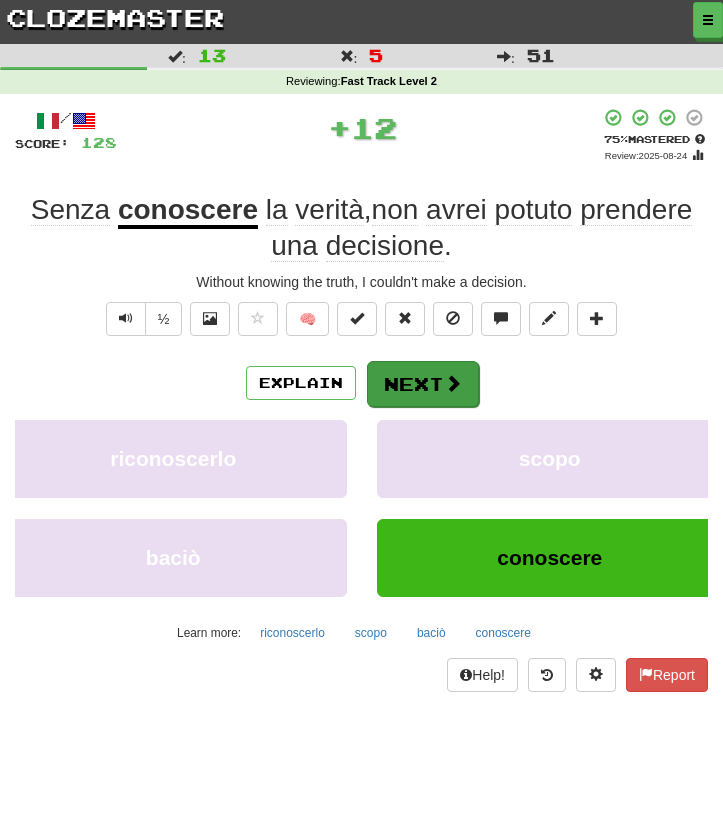 click on "Next" at bounding box center (423, 384) 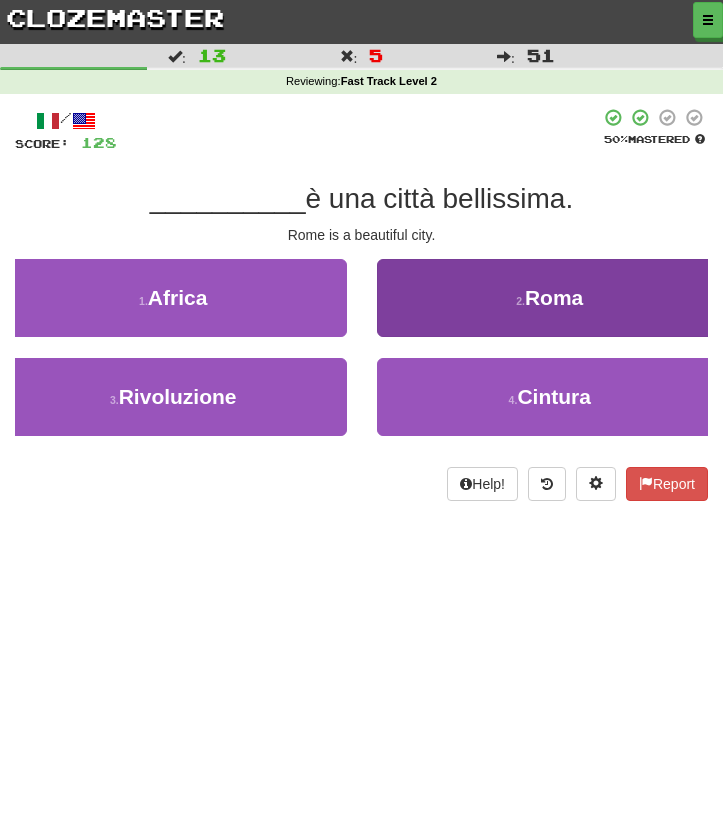 click on "2 .  Roma" at bounding box center [550, 298] 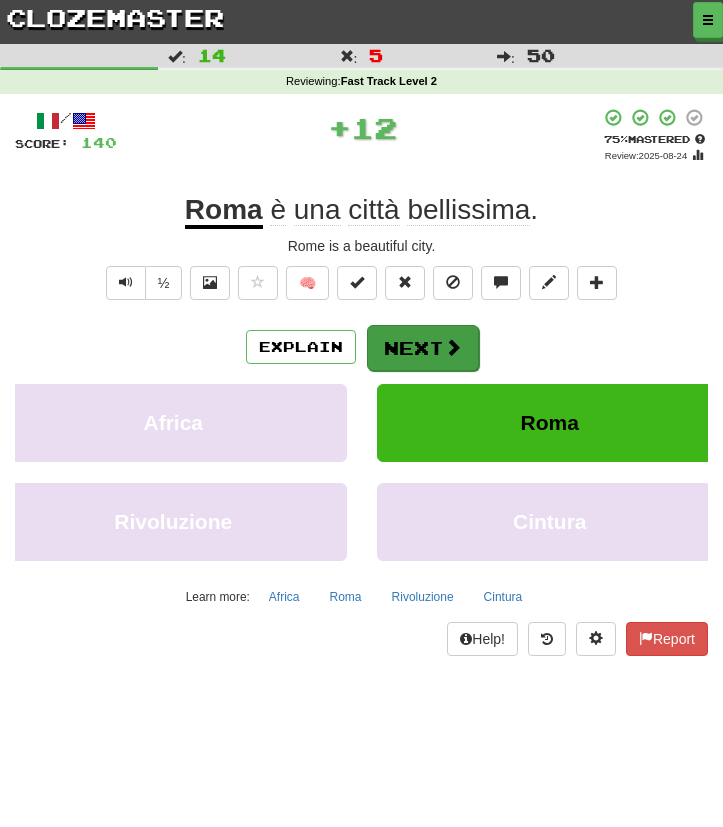 click on "Next" at bounding box center (423, 348) 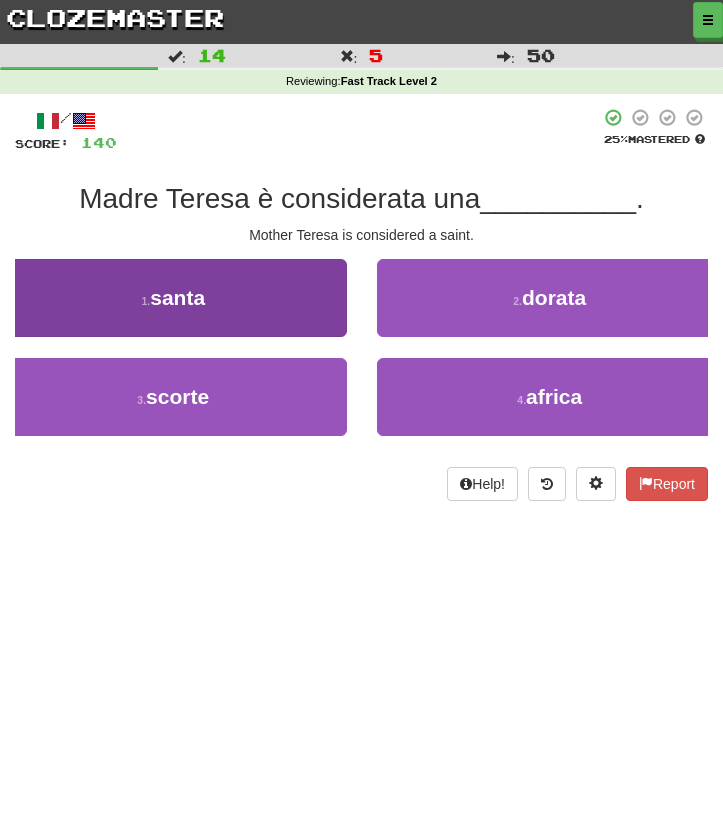 click on "1 .  santa" at bounding box center [173, 298] 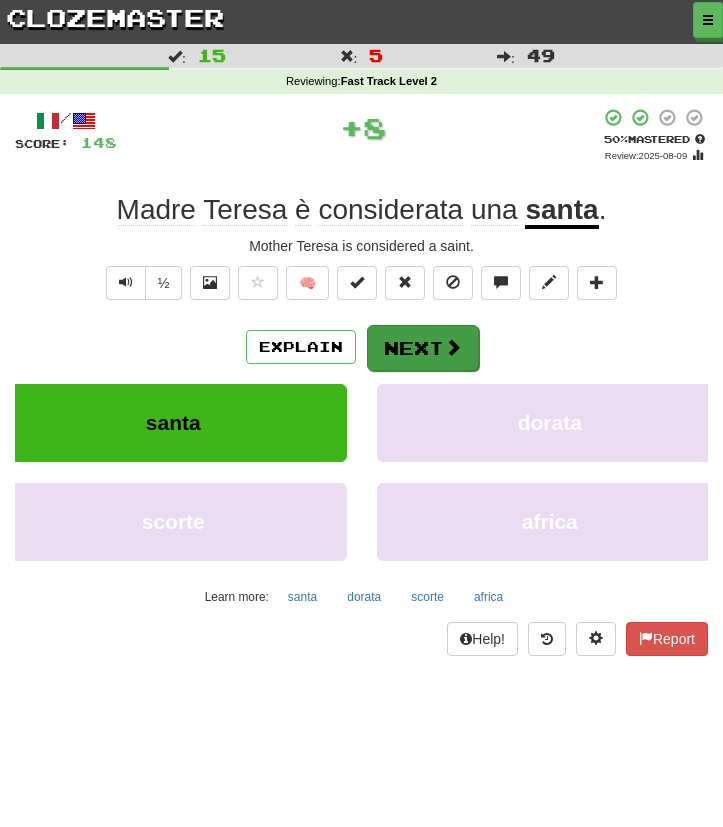 click on "Next" at bounding box center [423, 348] 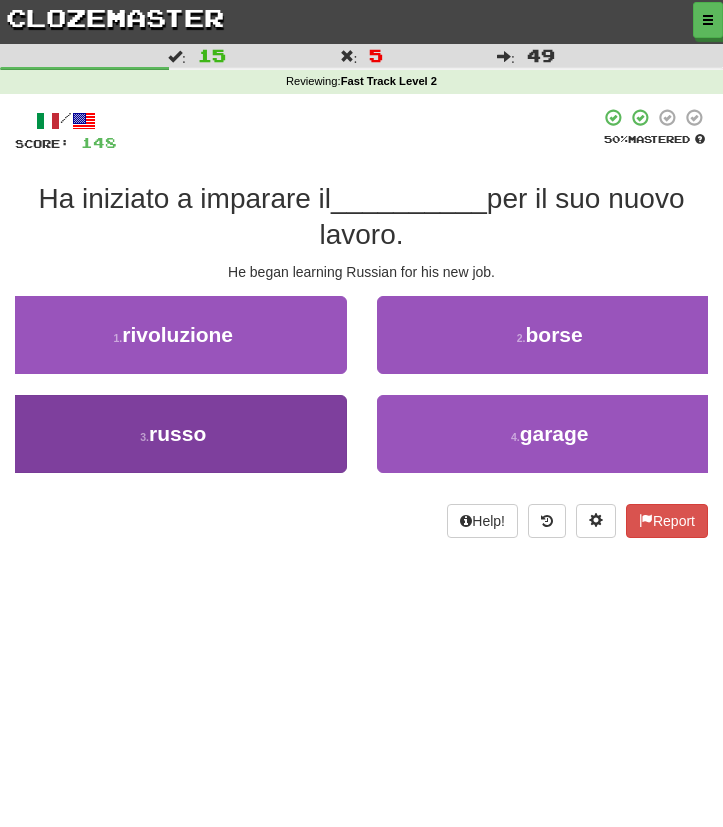 click on "3 .  russo" at bounding box center [173, 434] 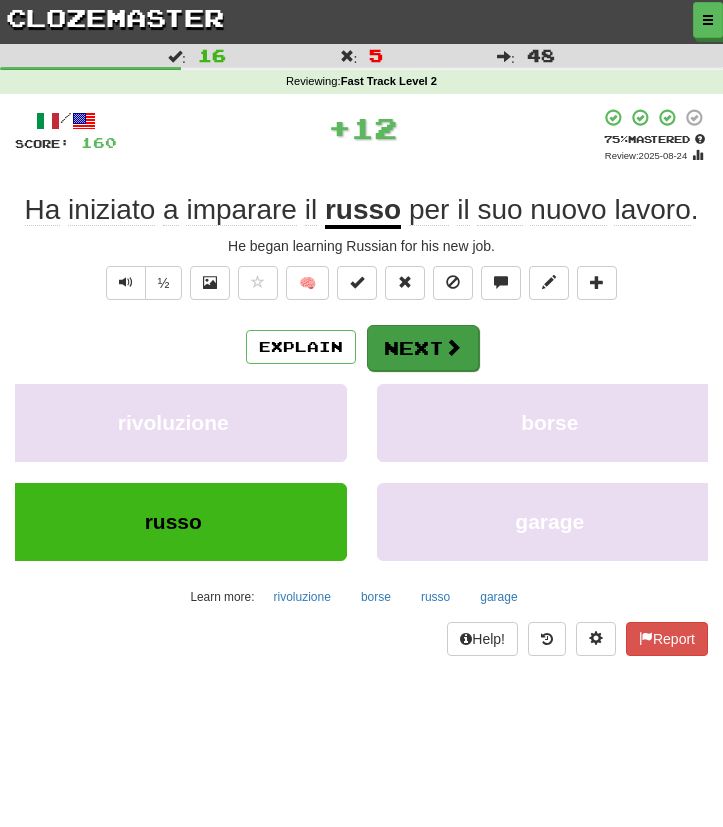 click on "Next" at bounding box center (423, 348) 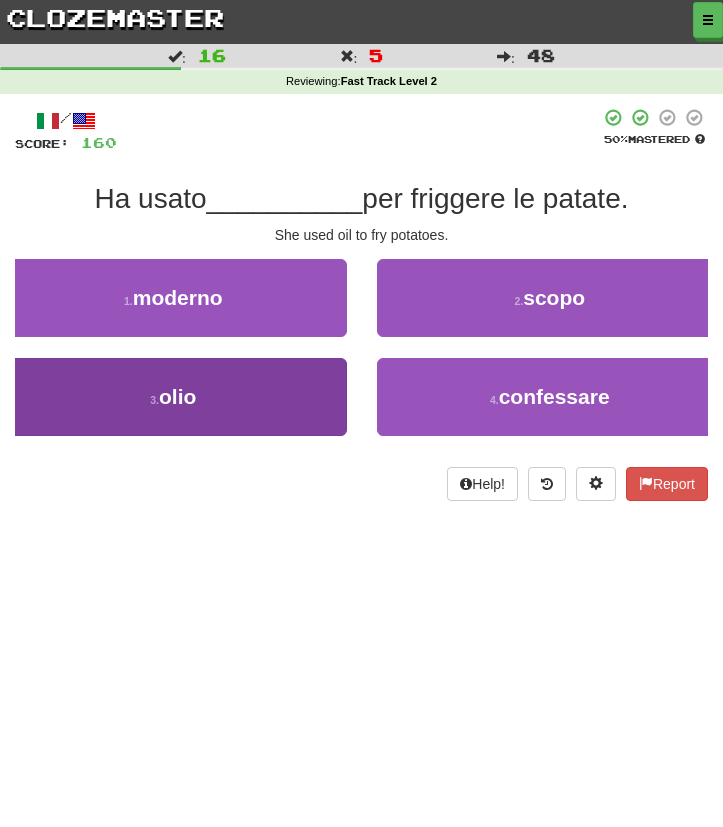 click on "3 .  olio" at bounding box center [173, 397] 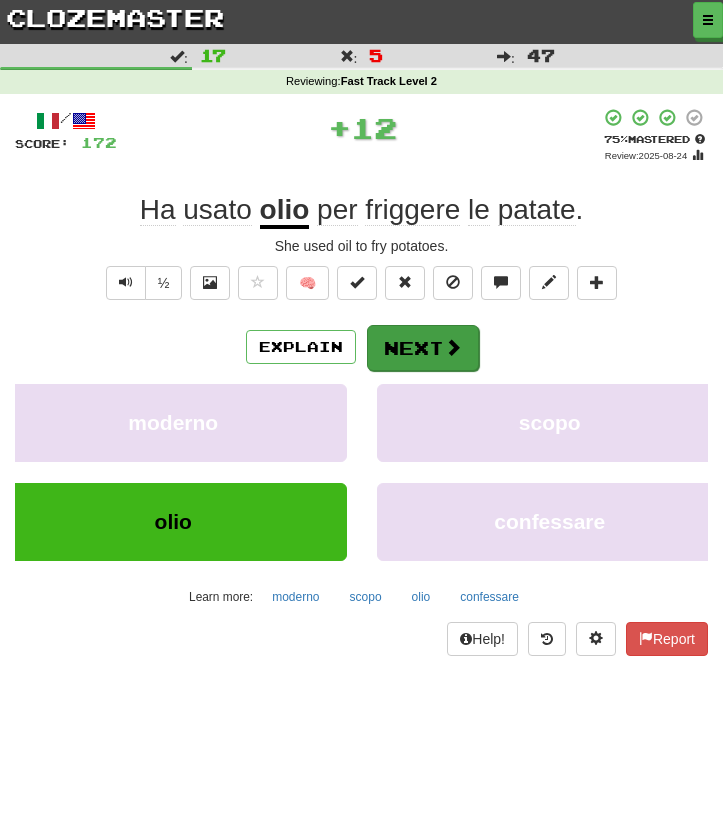 click on "Next" at bounding box center (423, 348) 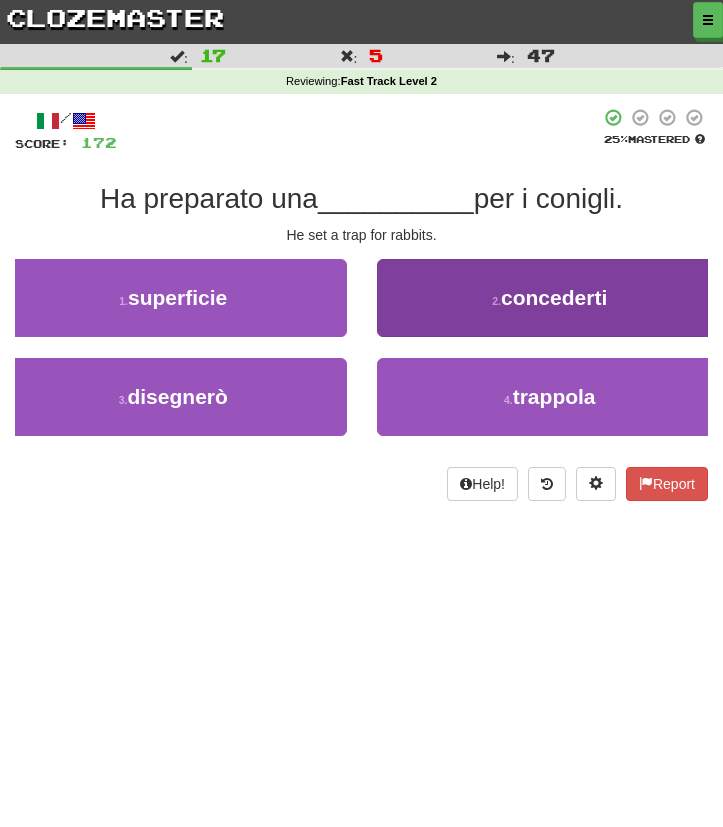 click on "2 .  concederti" at bounding box center (550, 298) 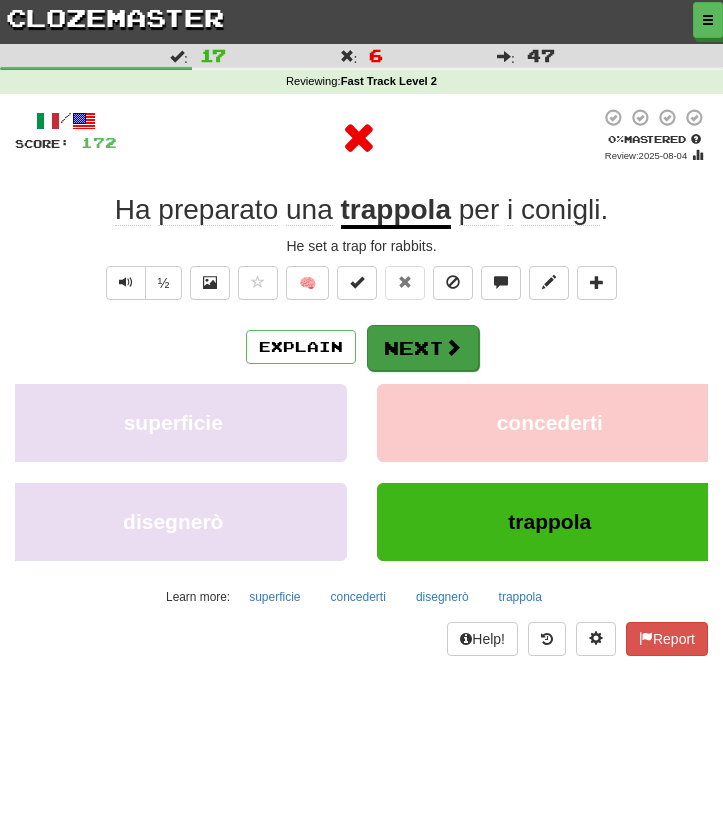 click on "Next" at bounding box center [423, 348] 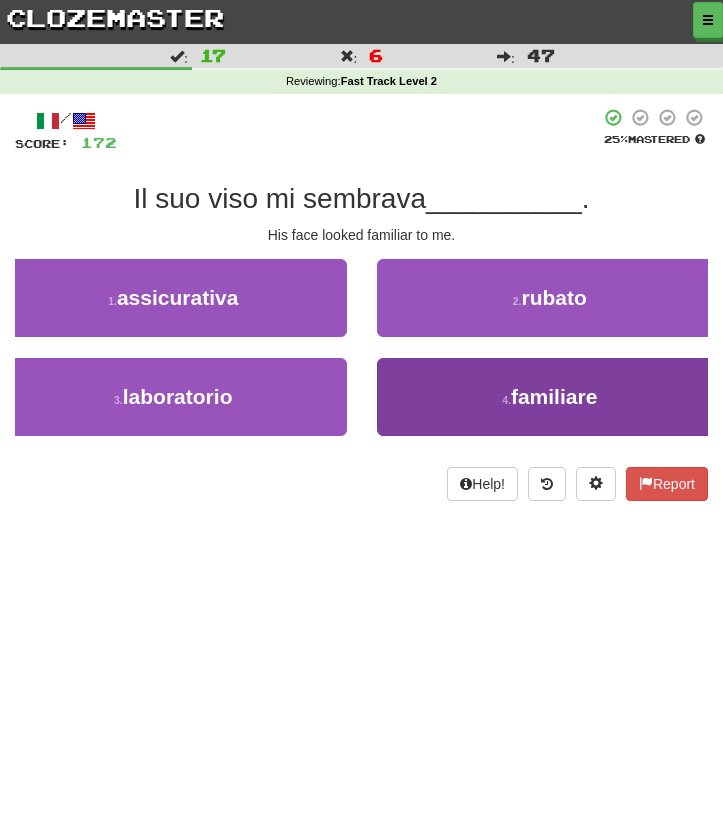 click on "4 .  familiare" at bounding box center (550, 397) 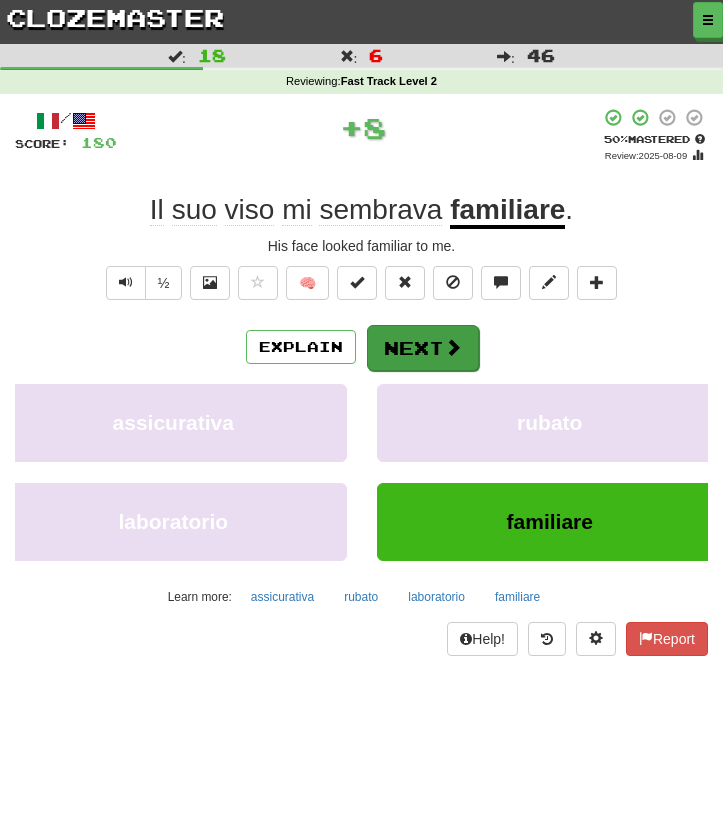 click on "Next" at bounding box center (423, 348) 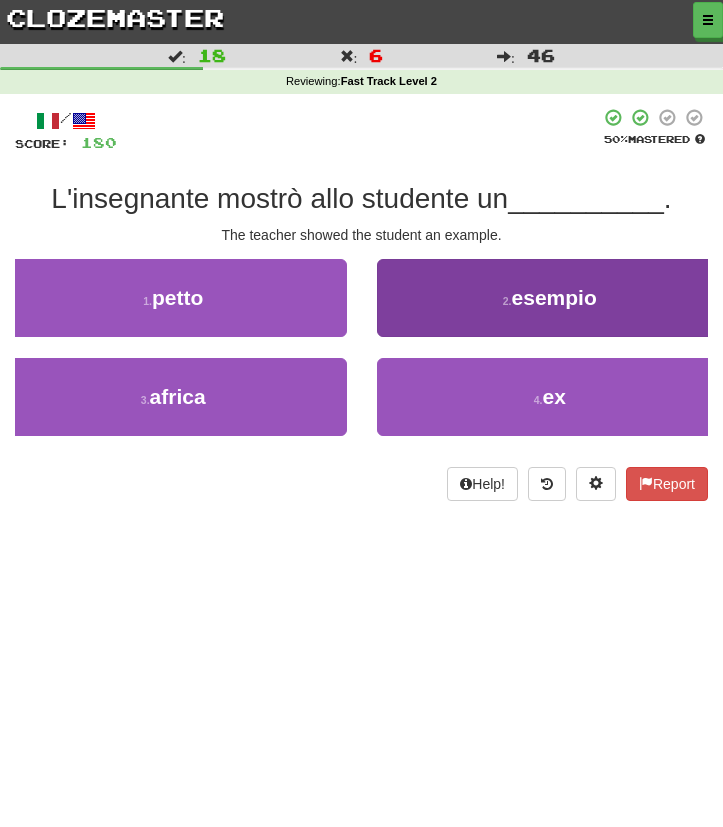 click on "2 .  esempio" at bounding box center (550, 298) 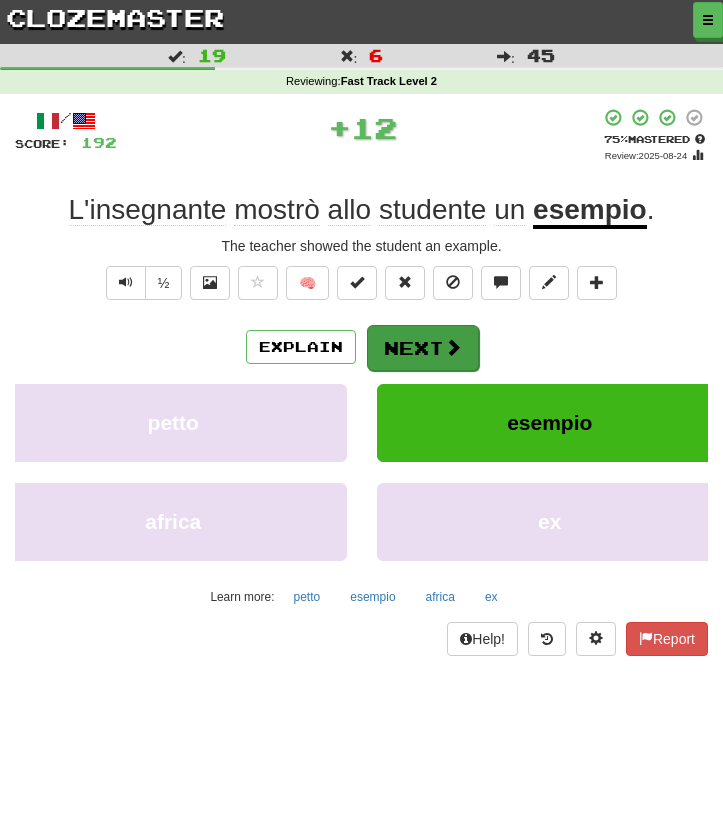 click on "Next" at bounding box center (423, 348) 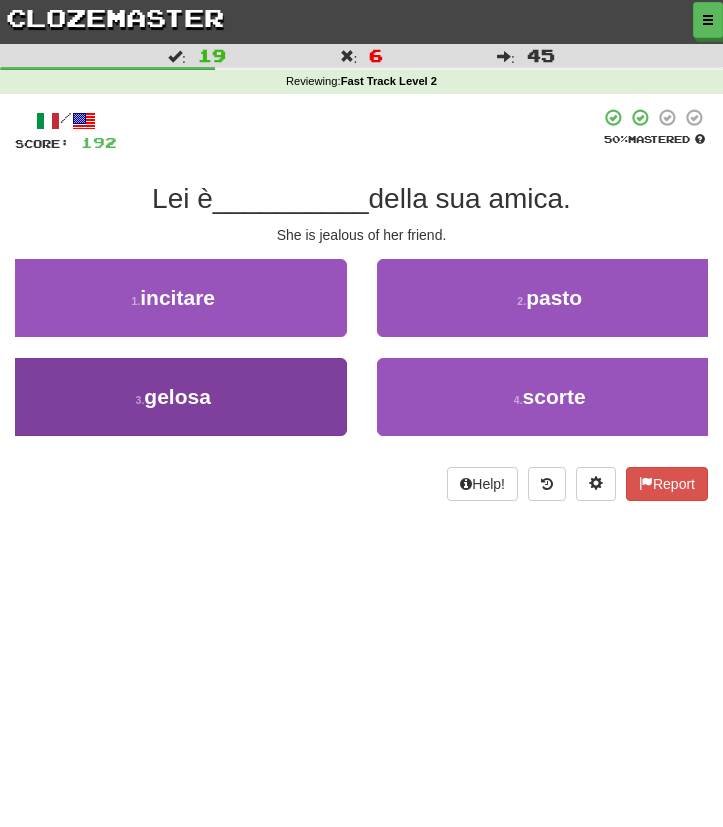 click on "3 .  gelosa" at bounding box center (173, 397) 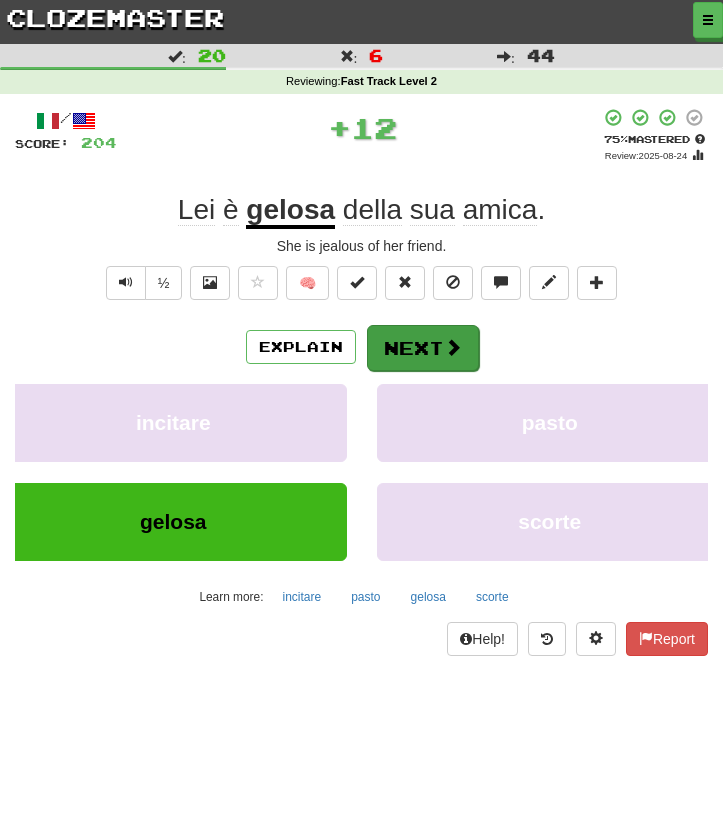 click on "Next" at bounding box center [423, 348] 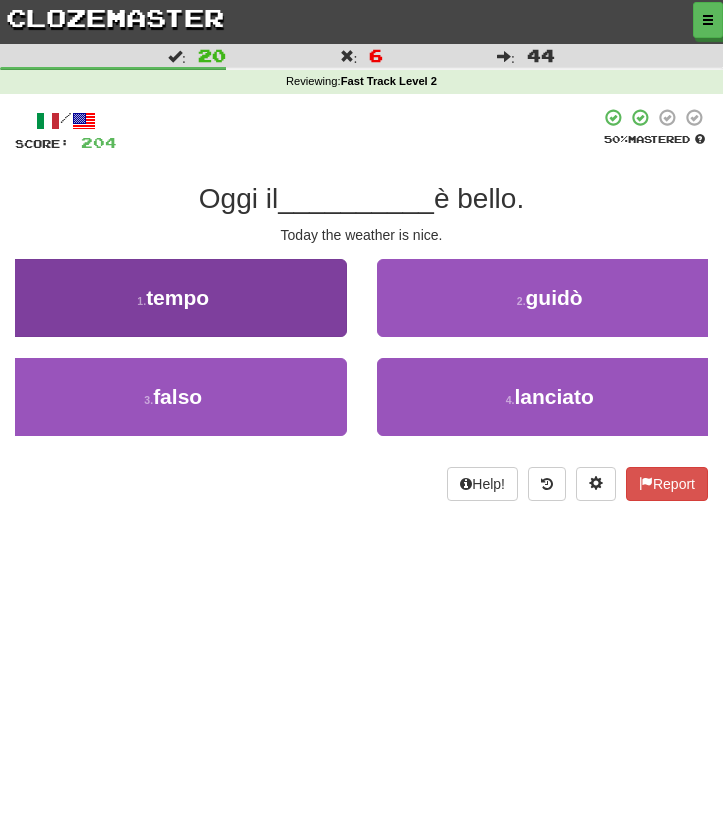 click on "1 .  tempo" at bounding box center (173, 298) 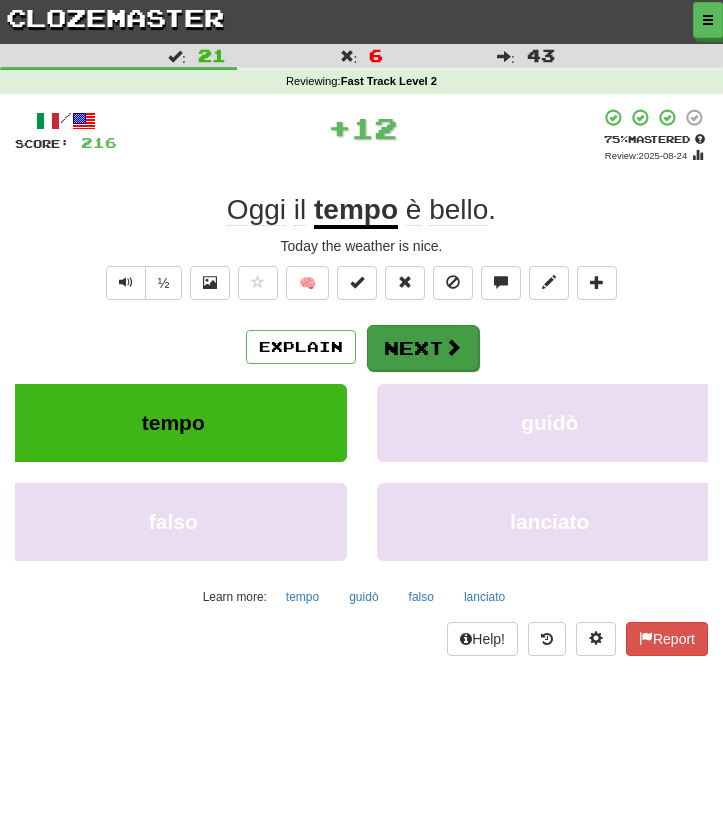 click on "Next" at bounding box center [423, 348] 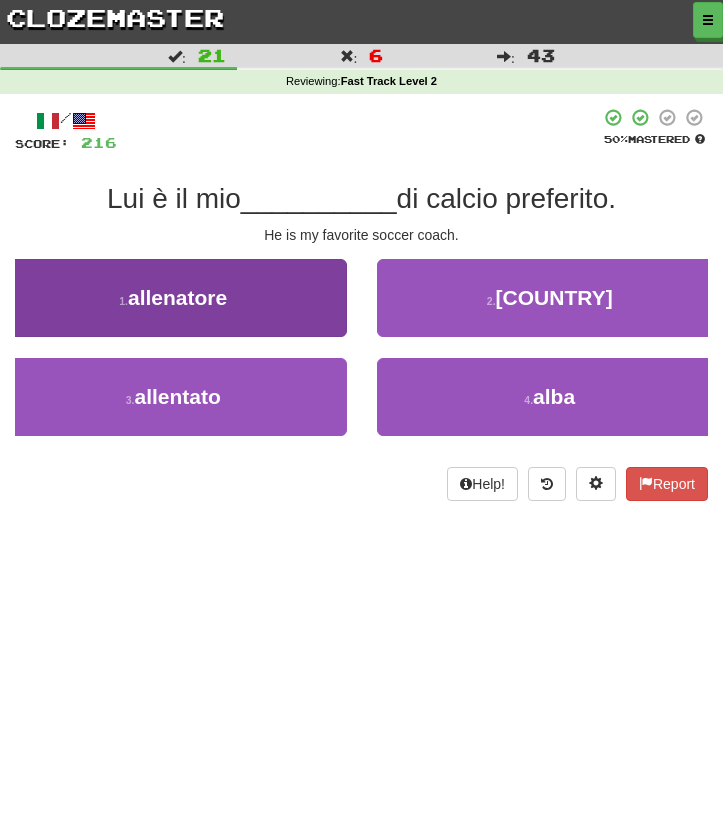 click on "1 .  allenatore" at bounding box center [173, 298] 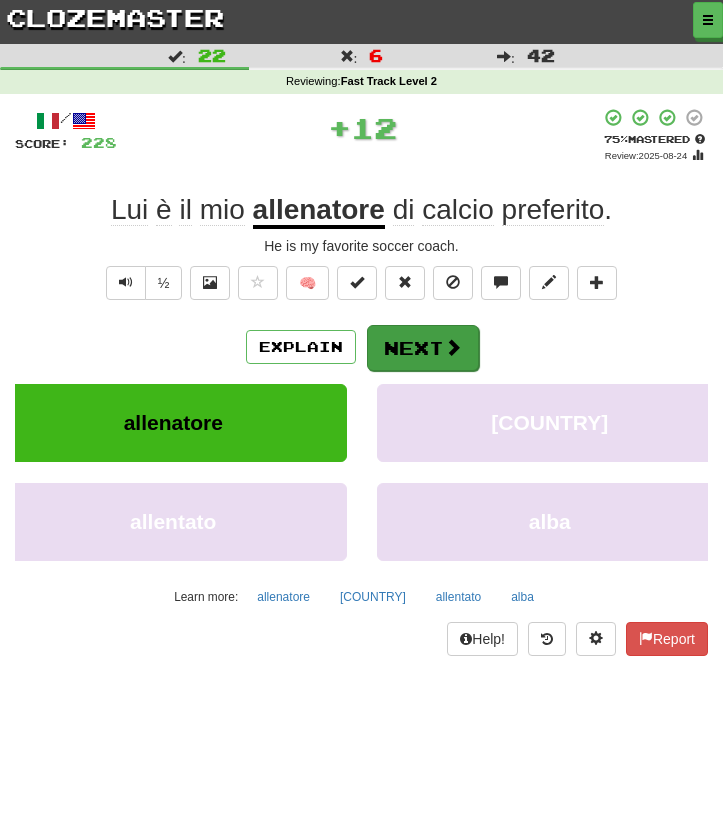 click on "Next" at bounding box center (423, 348) 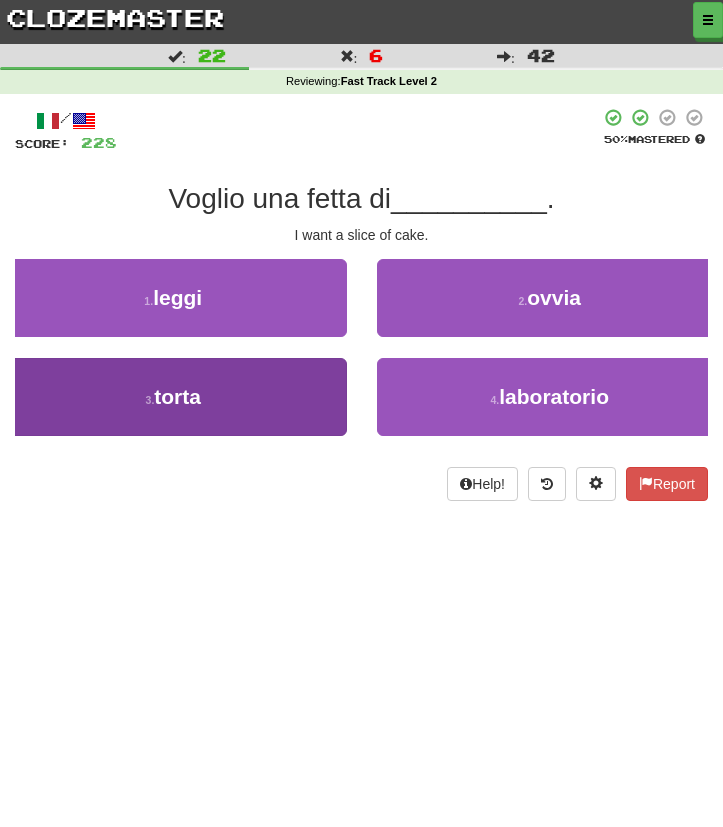drag, startPoint x: 310, startPoint y: 295, endPoint x: 297, endPoint y: 394, distance: 99.849884 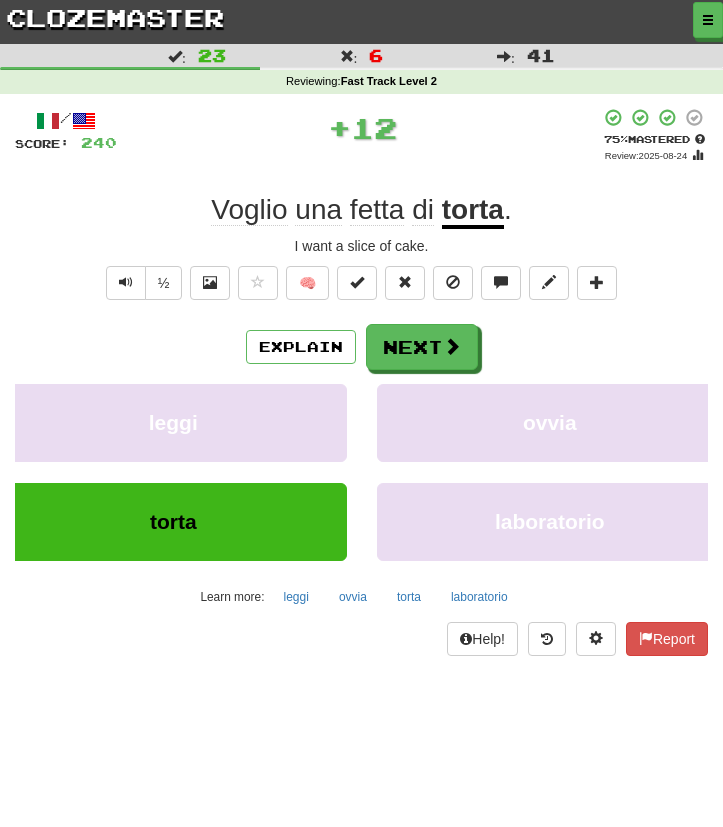 click on "Explain Next leggi ovvia torta laboratorio Learn more: leggi ovvia torta laboratorio" at bounding box center (361, 468) 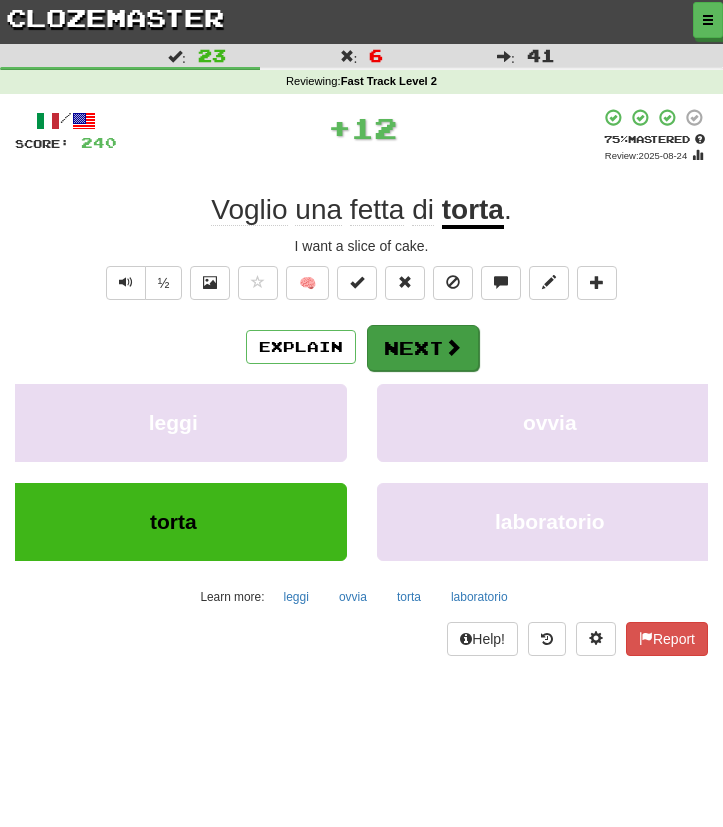 click on "Next" at bounding box center (423, 348) 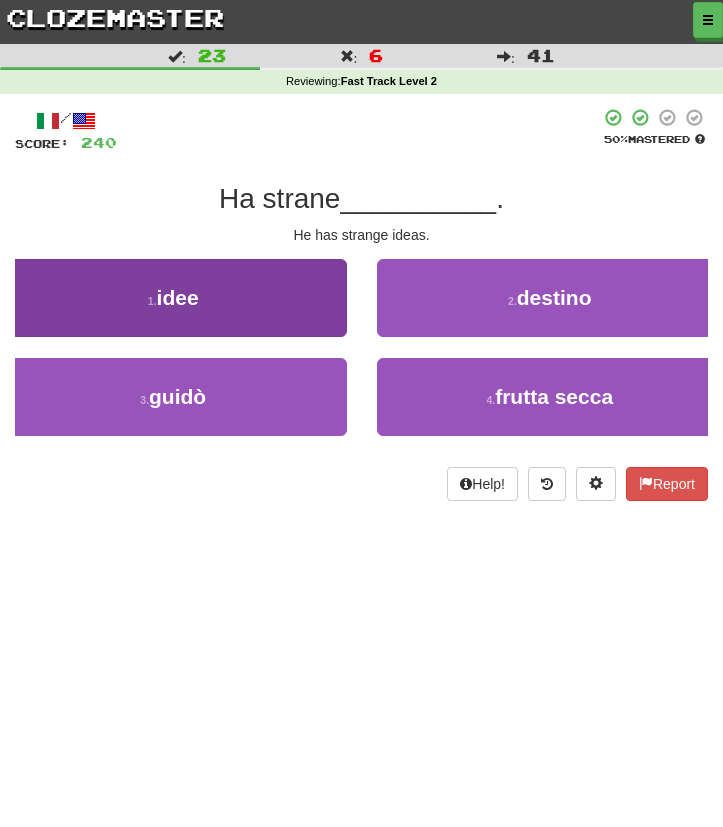 click on "1 .  idee" at bounding box center [173, 298] 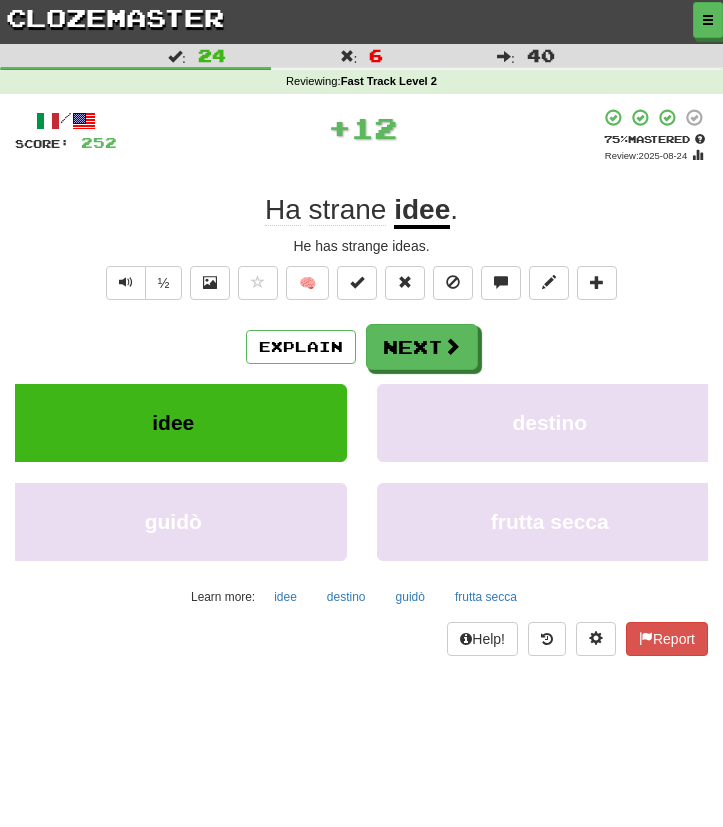 click on "Explain Next" at bounding box center (361, 347) 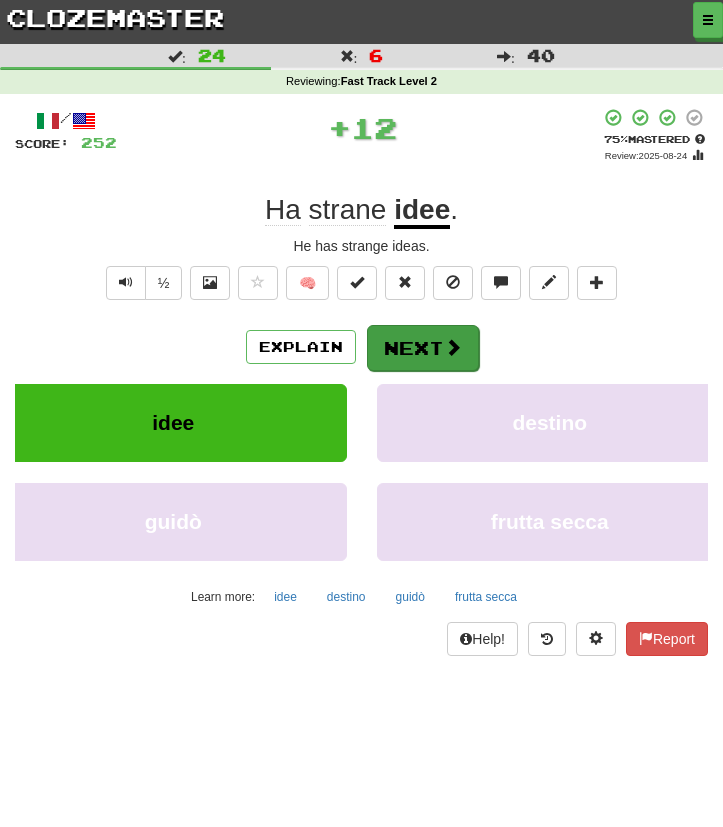 click on "Next" at bounding box center (423, 348) 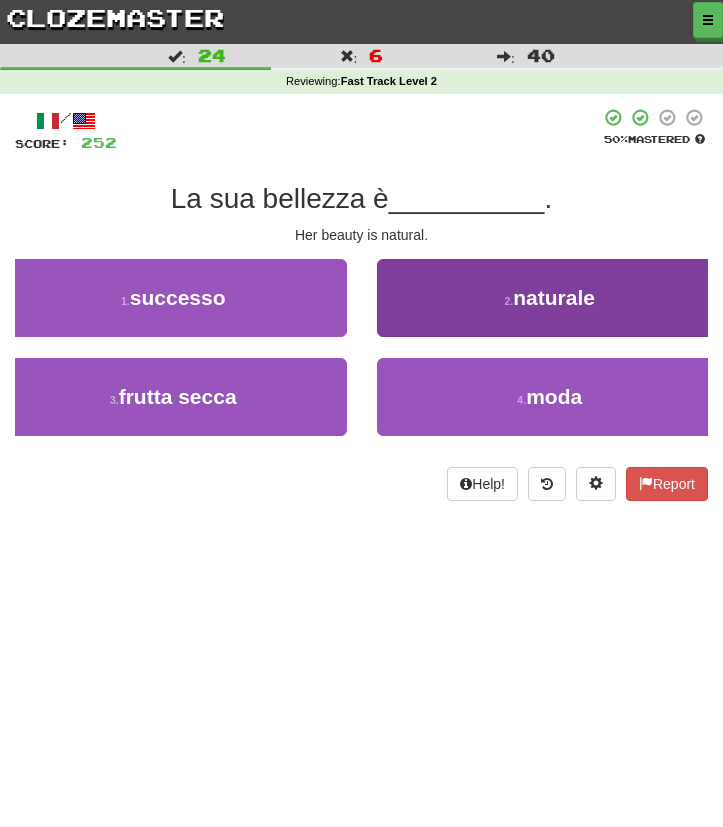 drag, startPoint x: 401, startPoint y: 381, endPoint x: 399, endPoint y: 262, distance: 119.01681 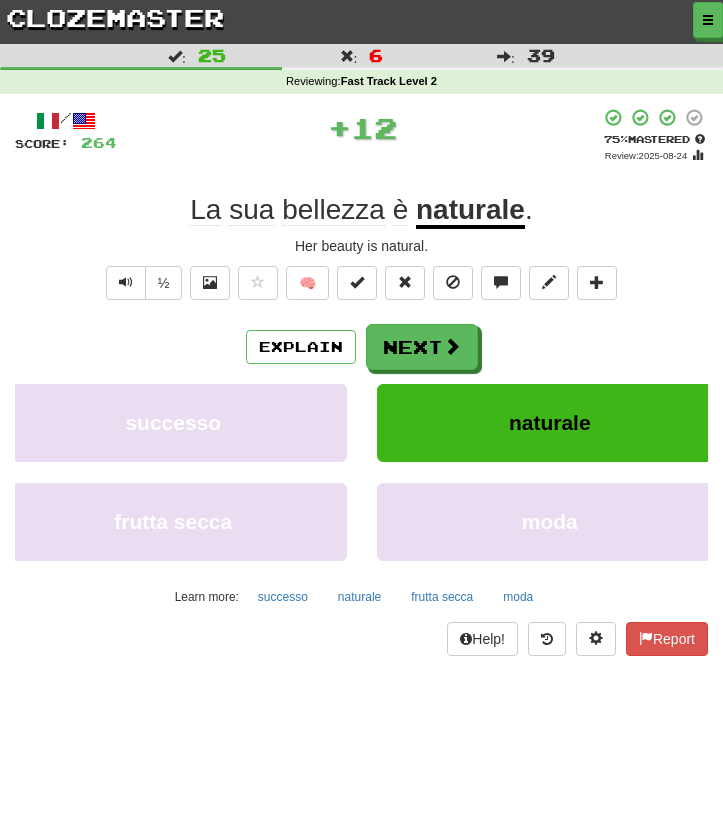 click on "/  Score:   264 + 12 75 %  Mastered Review:  2025-08-24 La   sua   bellezza   è   naturale . Her beauty is natural. ½ 🧠 Explain Next successo naturale frutta secca moda Learn more: successo naturale frutta secca moda  Help!  Report" at bounding box center [361, 382] 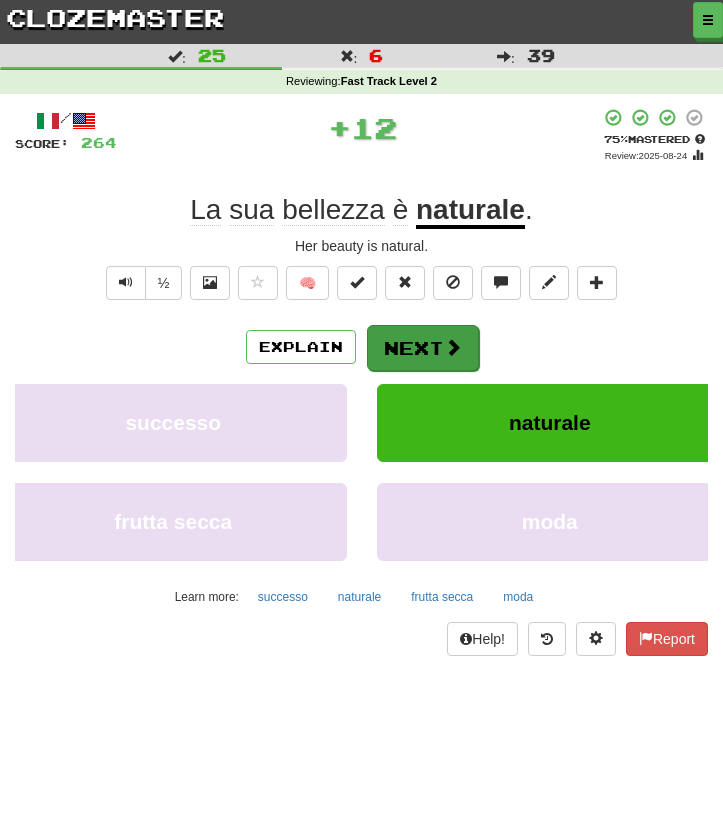 click on "Next" at bounding box center (423, 348) 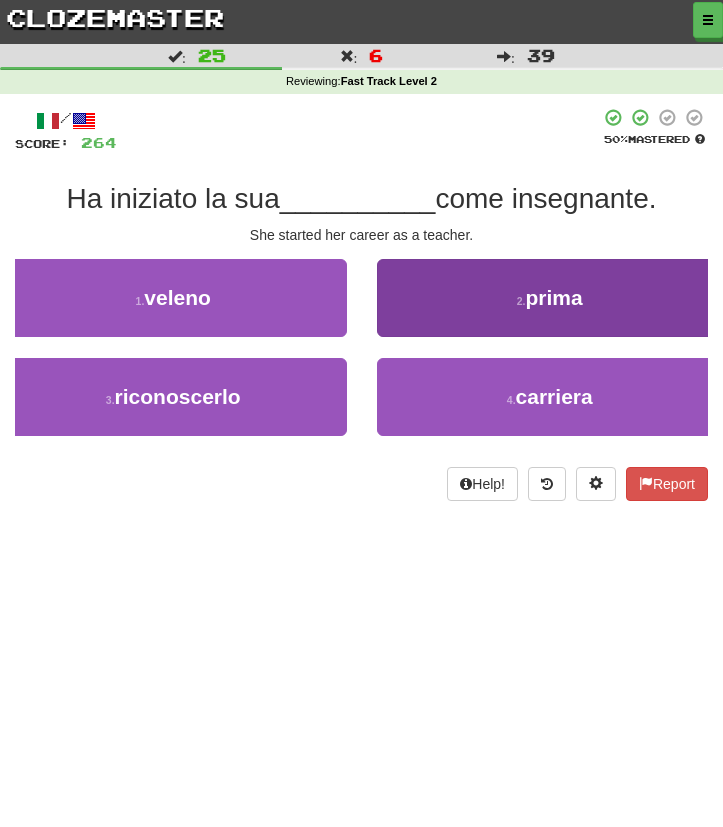 click on "2 .  prima" at bounding box center (550, 298) 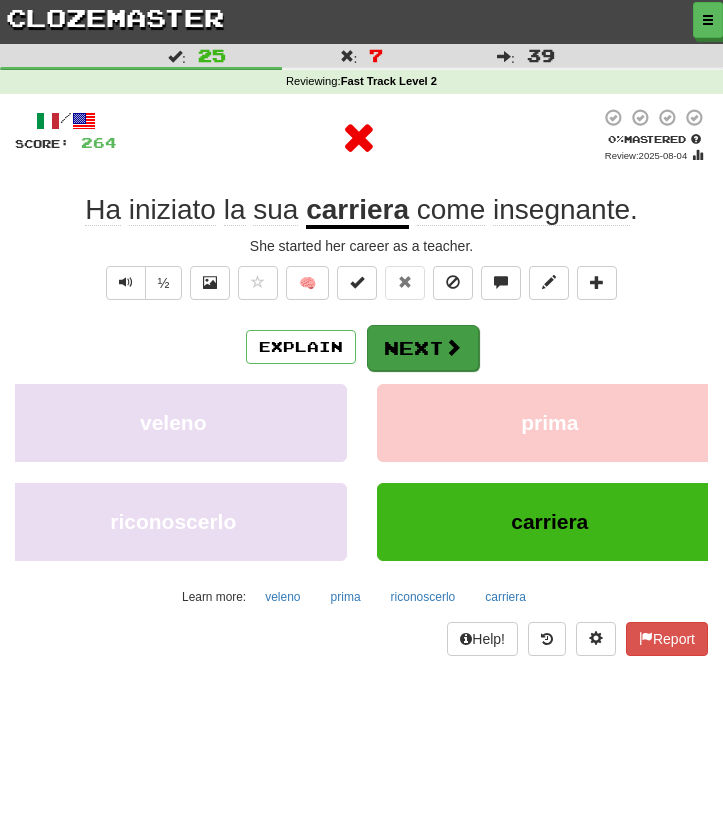 click on "Next" at bounding box center [423, 348] 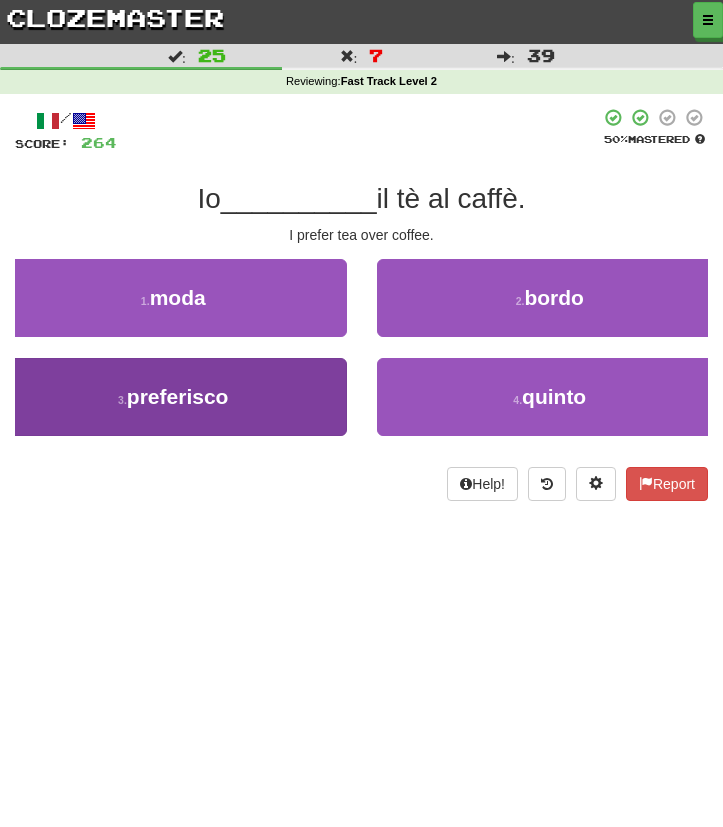 click on "3 .  preferisco" at bounding box center (173, 397) 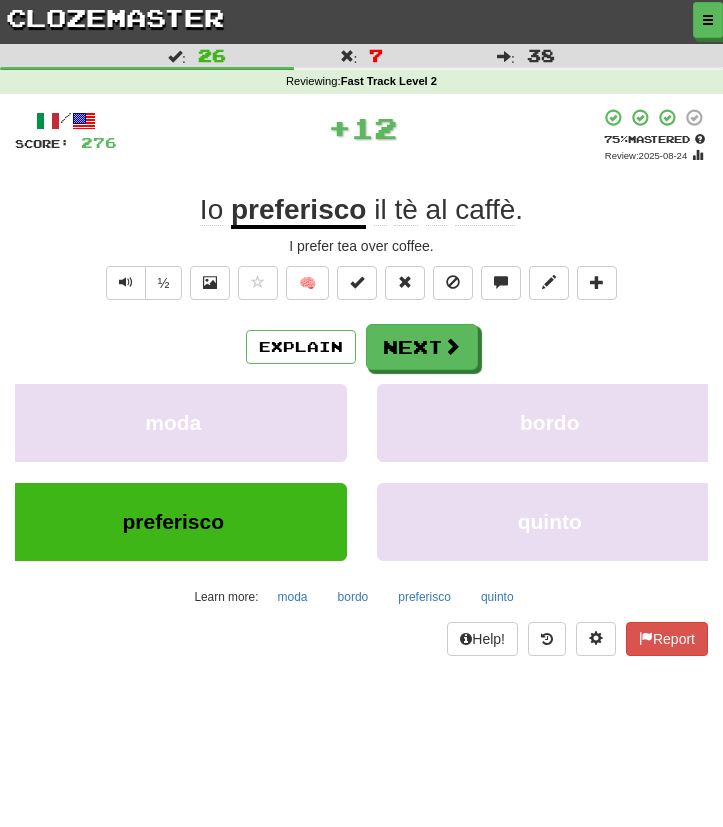 click on "moda" at bounding box center [173, 423] 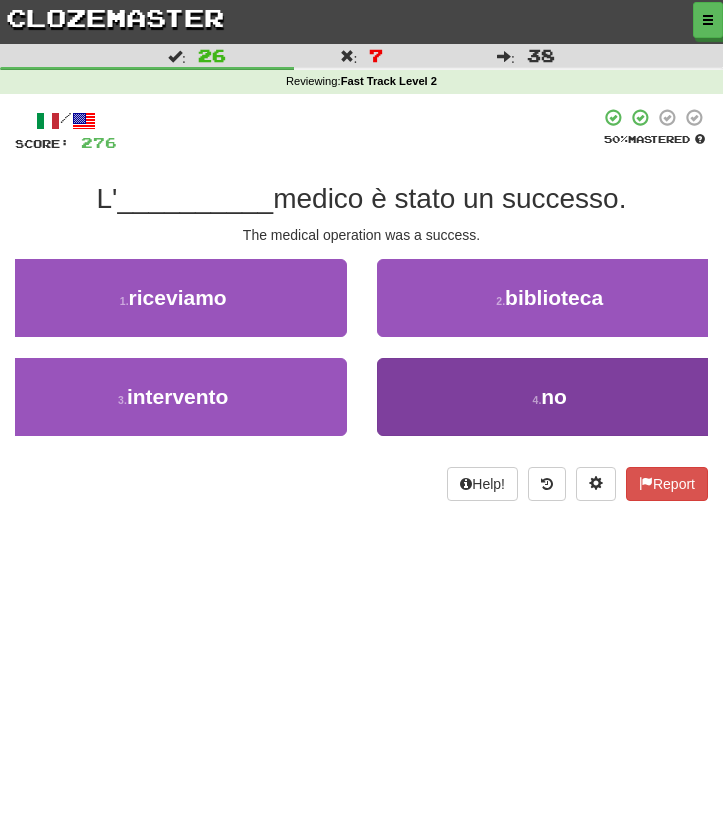 click on "4 .  no" at bounding box center (550, 397) 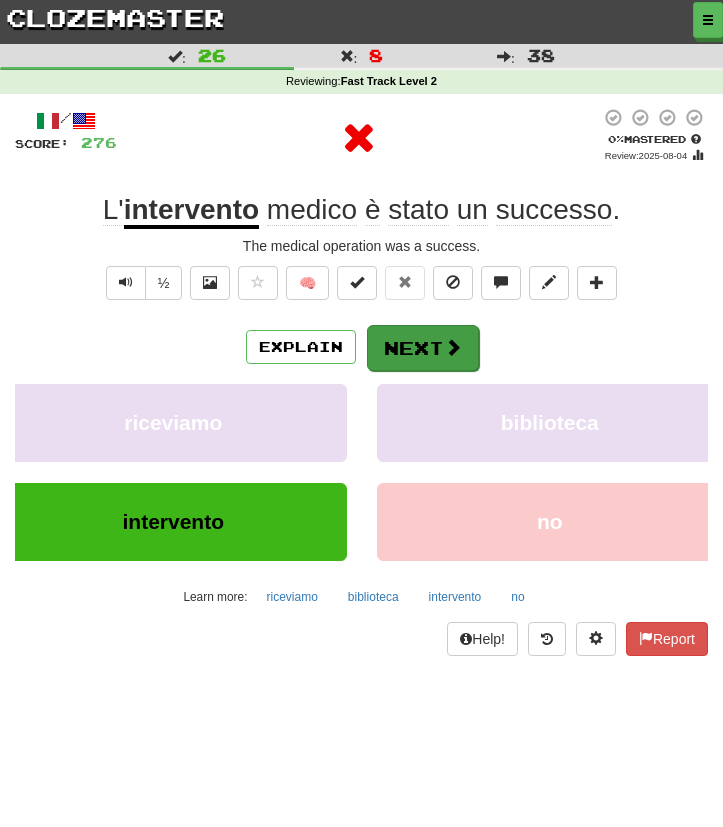 drag, startPoint x: 439, startPoint y: 296, endPoint x: 432, endPoint y: 333, distance: 37.65634 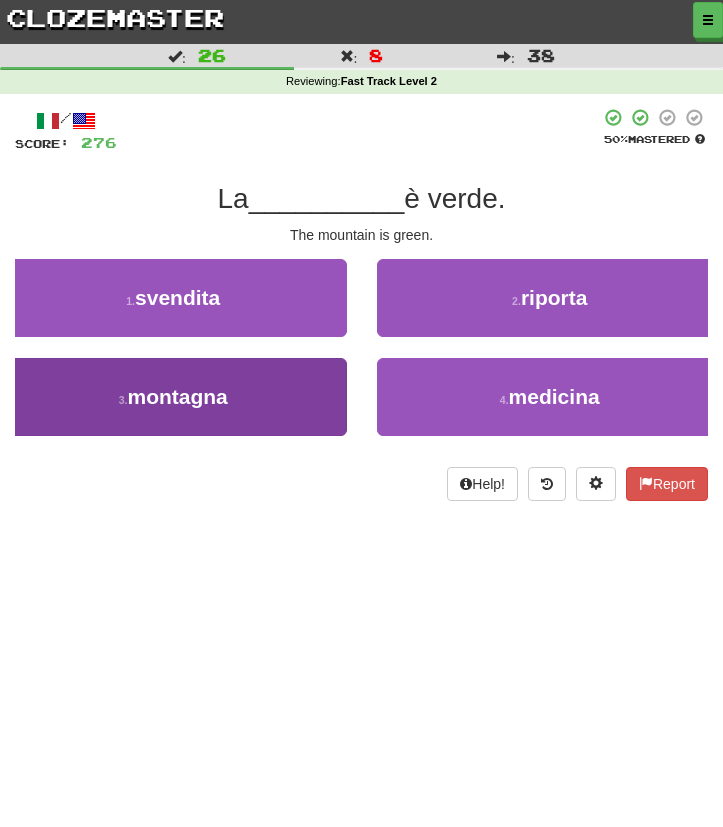 click on "3 .  montagna" at bounding box center [173, 397] 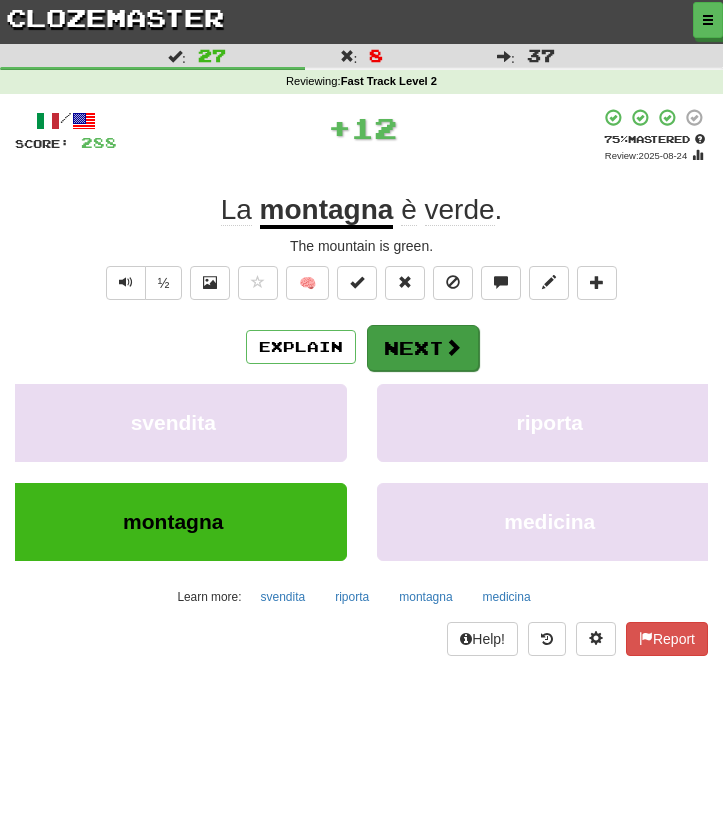 click at bounding box center (453, 347) 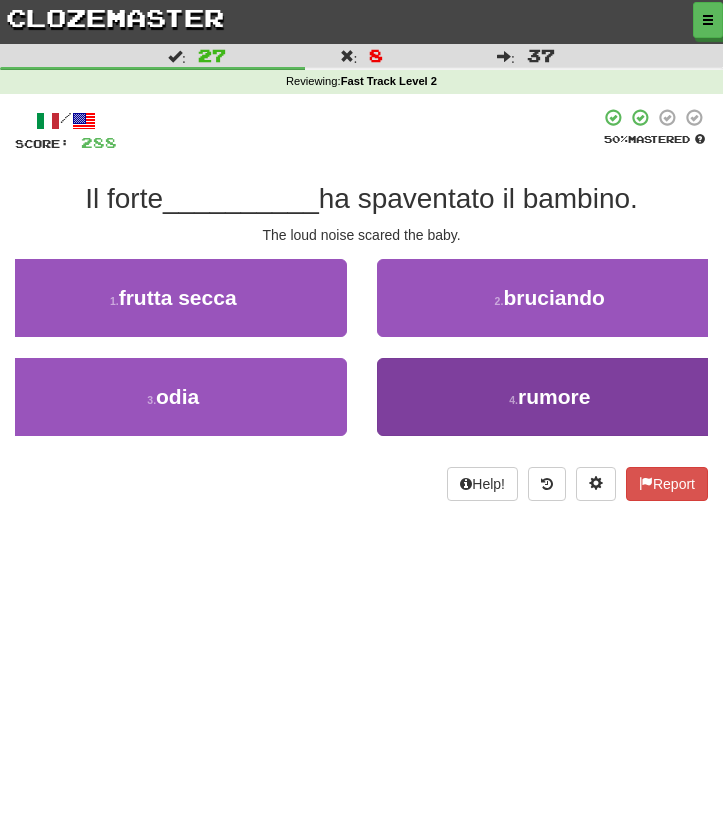 click on "4 .  rumore" at bounding box center (550, 397) 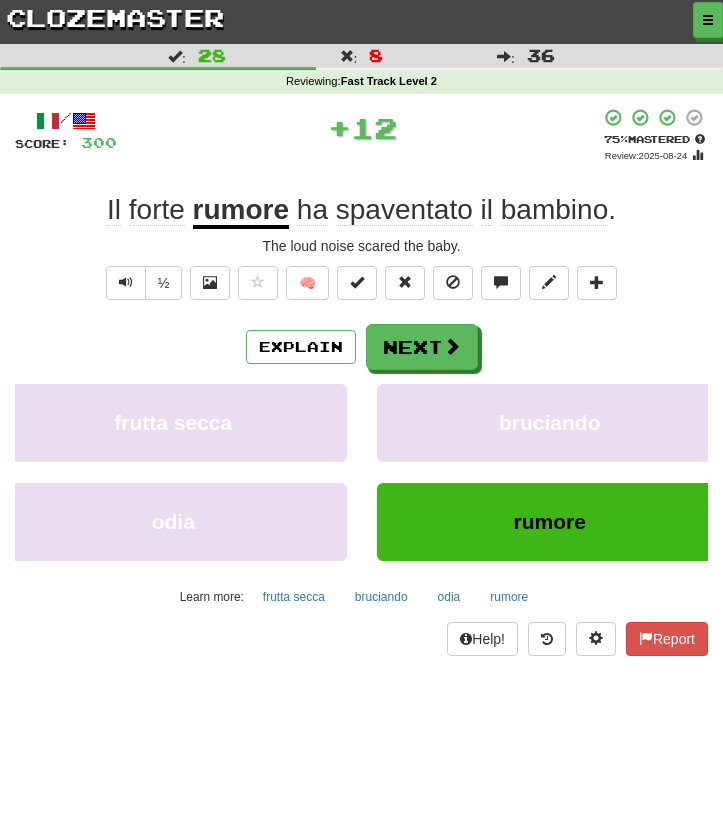 click on "Next" at bounding box center [422, 347] 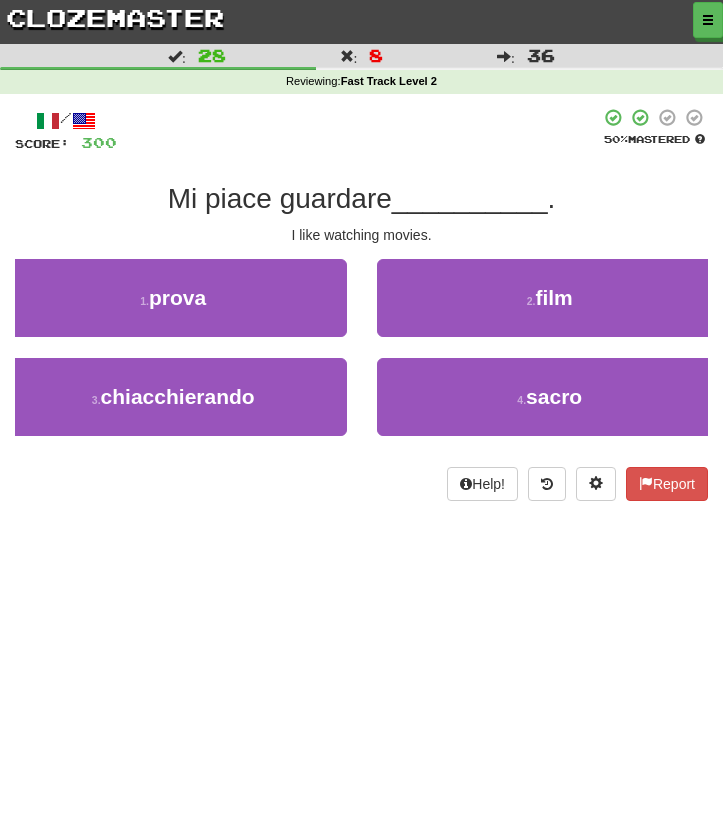 click on "2 .  film" at bounding box center [550, 298] 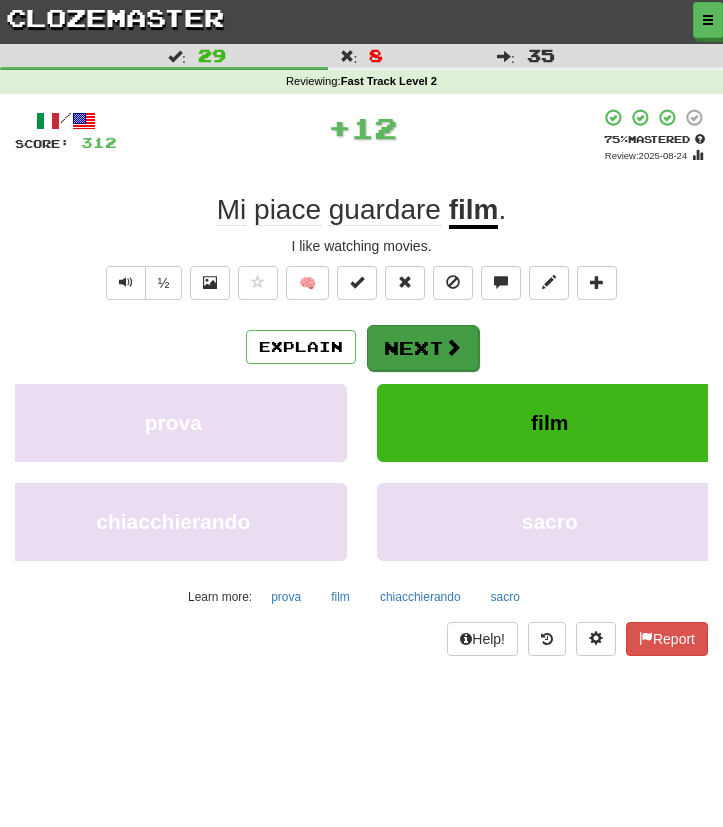 click on "Next" at bounding box center (423, 348) 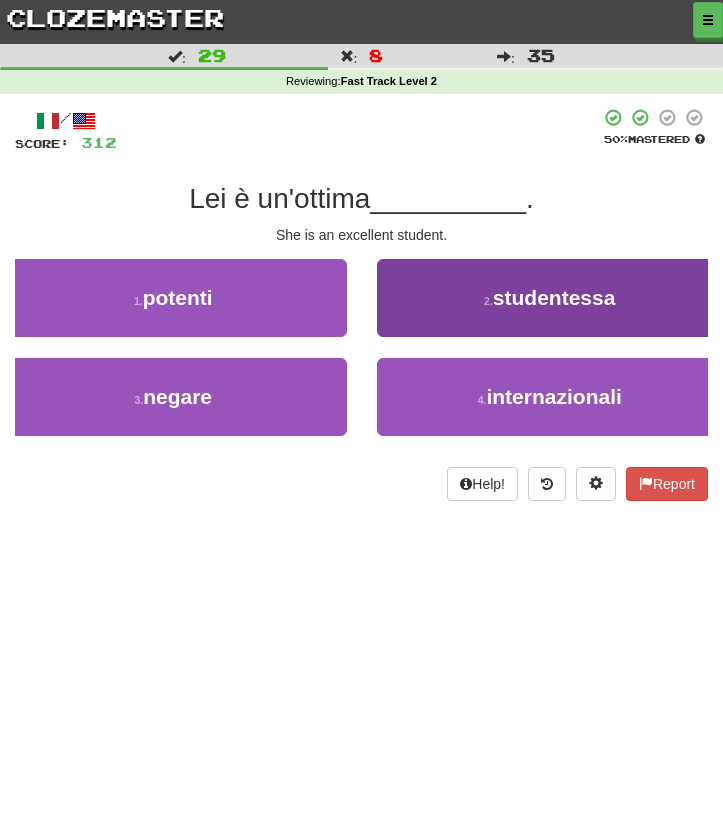 click on "2 .  studentessa" at bounding box center [550, 298] 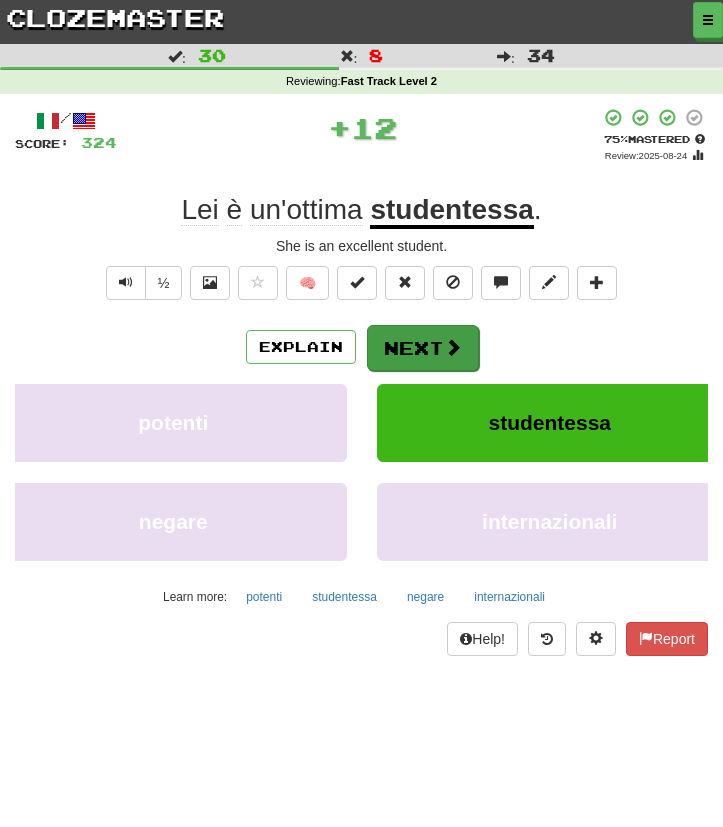 click at bounding box center [453, 347] 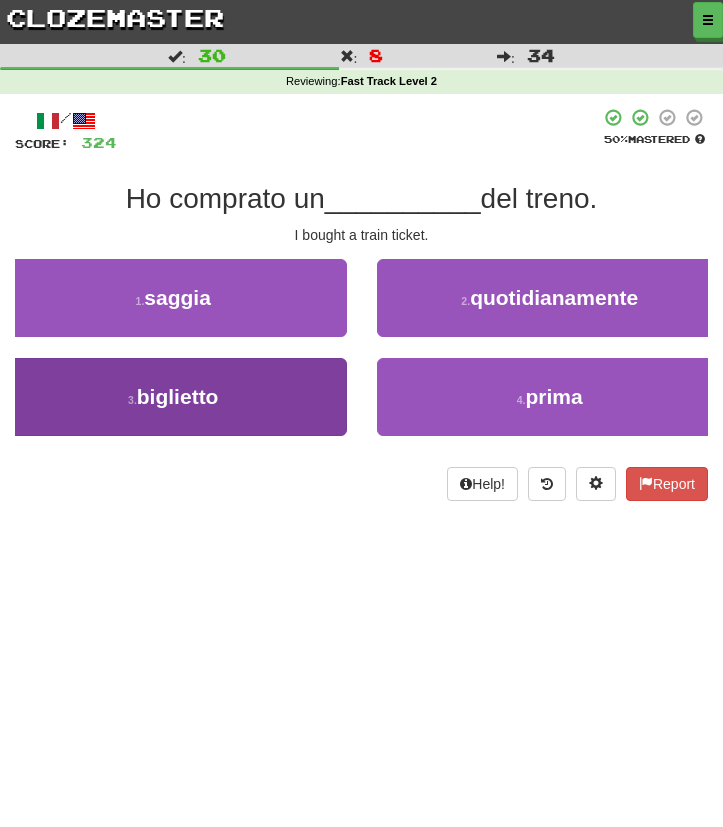 click on "3 .  biglietto" at bounding box center (173, 397) 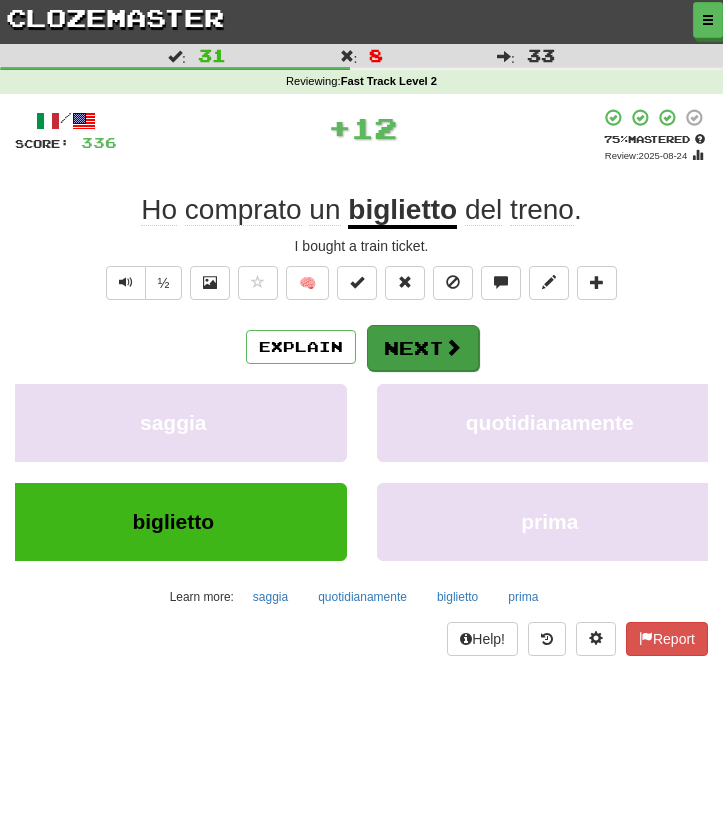 click on "Next" at bounding box center (423, 348) 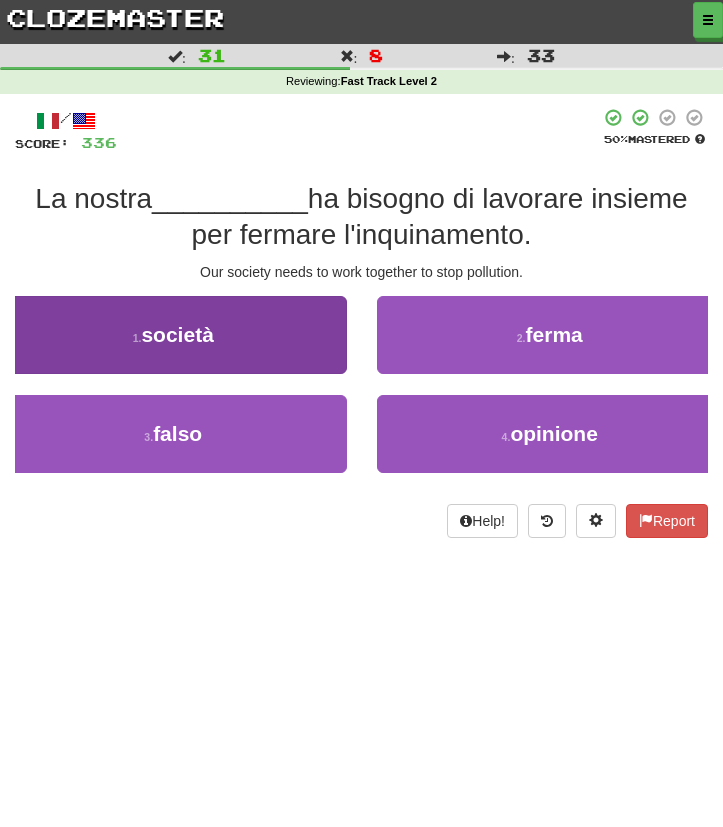 click on "1 .  società" at bounding box center [173, 335] 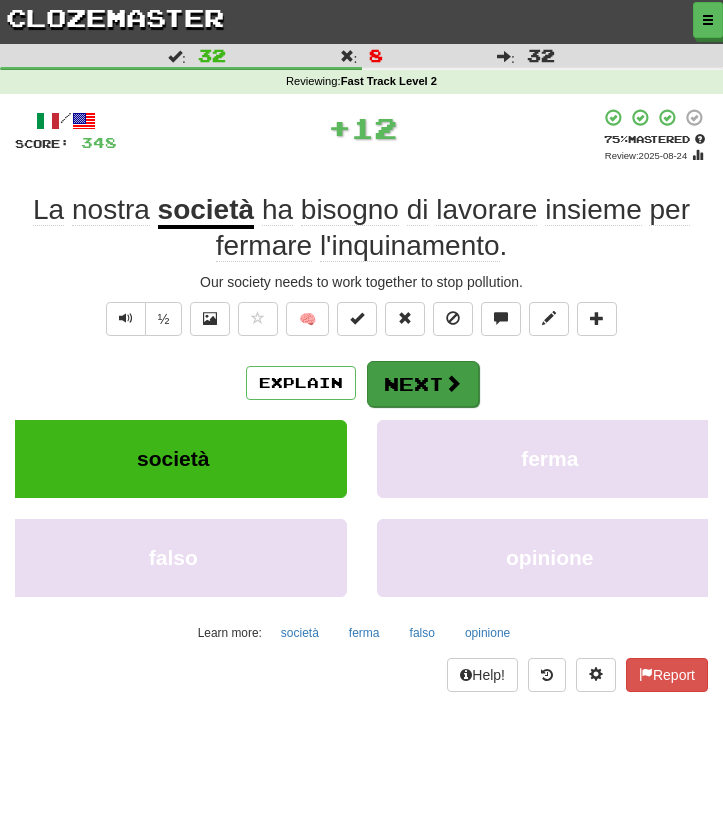 click on "Next" at bounding box center (423, 384) 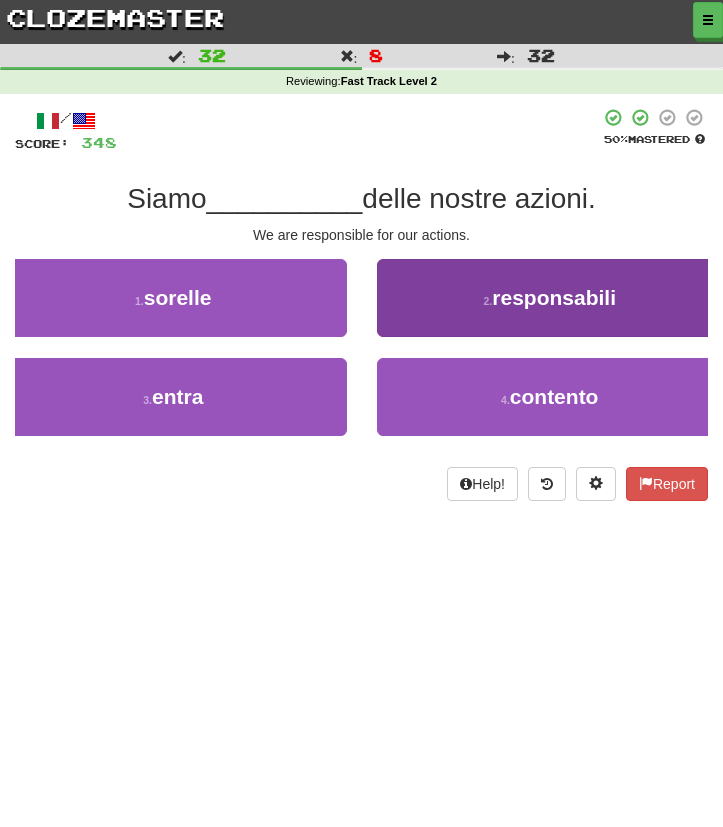 click on "2 .  responsabili" at bounding box center (550, 298) 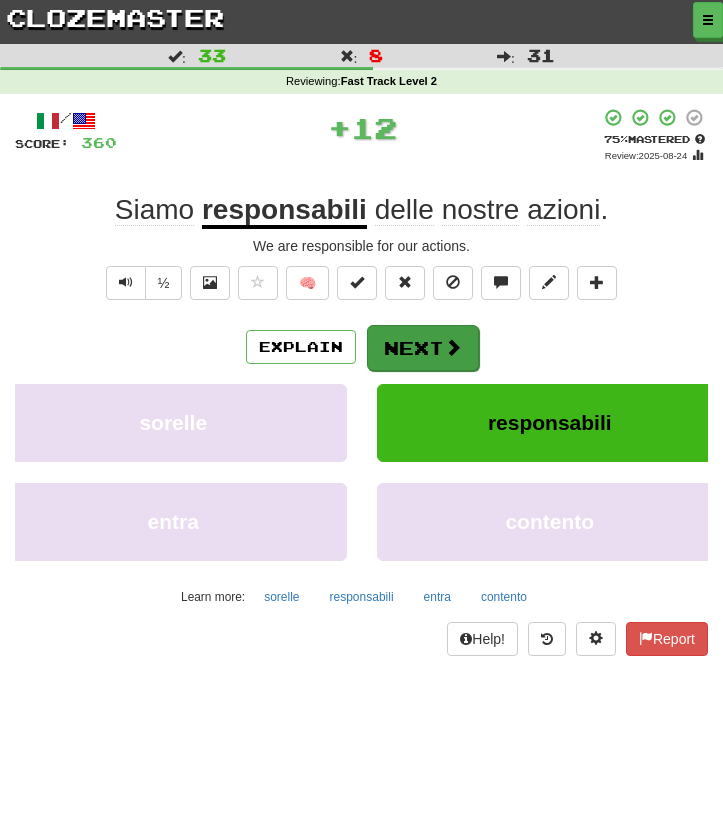 click on "Next" at bounding box center [423, 348] 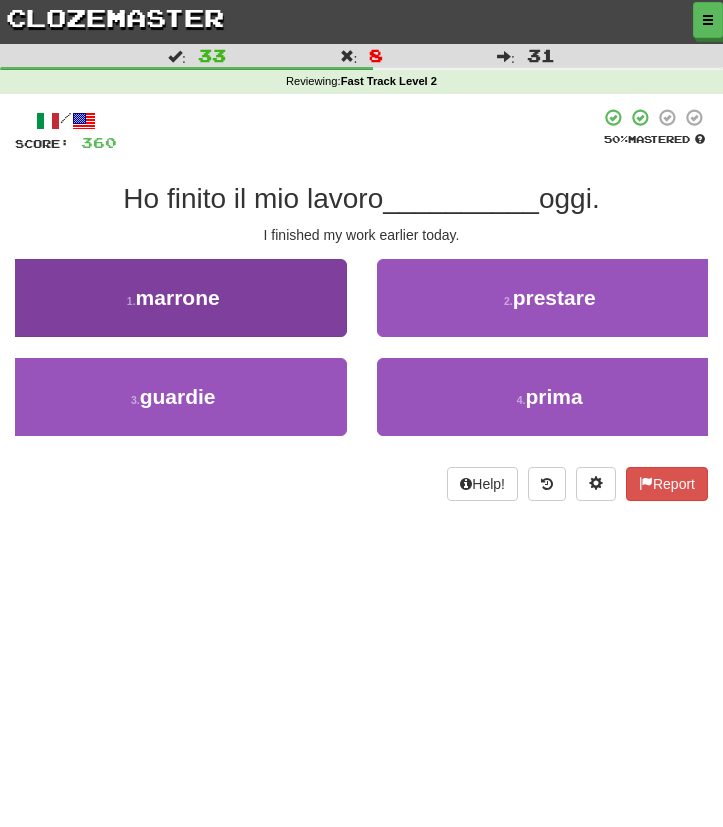 click on "1 .  marrone" at bounding box center (173, 298) 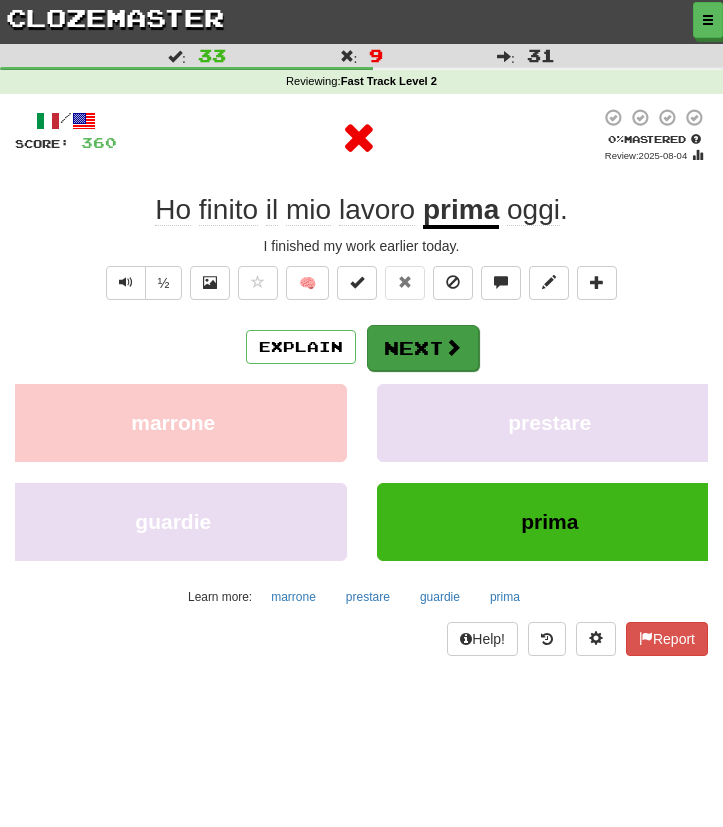 click on "Next" at bounding box center (423, 348) 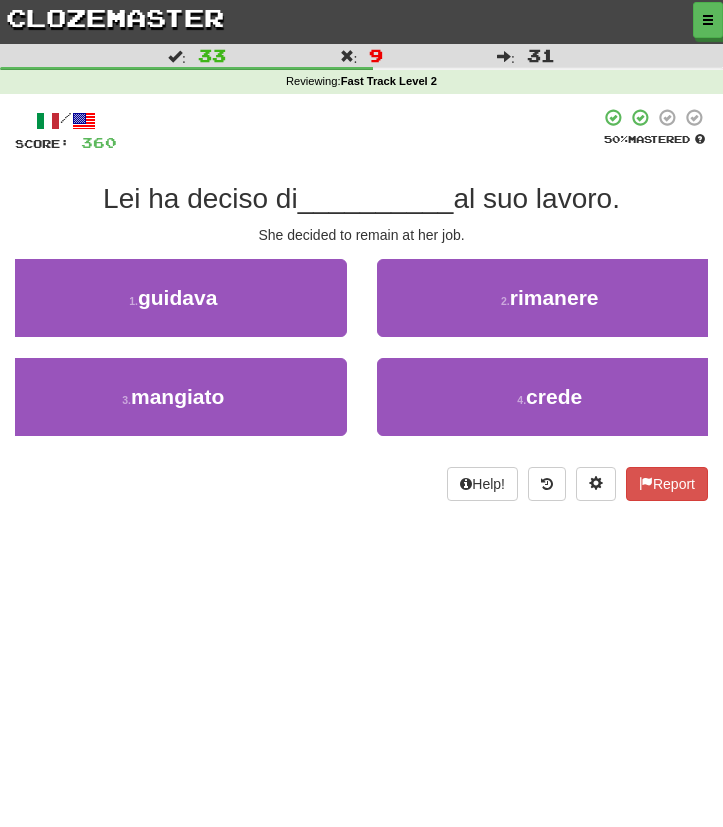 click at bounding box center [361, 20] 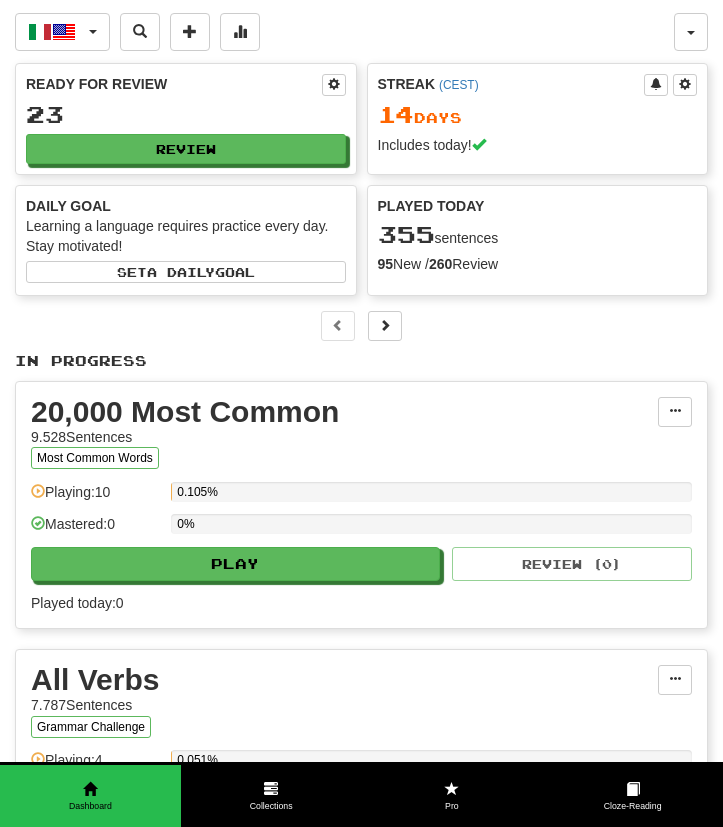 scroll, scrollTop: 0, scrollLeft: 0, axis: both 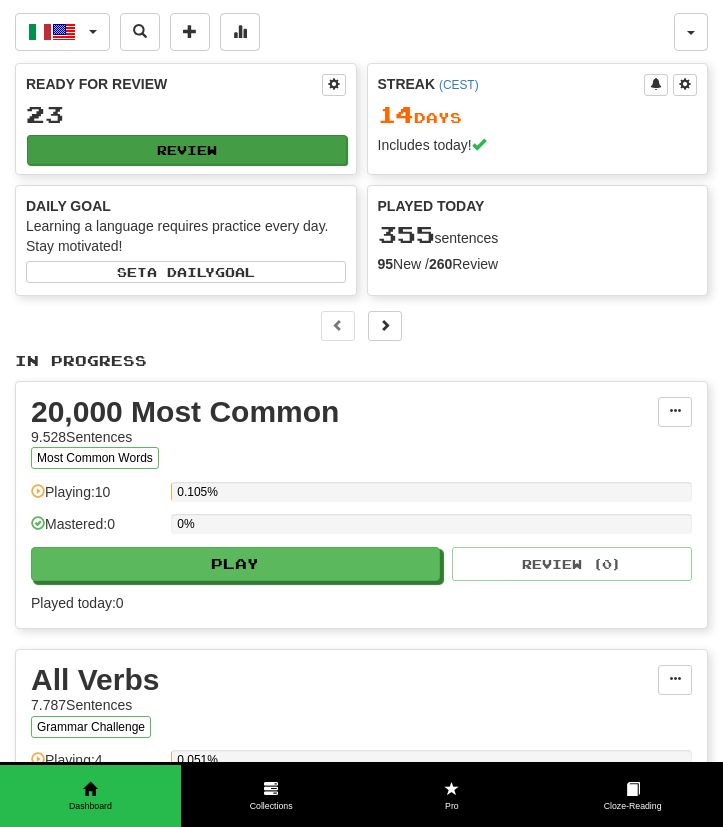 click on "Review" at bounding box center [187, 150] 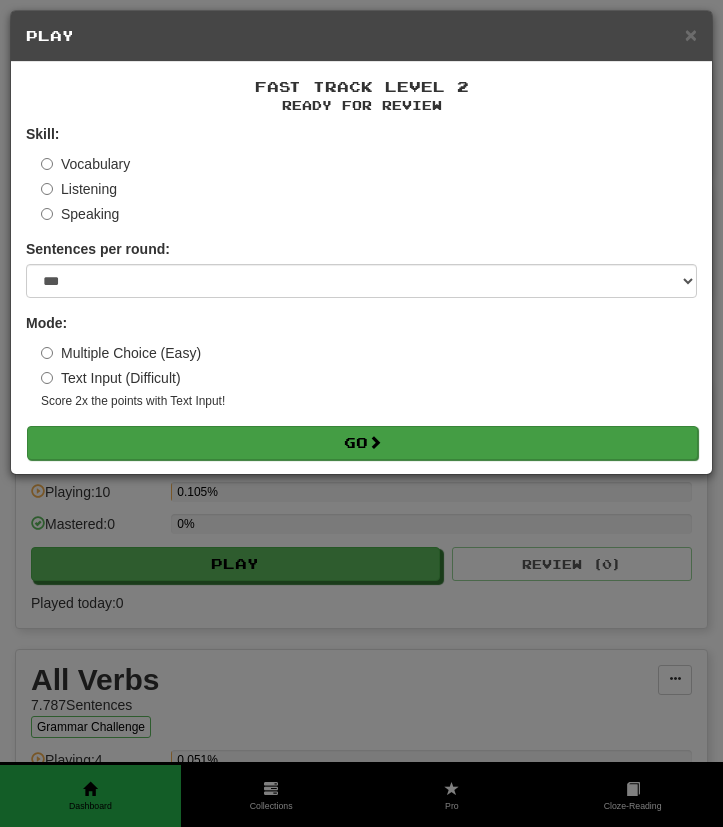 click on "Go" at bounding box center [362, 443] 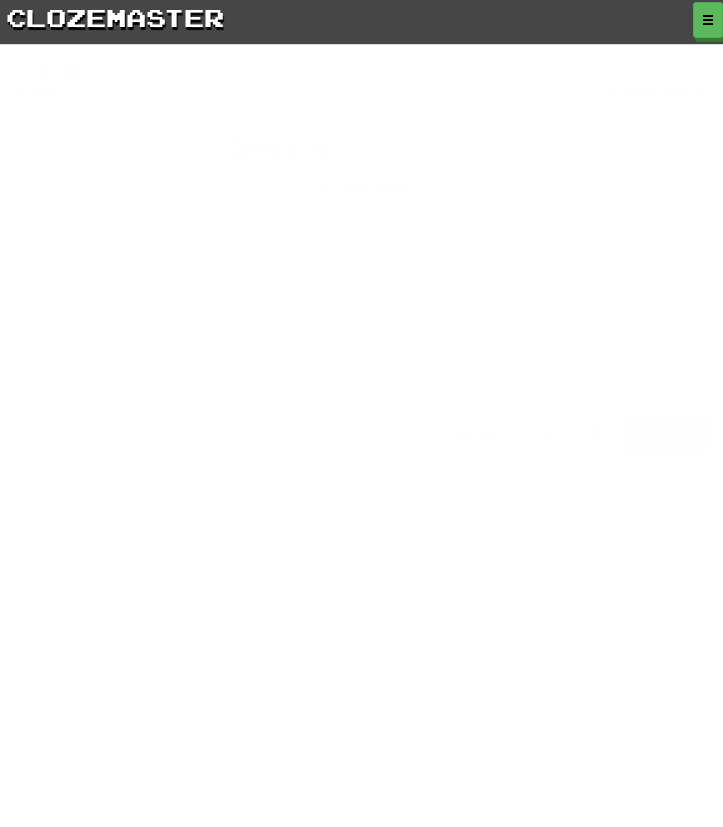 scroll, scrollTop: 0, scrollLeft: 0, axis: both 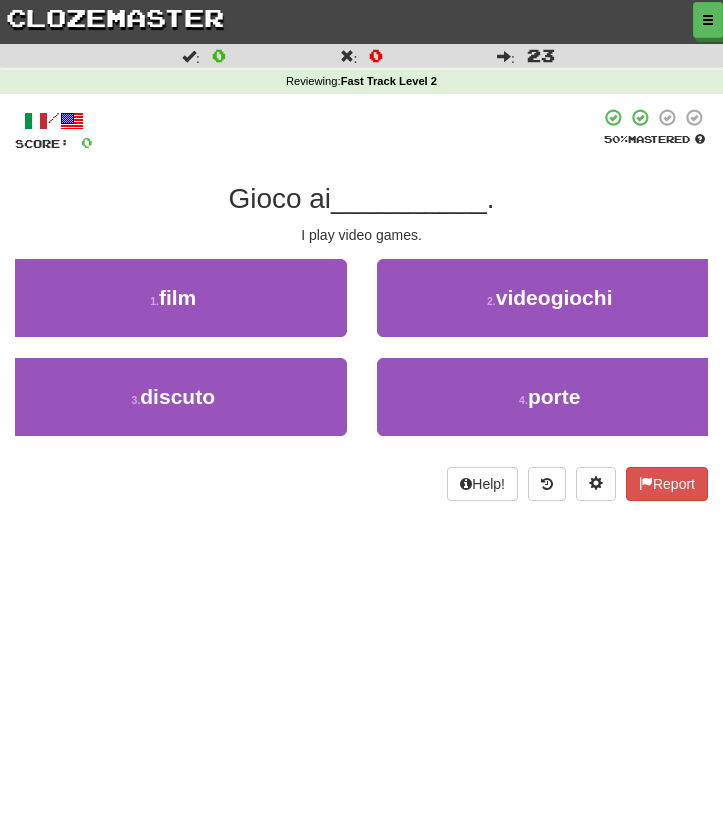 click on "2 .  videogiochi" at bounding box center [550, 308] 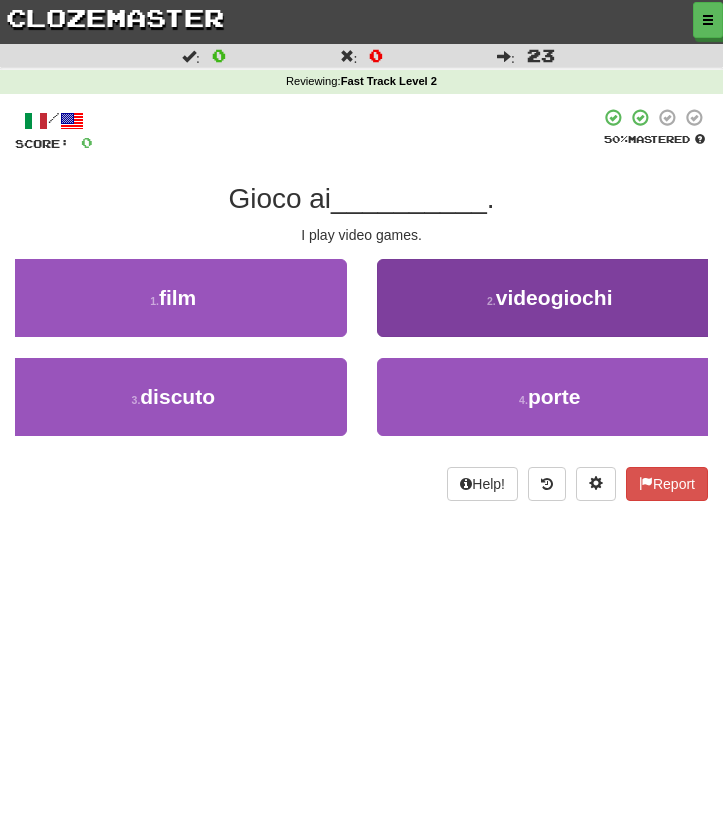 click on "2 .  videogiochi" at bounding box center (550, 298) 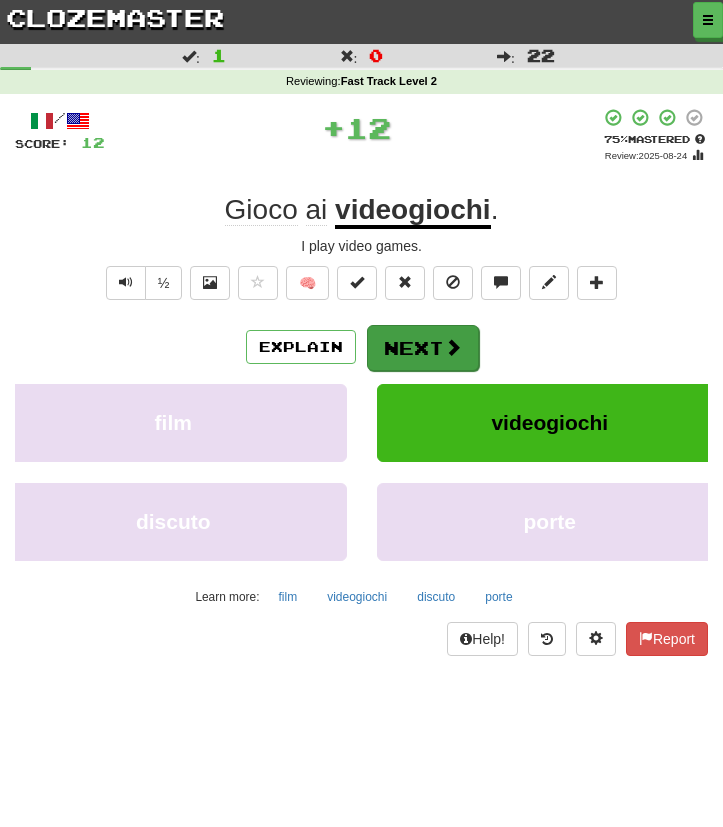 click on "Next" at bounding box center (423, 348) 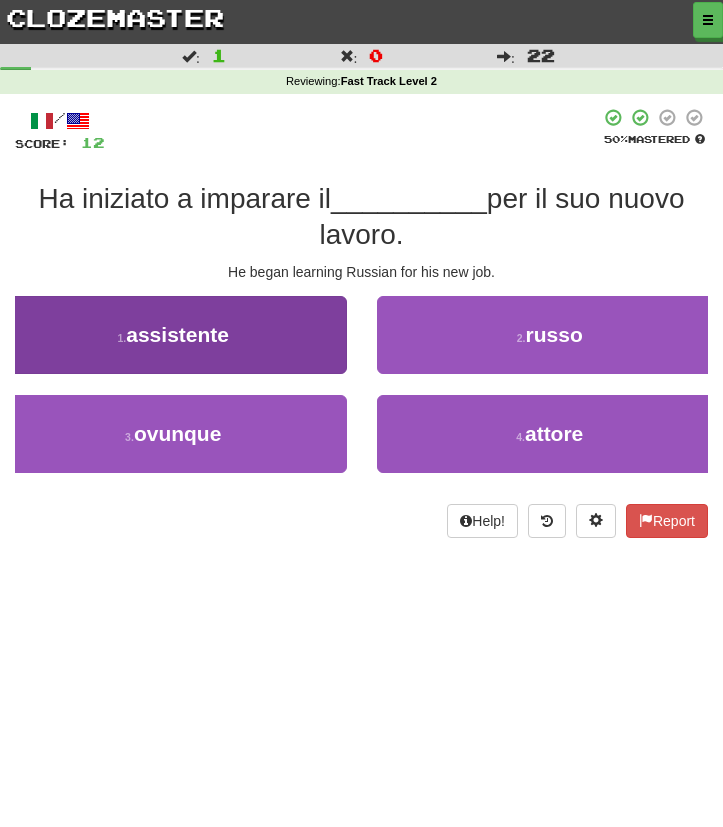 click on "1 .  assistente" at bounding box center (173, 335) 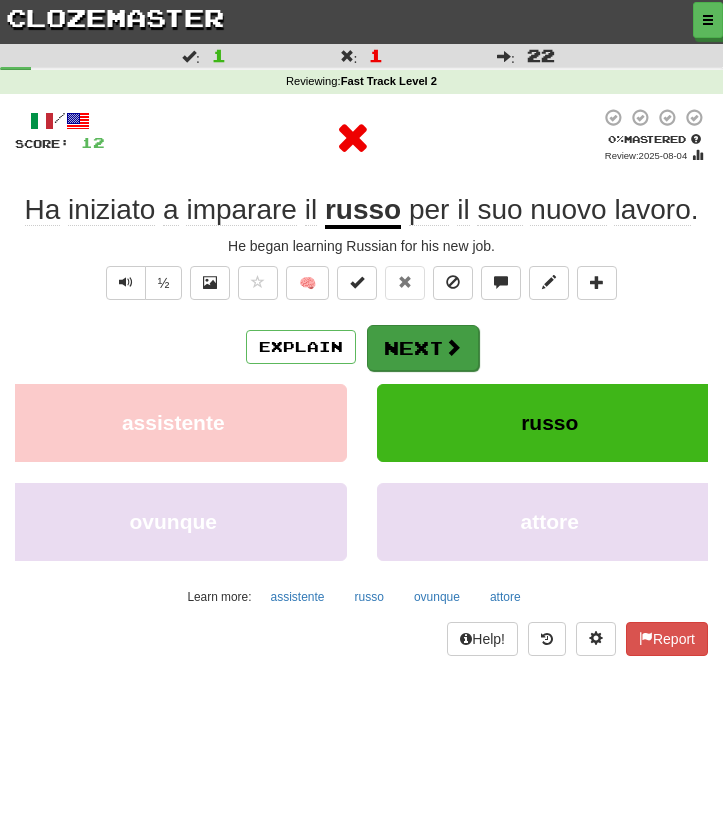 click on "Next" at bounding box center (423, 348) 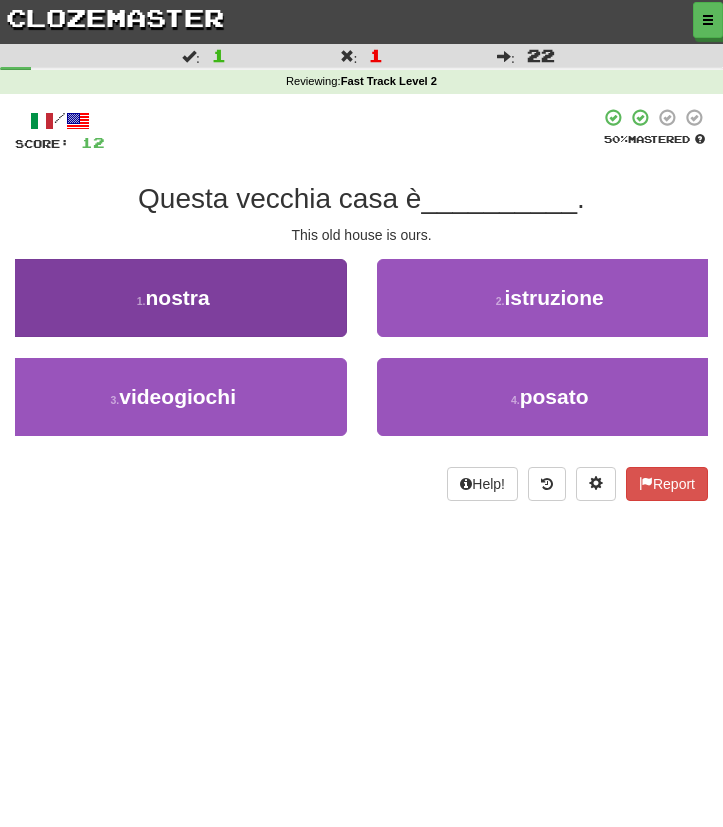 click on "1 .  nostra" at bounding box center (173, 298) 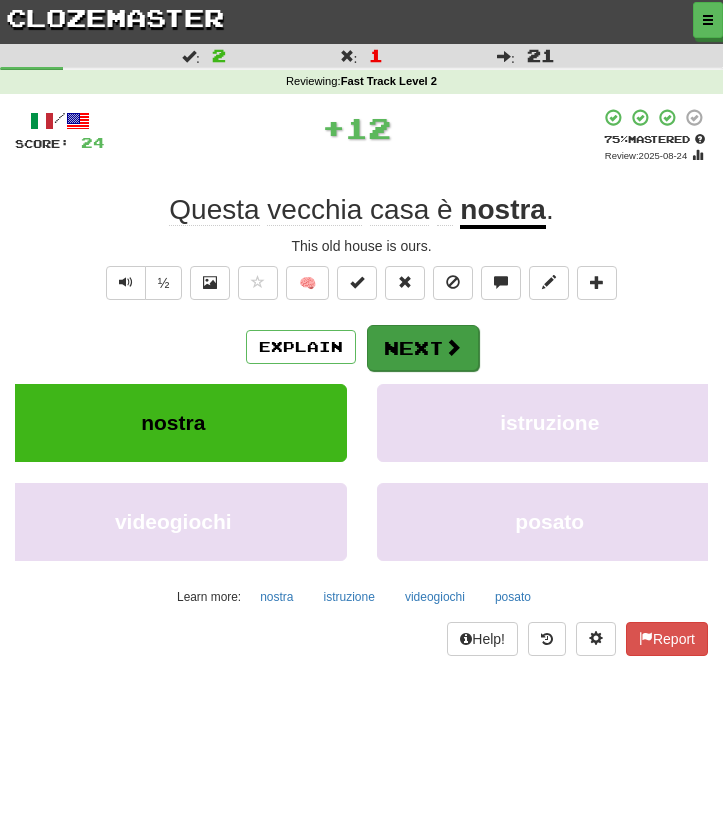 click on "Next" at bounding box center [423, 348] 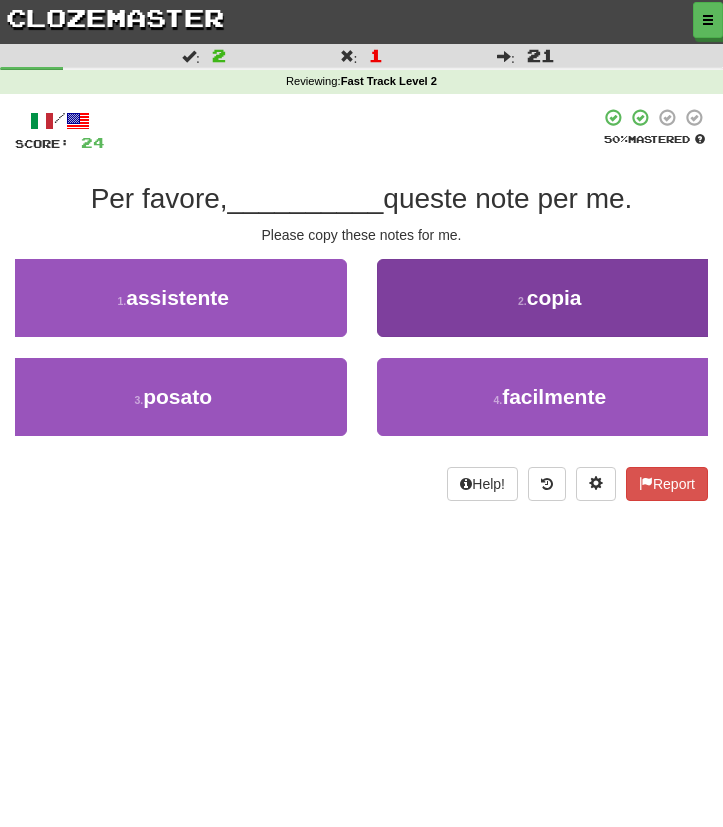 click on "2 .  copia" at bounding box center (550, 298) 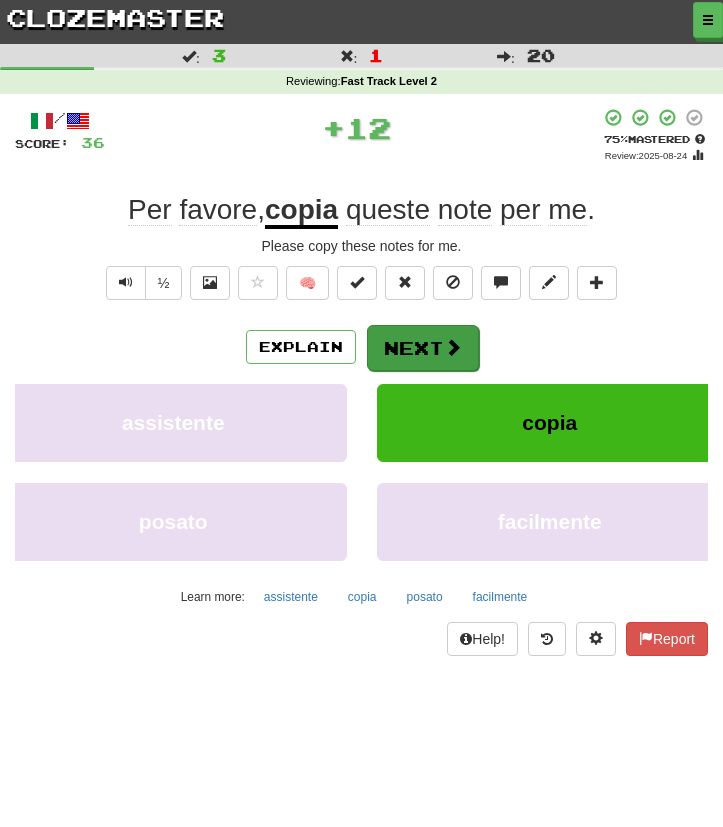 click on "Next" at bounding box center (423, 348) 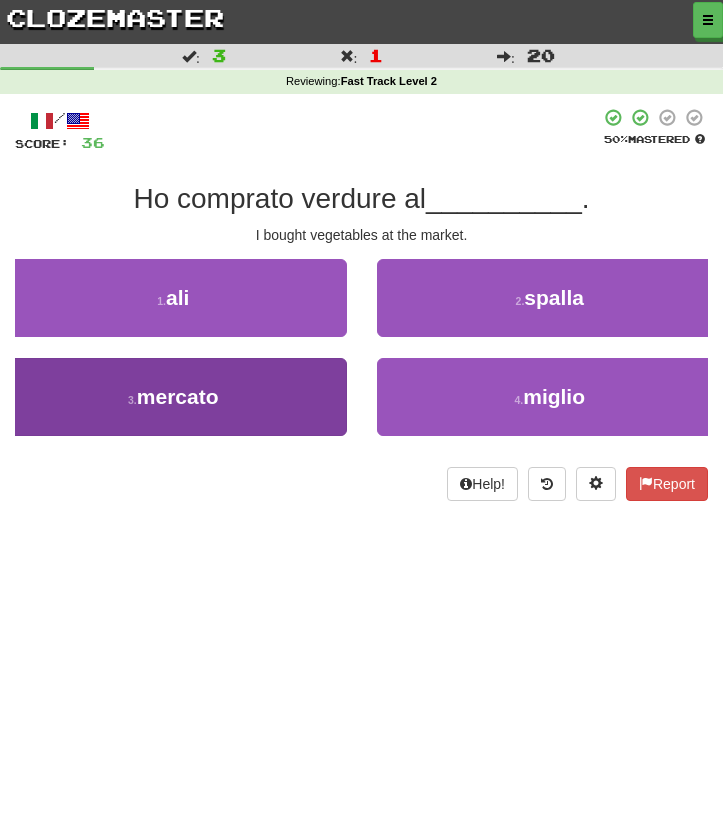 click on "3 .  mercato" at bounding box center (173, 397) 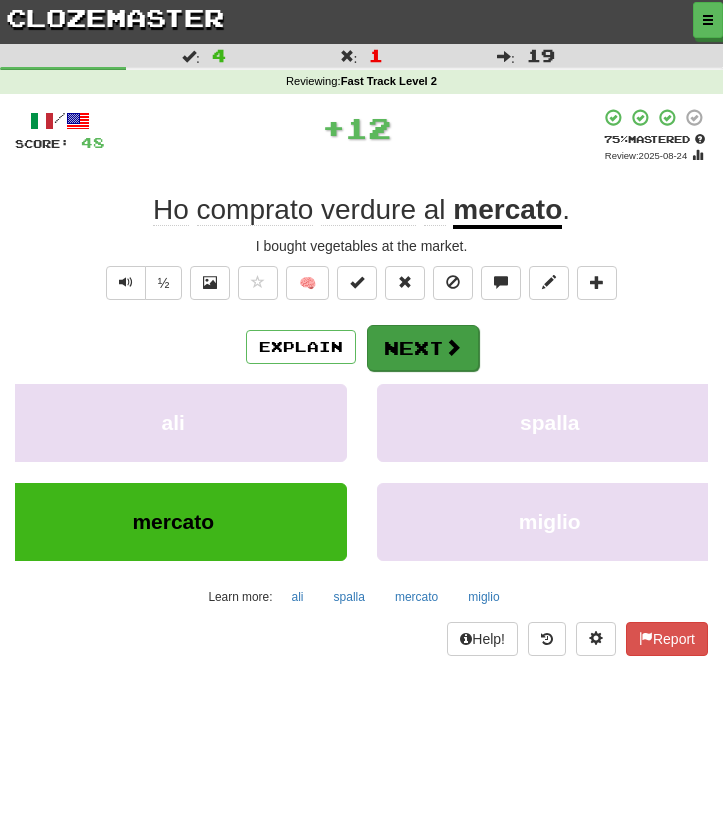 click on "Next" at bounding box center [423, 348] 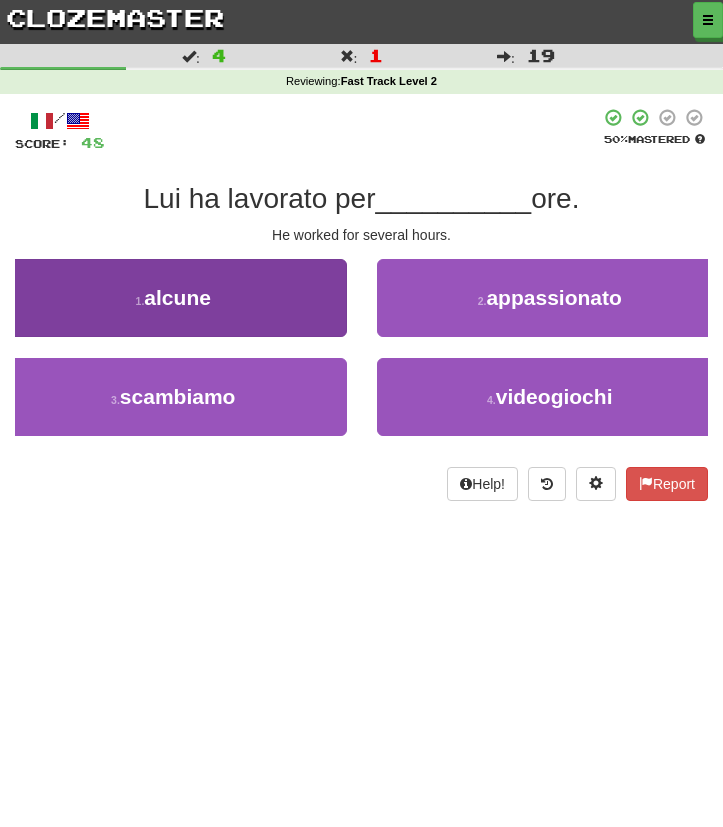 click on "1 .  alcune" at bounding box center [173, 298] 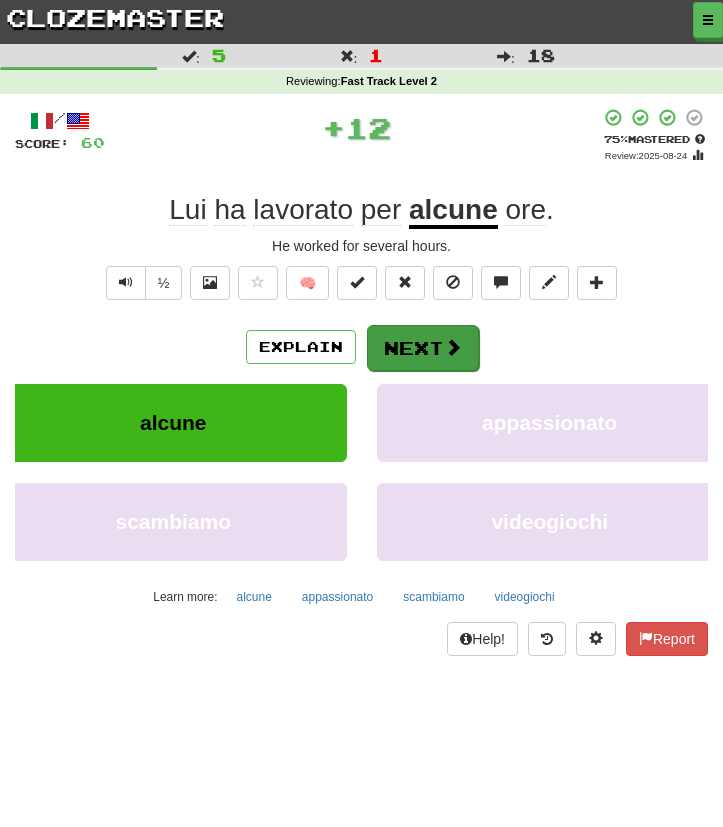 click on "Next" at bounding box center [423, 348] 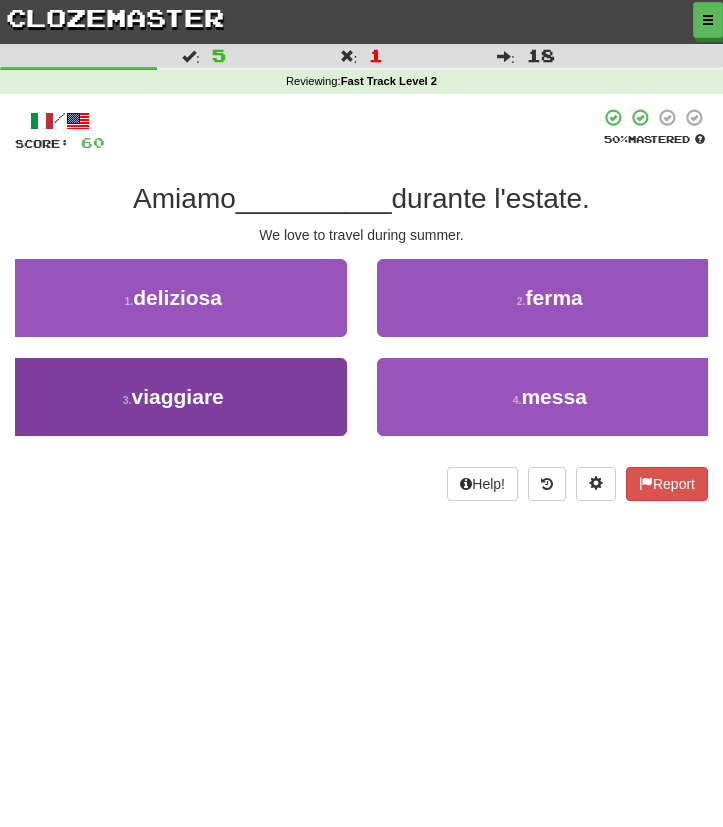 click on "3 .  viaggiare" at bounding box center (173, 397) 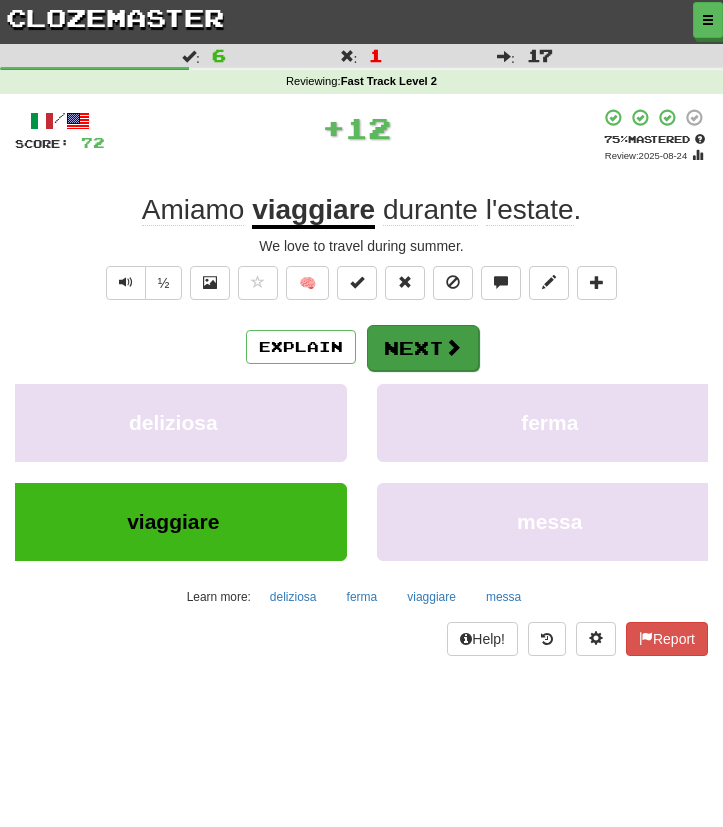 click on "Next" at bounding box center [423, 348] 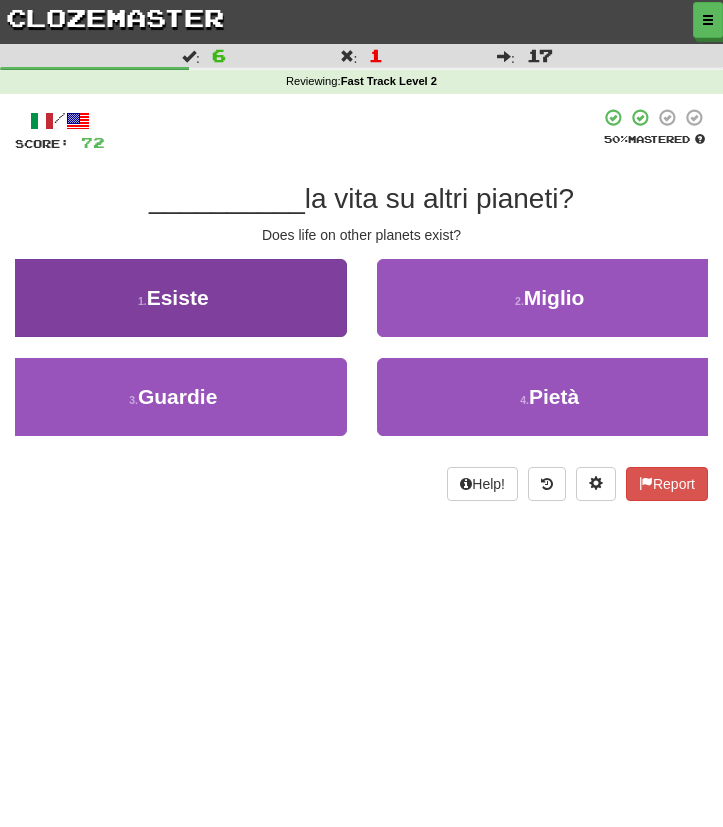 click on "1 .  Esiste" at bounding box center [173, 298] 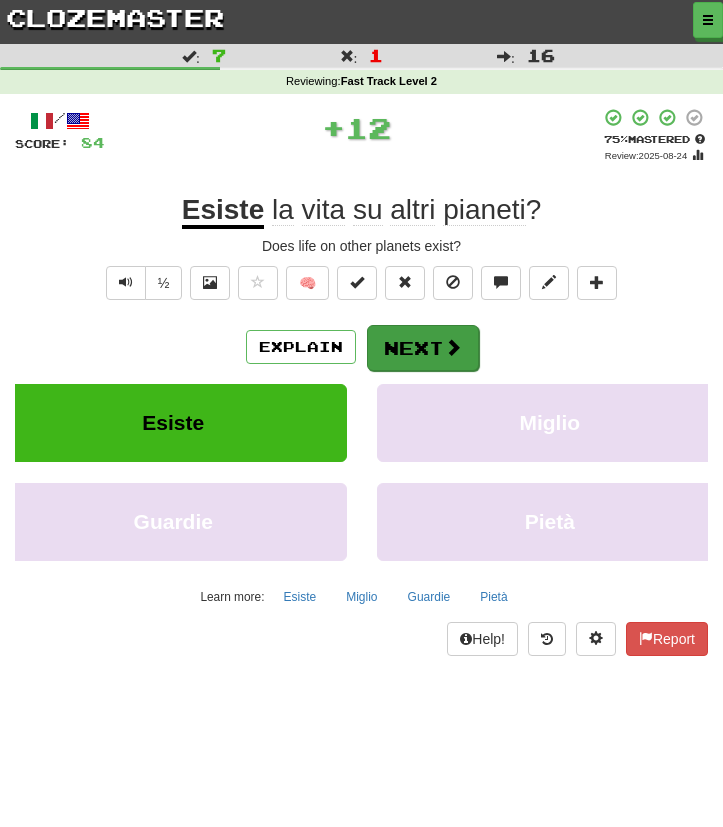 click on "Next" at bounding box center (423, 348) 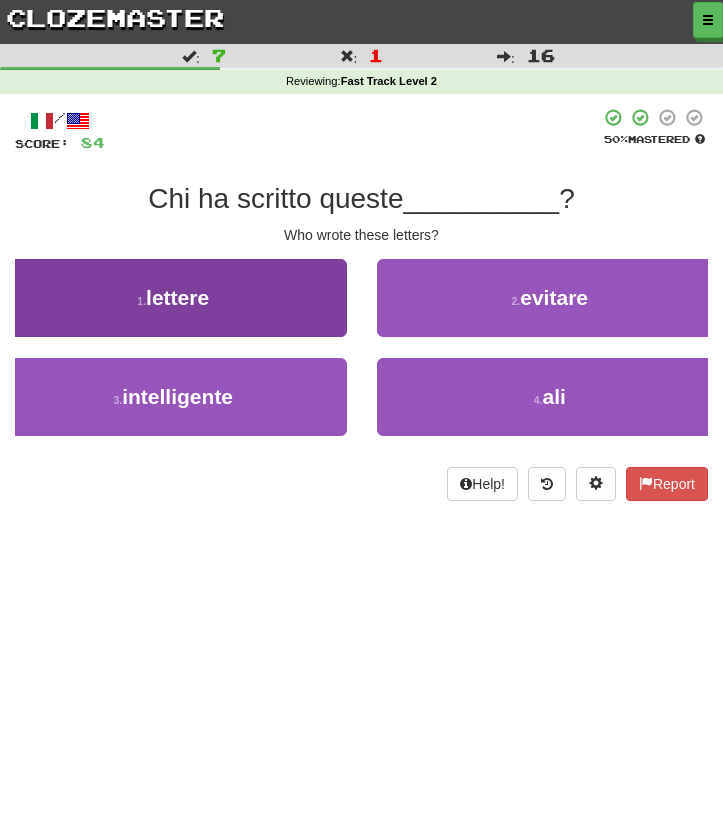 click on "1 .  lettere" at bounding box center (173, 298) 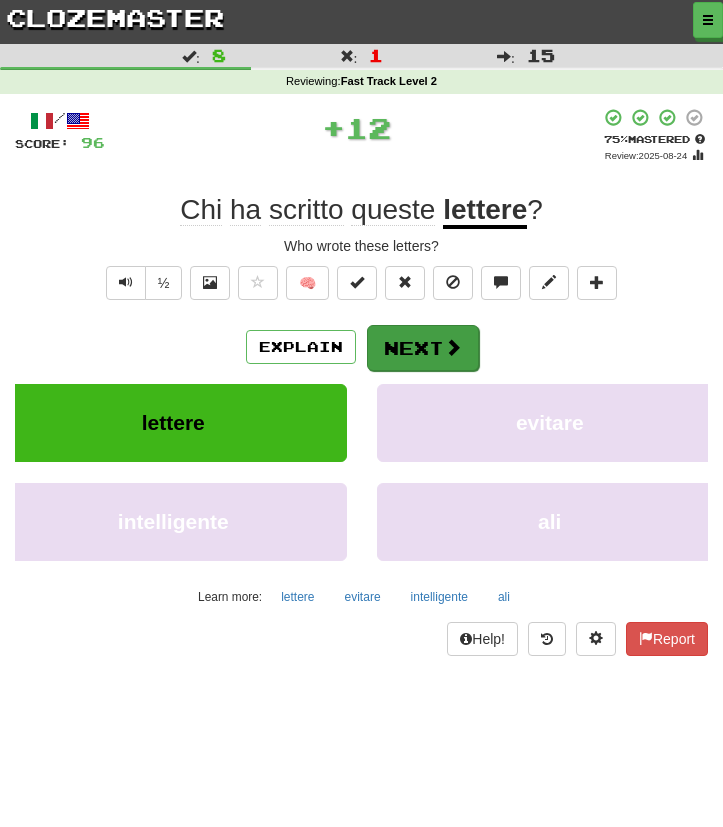 click on "Next" at bounding box center [423, 348] 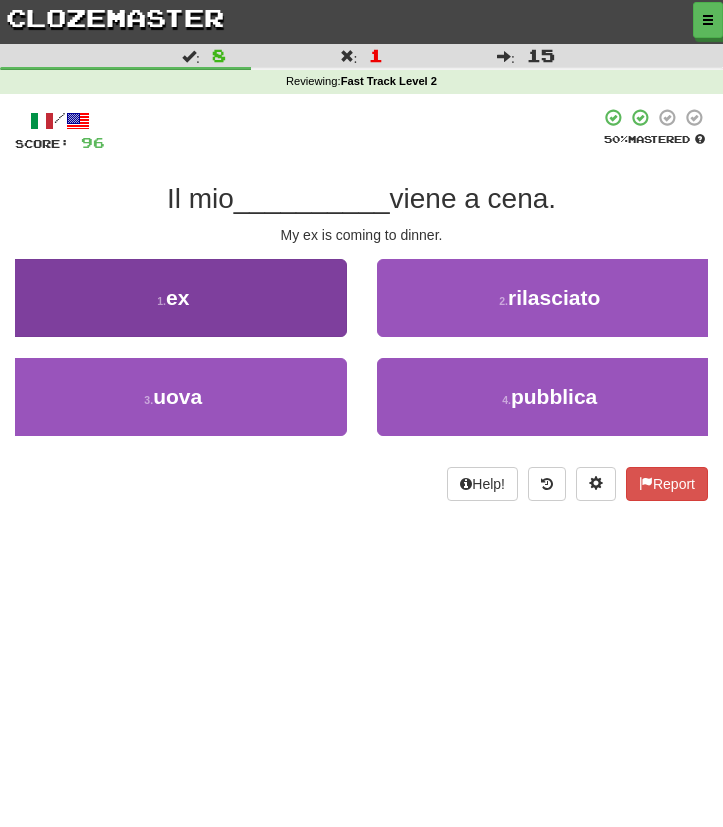 click on "1 .  ex" at bounding box center [173, 298] 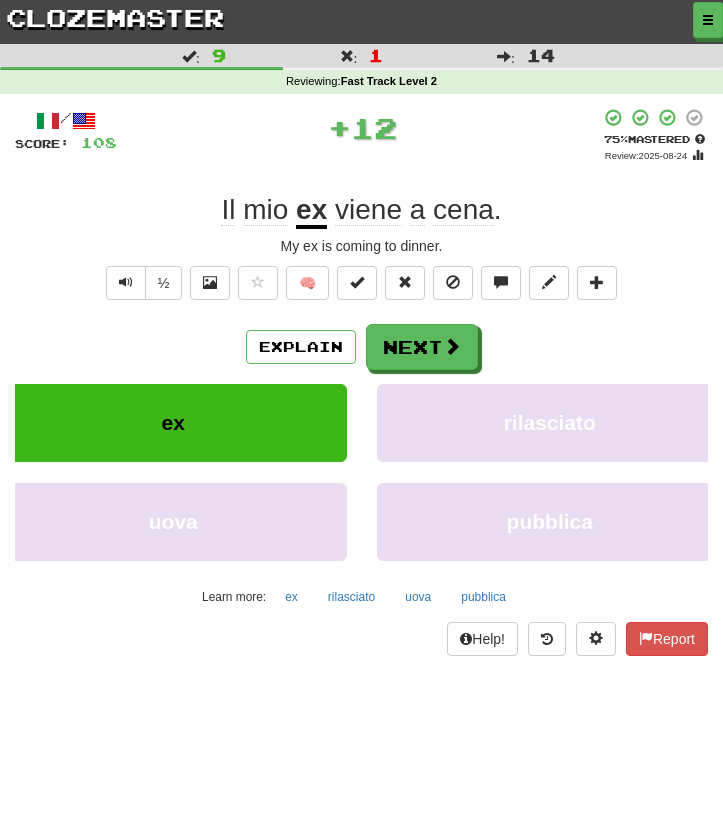 click on "/  Score:   108 + 12 75 %  Mastered Review:  [DATE] Il   mio   ex   viene   a   cena . My ex is coming to dinner. ½ 🧠 Explain Next ex rilasciato uova pubblica Learn more: ex rilasciato uova pubblica  Help!  Report" at bounding box center [361, 382] 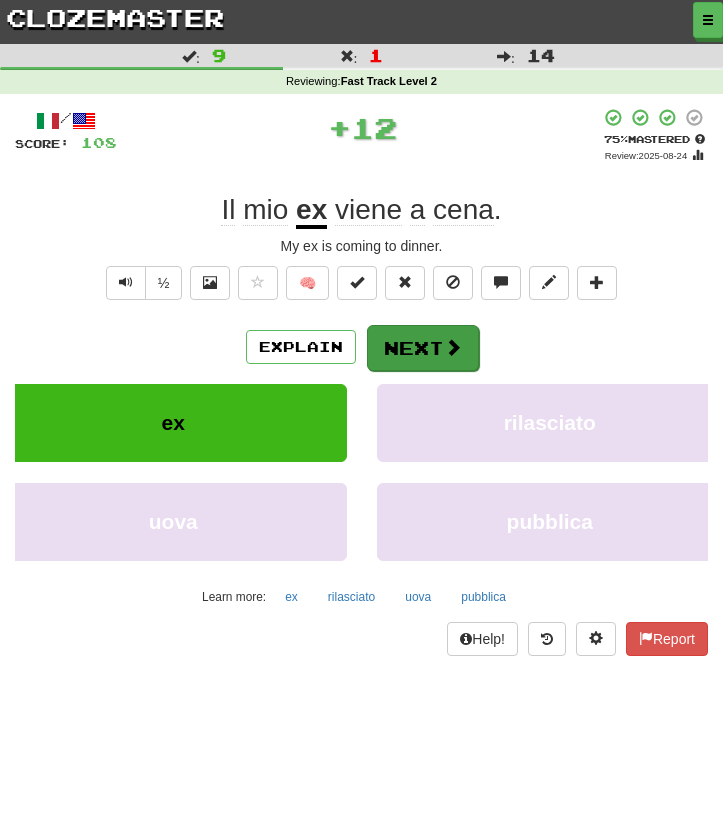 click on "Next" at bounding box center [423, 348] 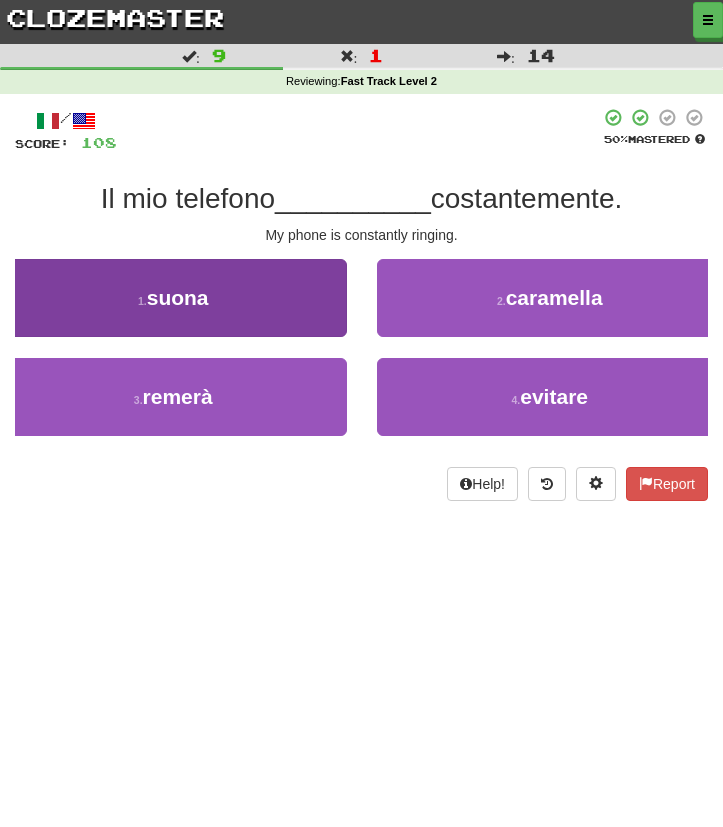 click on "1 .  suona" at bounding box center (173, 298) 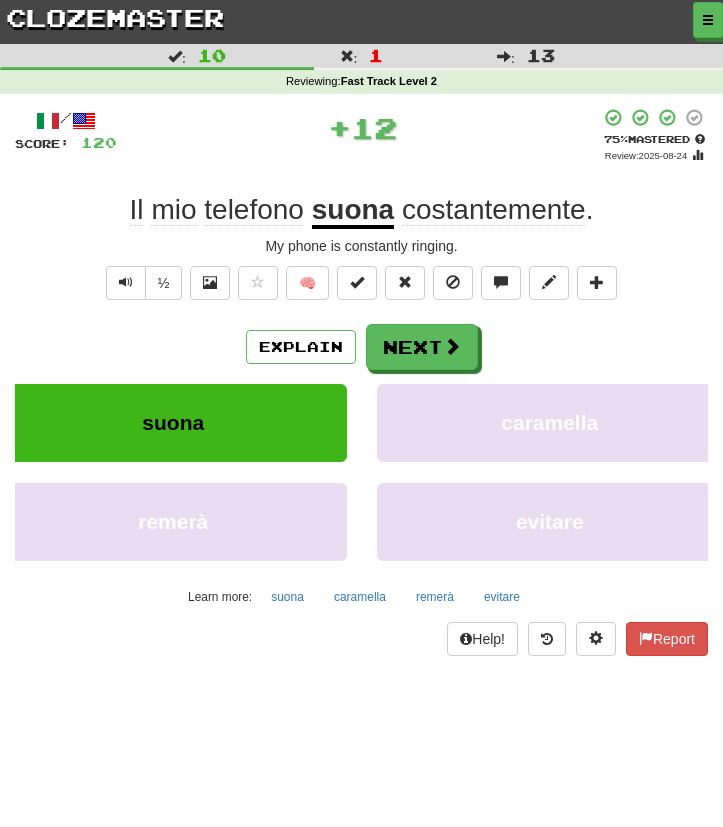 click on "Explain Next" at bounding box center (361, 347) 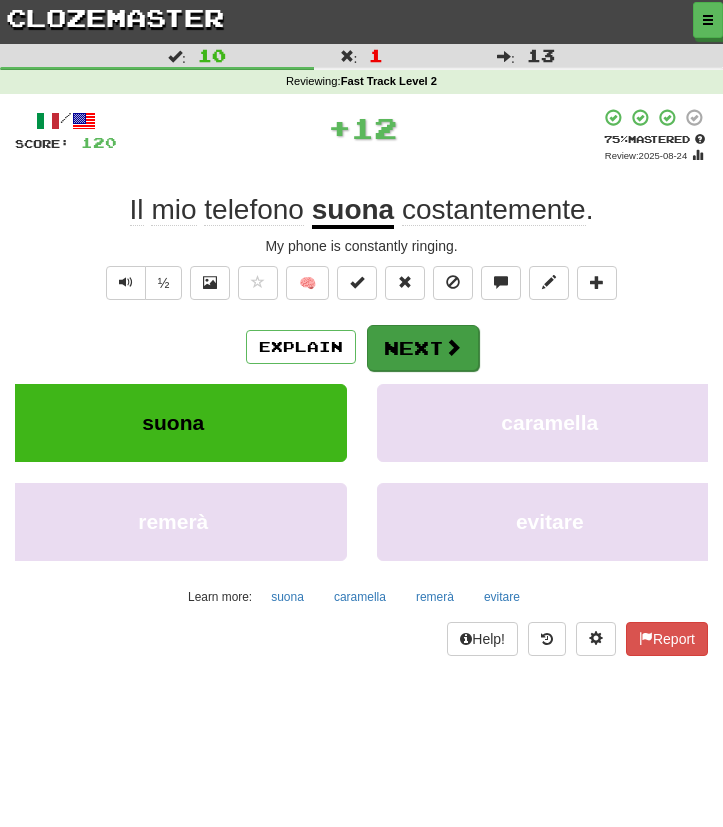 click on "Next" at bounding box center [423, 348] 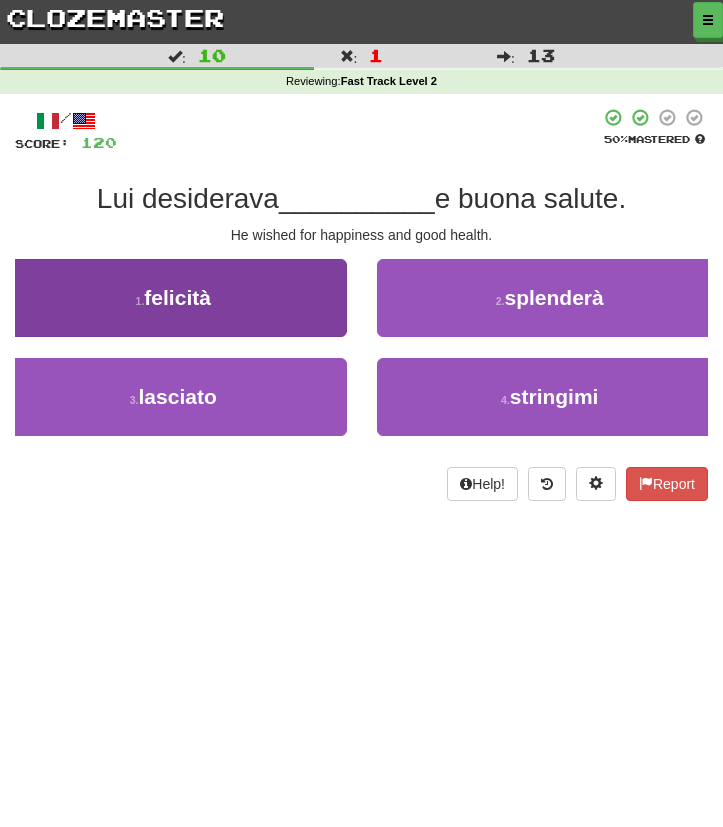 click on "1 .  felicità" at bounding box center (173, 298) 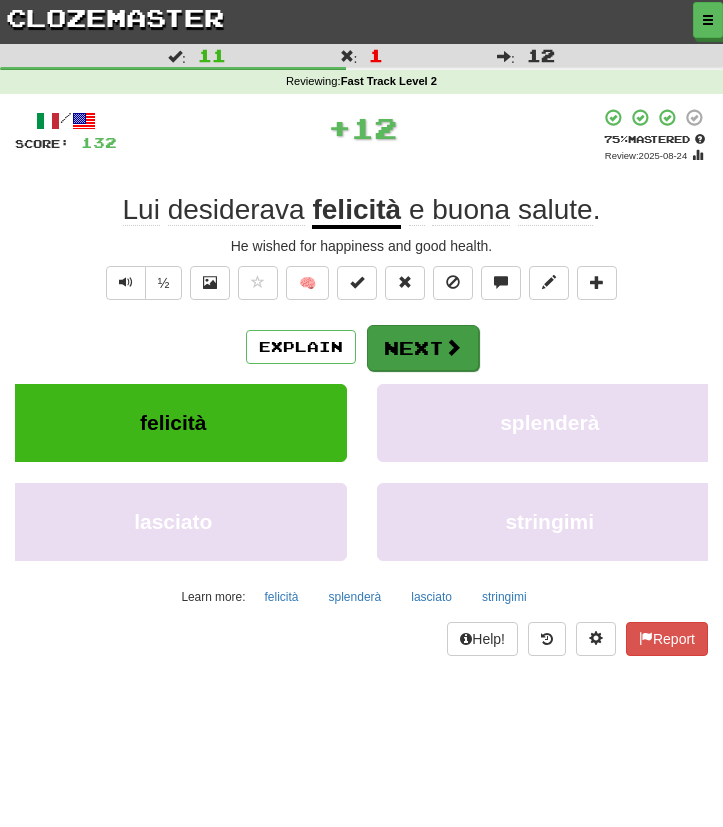 click on "Next" at bounding box center (423, 348) 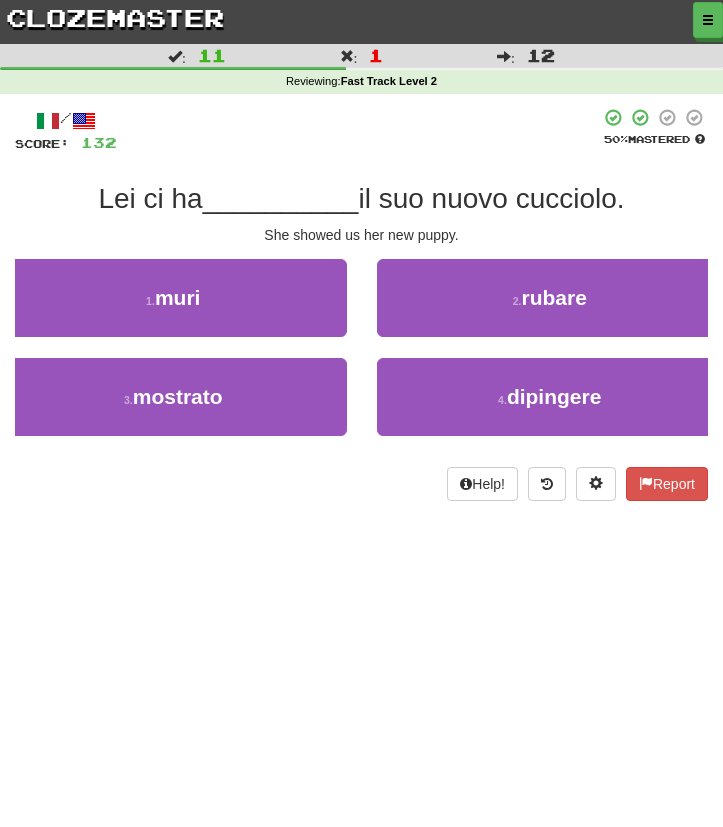 click on "3 .  mostrato" at bounding box center [173, 407] 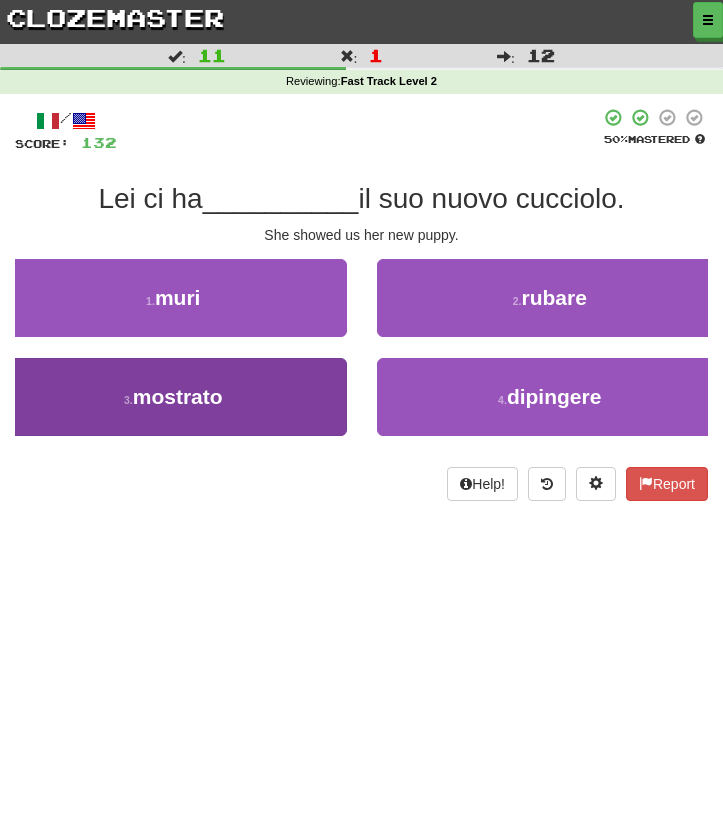 click on "3 .  mostrato" at bounding box center (173, 397) 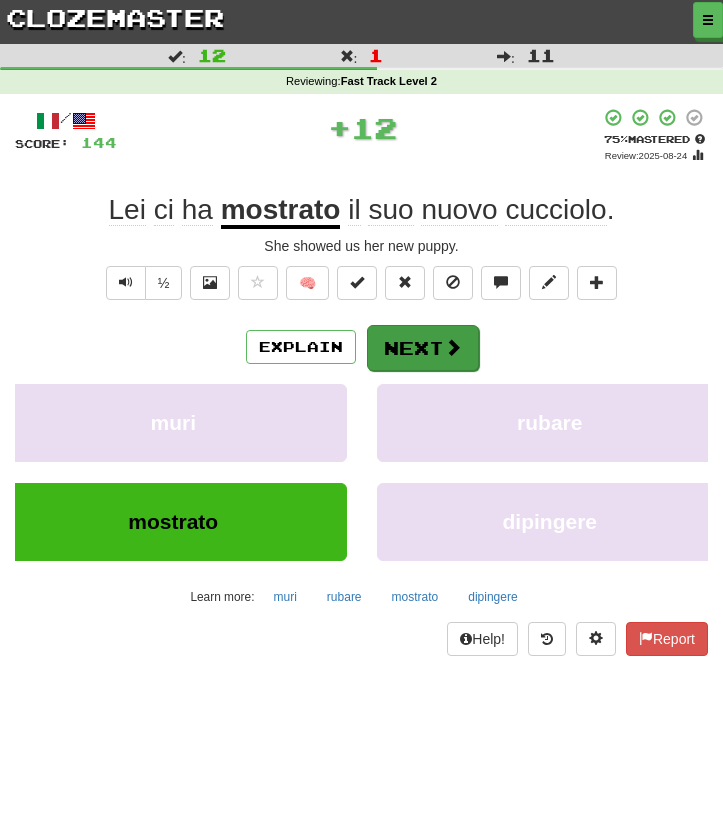 click on "Next" at bounding box center [423, 348] 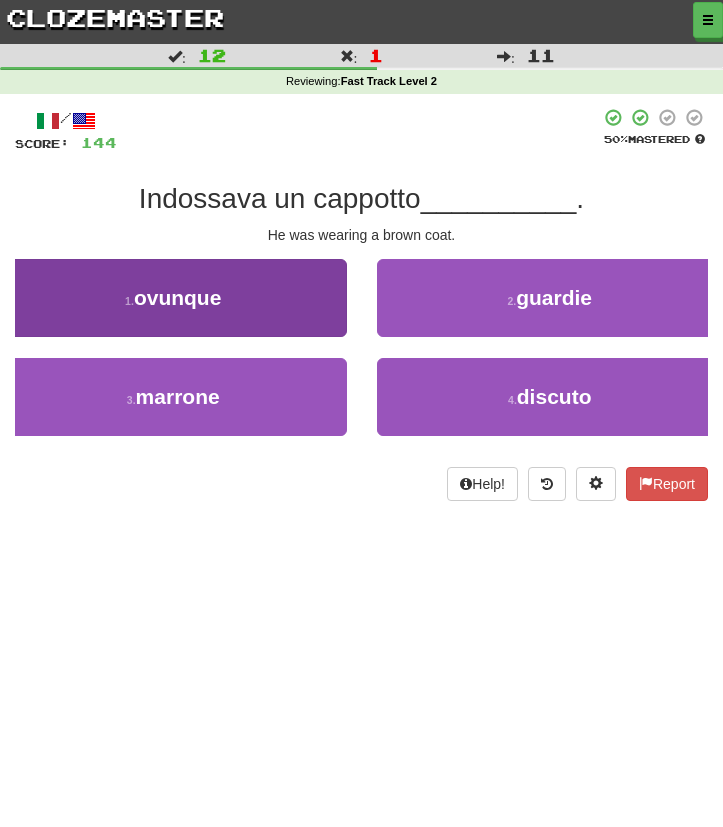 click on "1 .  ovunque" at bounding box center [173, 298] 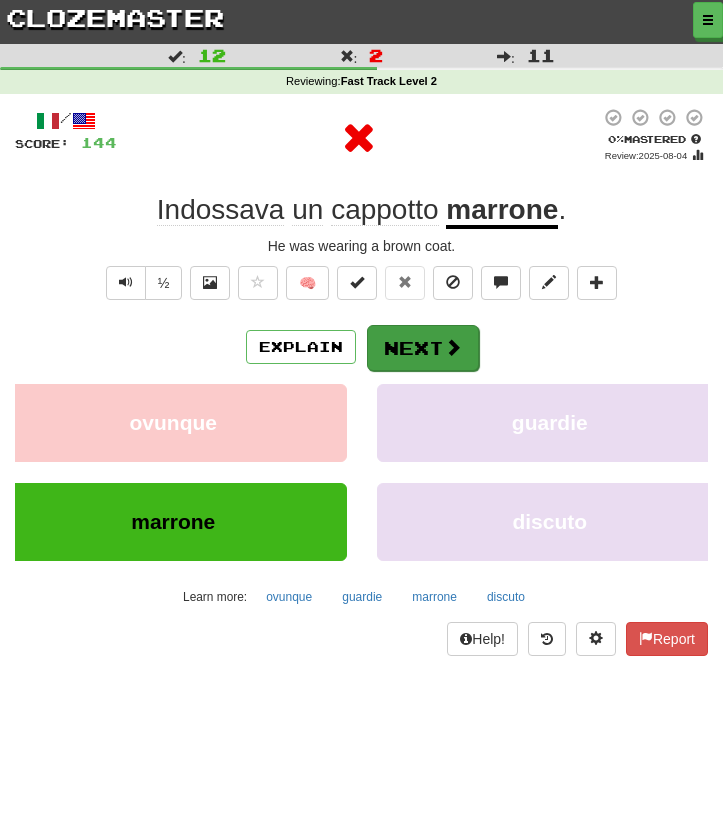click on "Next" at bounding box center [423, 348] 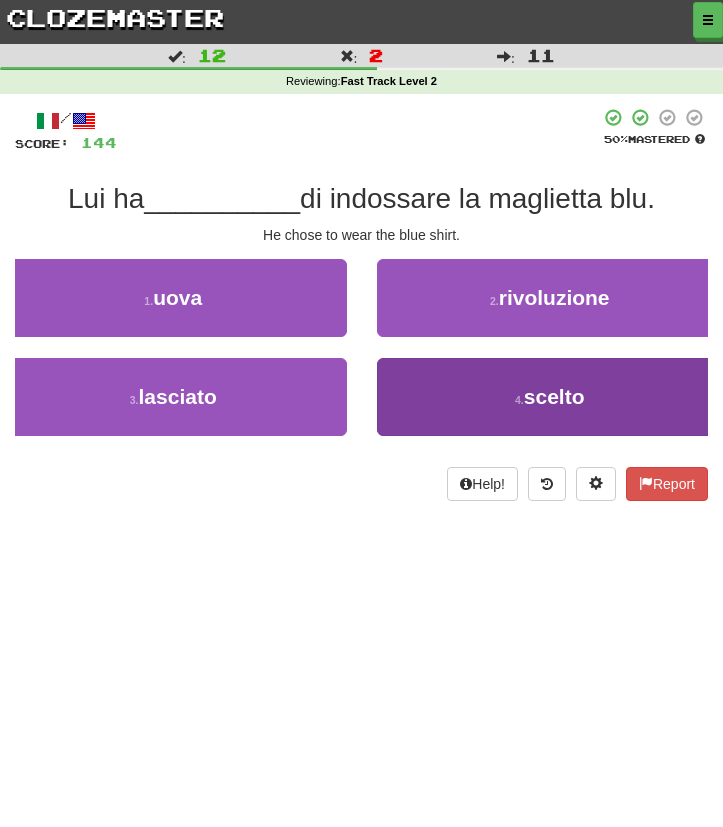 click on "4 .  scelto" at bounding box center [550, 397] 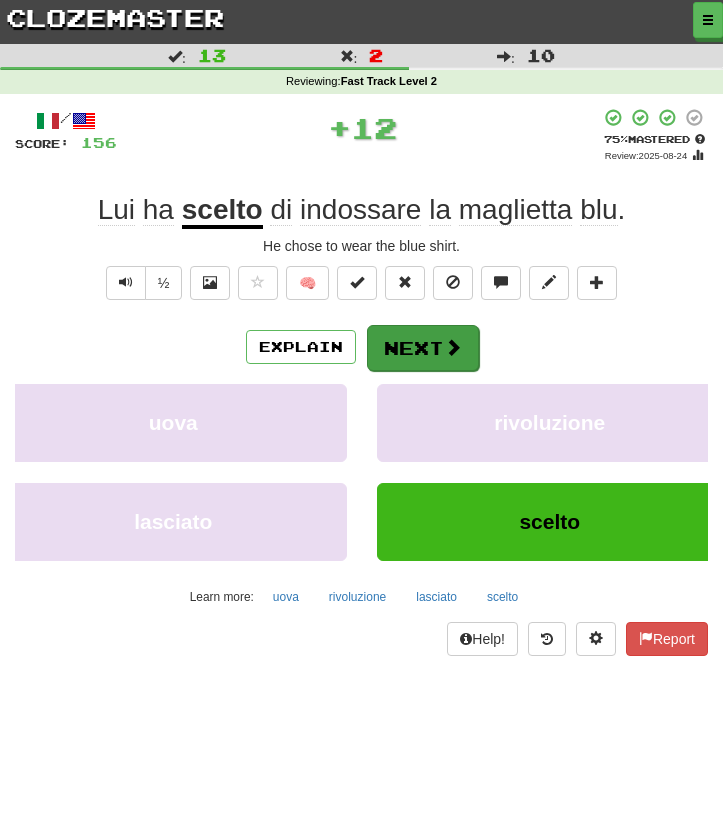 click on "Next" at bounding box center (423, 348) 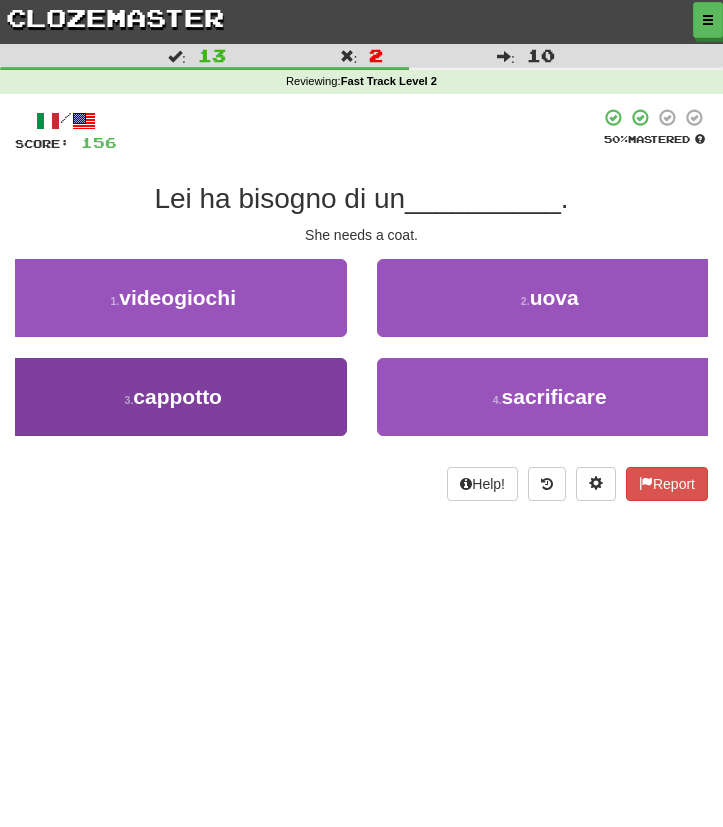 click on "3 .  cappotto" at bounding box center (173, 397) 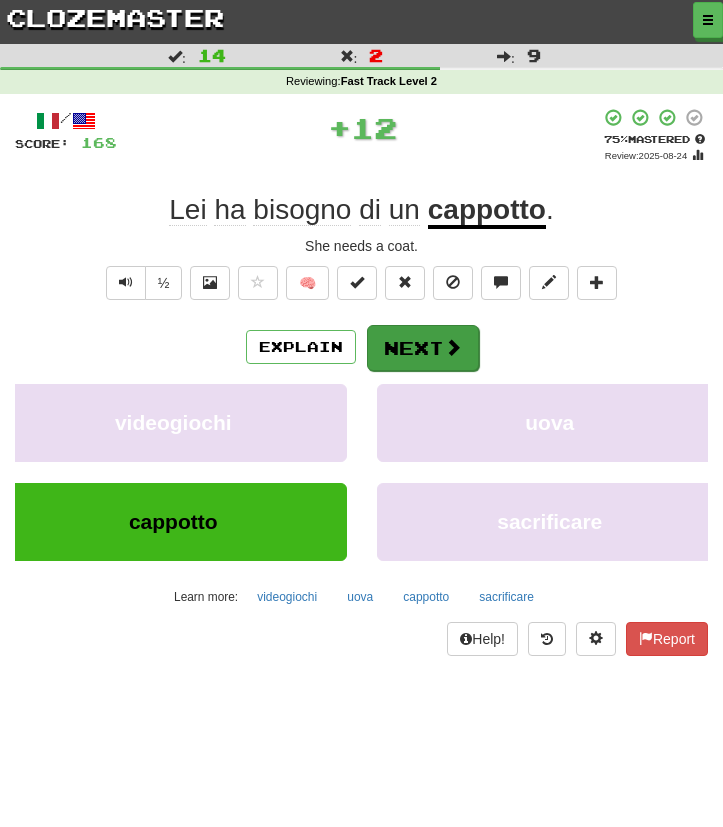 click on "Next" at bounding box center [423, 348] 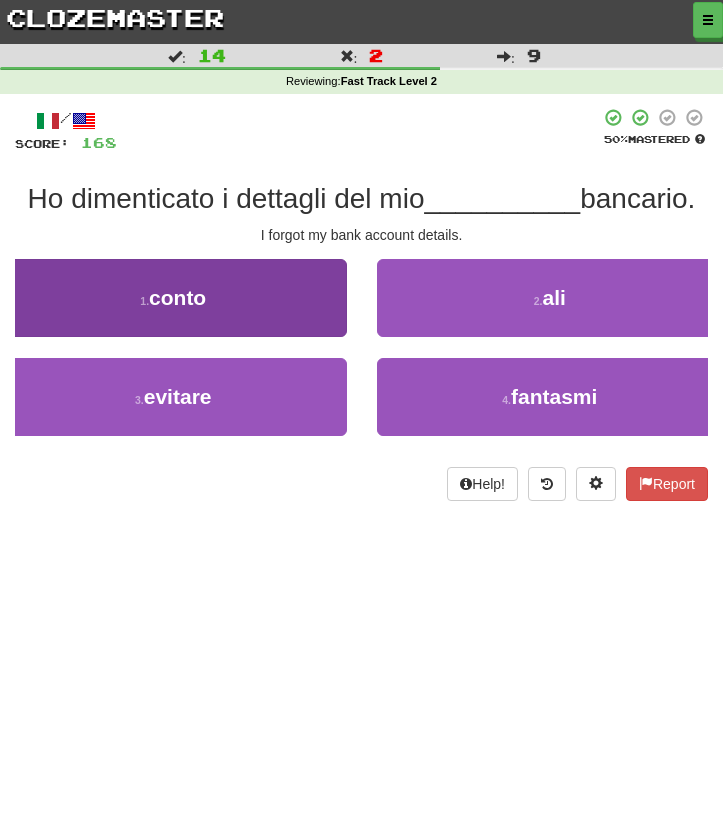 click on "1 .  conto" at bounding box center [173, 298] 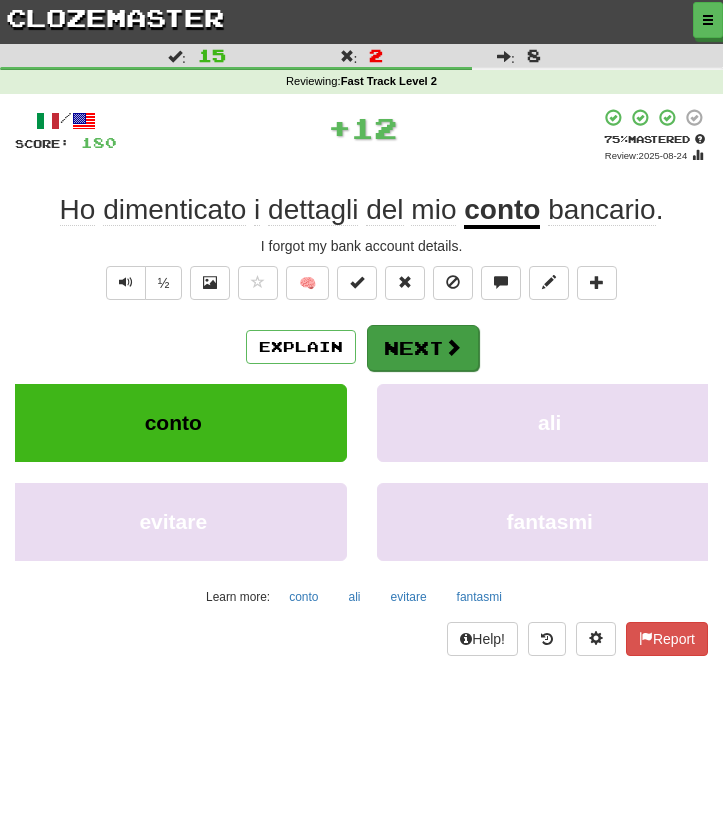 click on "Next" at bounding box center [423, 348] 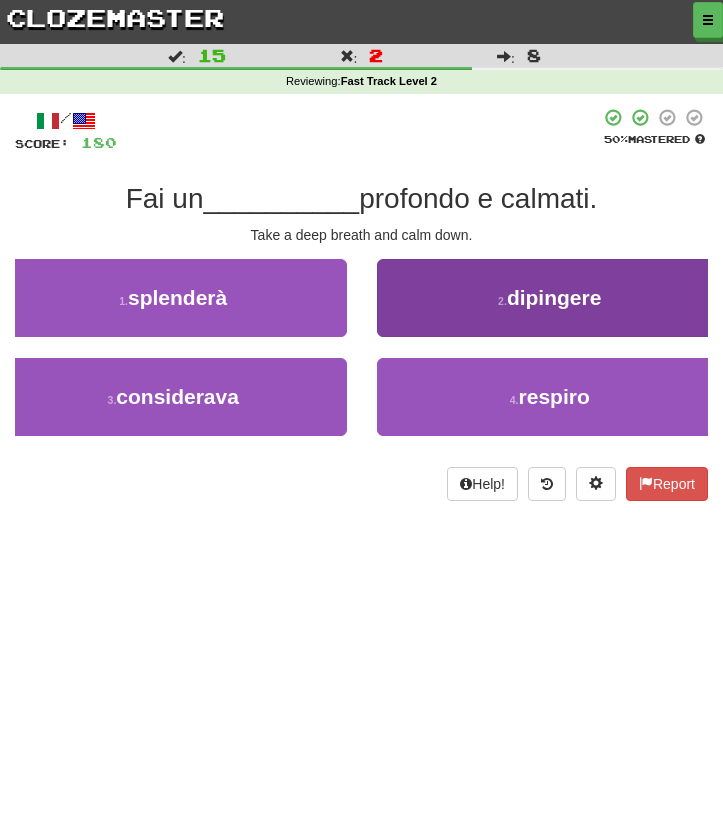 click on "2 .  dipingere" at bounding box center [550, 298] 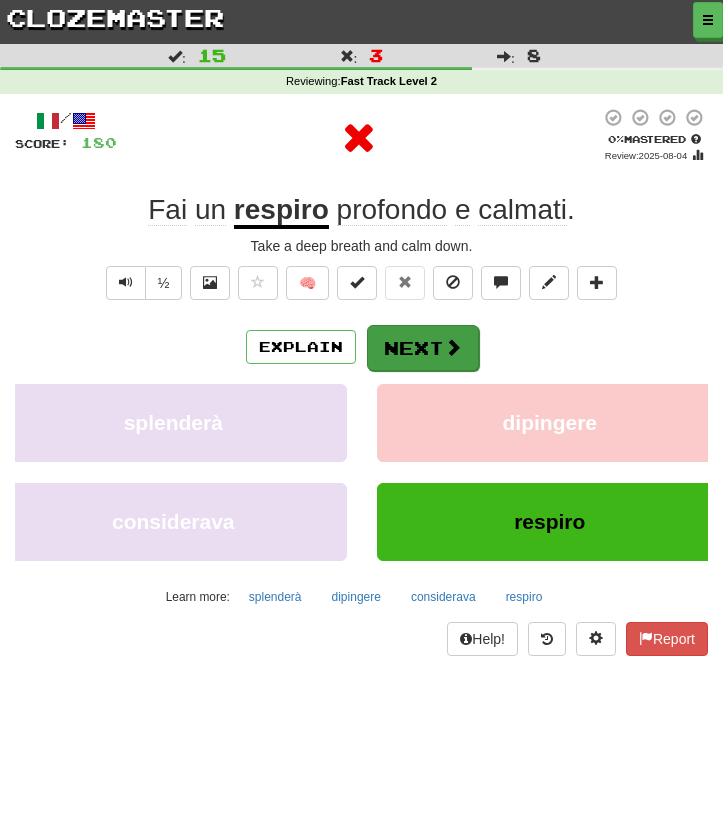 click on "Next" at bounding box center [423, 348] 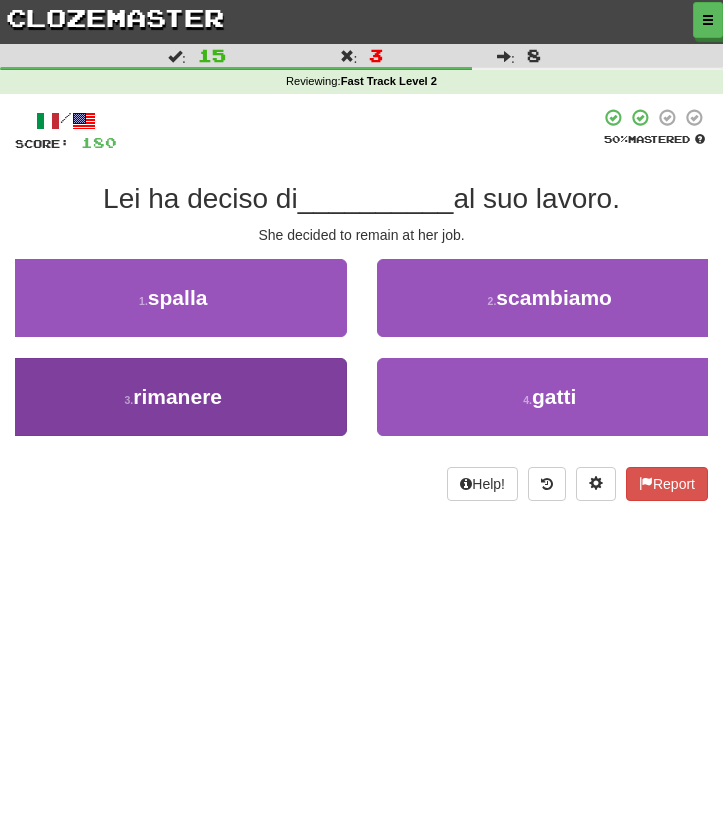 click on "3 .  rimanere" at bounding box center (173, 397) 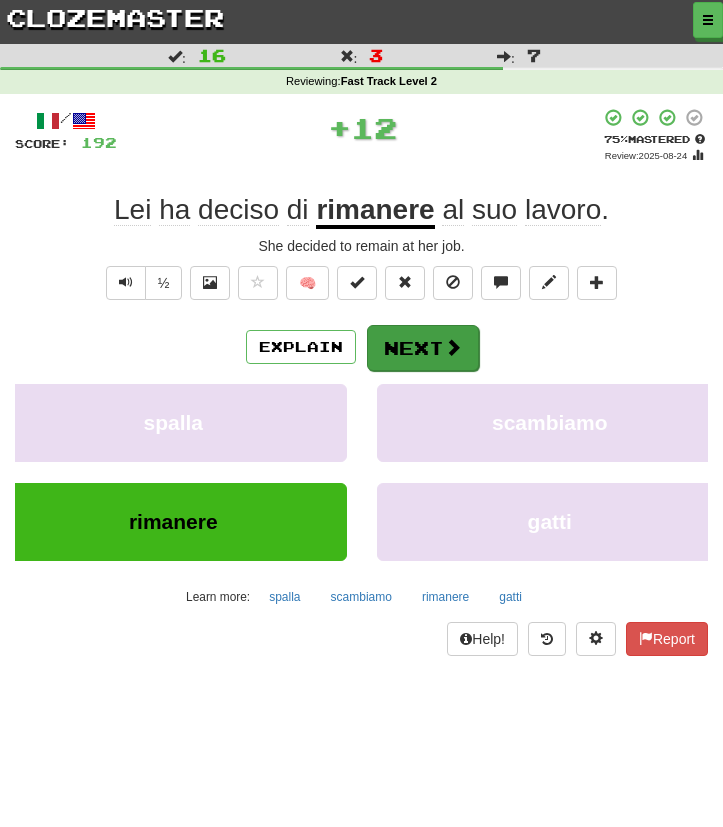 click at bounding box center [453, 347] 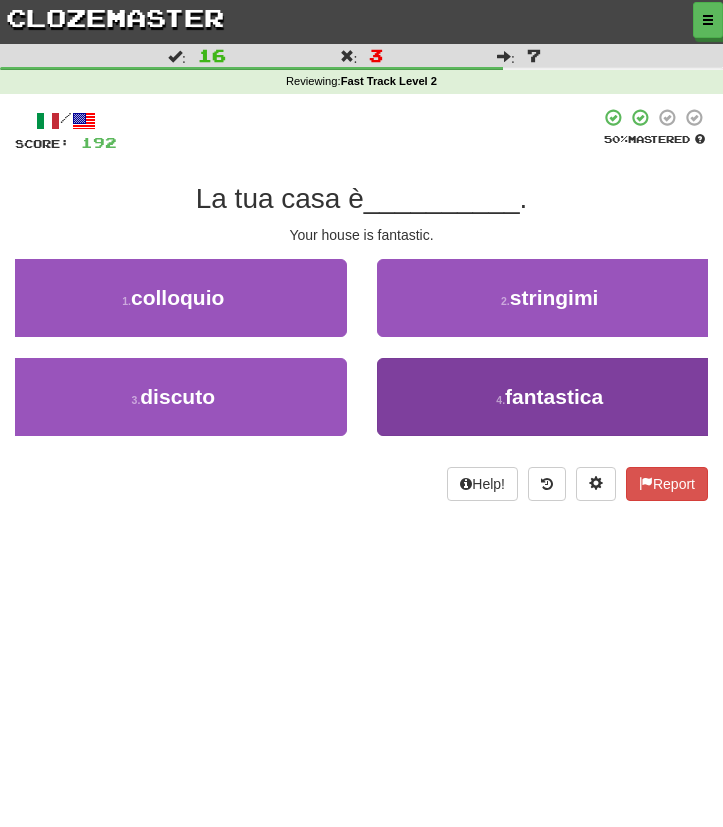 click on "4 .  fantastica" at bounding box center [550, 397] 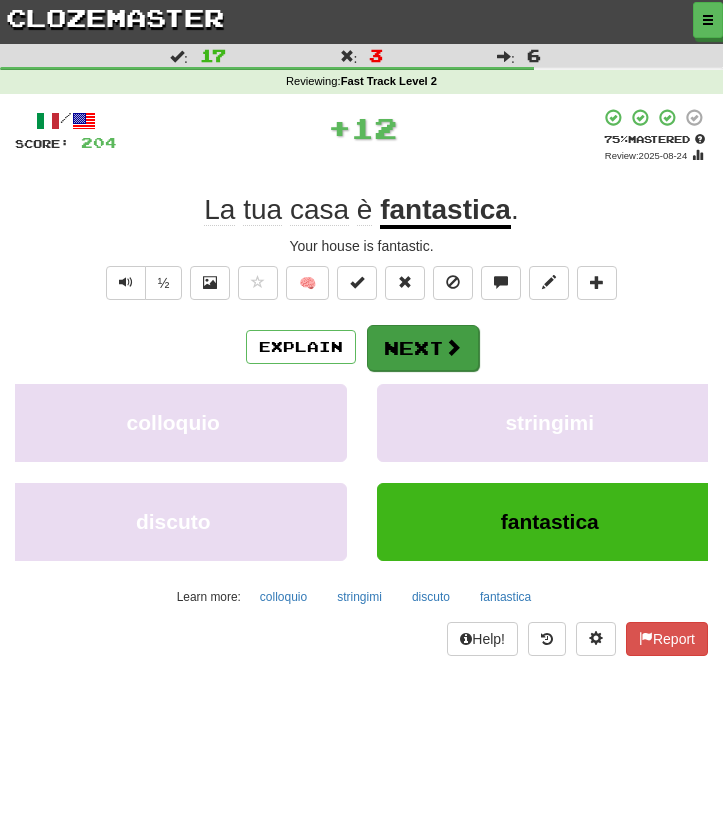 click on "Next" at bounding box center (423, 348) 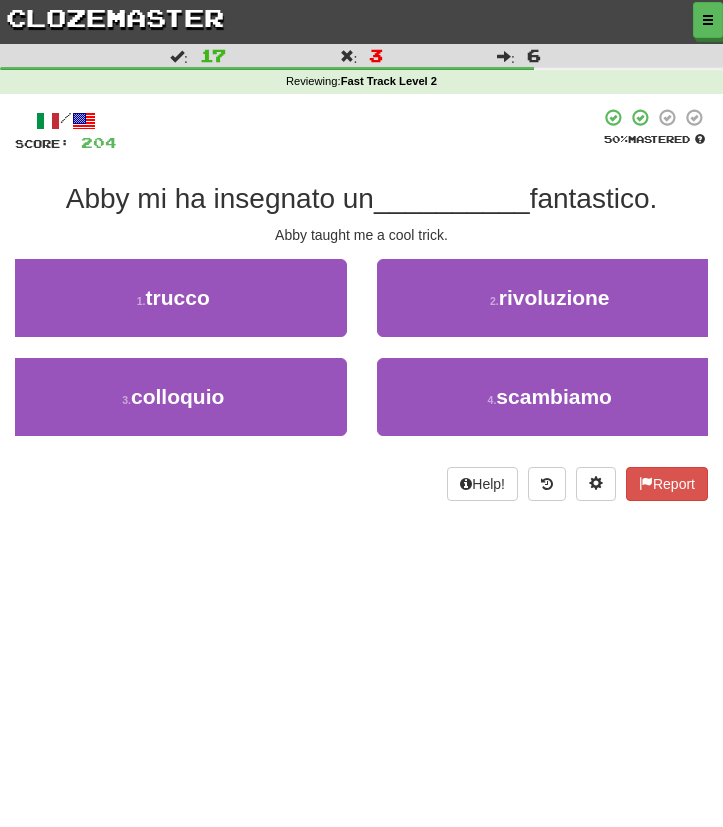 click on "2 .  rivoluzione" at bounding box center (550, 308) 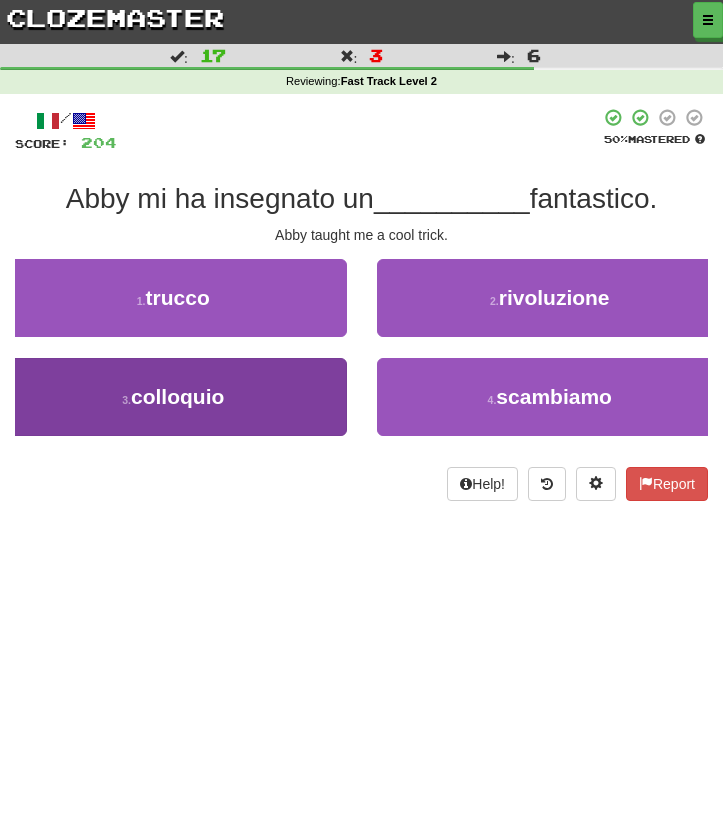 click on "3 .  colloquio" at bounding box center [173, 397] 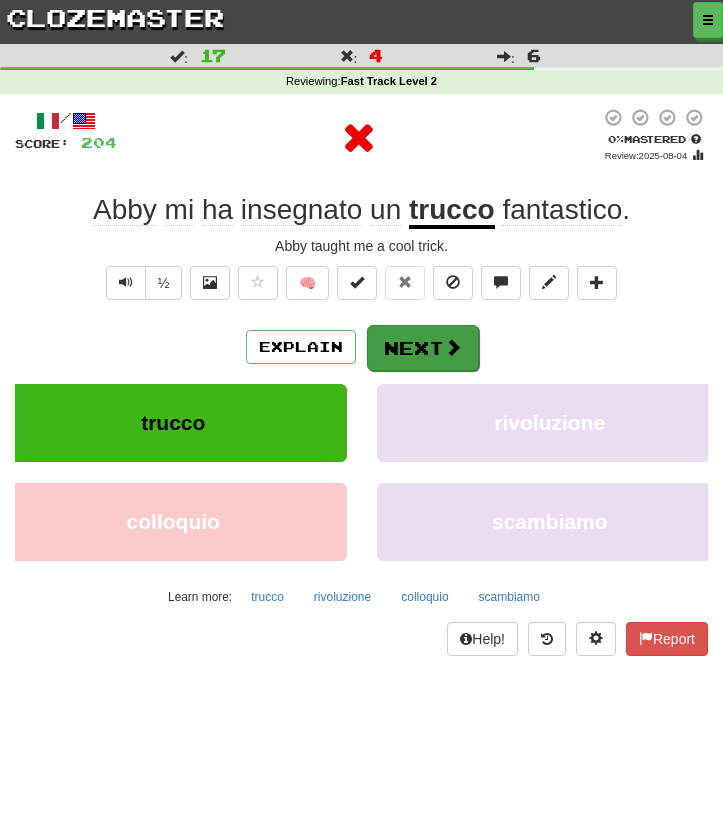 click on "Next" at bounding box center (423, 348) 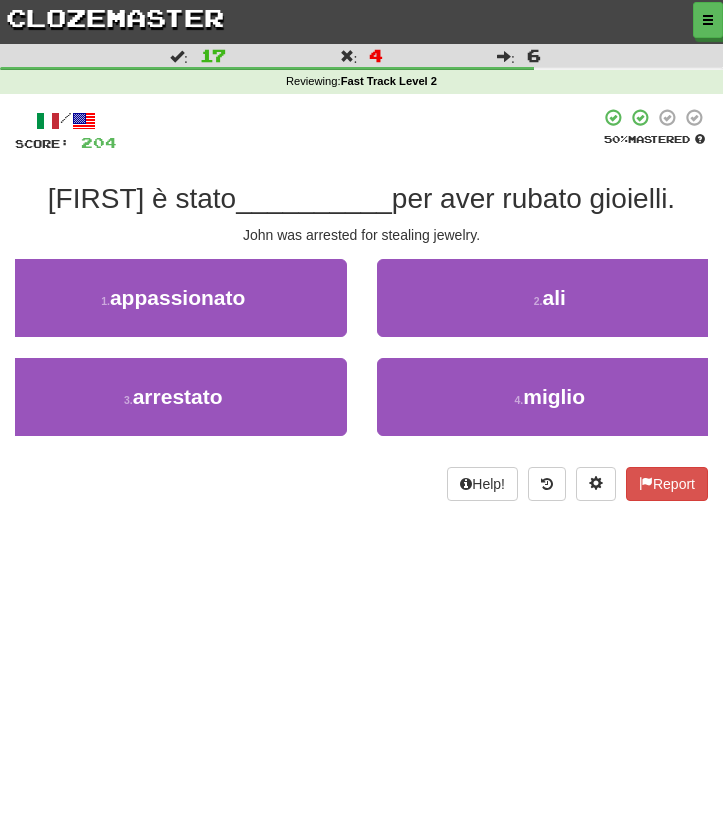 click on "1 .  appassionato" at bounding box center (173, 308) 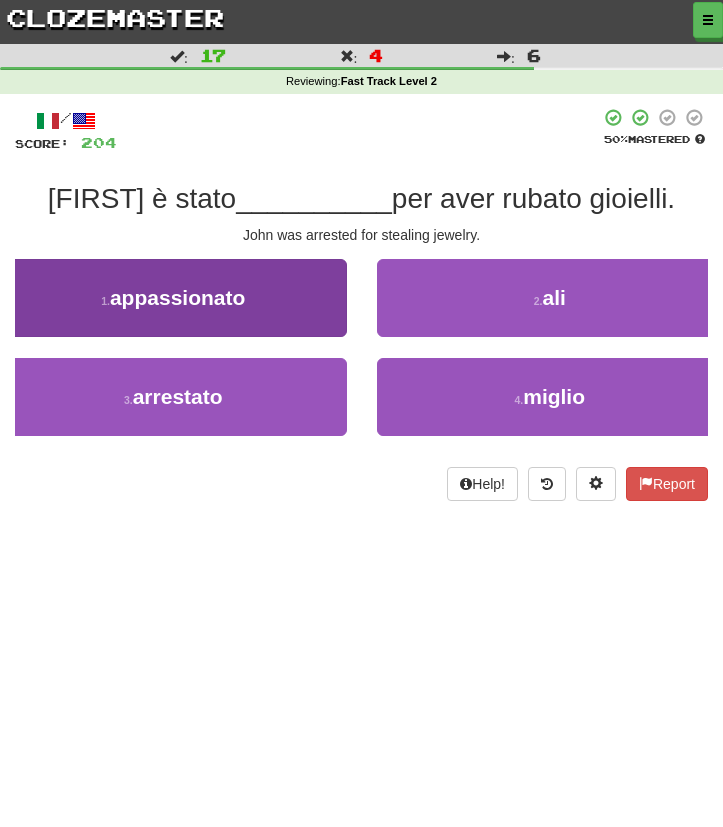 click on "1 .  appassionato" at bounding box center [173, 298] 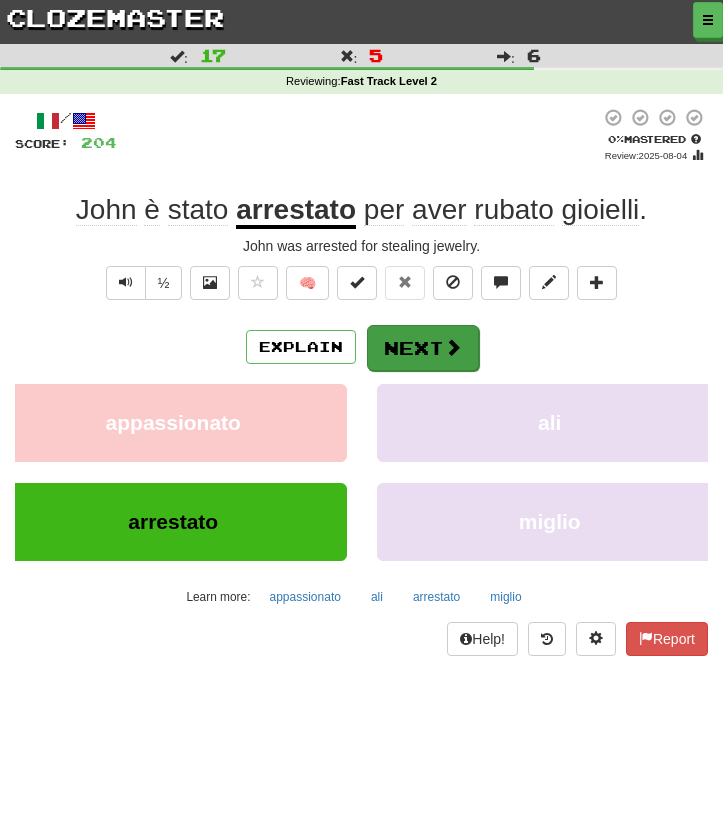 click on "Next" at bounding box center [423, 348] 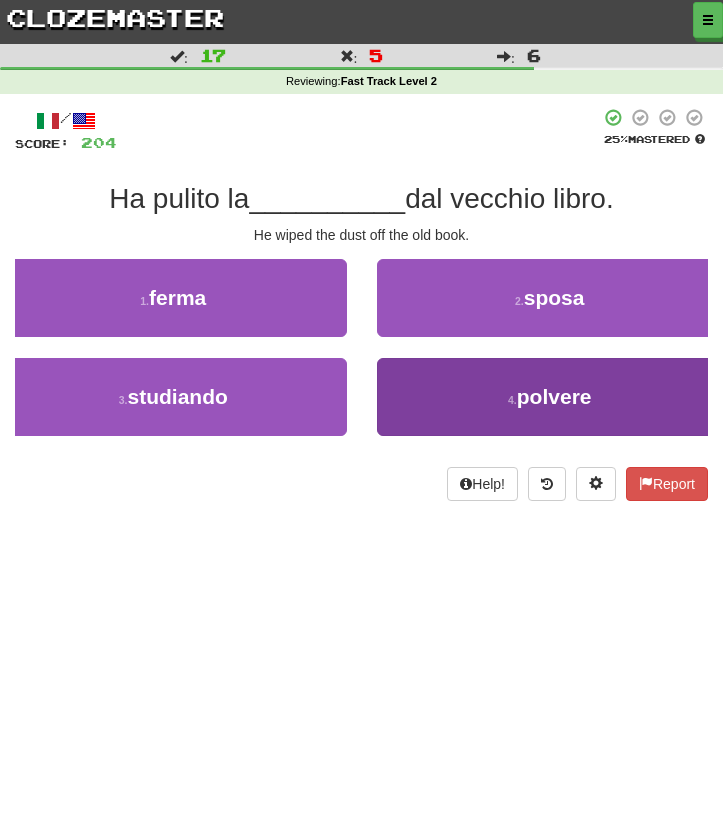 click on "4 .  polvere" at bounding box center [550, 397] 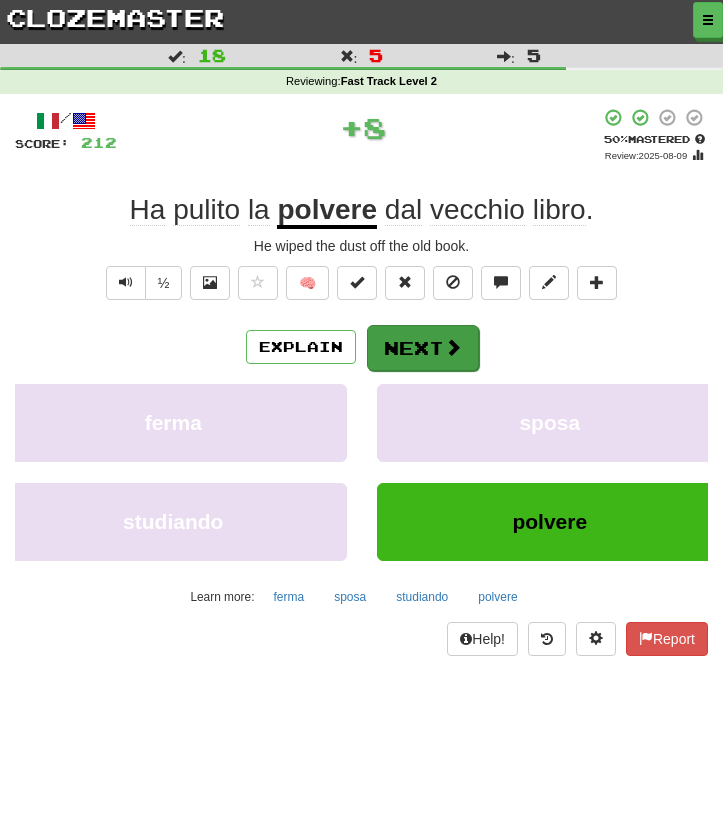 click on "Next" at bounding box center [423, 348] 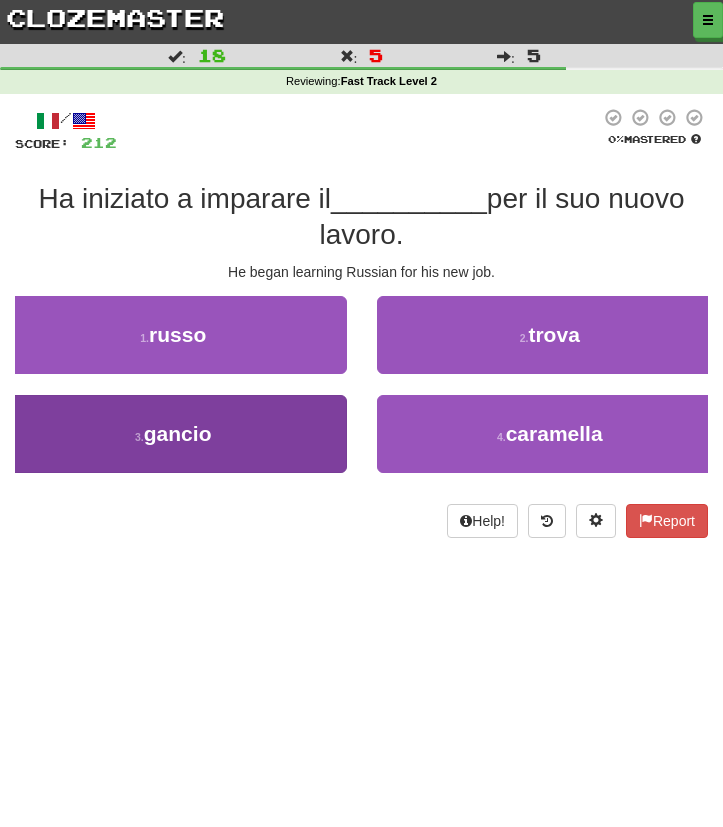 click on "3 .  gancio" at bounding box center (173, 434) 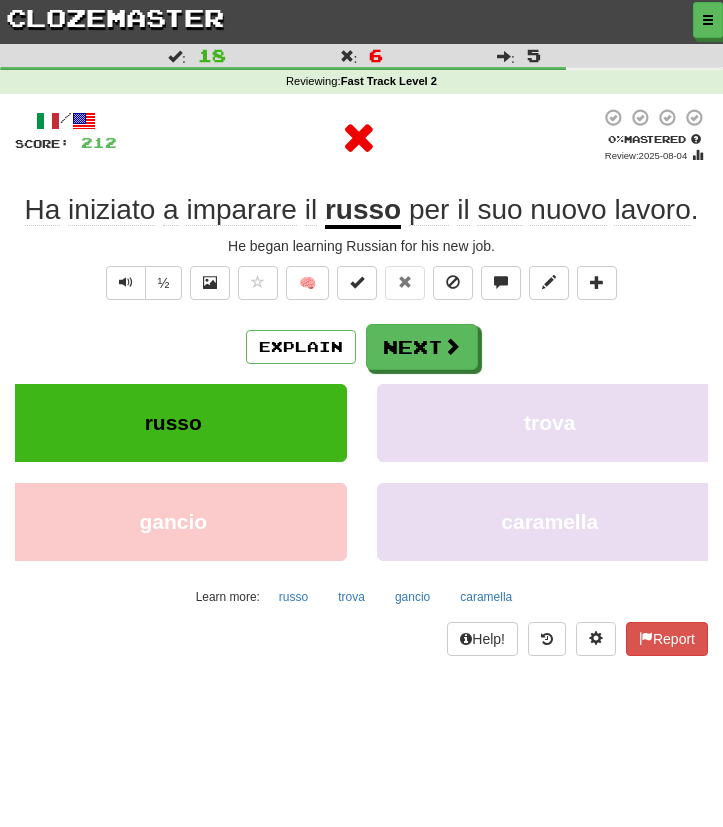 click on "Explain Next russo trova gancio caramella Learn more: russo trova gancio caramella" at bounding box center (361, 468) 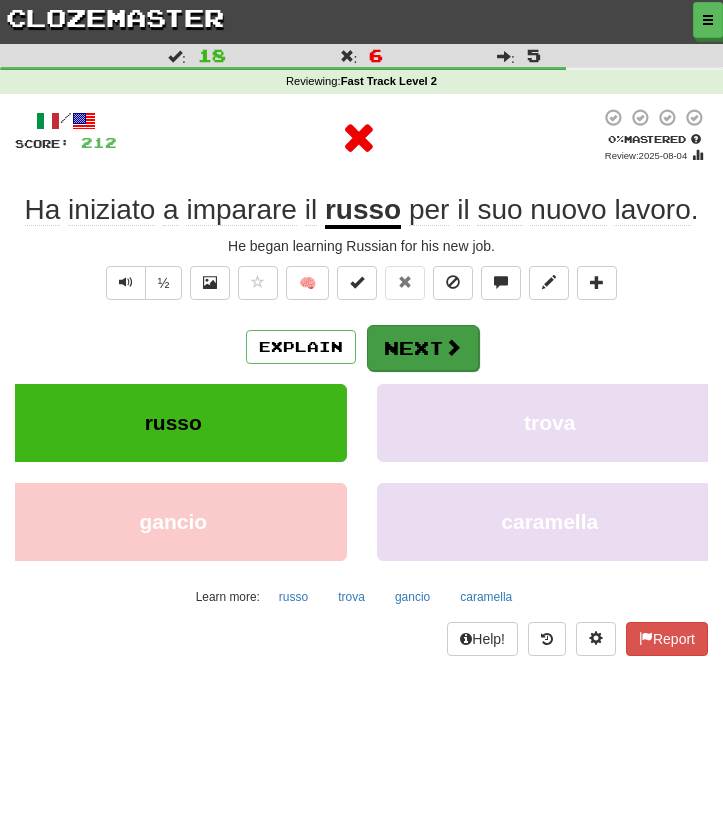 click on "Next" at bounding box center [423, 348] 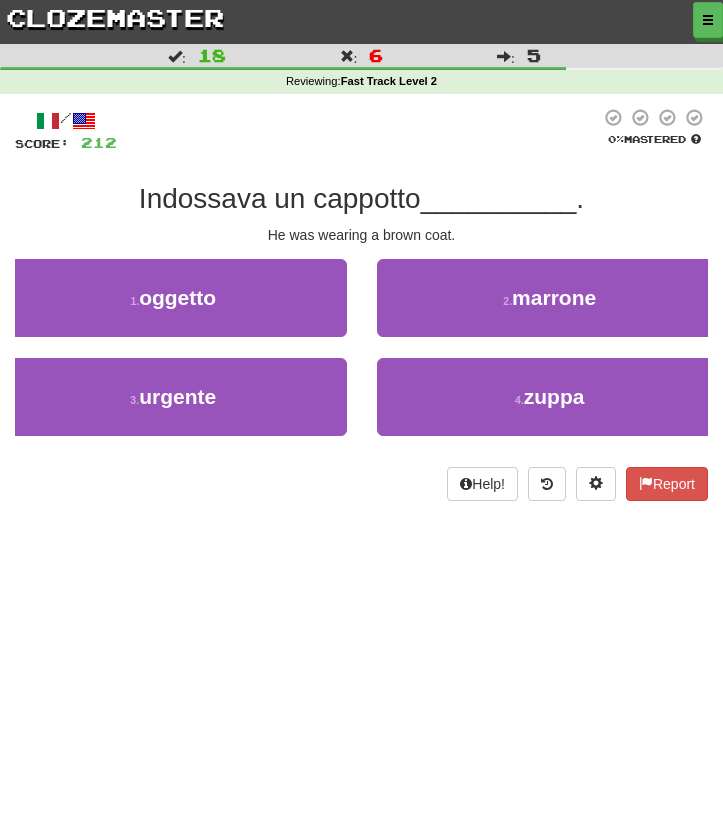 click on "4 .  zuppa" at bounding box center [550, 397] 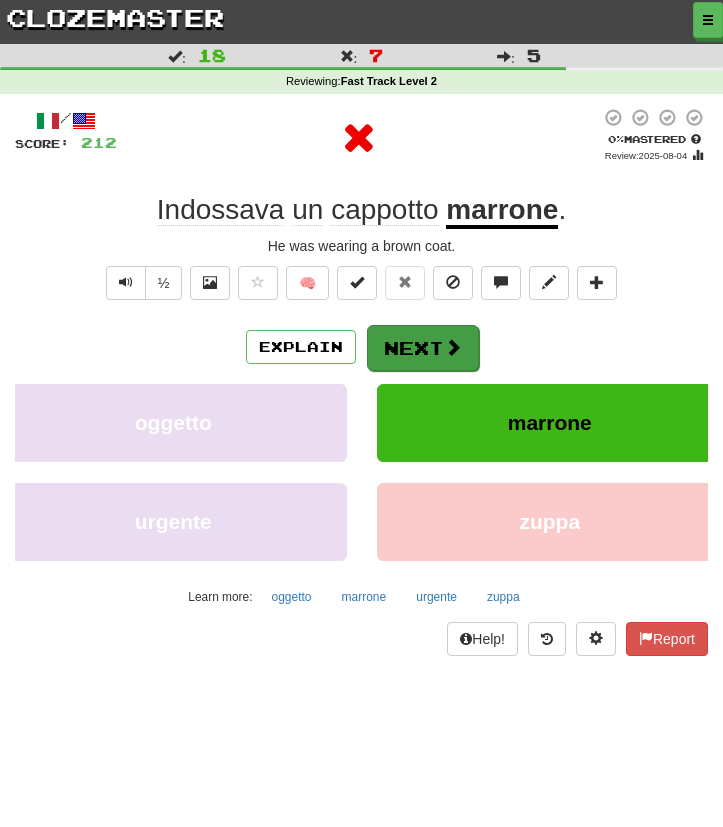 click on "Next" at bounding box center [423, 348] 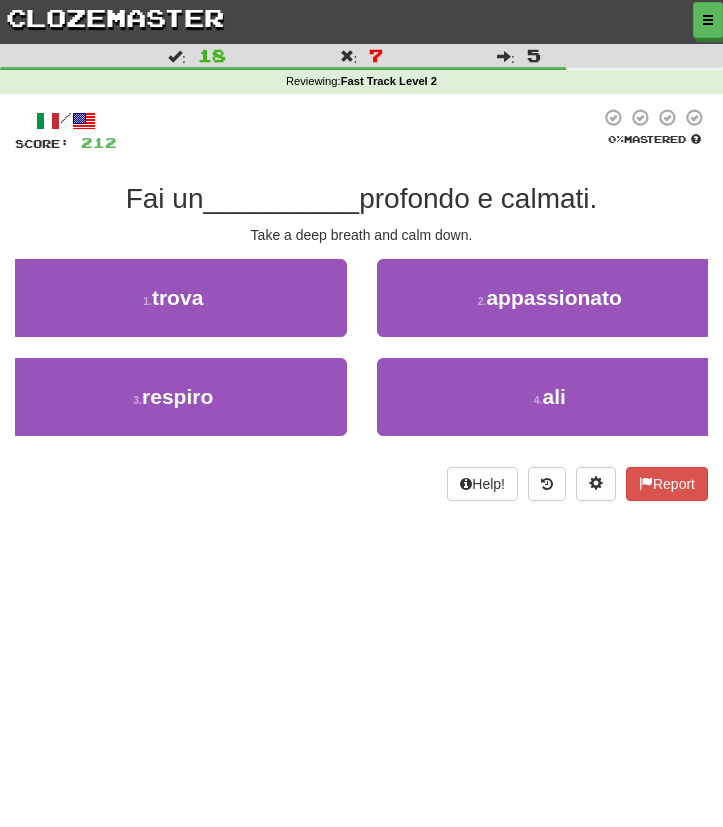 click on "2 .  appassionato" at bounding box center [550, 308] 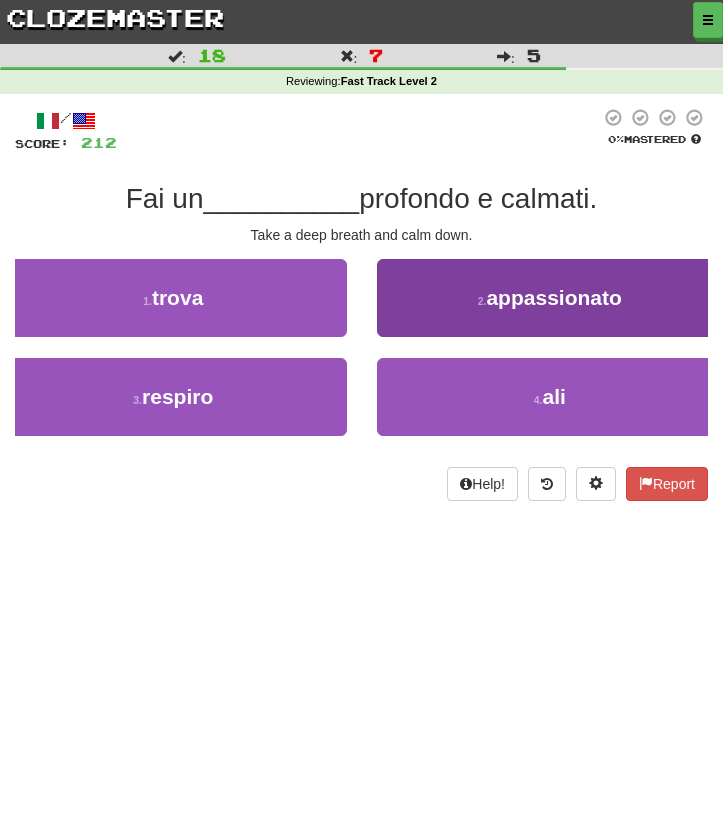 click on "2 .  appassionato" at bounding box center [550, 298] 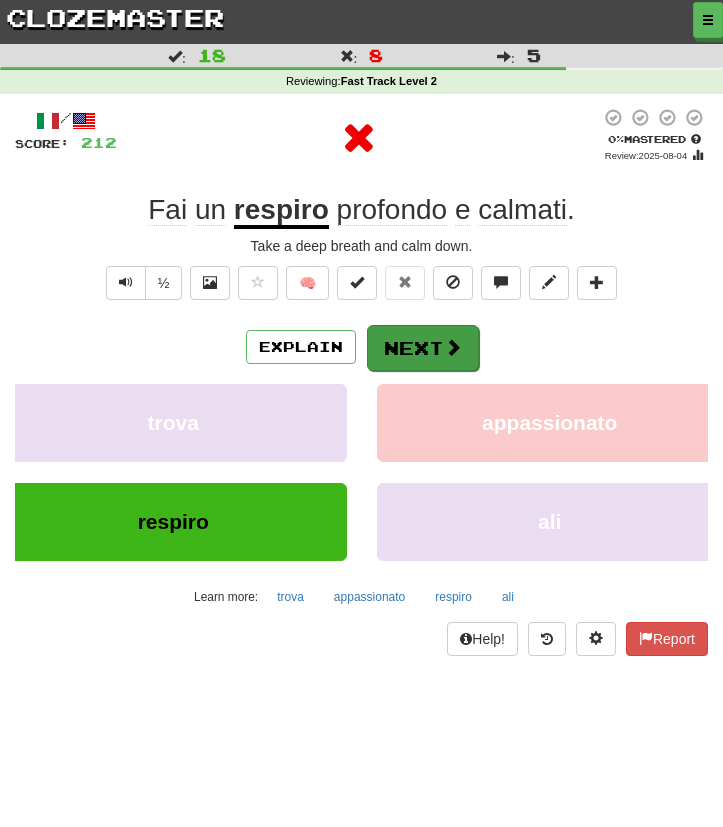click on "Next" at bounding box center [423, 348] 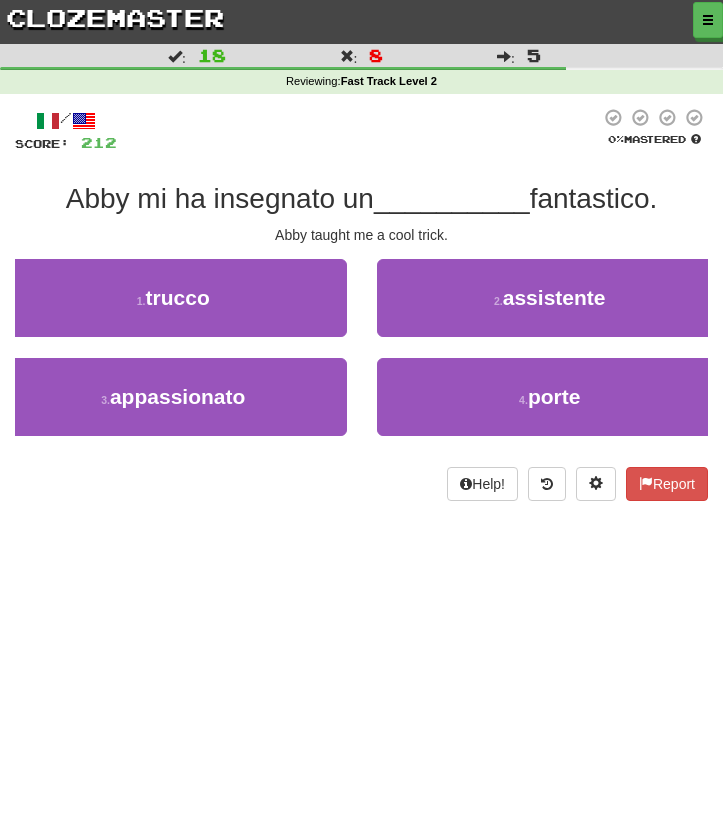 click on "2 .  assistente" at bounding box center [550, 298] 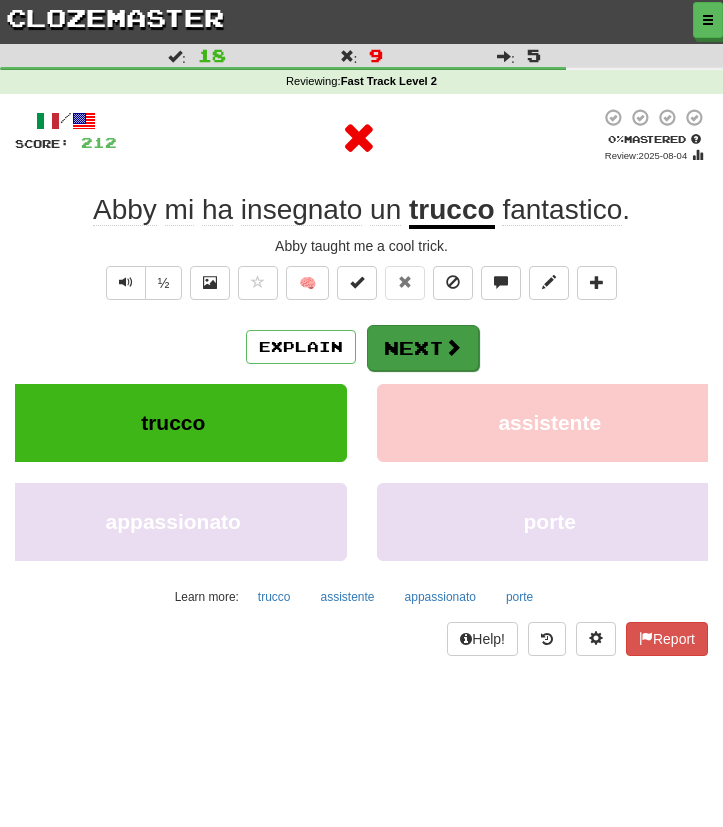 click on "Next" at bounding box center [423, 348] 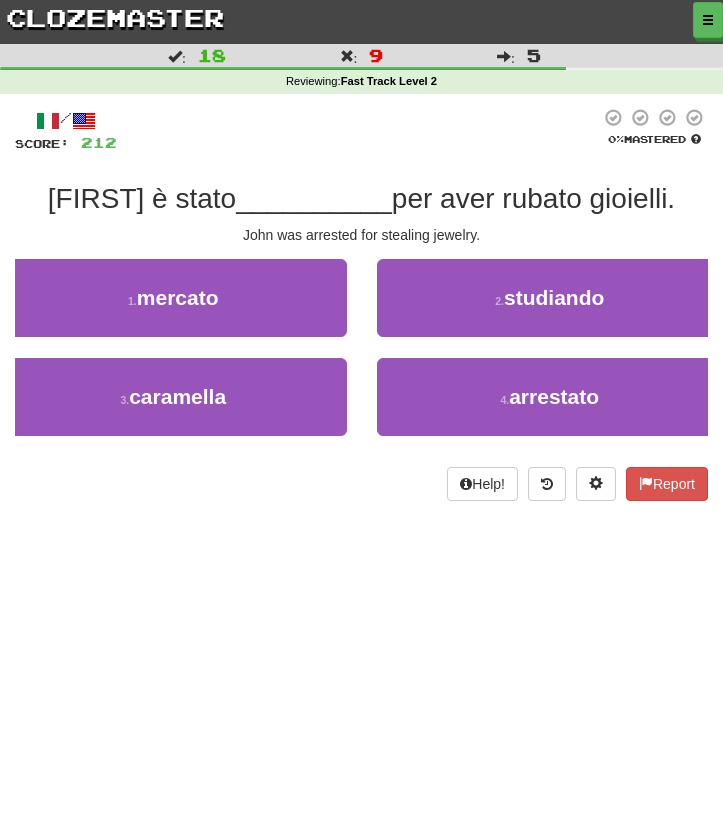 click on "2 .  studiando" at bounding box center [550, 308] 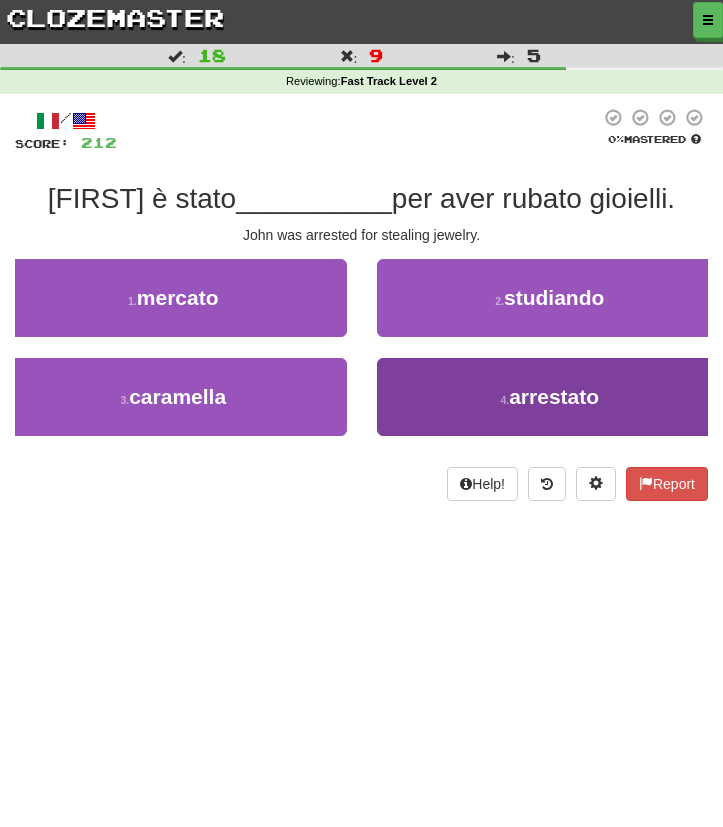 click on "4 .  arrestato" at bounding box center [550, 397] 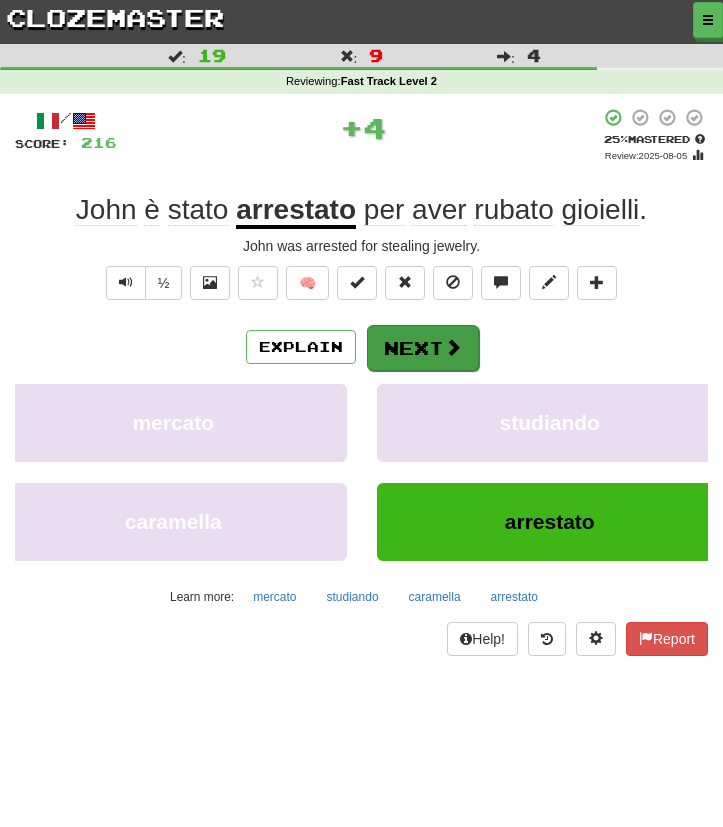 click on "Next" at bounding box center [423, 348] 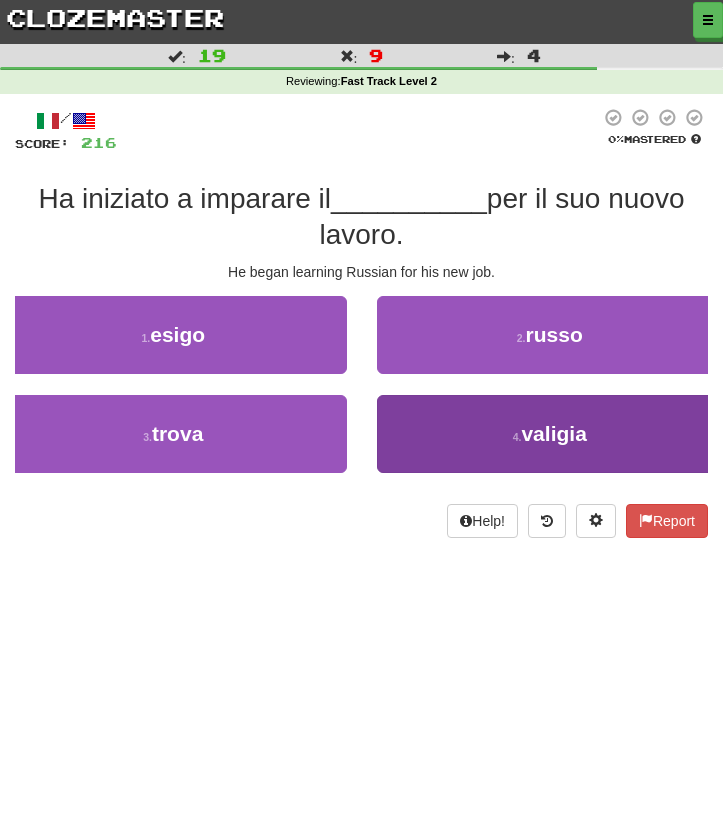 click on "4 .  valigia" at bounding box center [550, 434] 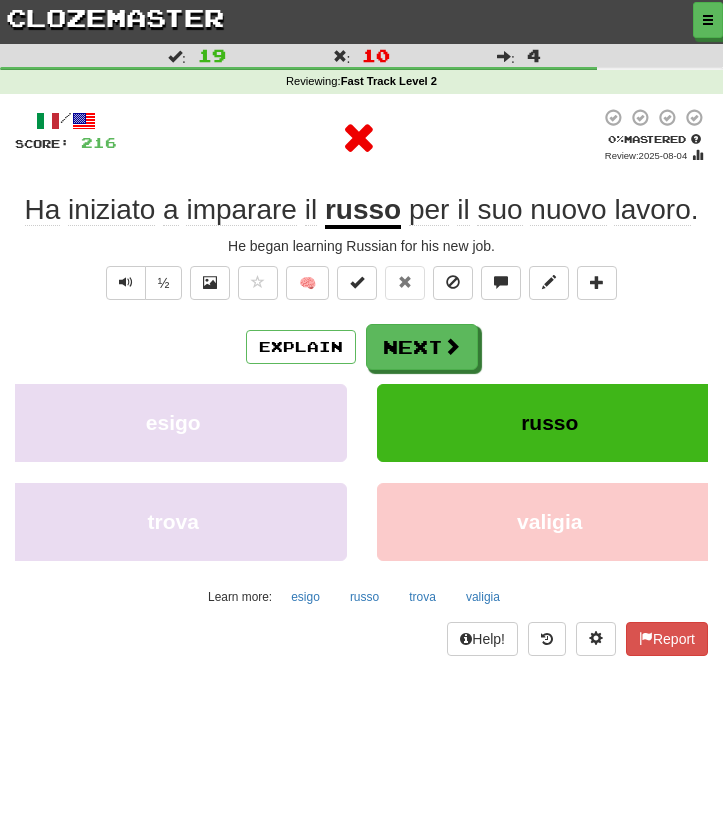 click on "Explain Next esigo russo trova valigia Learn more: esigo russo trova valigia" at bounding box center (361, 468) 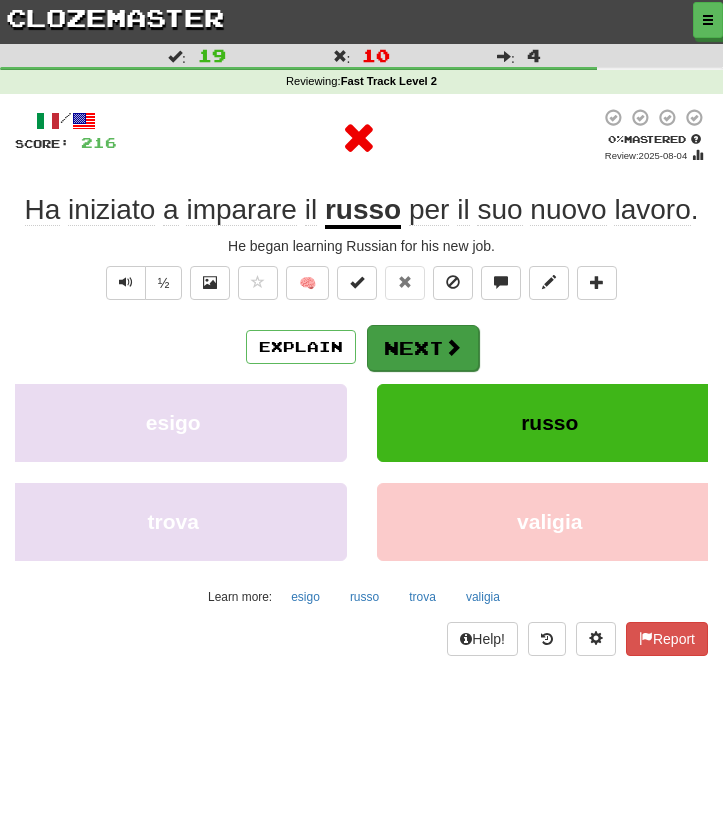 click on "Next" at bounding box center [423, 348] 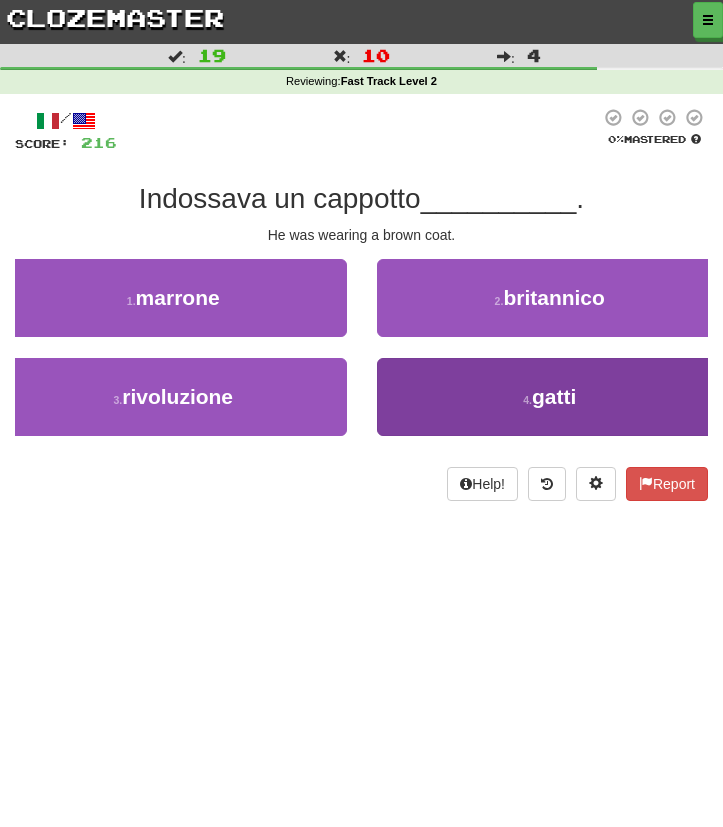 click on "4 .  gatti" at bounding box center (550, 397) 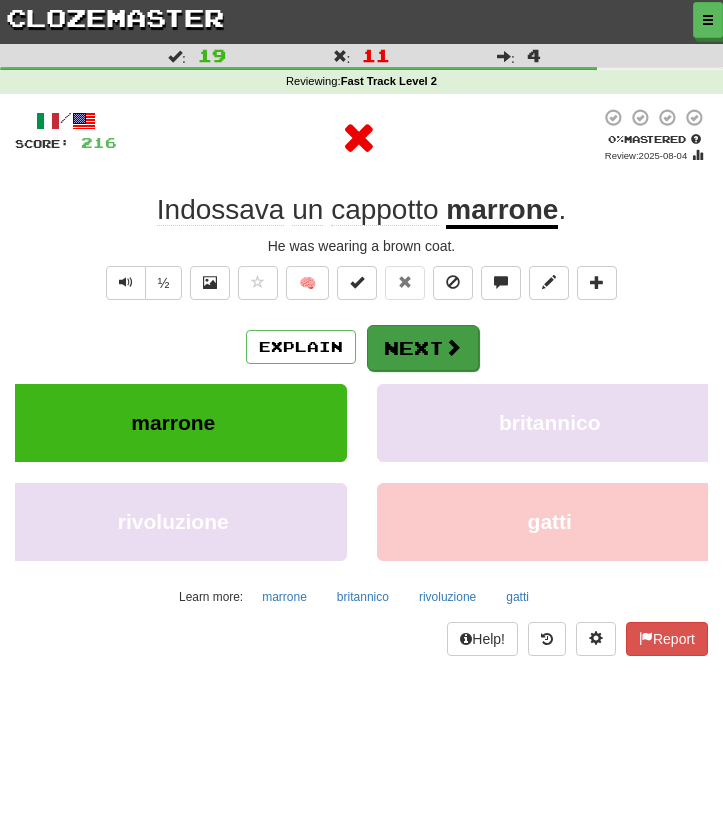 click on "Next" at bounding box center [423, 348] 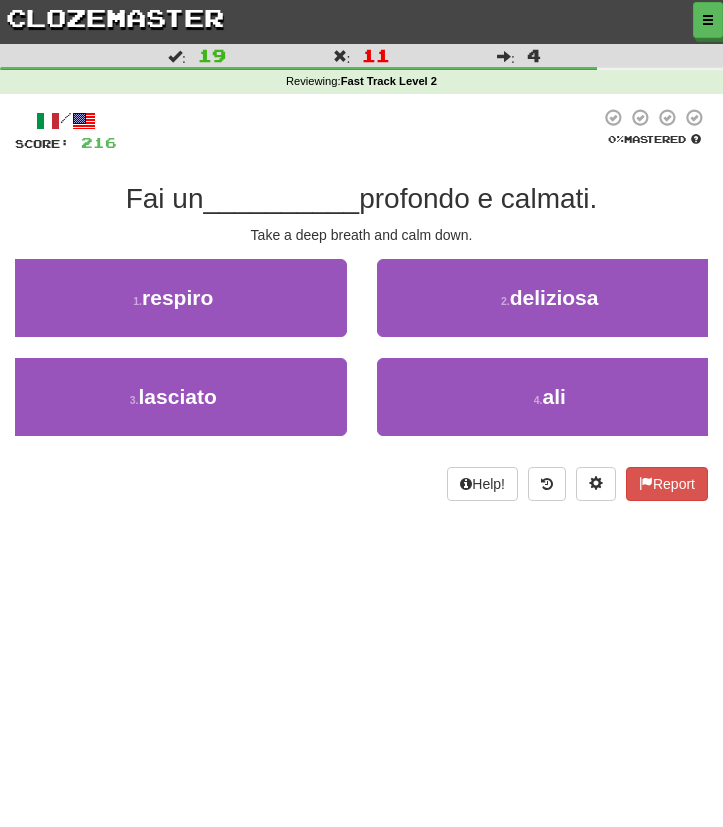 click on "4 .  ali" at bounding box center (550, 397) 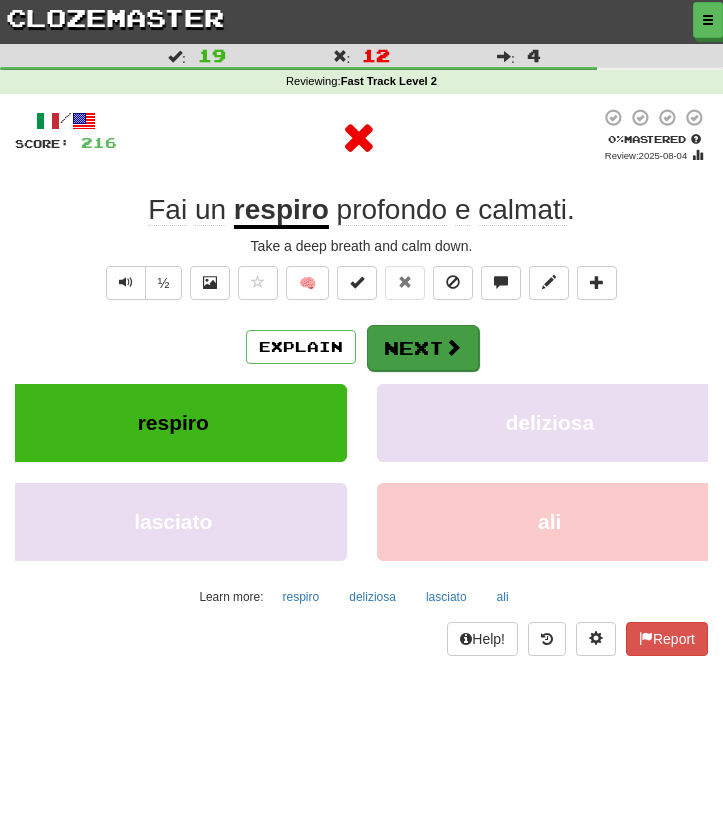 click on "Next" at bounding box center [423, 348] 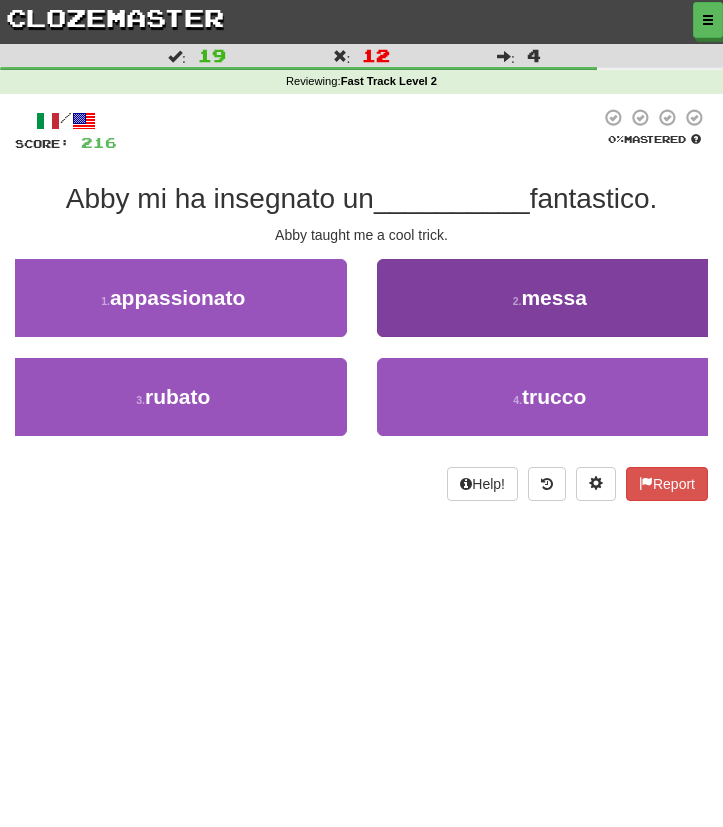 click on "2 .  messa" at bounding box center (550, 298) 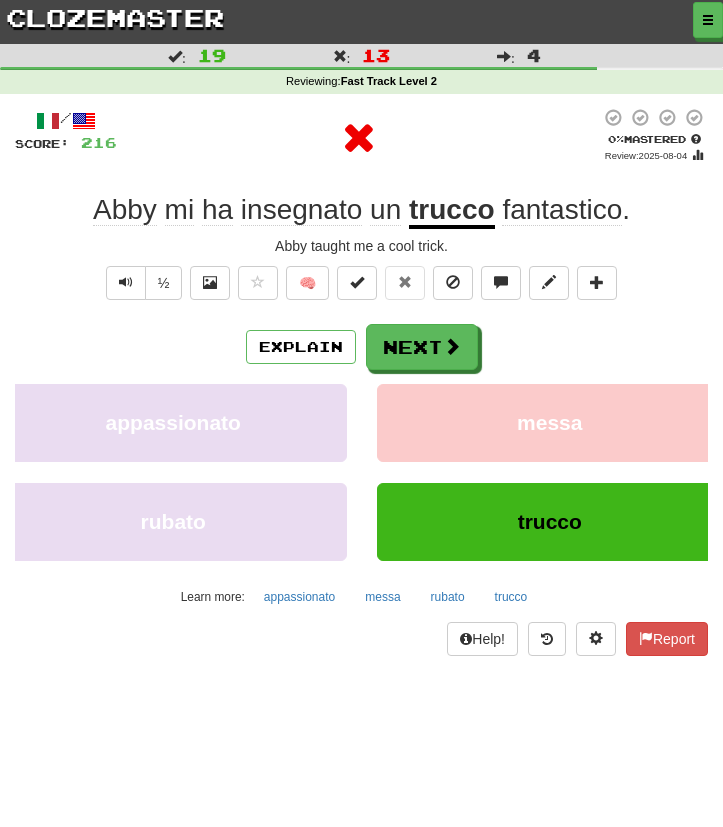 click on "Next" at bounding box center (422, 347) 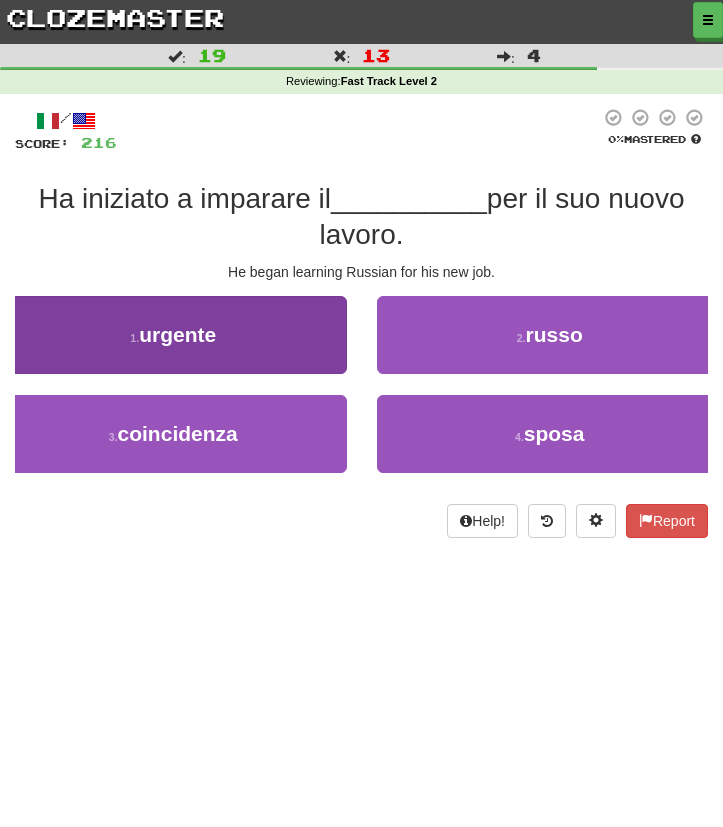 click on "1 .  urgente" at bounding box center (173, 335) 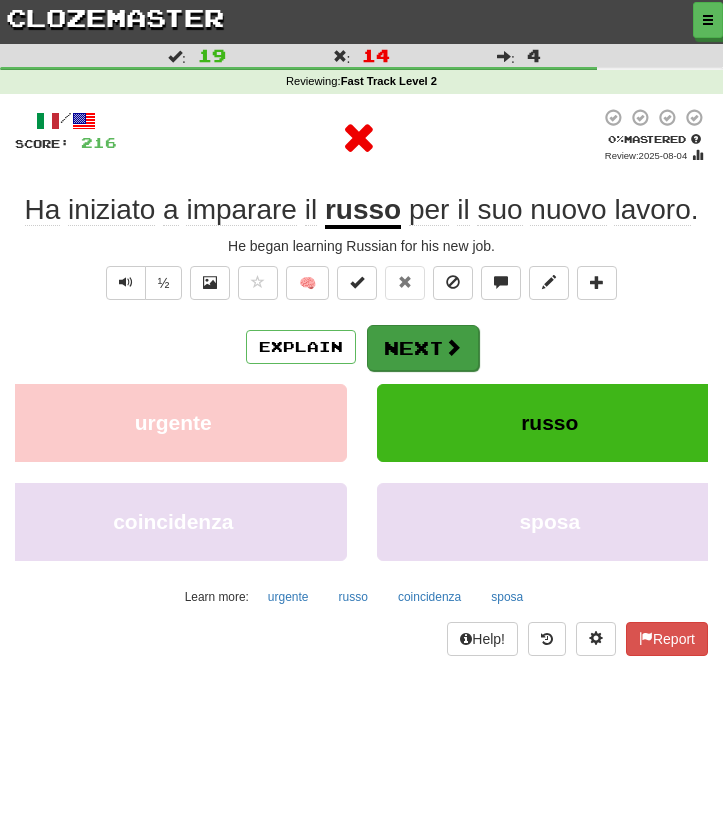 click on "Next" at bounding box center [423, 348] 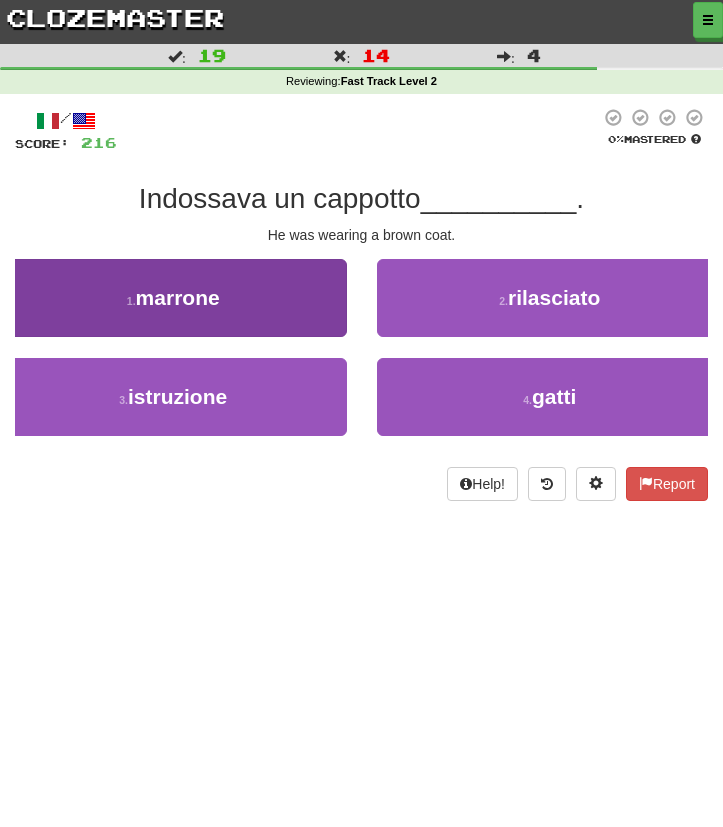 click on "1 .  marrone" at bounding box center (173, 308) 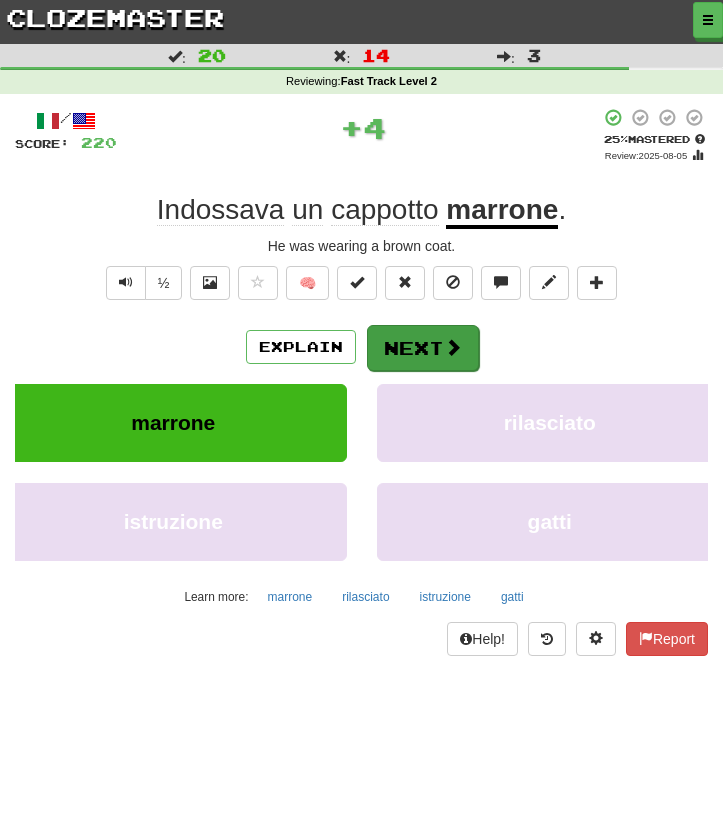 click on "Next" at bounding box center (423, 348) 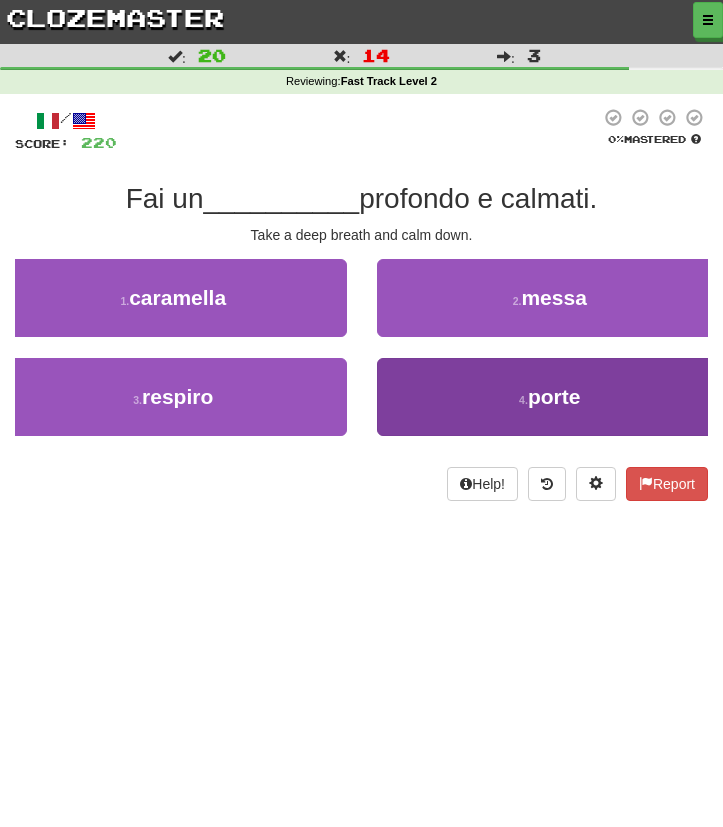 click on "4 .  porte" at bounding box center (550, 397) 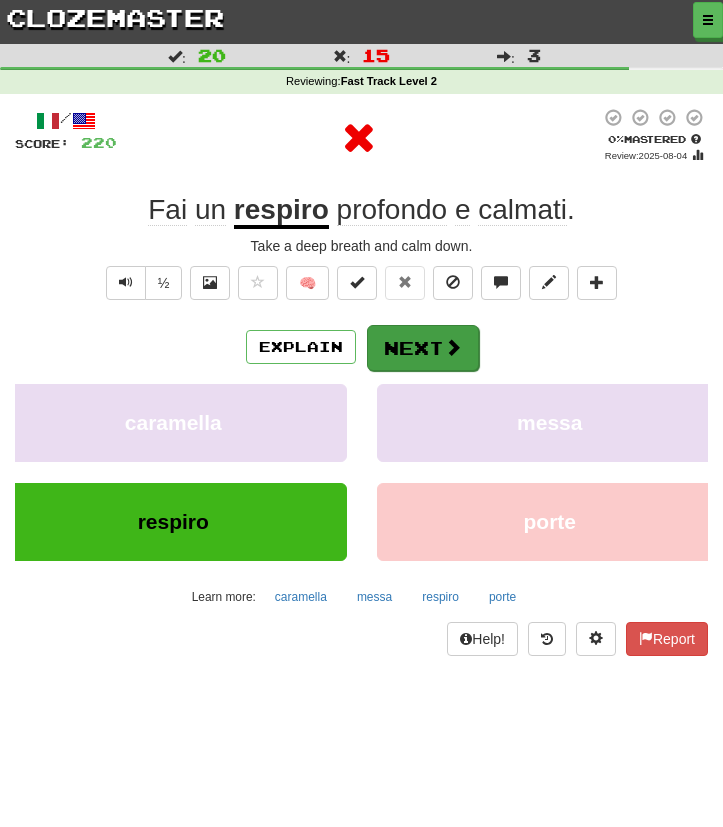 click at bounding box center [453, 347] 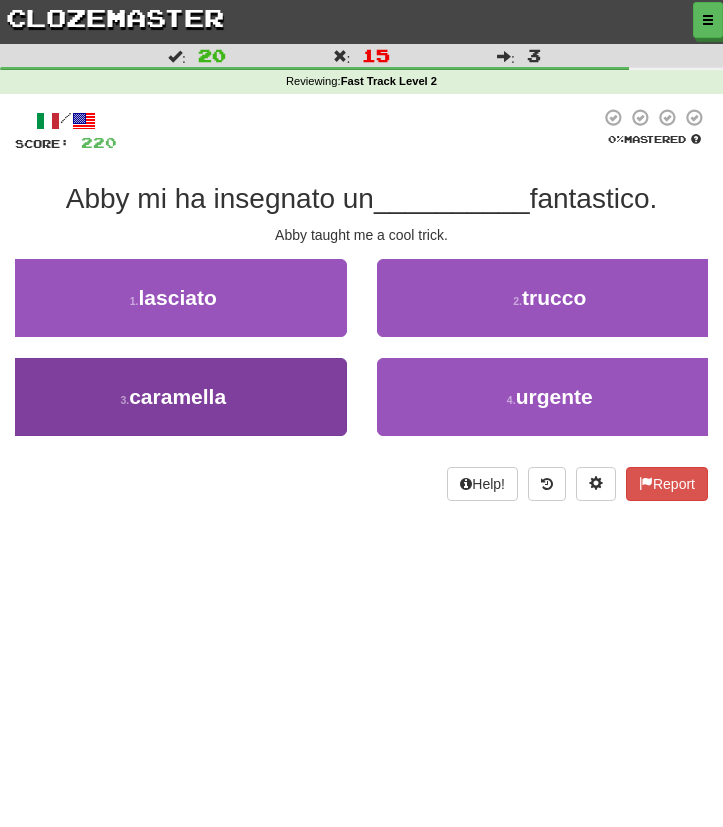 click on "1 .  lasciato" at bounding box center (173, 298) 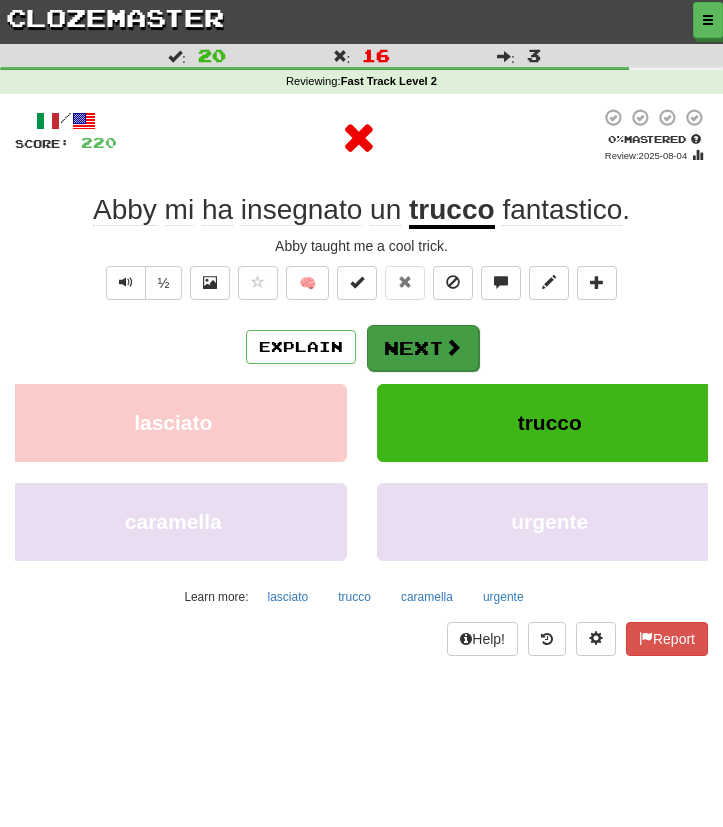 click on "Next" at bounding box center [423, 348] 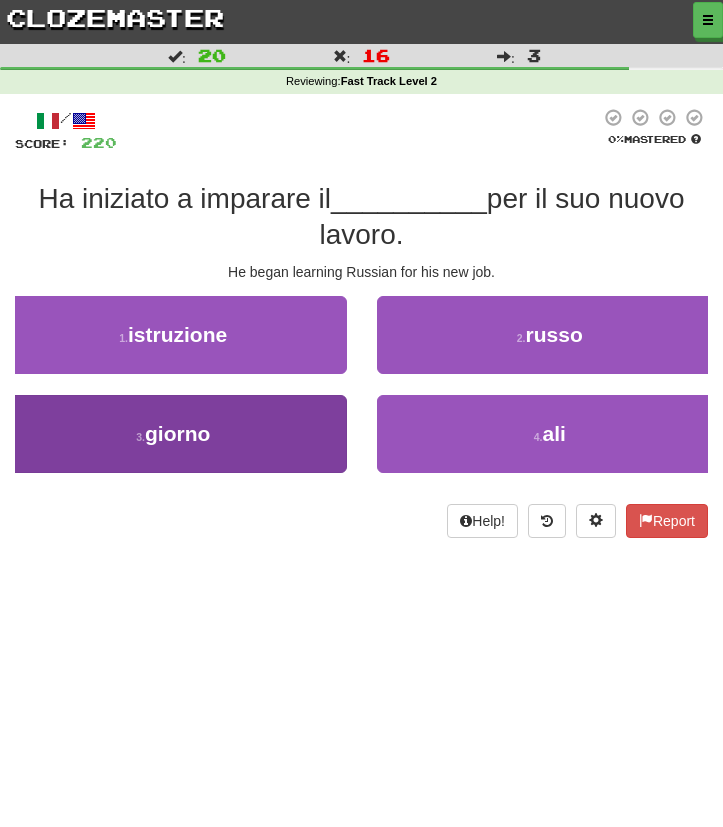click on "3 .  giorno" at bounding box center [173, 434] 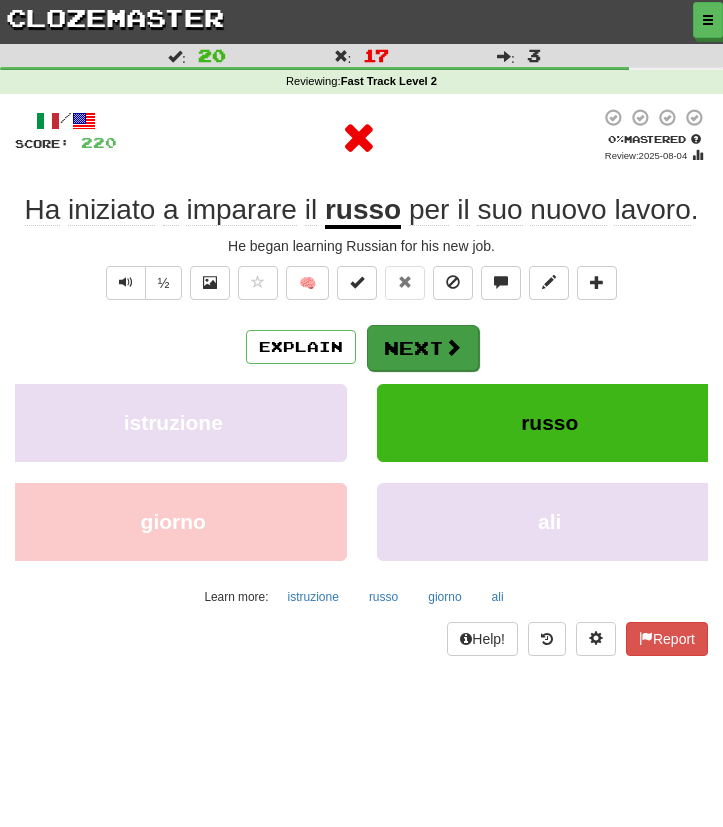 click on "Next" at bounding box center (423, 348) 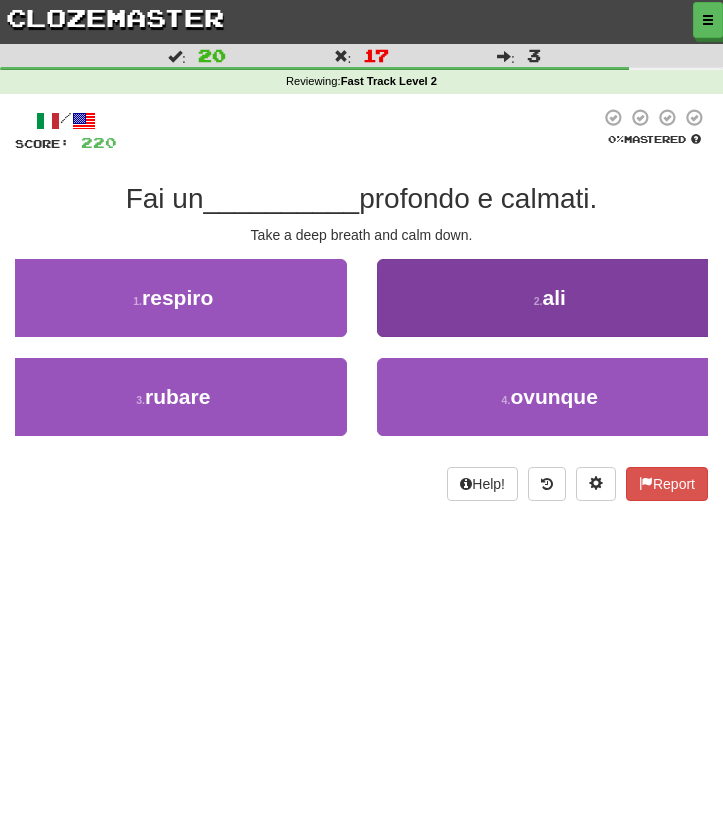 click on "2 .  ali" at bounding box center [550, 298] 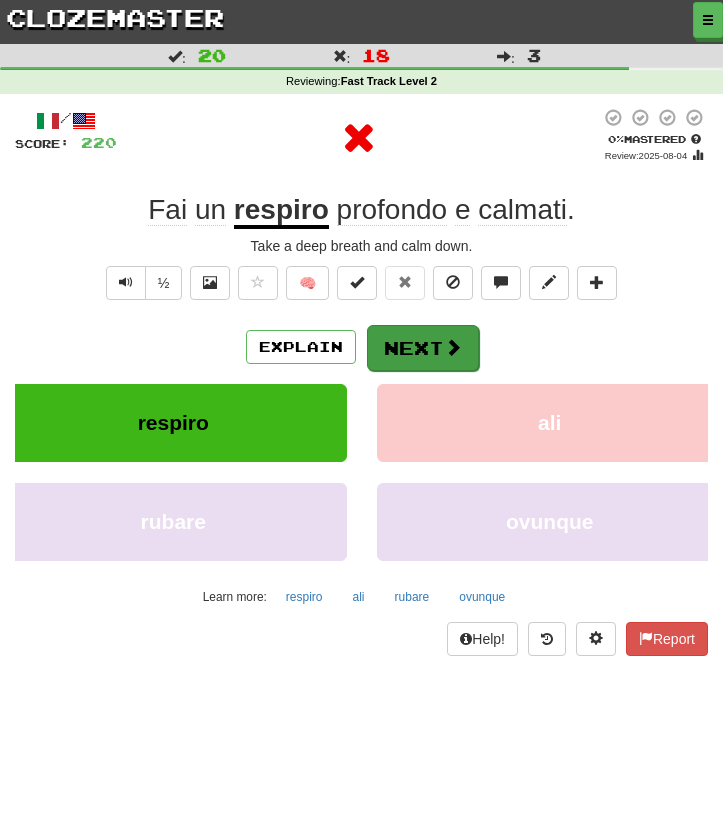 click at bounding box center [453, 347] 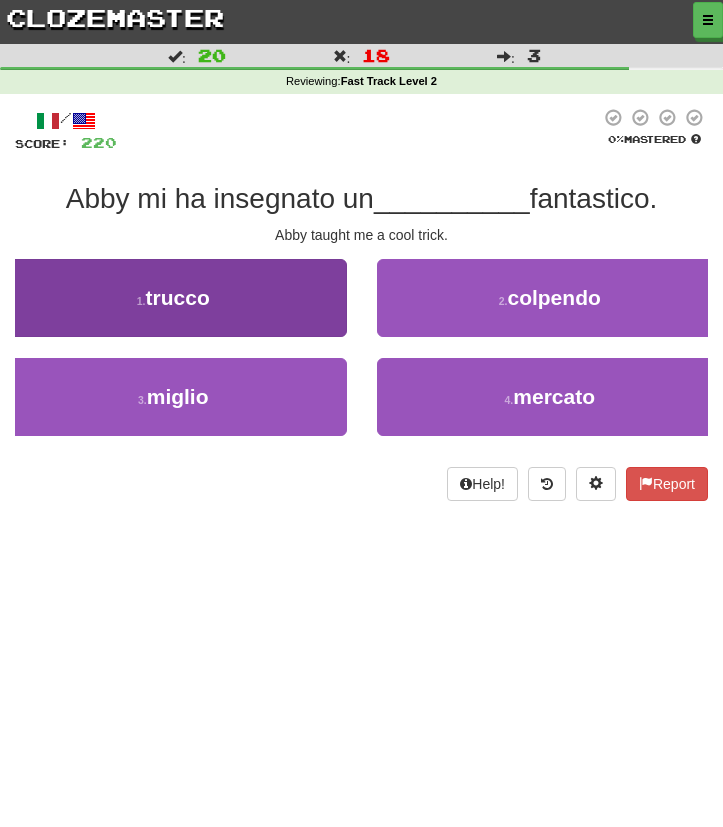 click on "1 .  trucco" at bounding box center (173, 298) 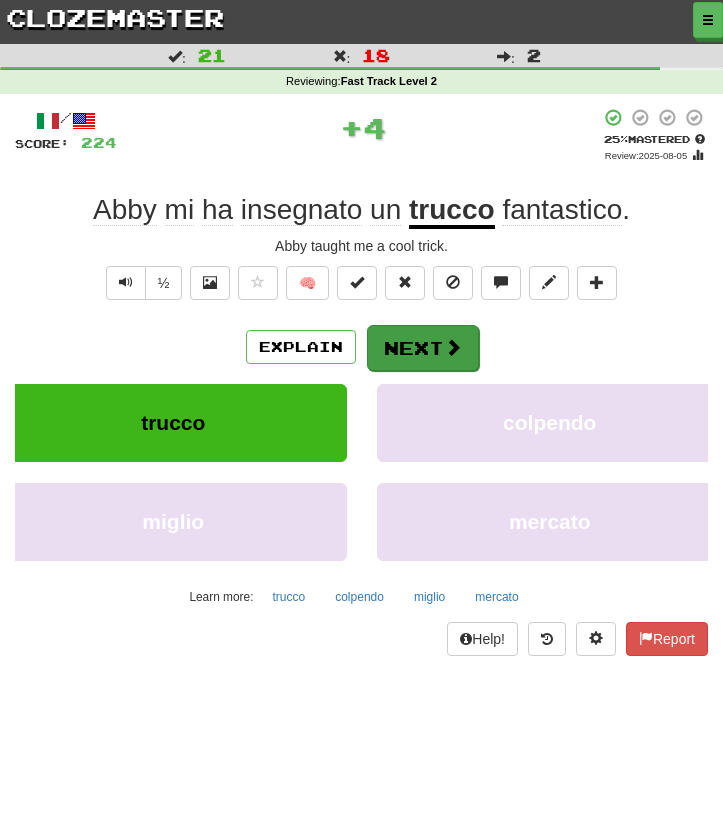 click on "Next" at bounding box center [423, 348] 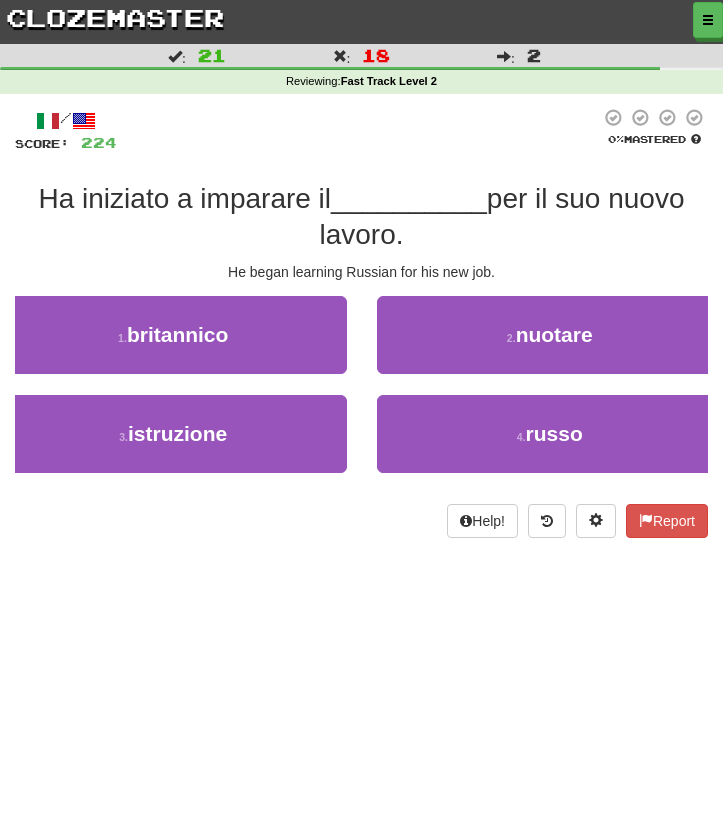 click on "4 .  russo" at bounding box center (550, 444) 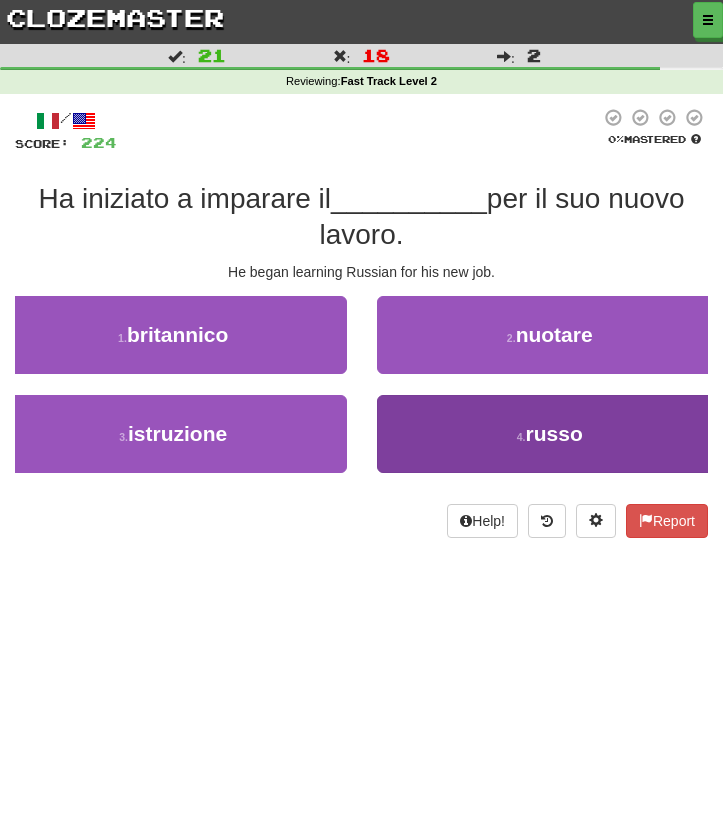 click on "4 .  russo" at bounding box center (550, 434) 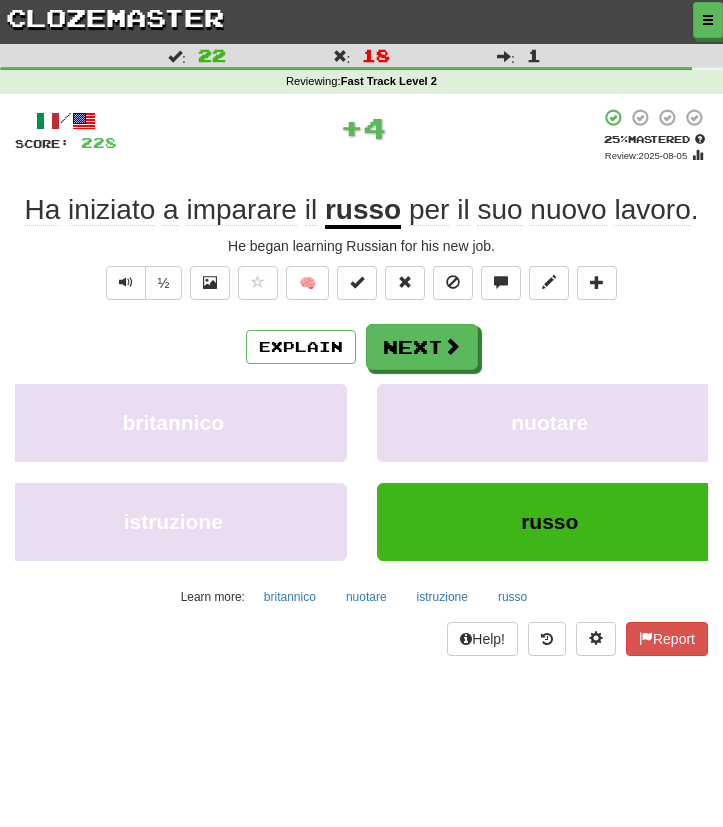click on "nuotare" at bounding box center (550, 423) 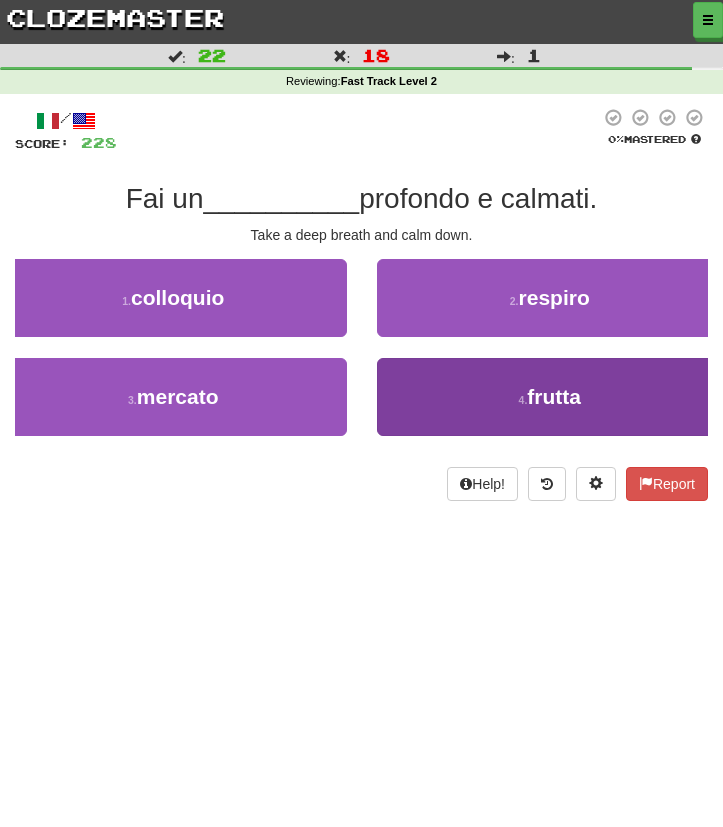 click on "4 .  frutta" at bounding box center [550, 397] 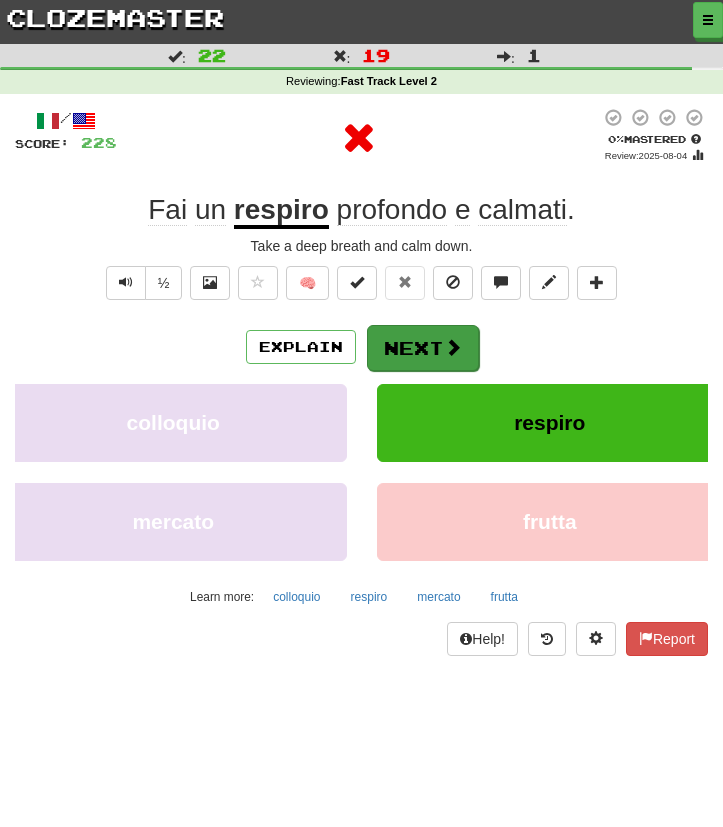 click on "Next" at bounding box center [423, 348] 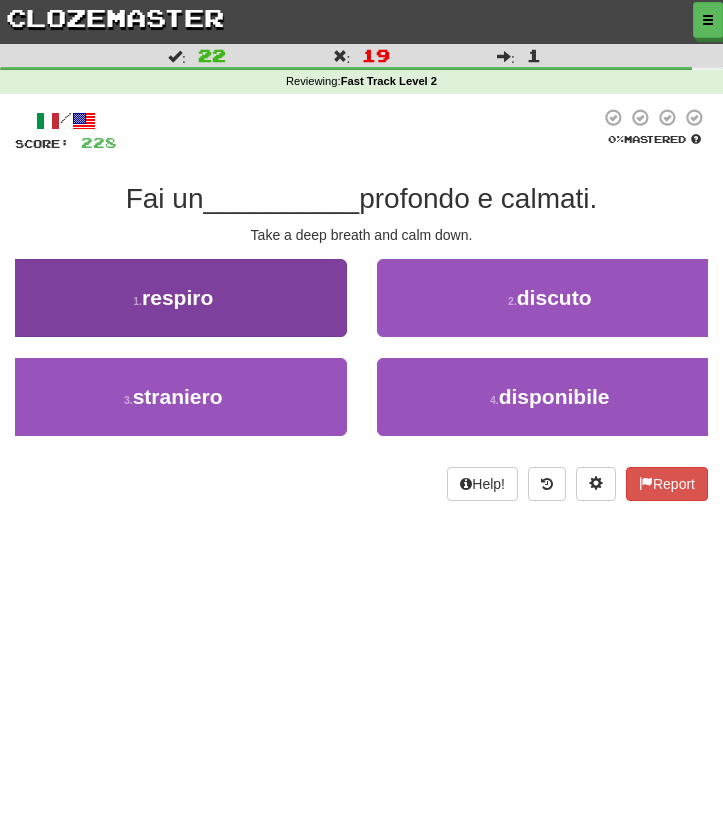 click on "1 .  respiro" at bounding box center [173, 298] 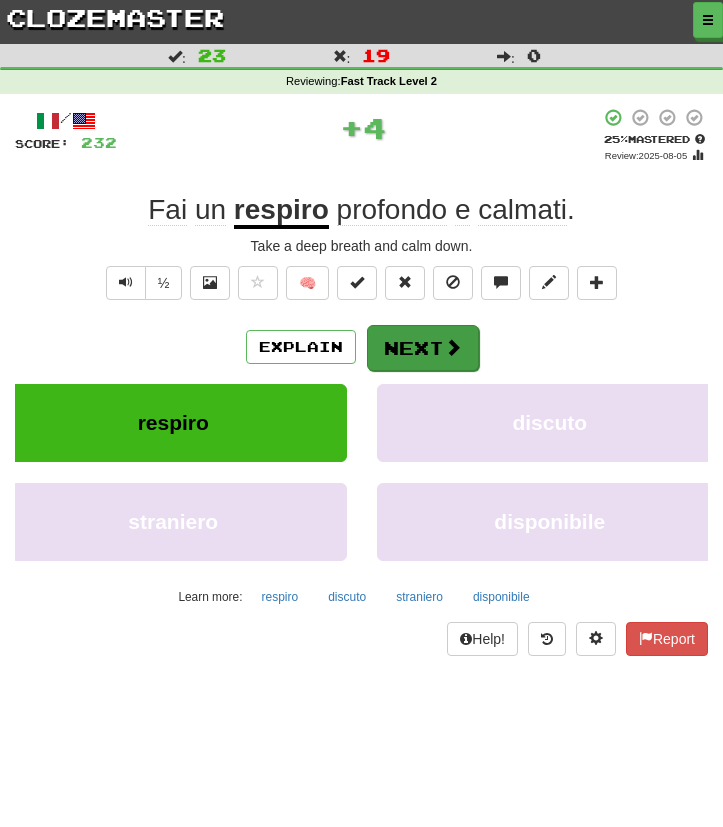 click on "Next" at bounding box center [423, 348] 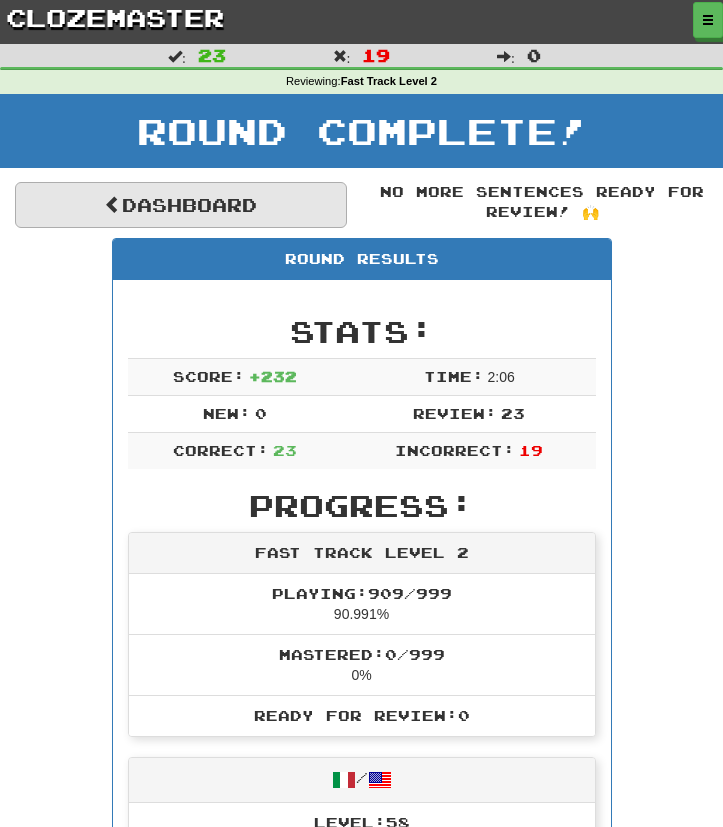 click on "Dashboard" at bounding box center (181, 205) 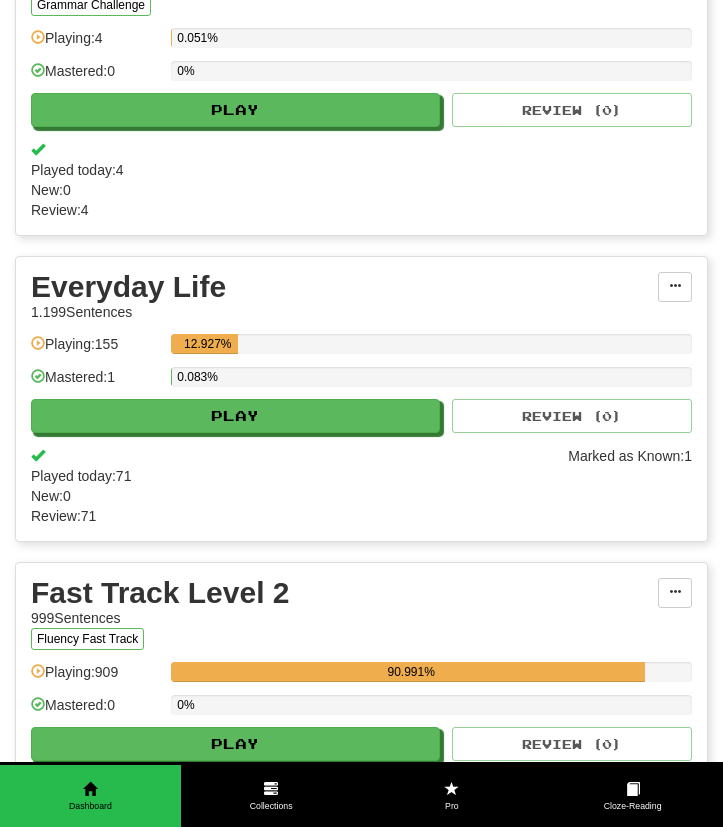 scroll, scrollTop: 0, scrollLeft: 0, axis: both 